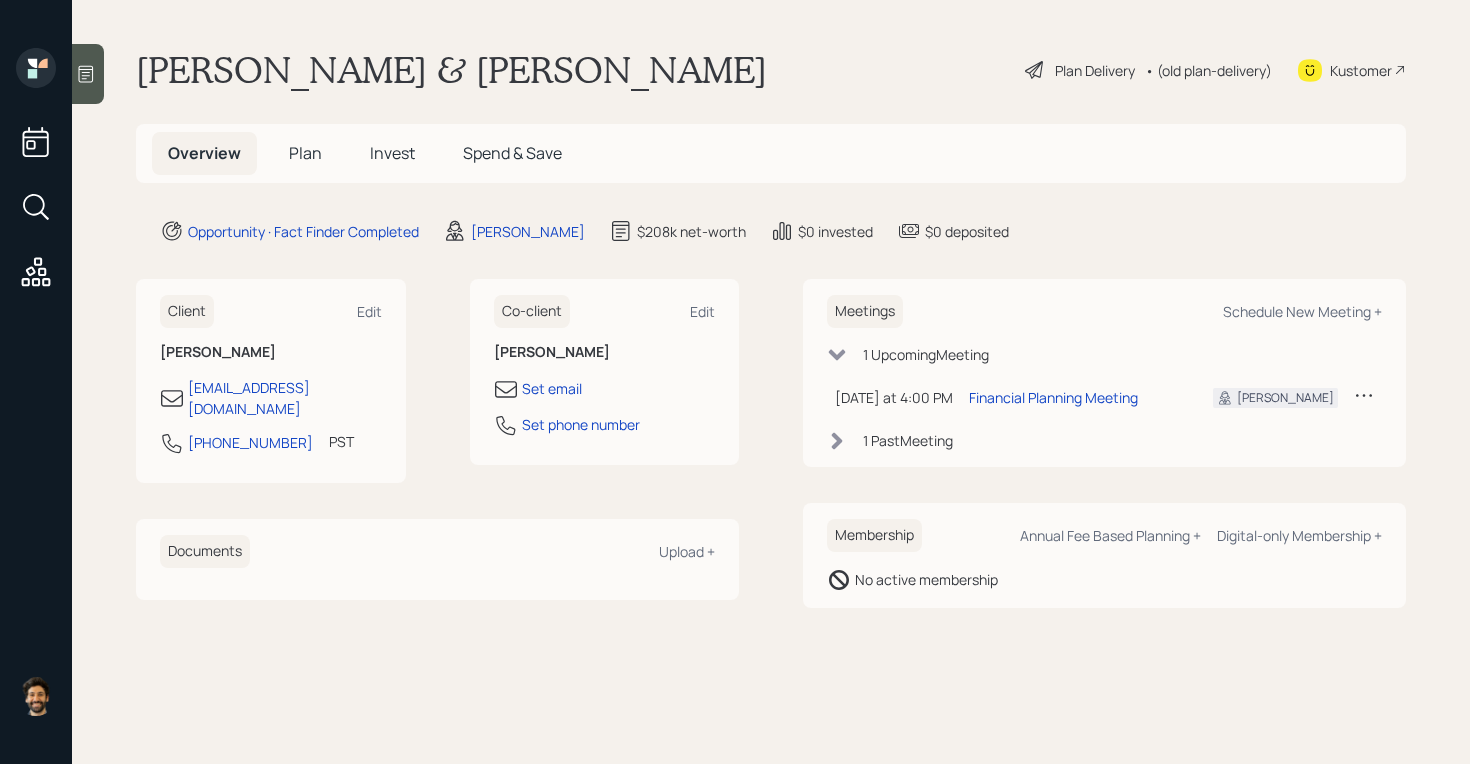 scroll, scrollTop: 0, scrollLeft: 0, axis: both 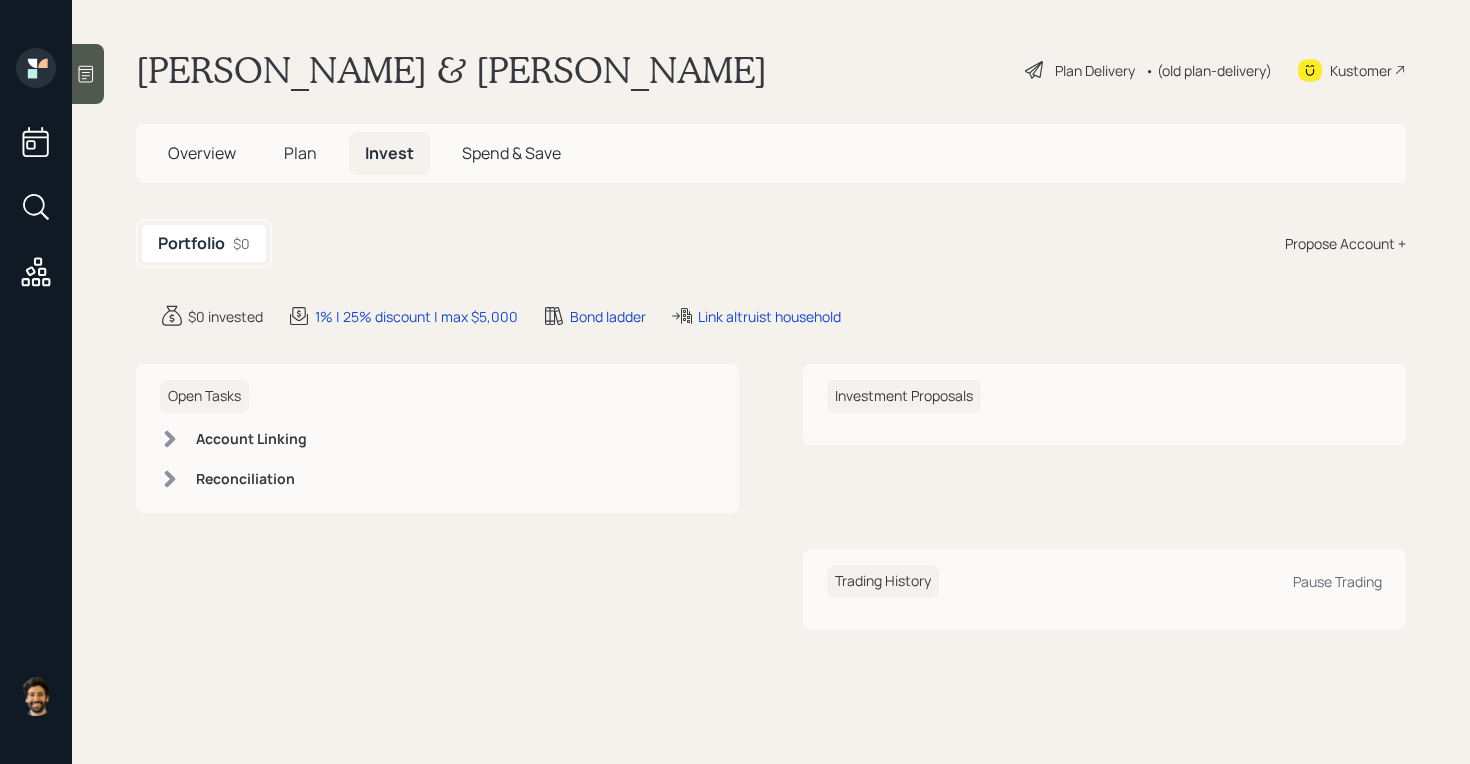 click on "Plan" at bounding box center [300, 153] 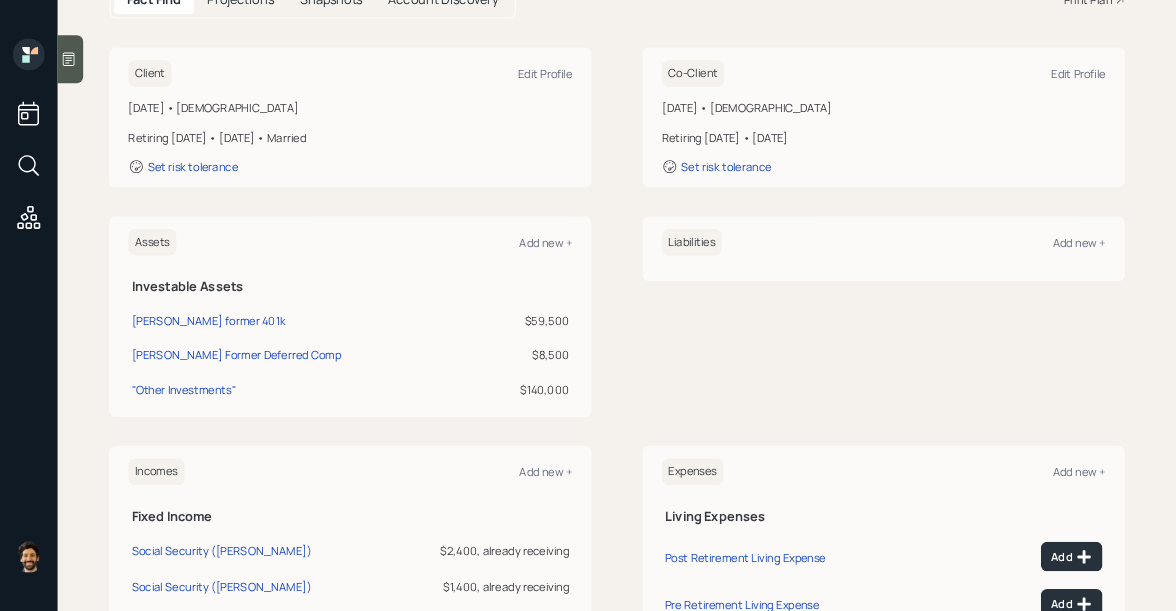scroll, scrollTop: 0, scrollLeft: 0, axis: both 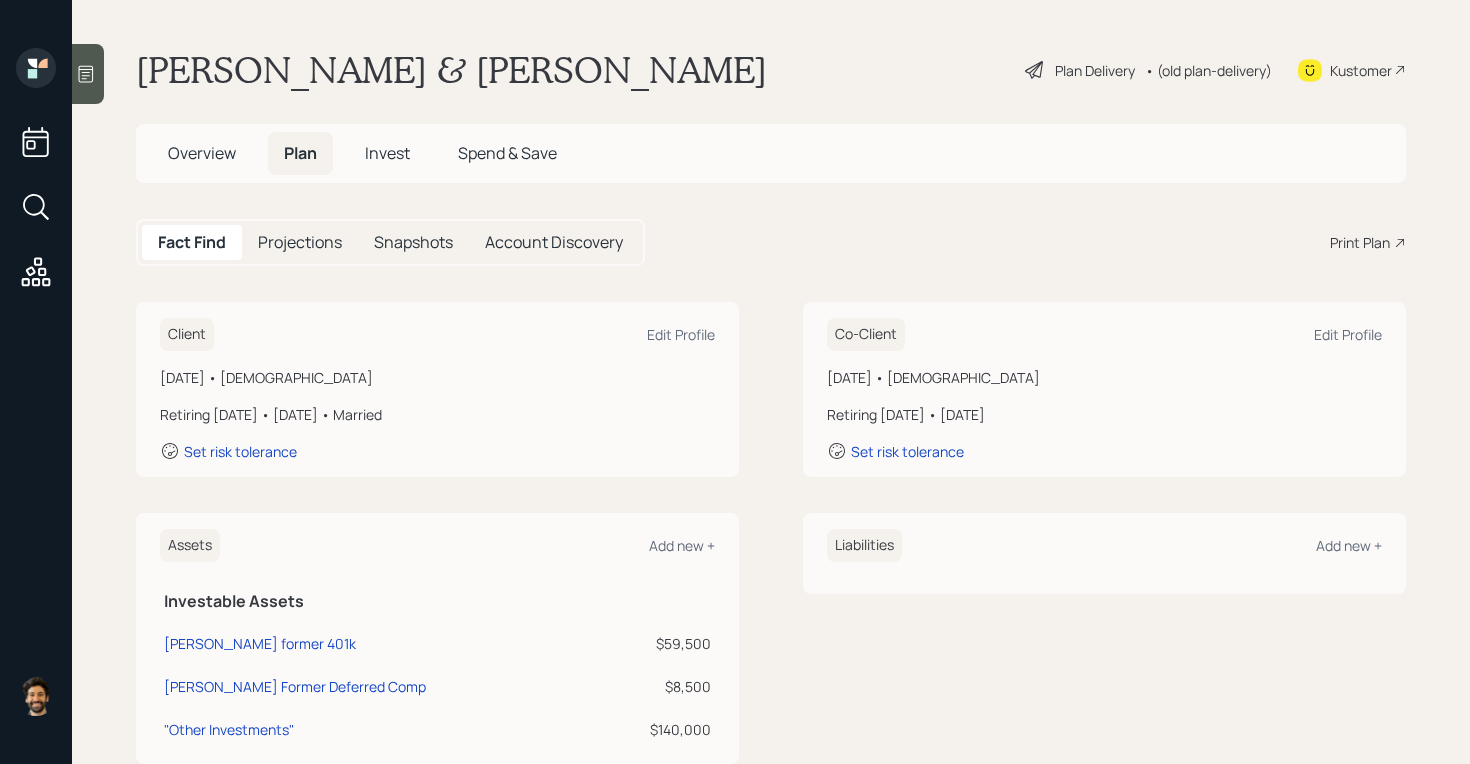 click on "[PERSON_NAME] & [PERSON_NAME]" at bounding box center [451, 70] 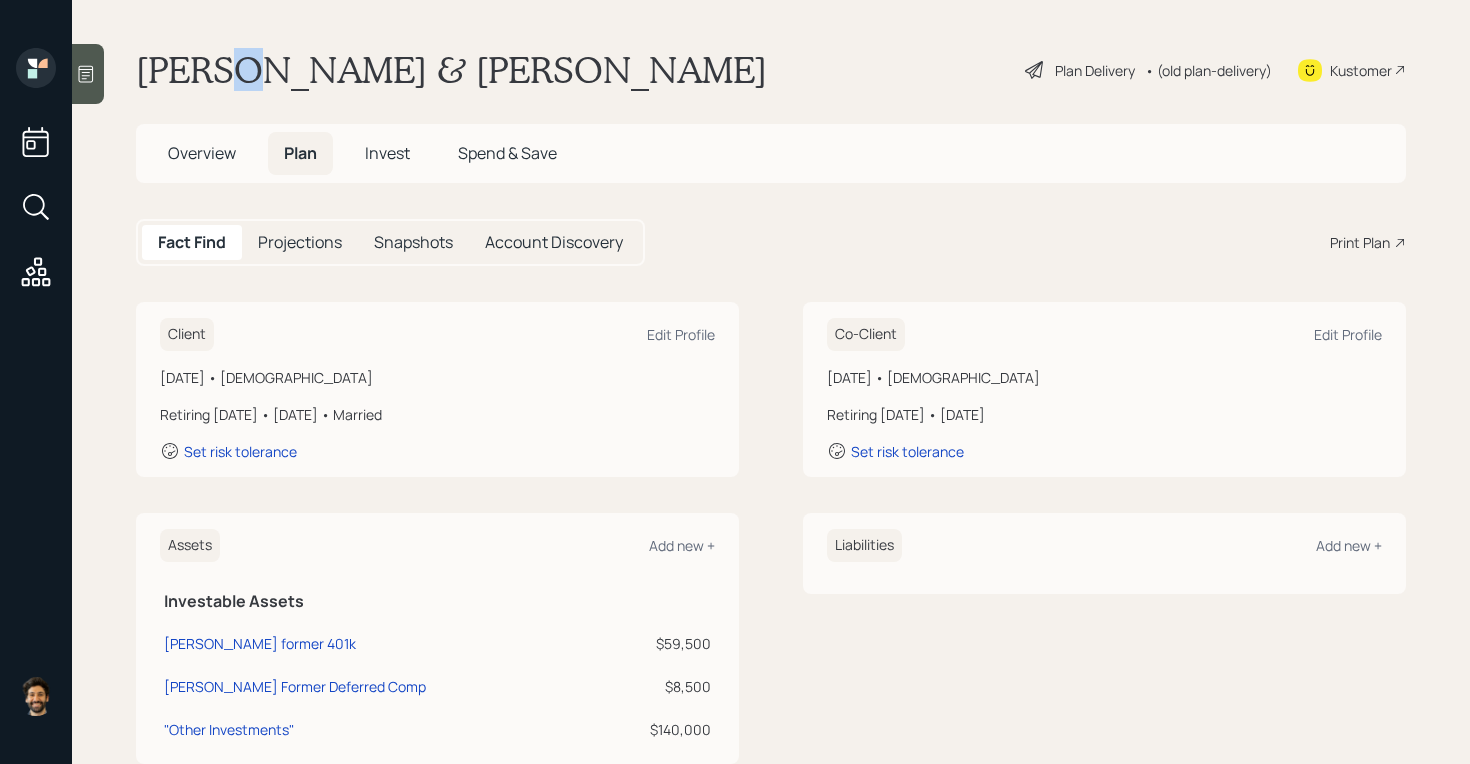 click on "[PERSON_NAME] & [PERSON_NAME]" at bounding box center [451, 70] 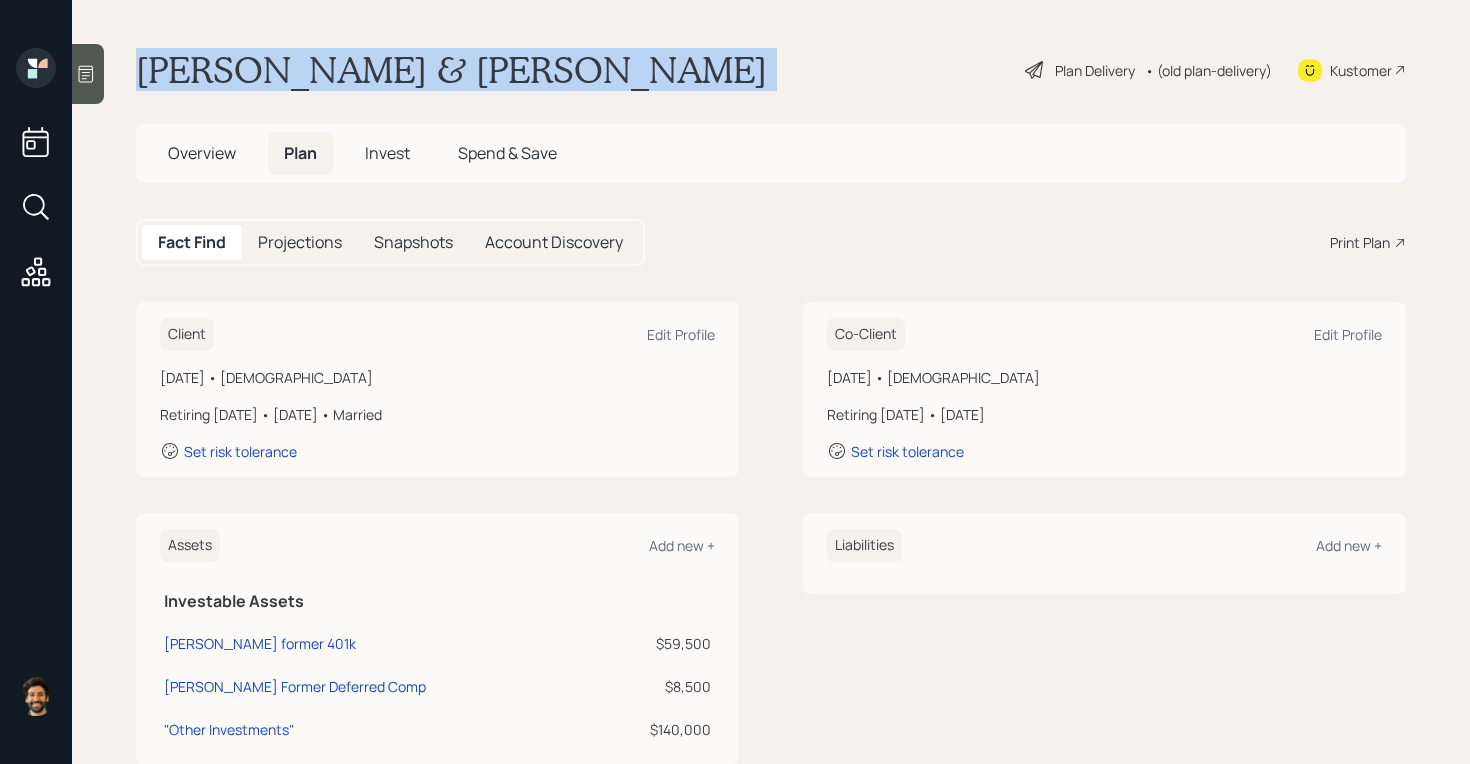 click on "Kathy & Bob Rycroft" at bounding box center [451, 70] 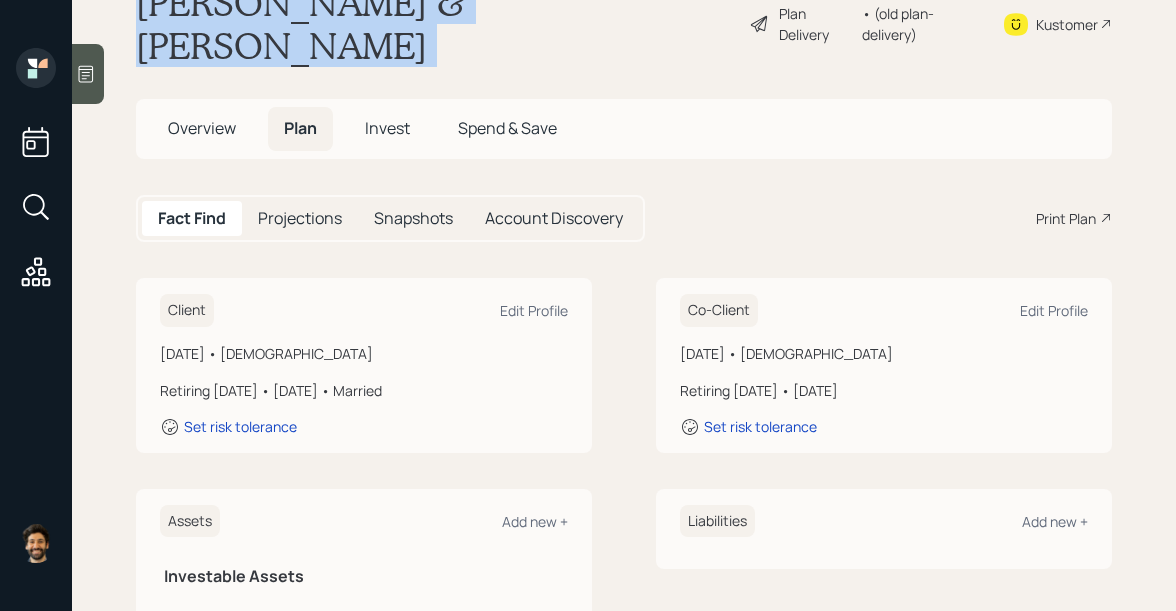 scroll, scrollTop: 0, scrollLeft: 0, axis: both 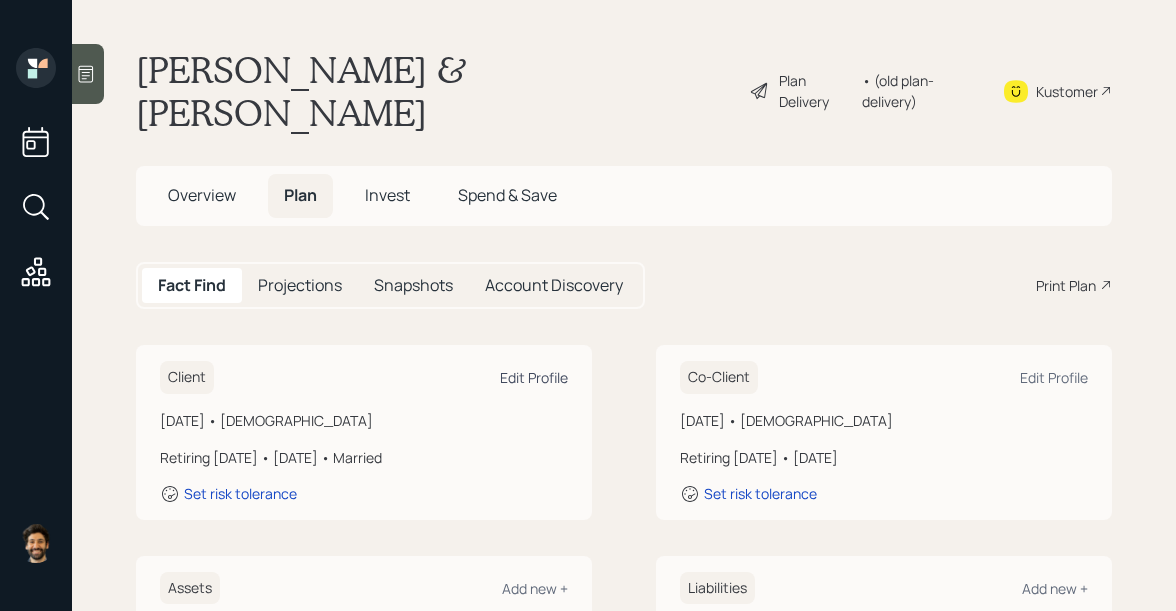 click on "Edit Profile" at bounding box center [534, 377] 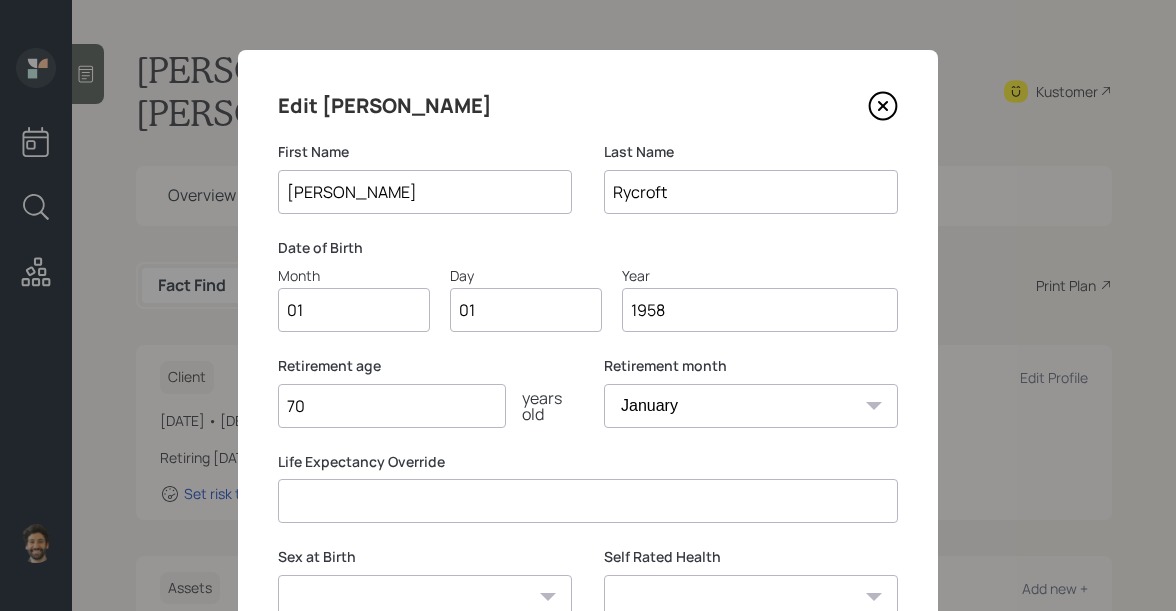 click on "01" at bounding box center [354, 310] 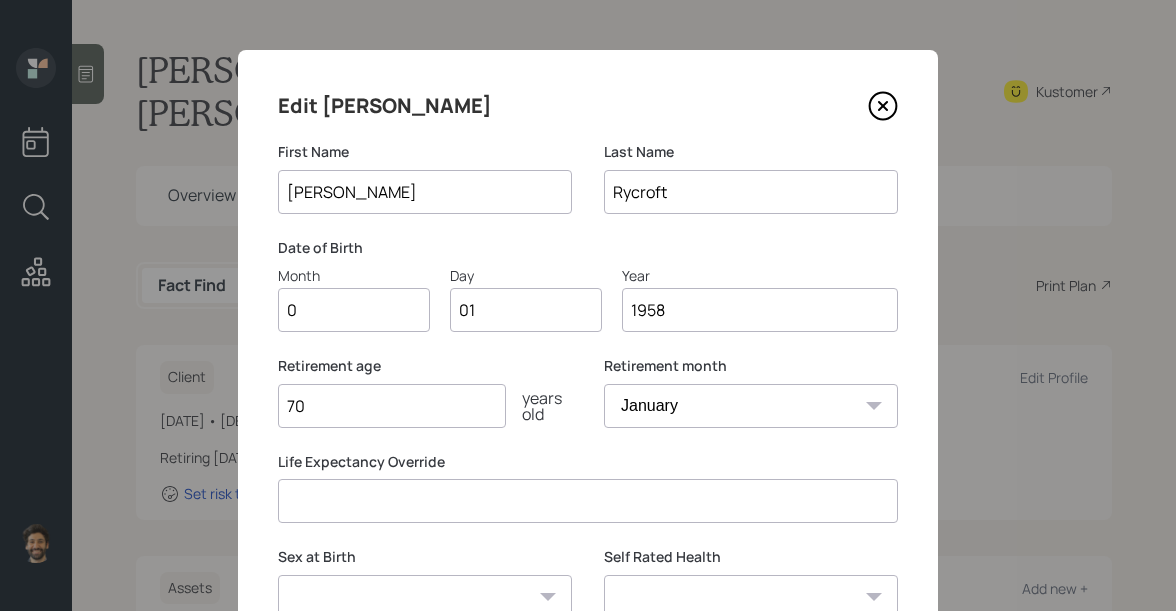 type on "07" 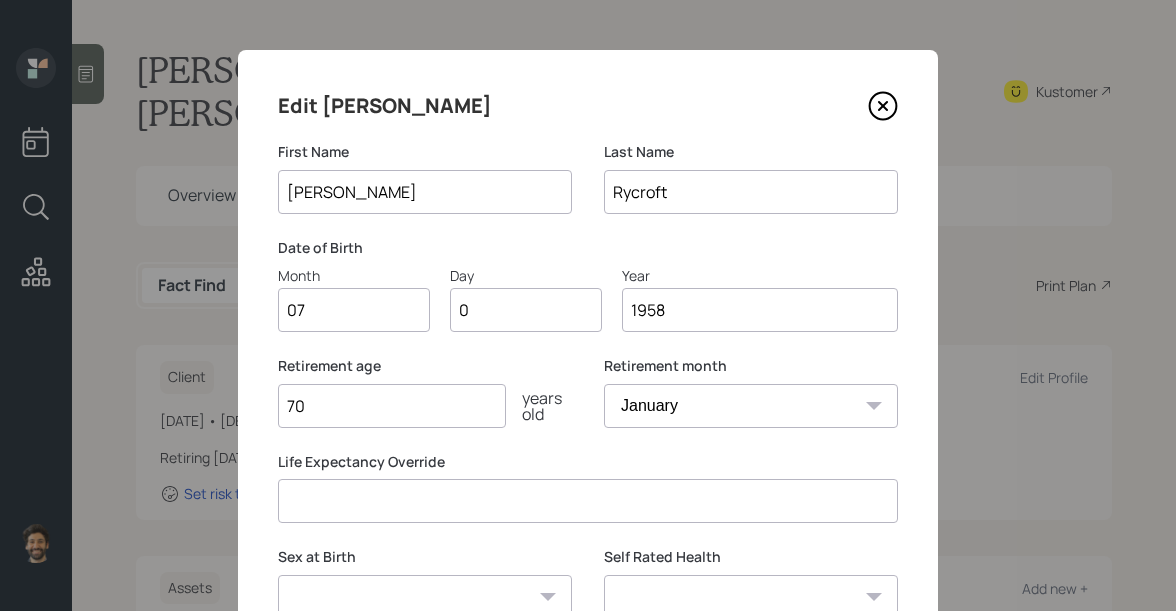 type on "07" 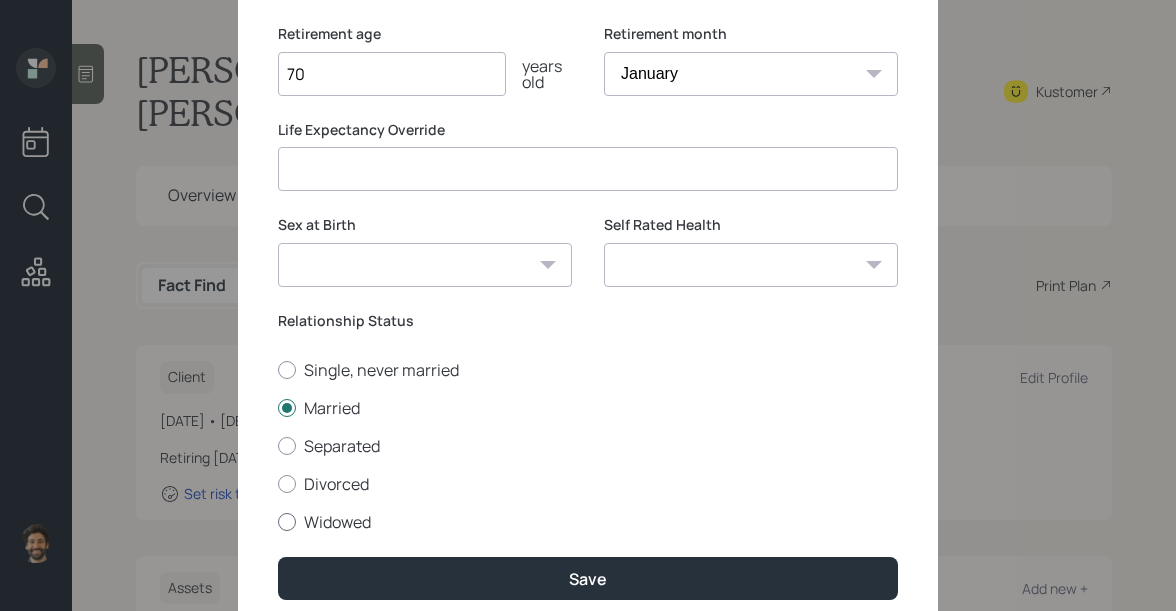 scroll, scrollTop: 396, scrollLeft: 0, axis: vertical 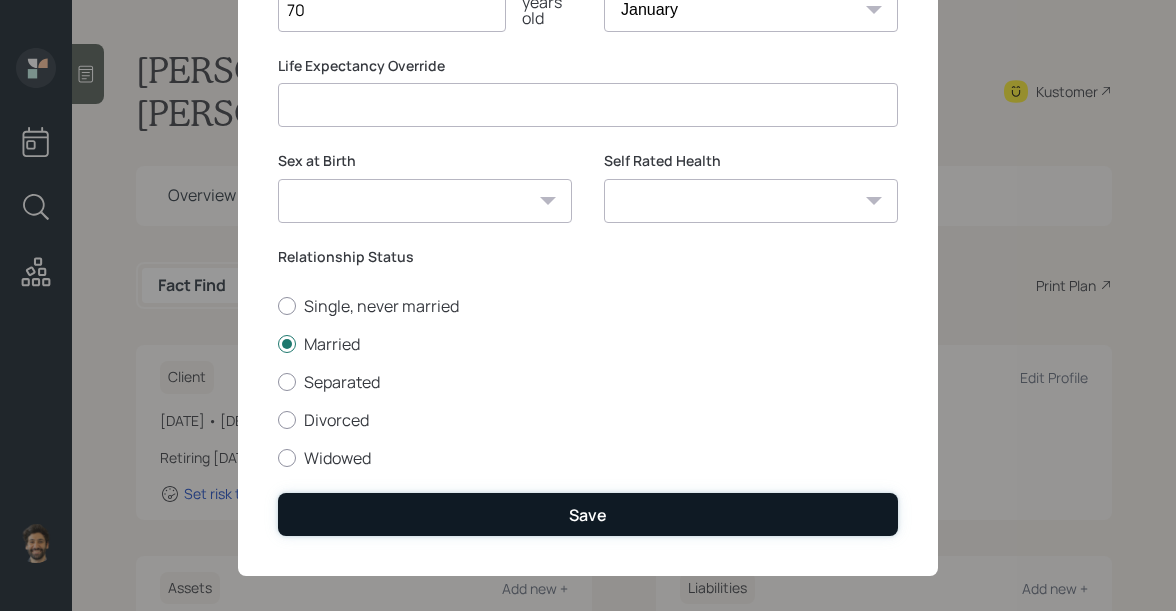 click on "Save" at bounding box center (588, 514) 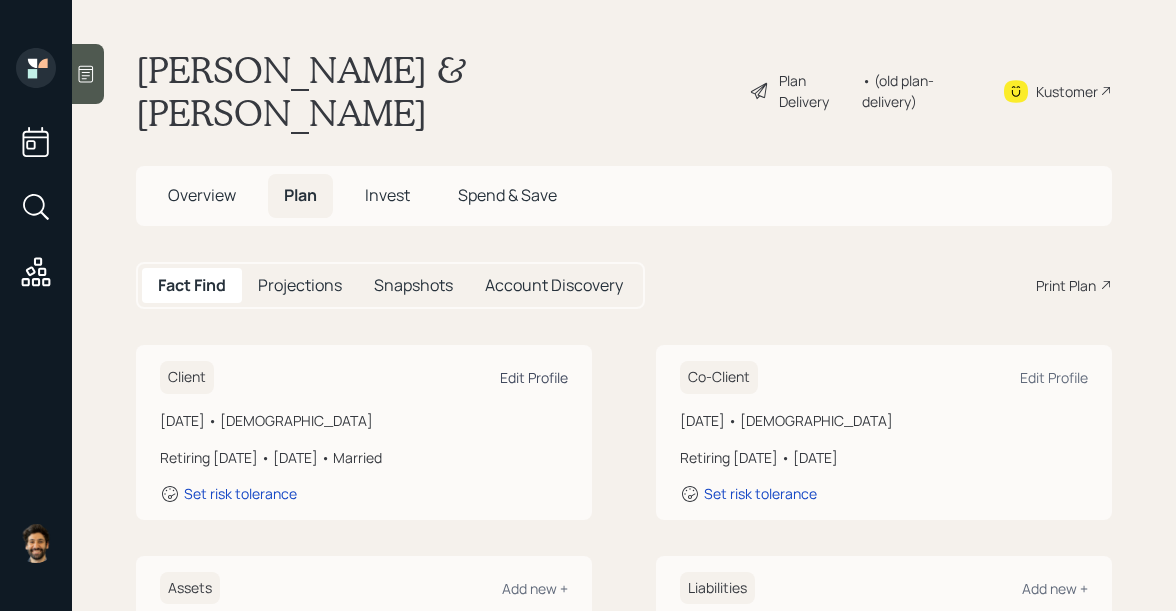 click on "Edit Profile" at bounding box center [534, 377] 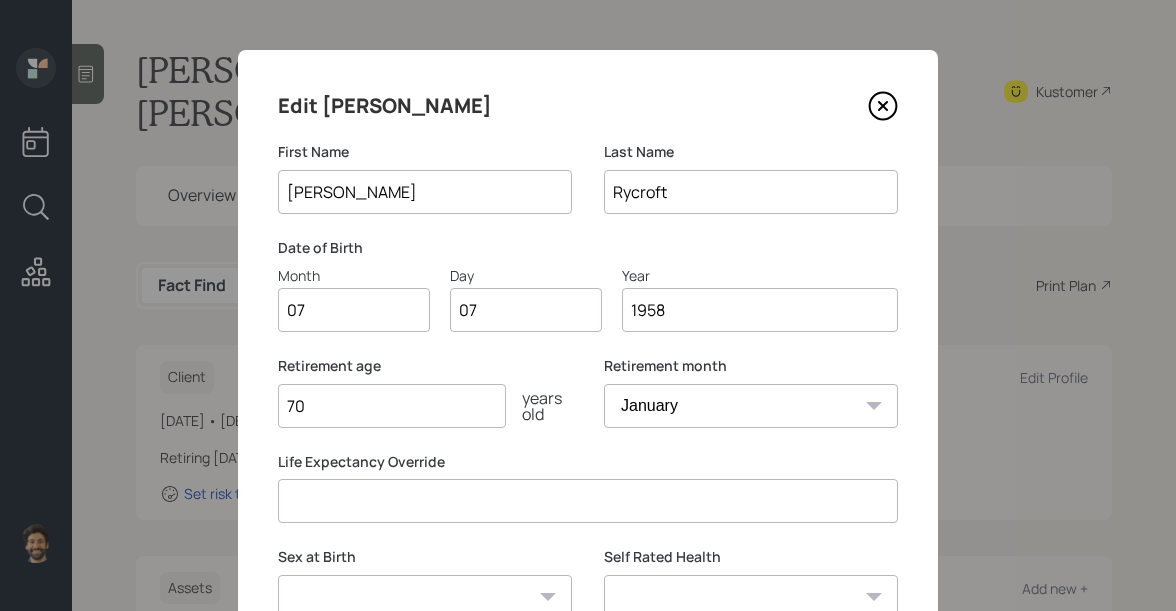 click on "70" at bounding box center [392, 406] 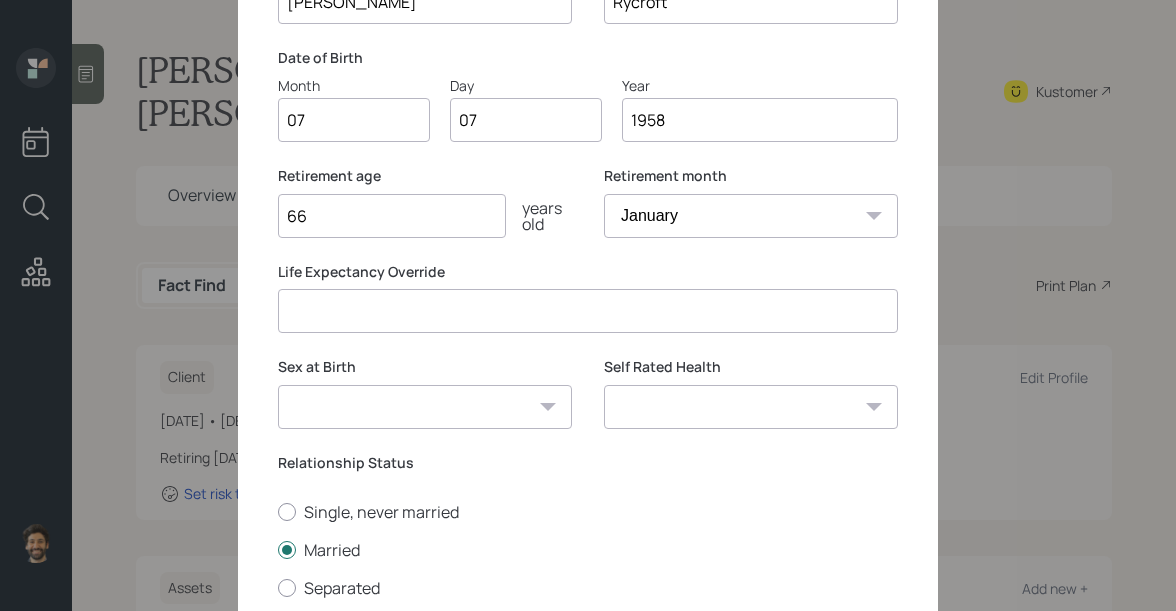scroll, scrollTop: 411, scrollLeft: 0, axis: vertical 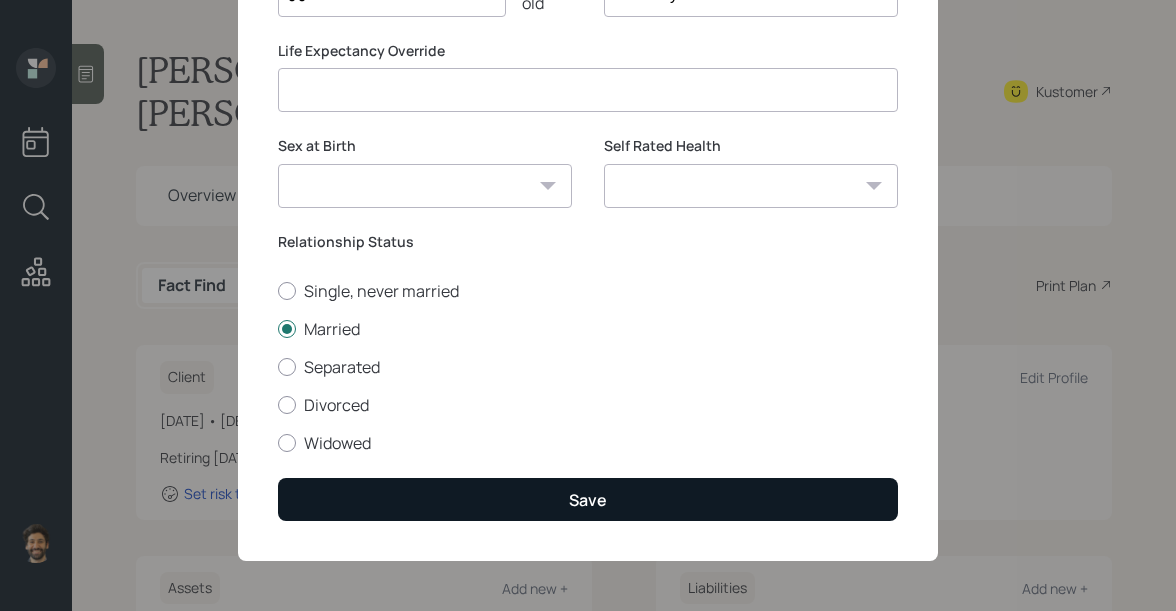 type on "66" 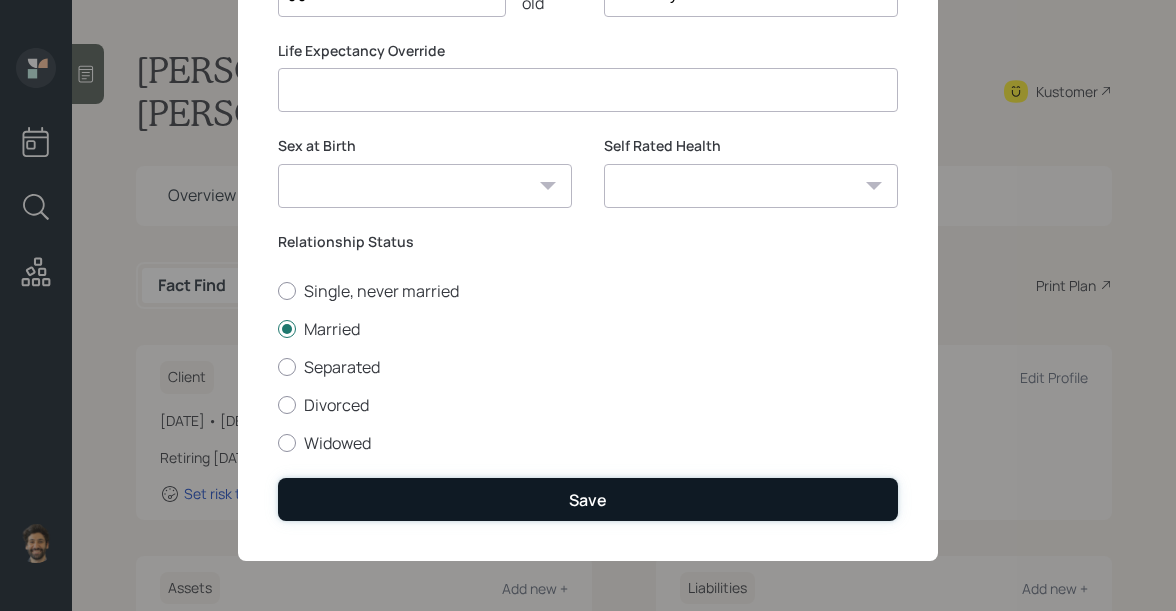 click on "Save" at bounding box center [588, 499] 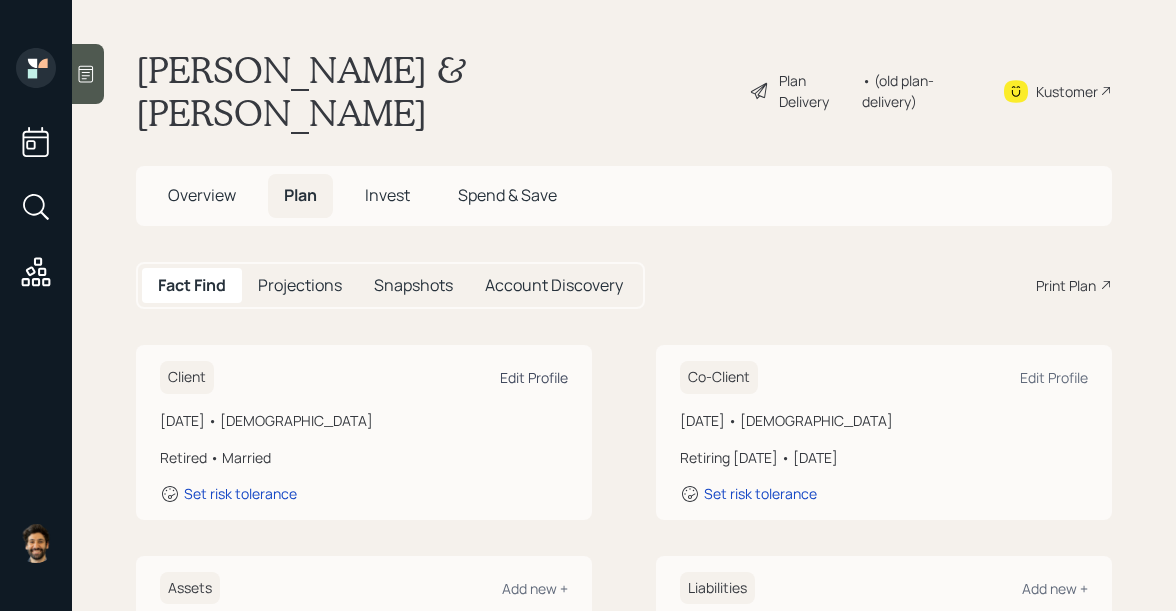 click on "Edit Profile" at bounding box center [534, 377] 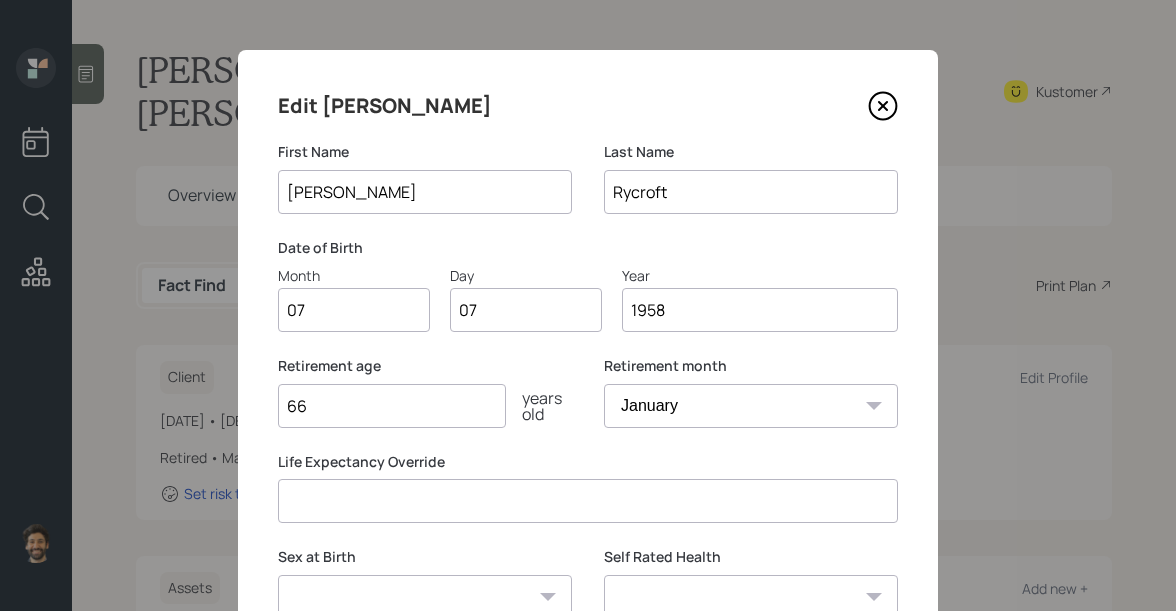 click on "66" at bounding box center (392, 406) 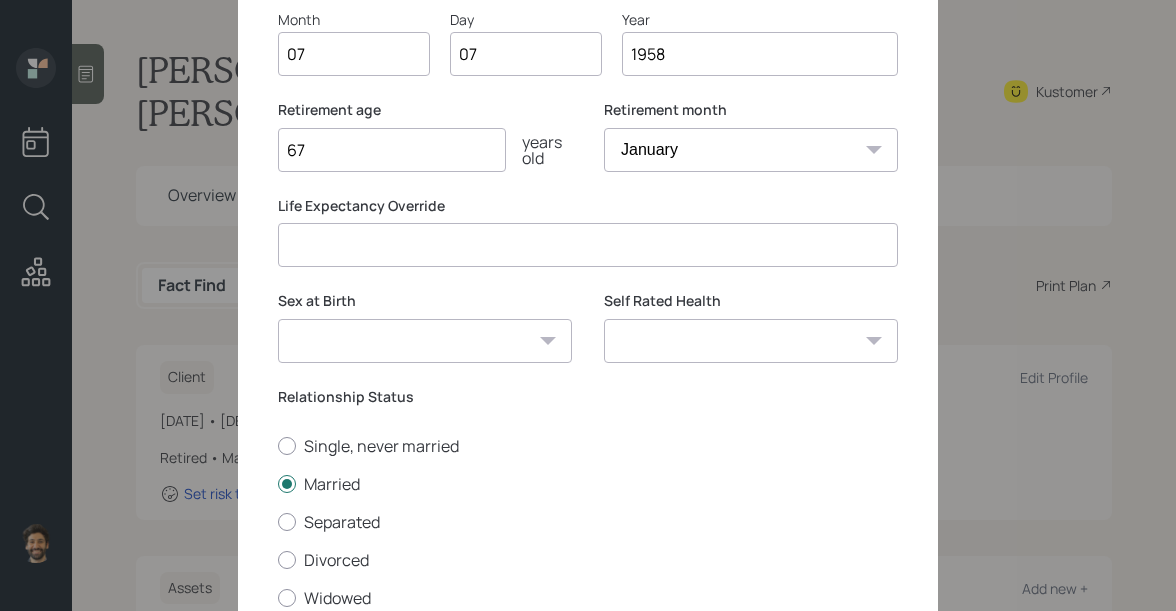 scroll, scrollTop: 411, scrollLeft: 0, axis: vertical 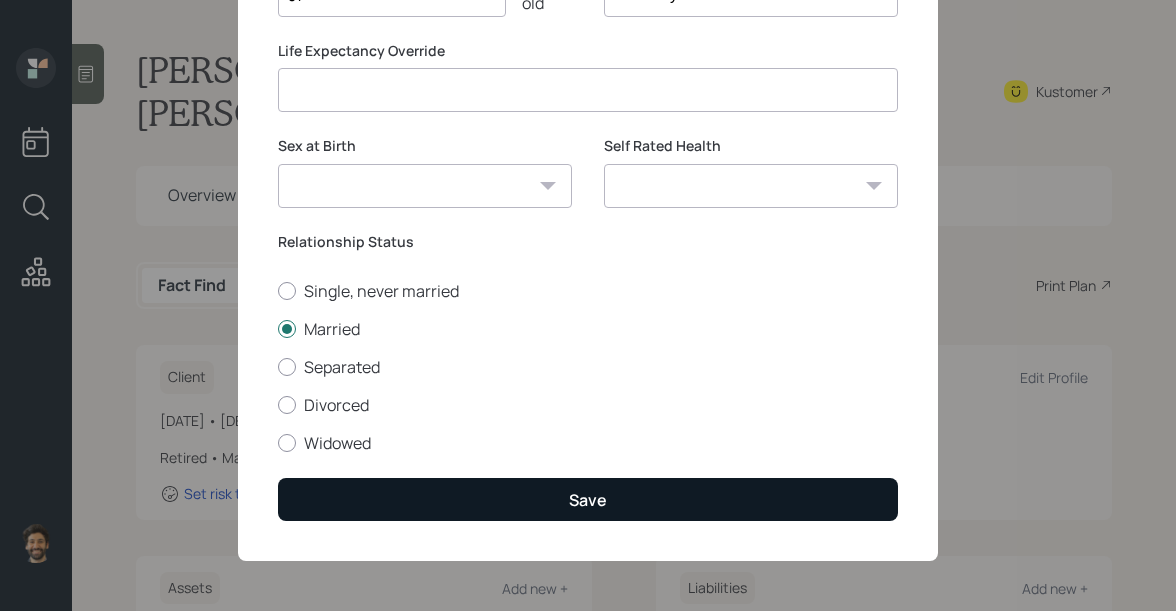 type on "67" 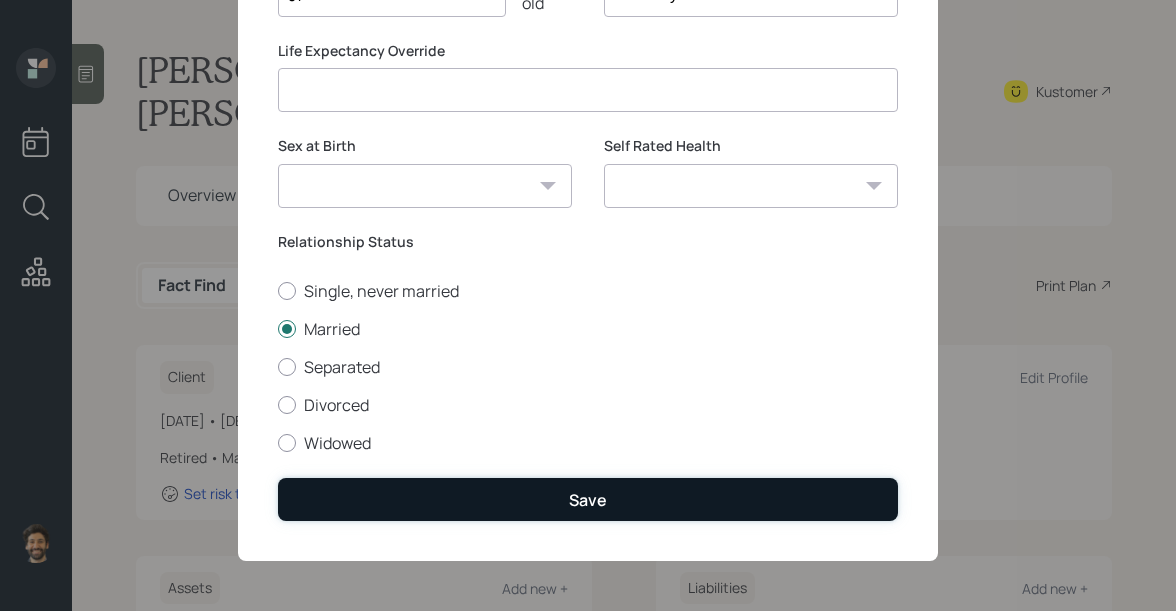 click on "Save" at bounding box center [588, 499] 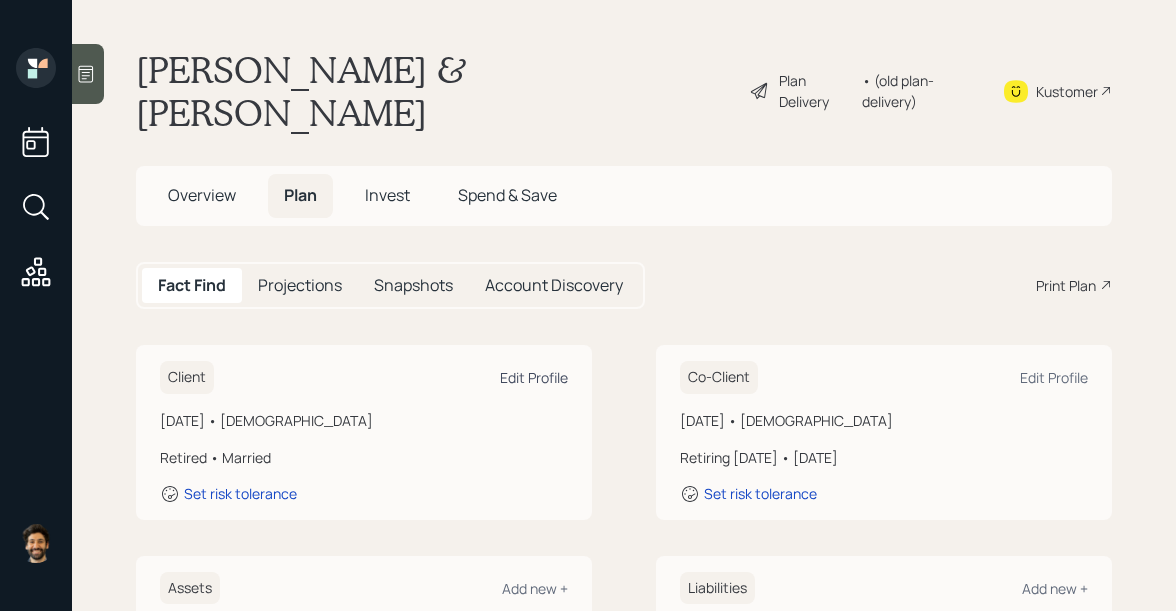click on "Edit Profile" at bounding box center [534, 377] 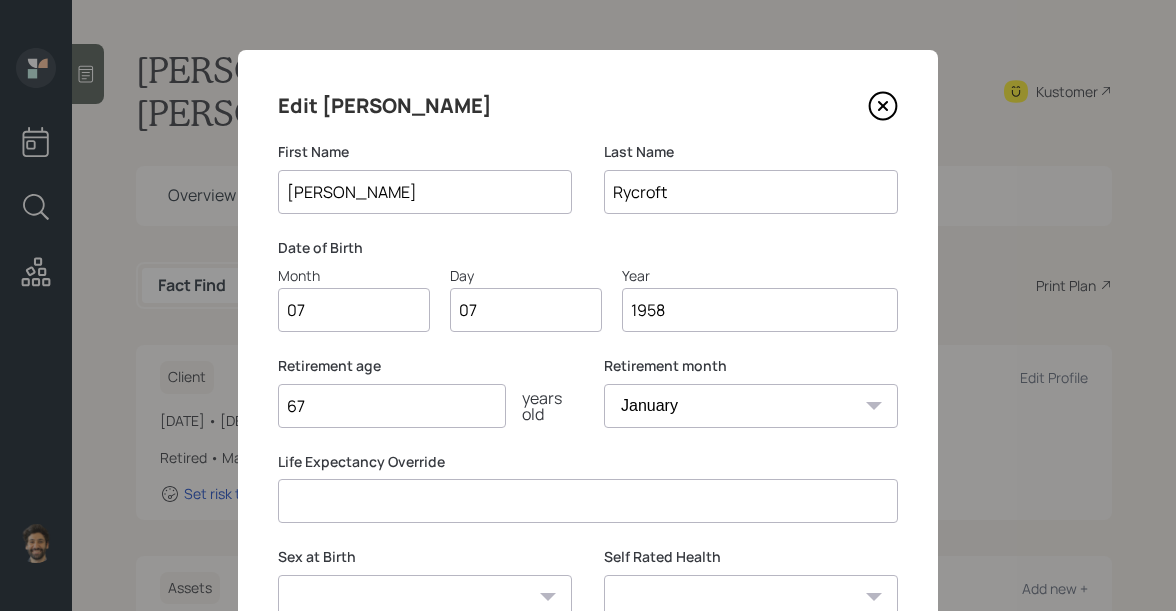 click on "67" at bounding box center (392, 406) 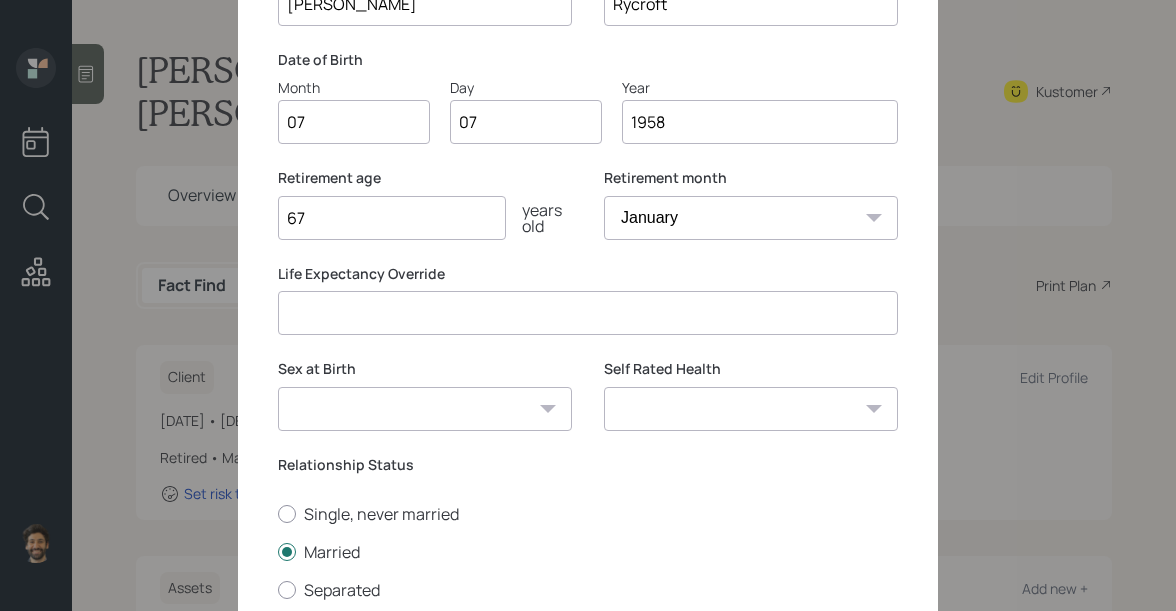 scroll, scrollTop: 411, scrollLeft: 0, axis: vertical 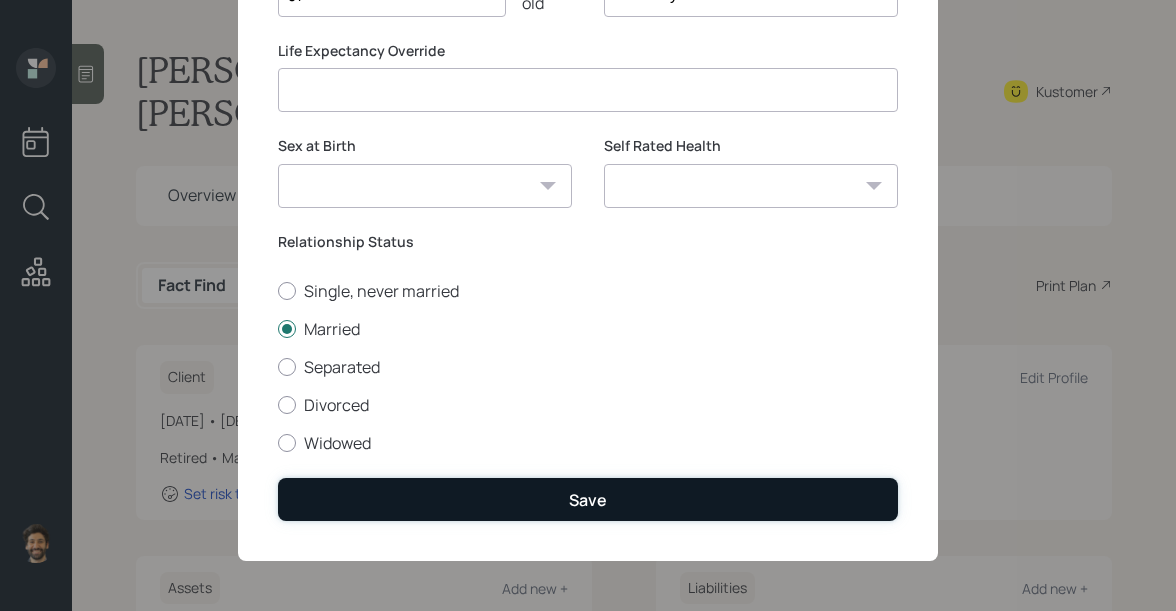 click on "Save" at bounding box center (588, 499) 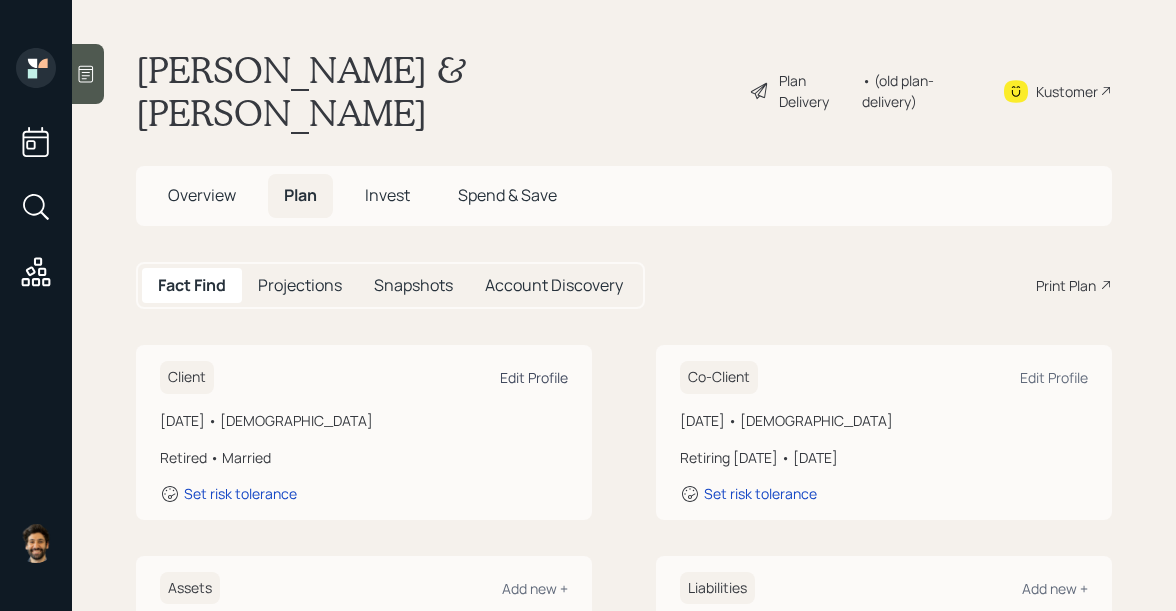 click on "Edit Profile" at bounding box center (534, 377) 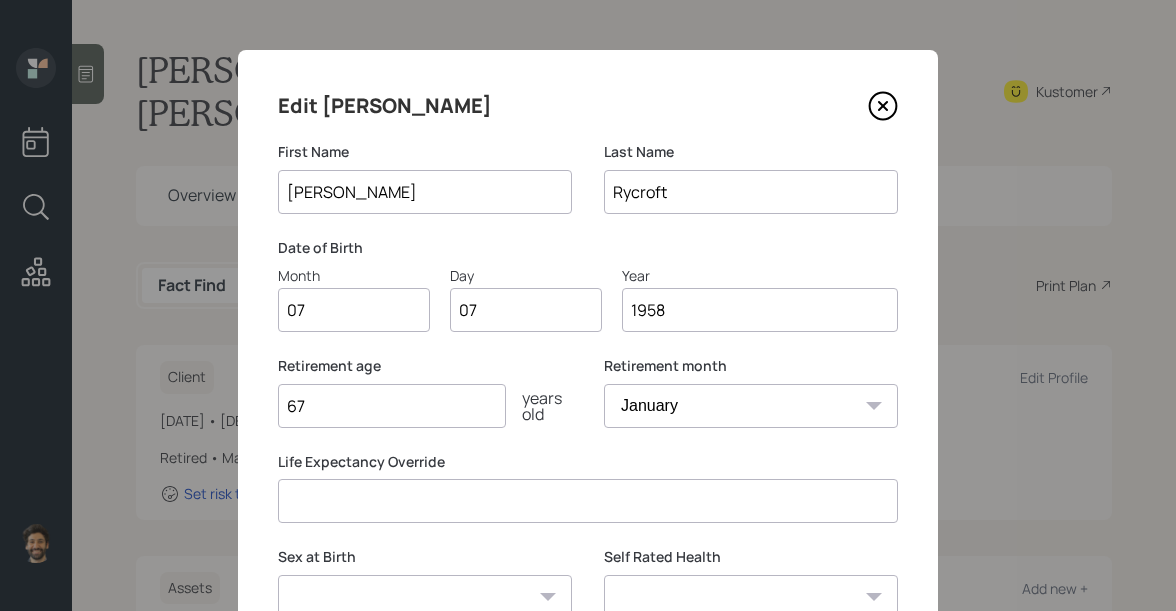 click on "67" at bounding box center (392, 406) 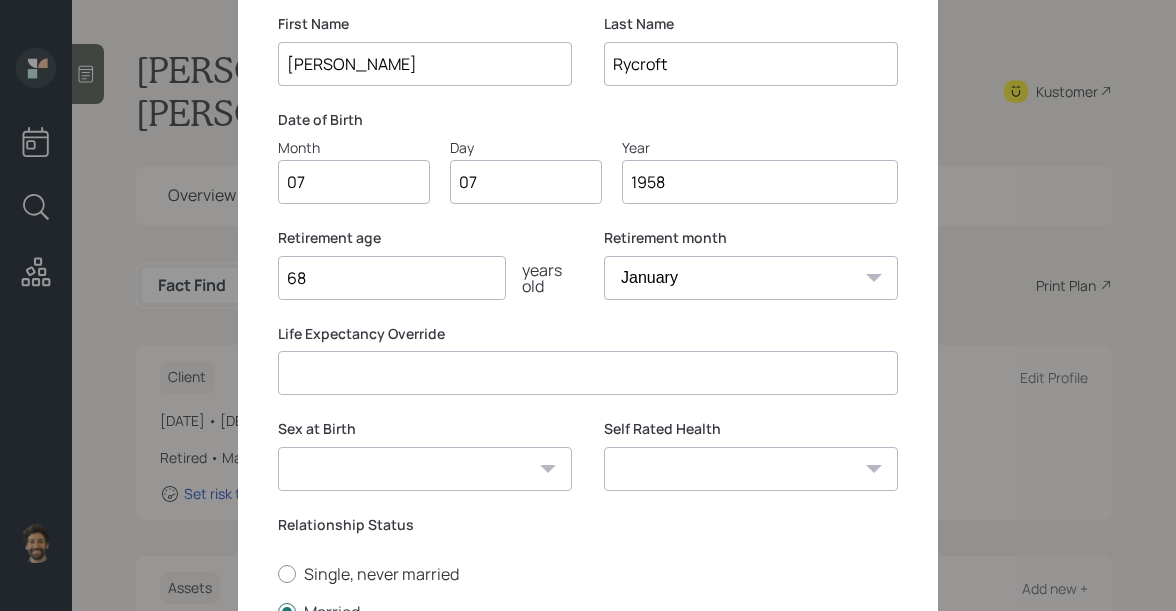 scroll, scrollTop: 325, scrollLeft: 0, axis: vertical 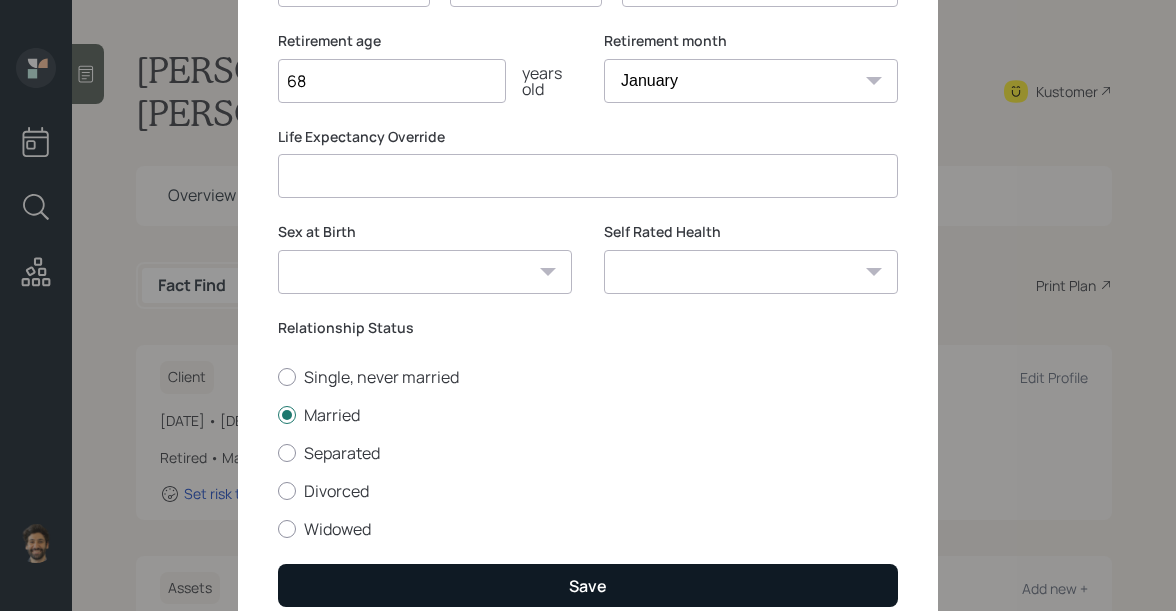 type on "68" 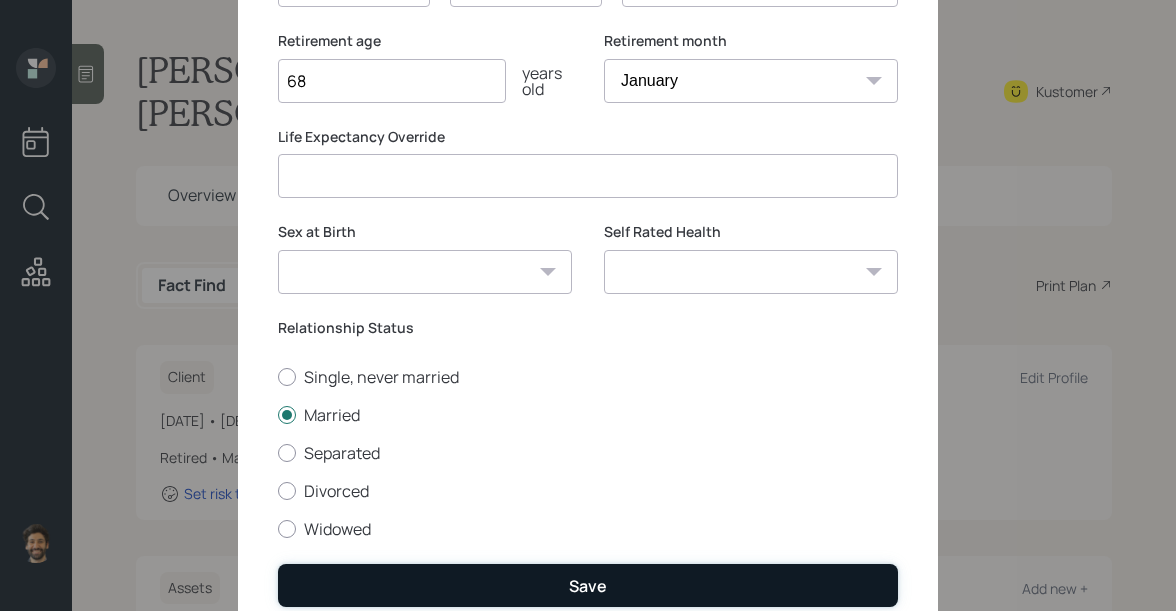 click on "Save" at bounding box center [588, 585] 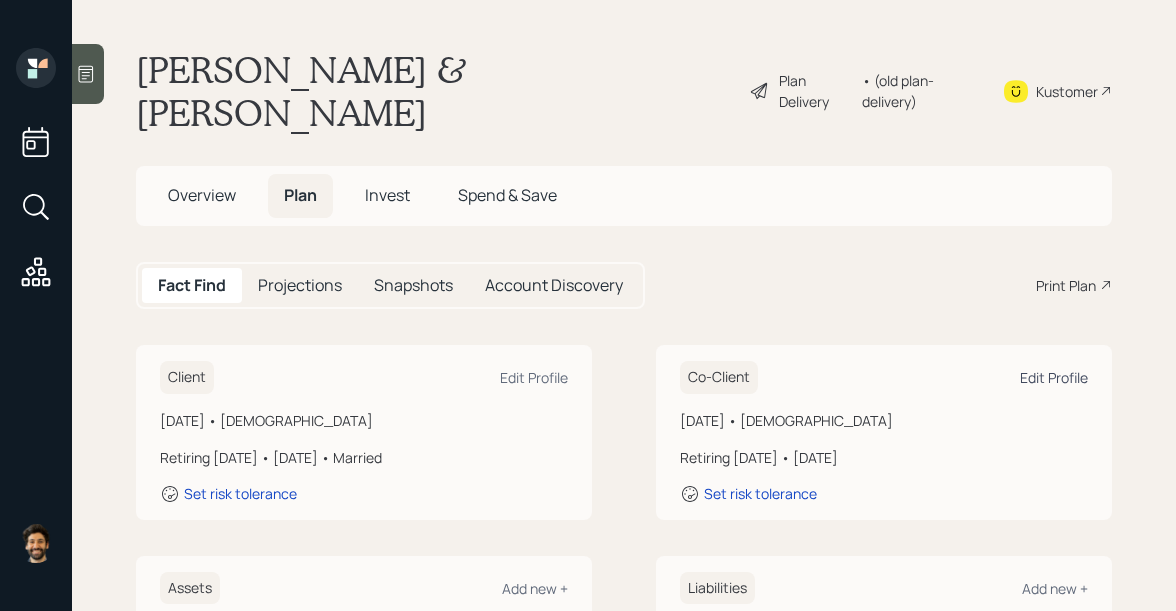 click on "Edit Profile" at bounding box center [1054, 377] 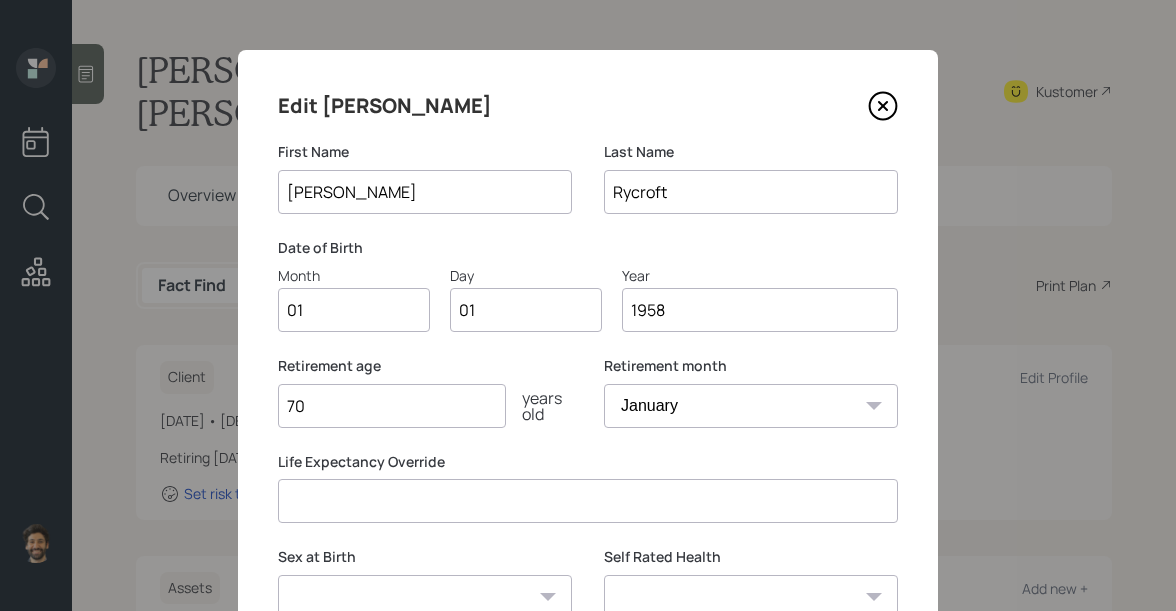click on "70" at bounding box center (392, 406) 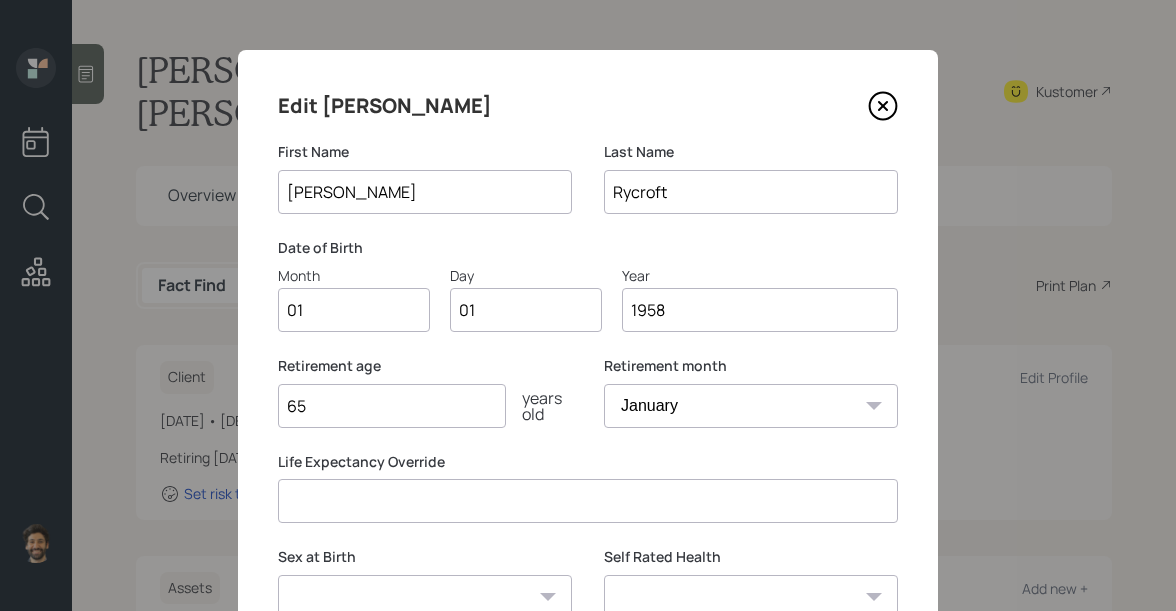 scroll, scrollTop: 170, scrollLeft: 0, axis: vertical 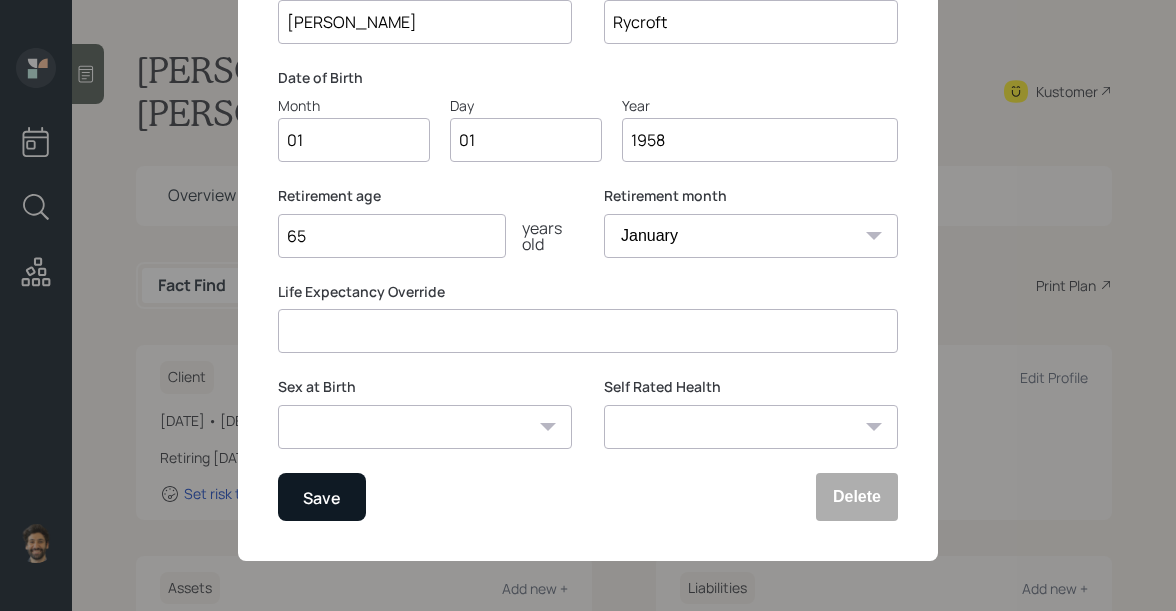 type on "65" 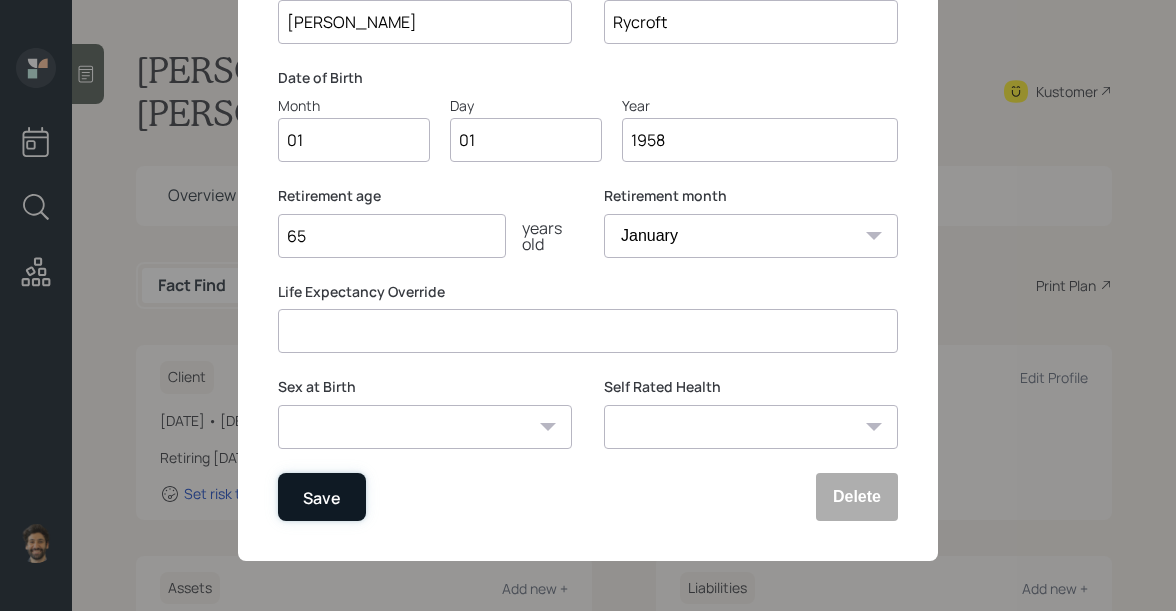 click on "Save" at bounding box center (322, 497) 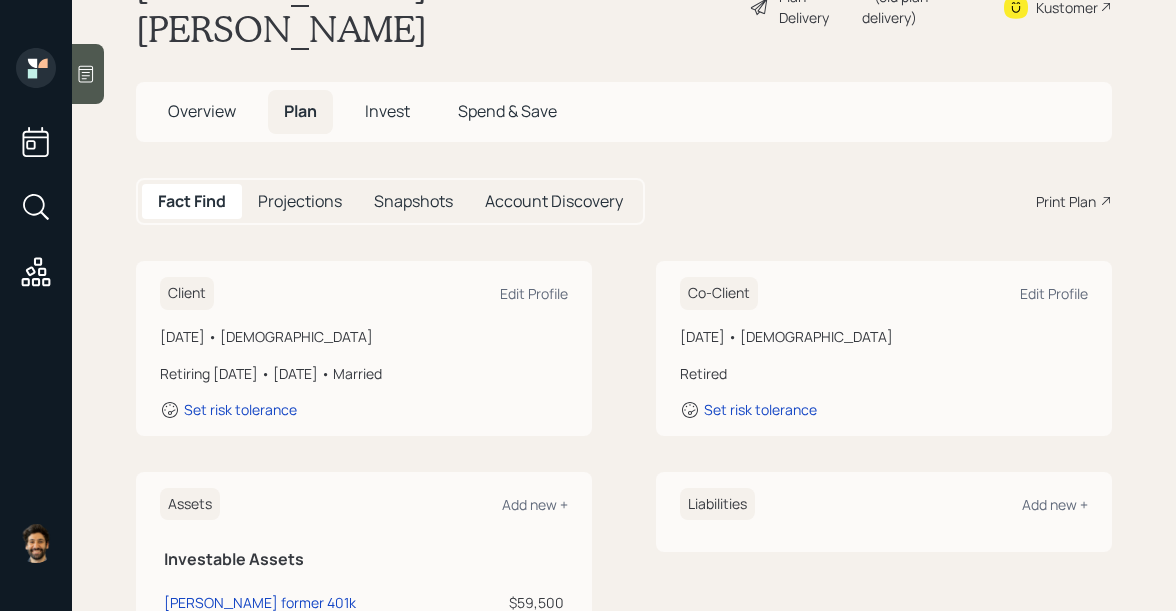 scroll, scrollTop: 95, scrollLeft: 0, axis: vertical 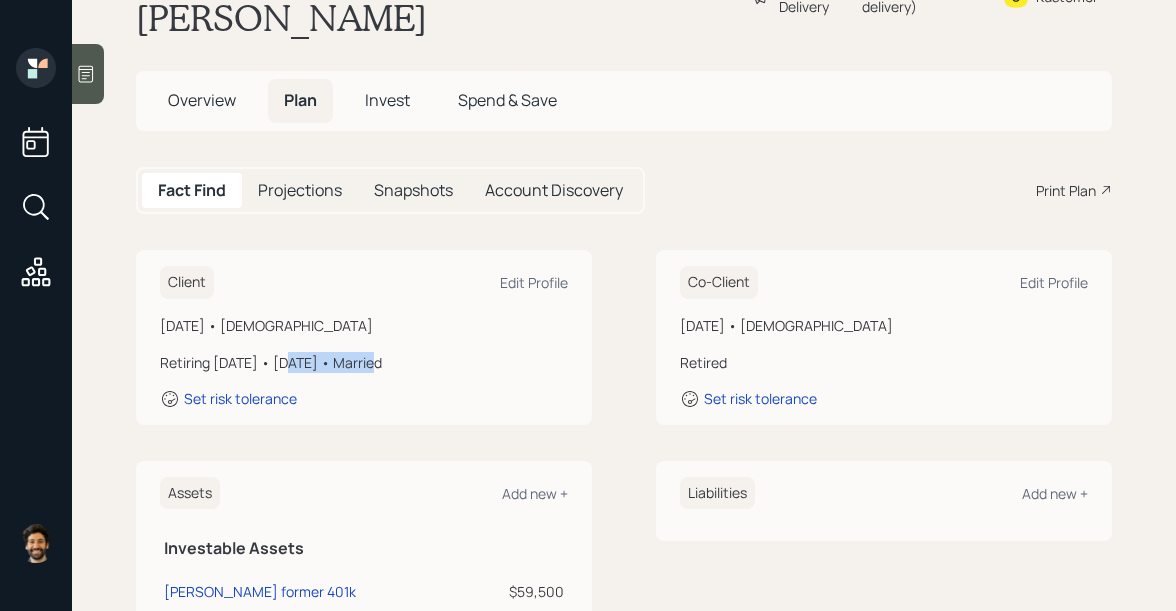 drag, startPoint x: 276, startPoint y: 323, endPoint x: 366, endPoint y: 322, distance: 90.005554 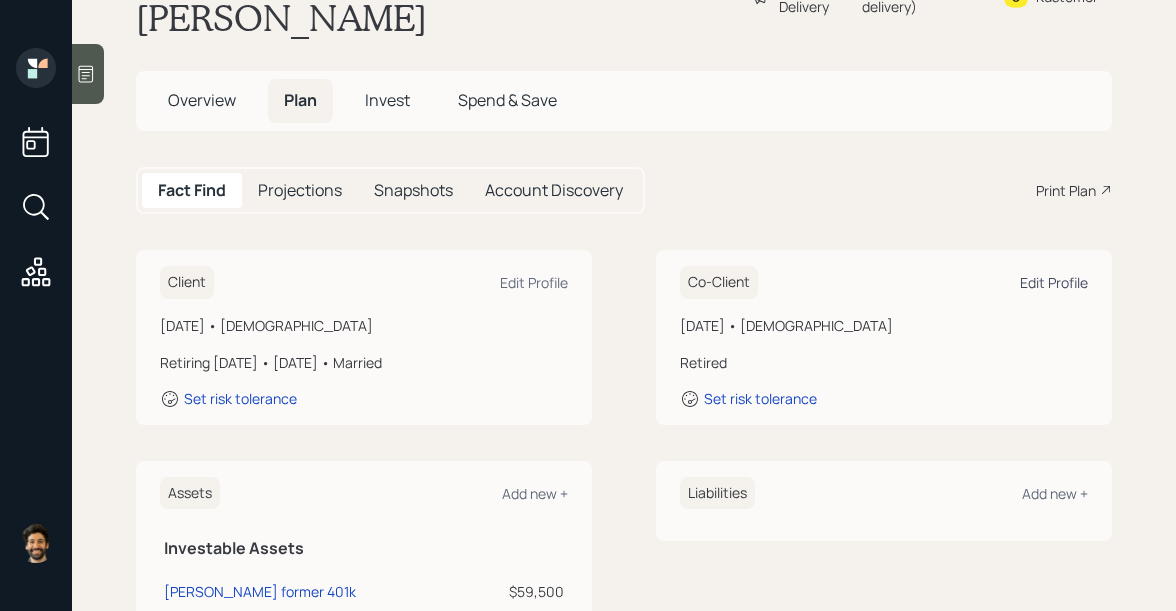 click on "Edit Profile" at bounding box center [1054, 282] 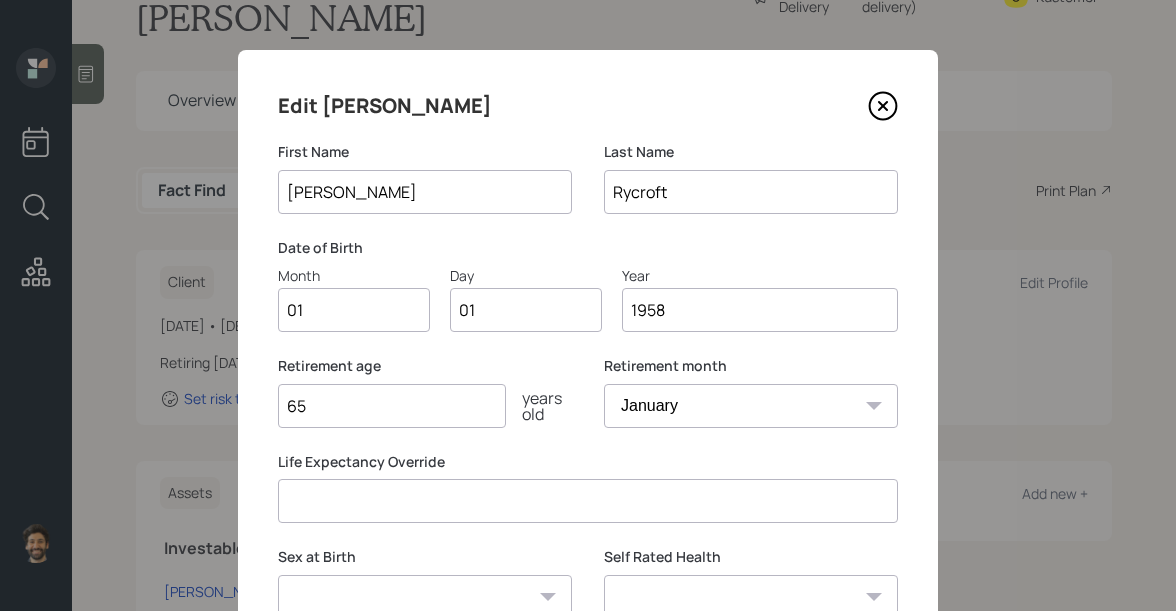 click on "01" at bounding box center (354, 310) 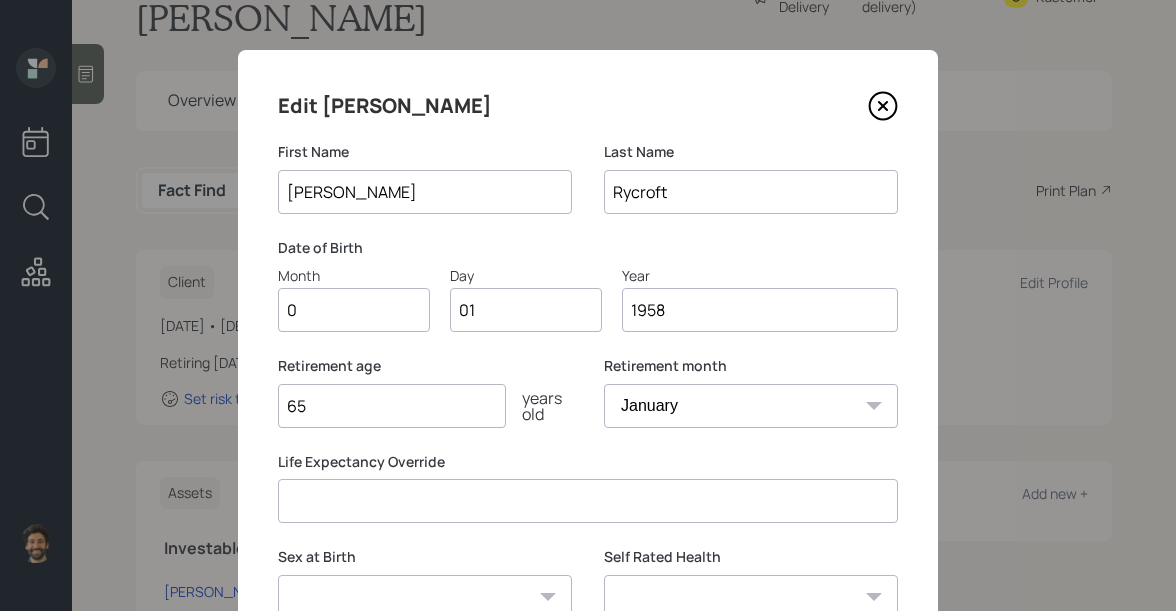 type on "02" 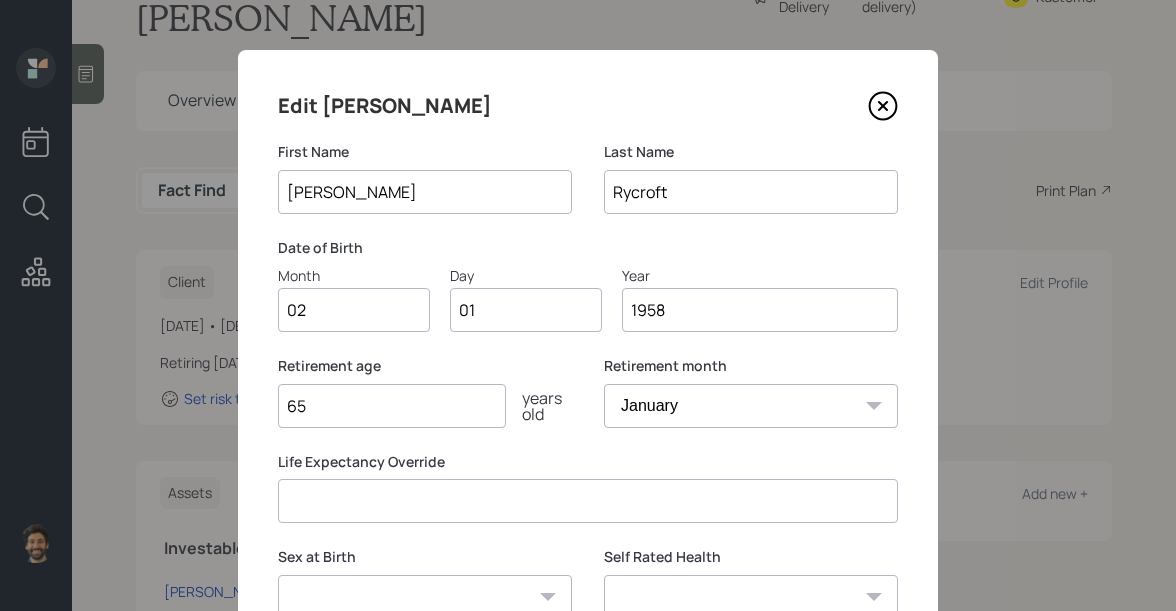 type on "0" 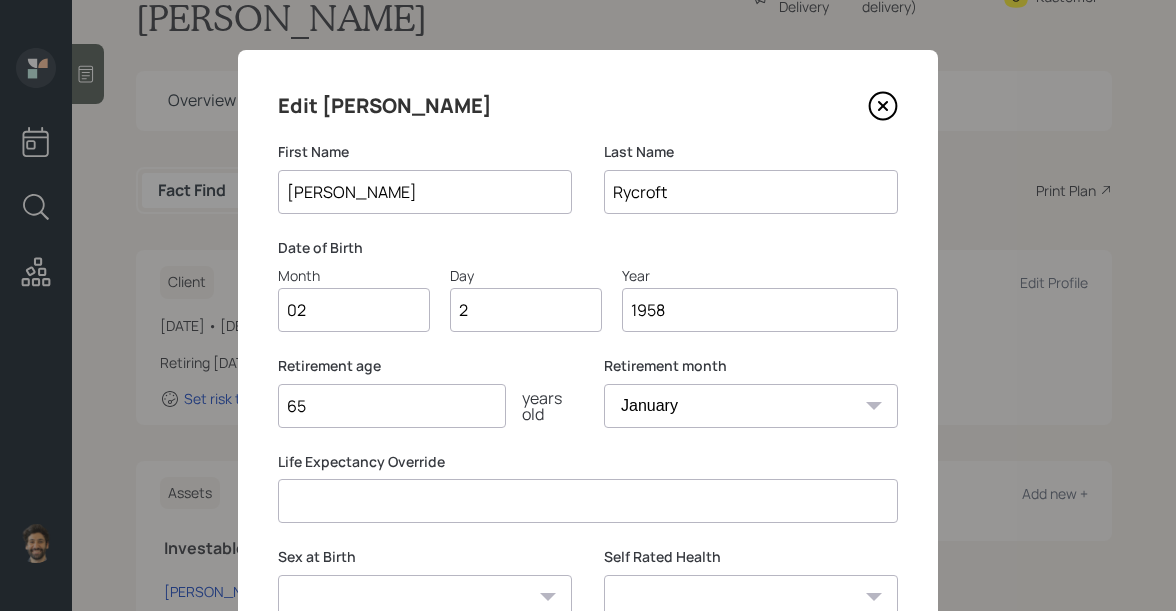 type on "20" 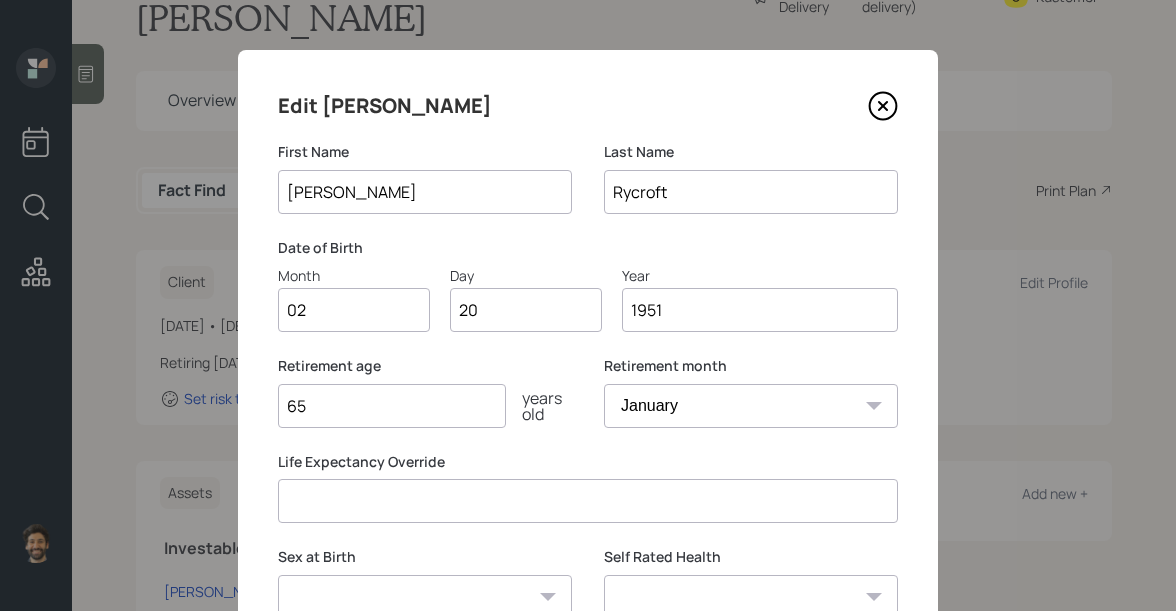 scroll, scrollTop: 170, scrollLeft: 0, axis: vertical 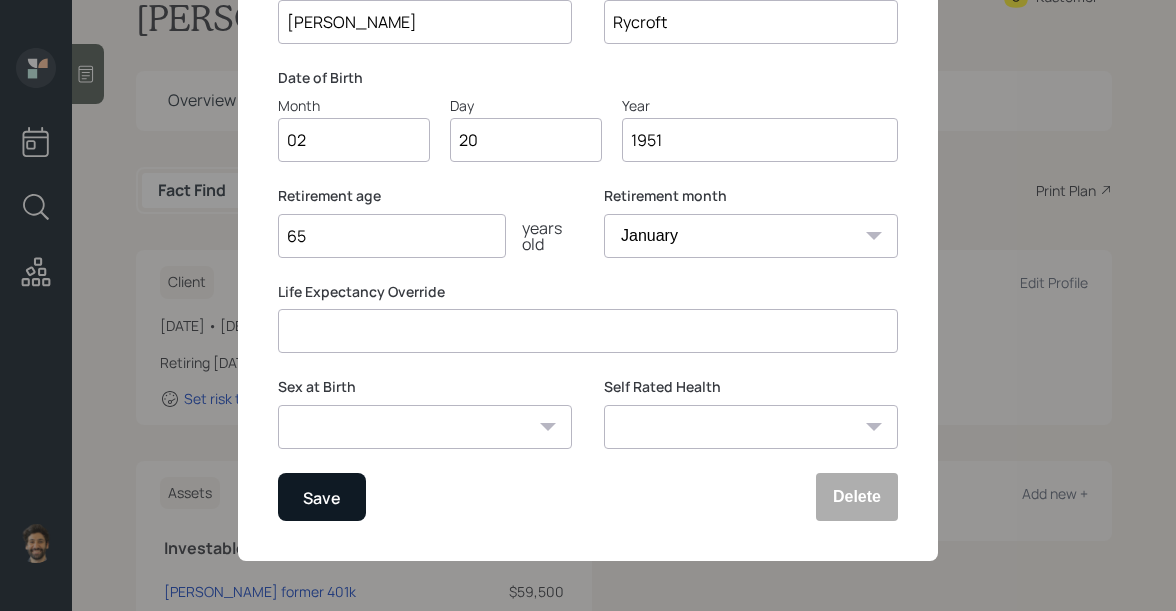 type on "1951" 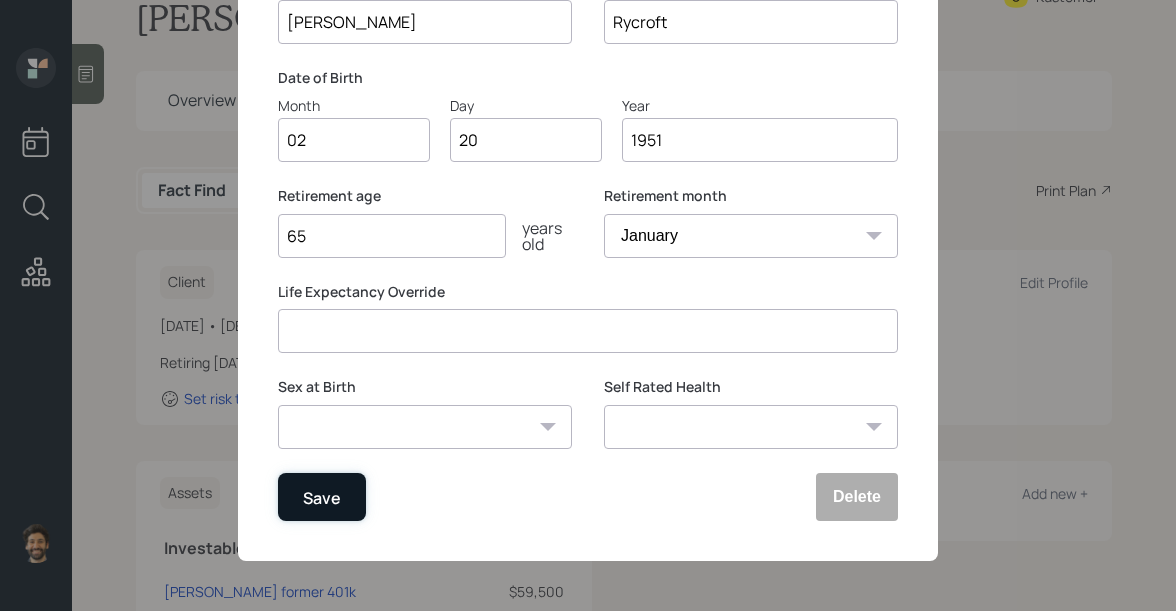 click on "Save" at bounding box center [322, 497] 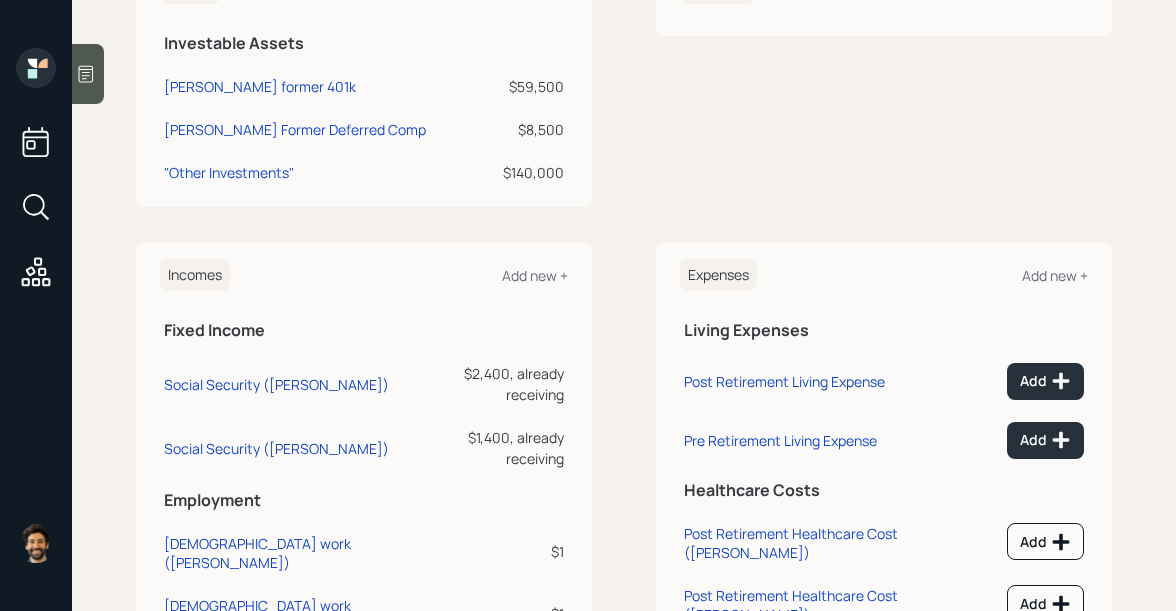 scroll, scrollTop: 634, scrollLeft: 0, axis: vertical 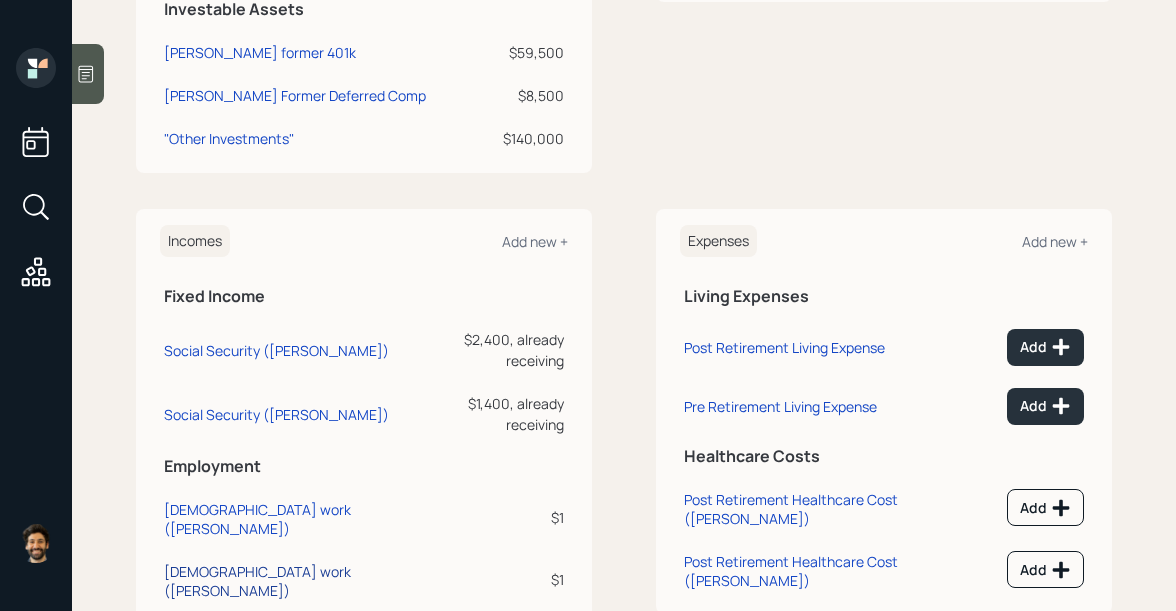 click on "Full-time work   (Bob)" at bounding box center (296, 581) 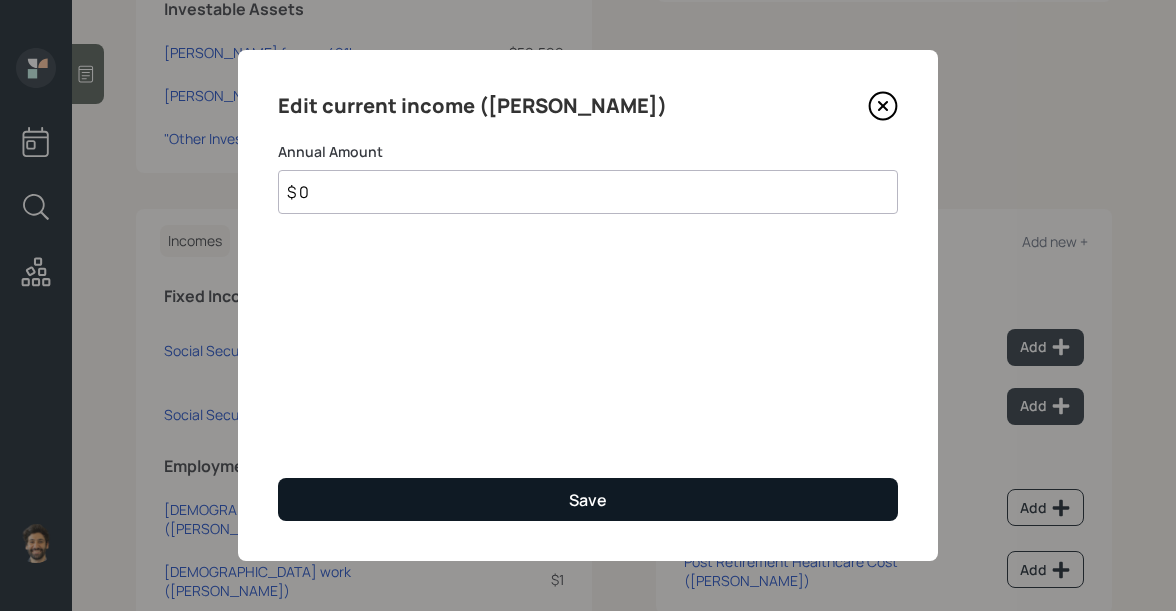 type on "$ 0" 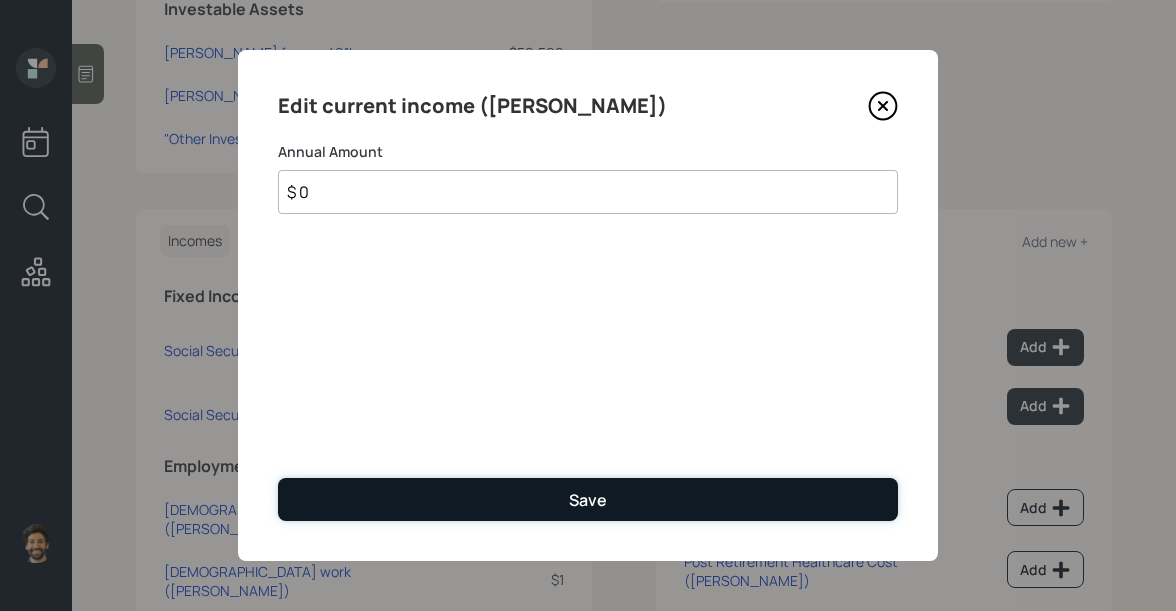 click on "Save" at bounding box center (588, 499) 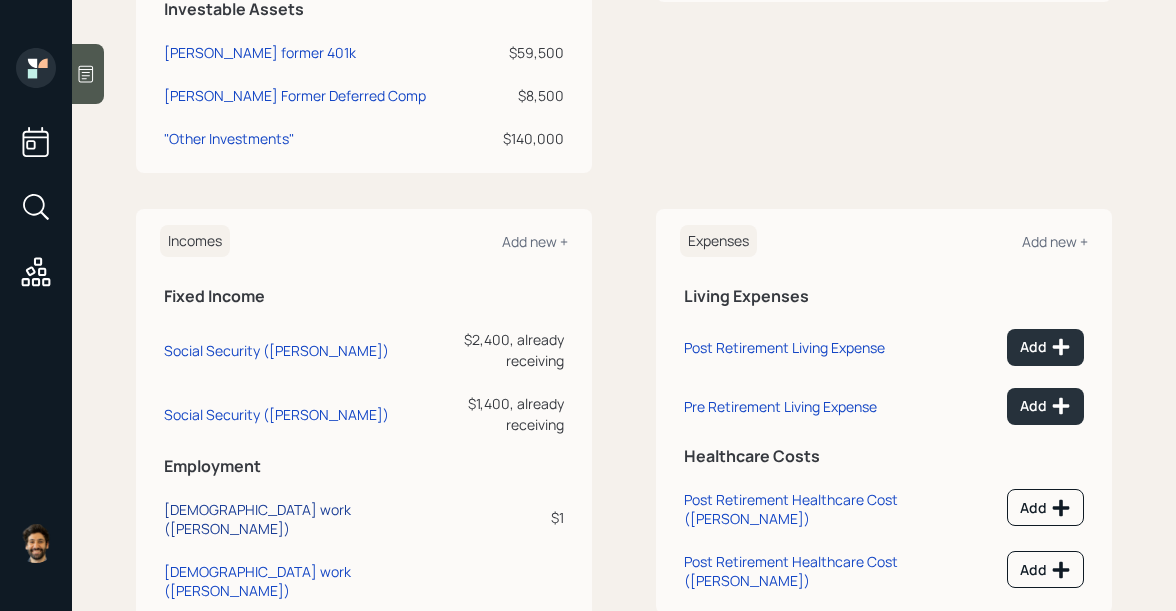 click on "Full-time work   (Kathy)" at bounding box center (296, 519) 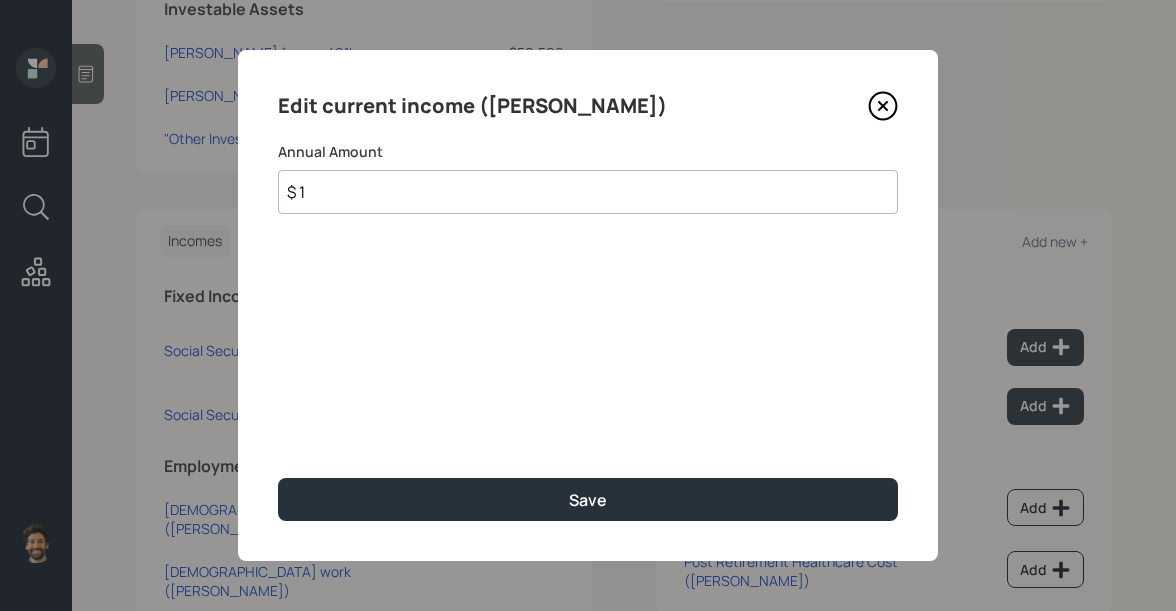 click on "$ 1" at bounding box center (588, 192) 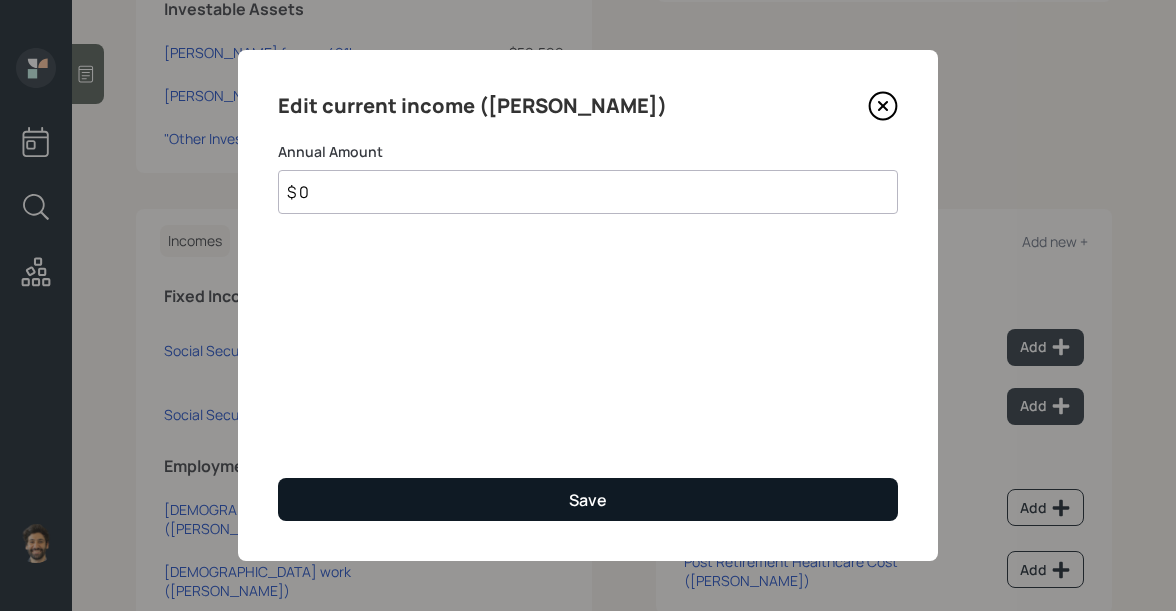 type on "$ 0" 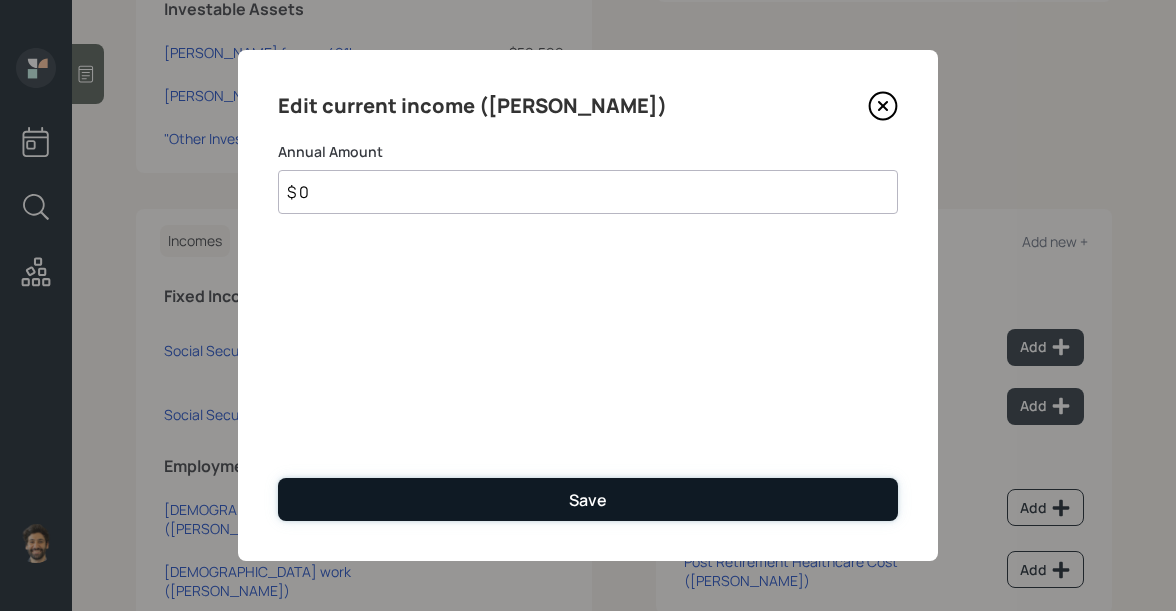 click on "Save" at bounding box center [588, 499] 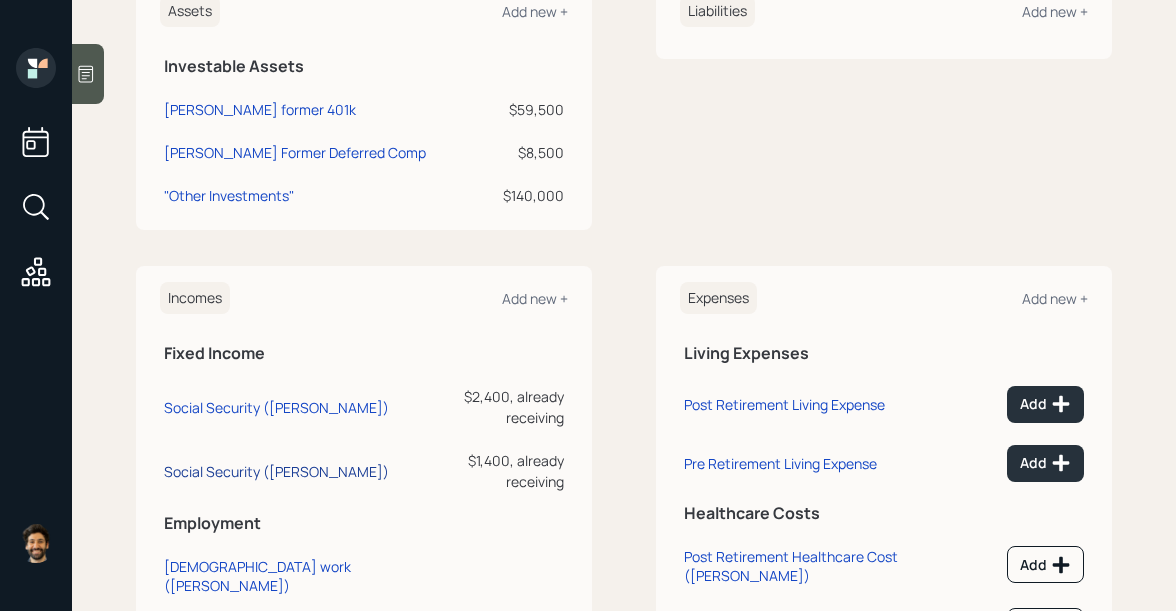 scroll, scrollTop: 562, scrollLeft: 0, axis: vertical 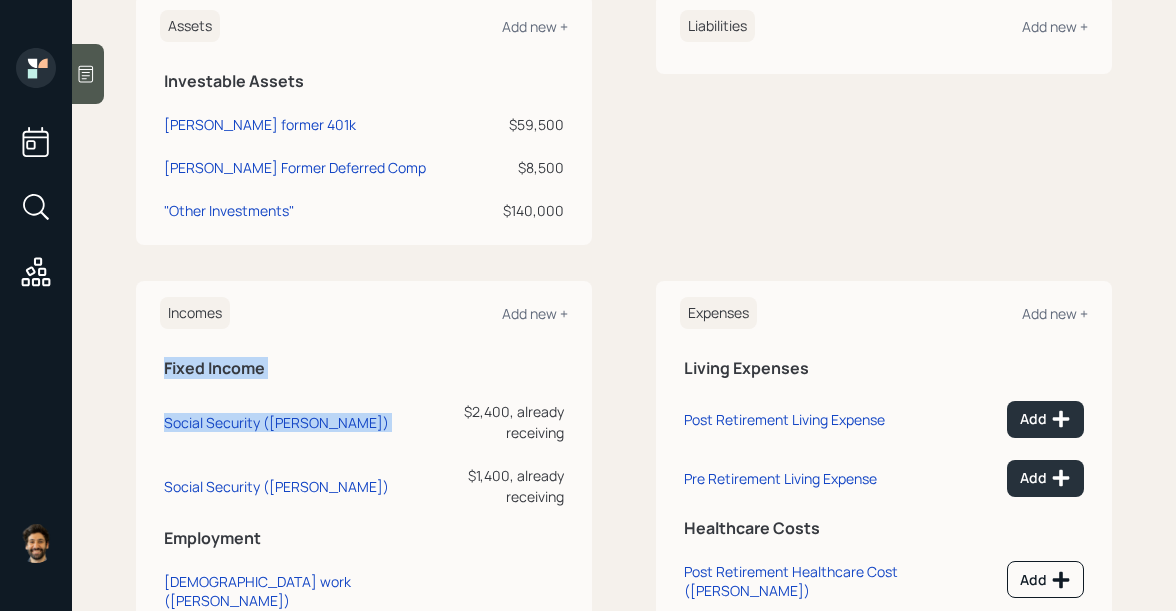 drag, startPoint x: 569, startPoint y: 369, endPoint x: 385, endPoint y: 379, distance: 184.27155 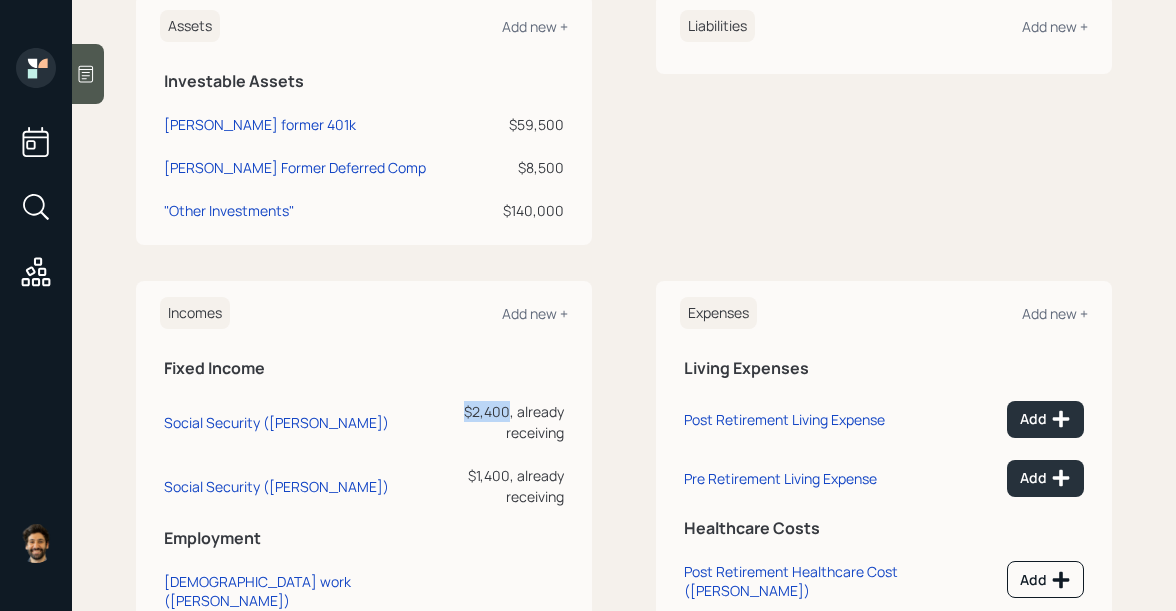 drag, startPoint x: 449, startPoint y: 369, endPoint x: 405, endPoint y: 370, distance: 44.011364 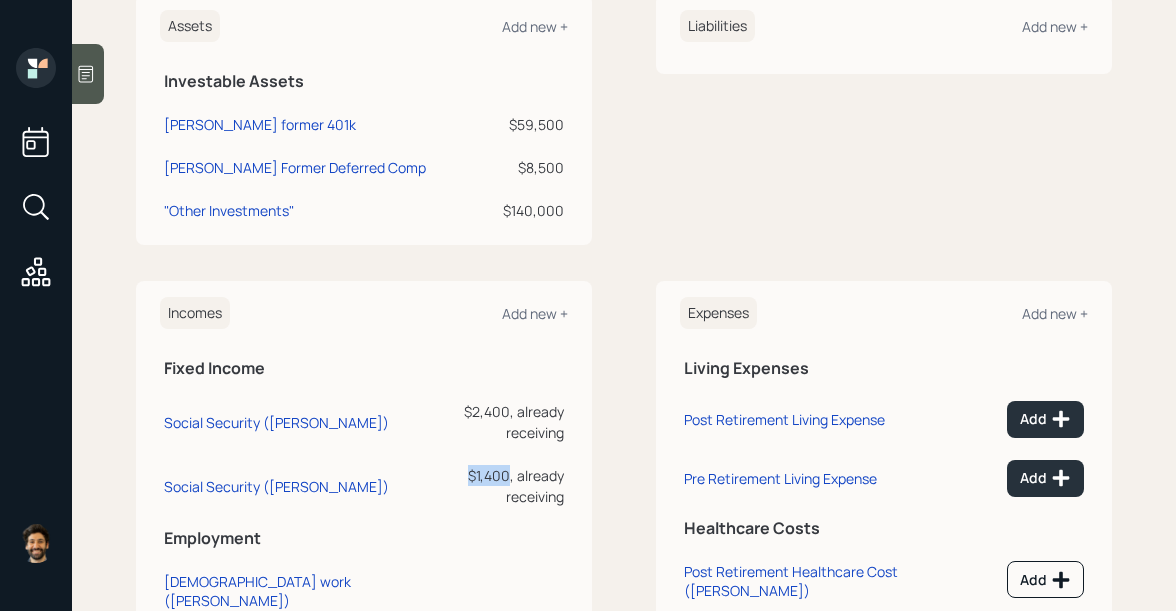 drag, startPoint x: 445, startPoint y: 417, endPoint x: 397, endPoint y: 416, distance: 48.010414 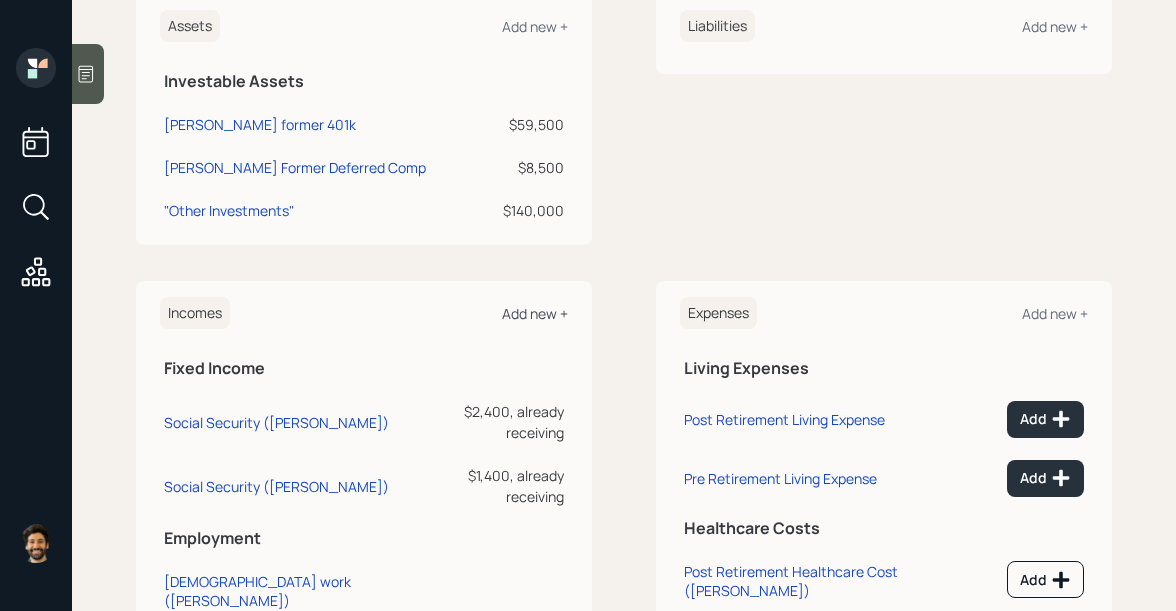 click on "Add new +" at bounding box center (535, 313) 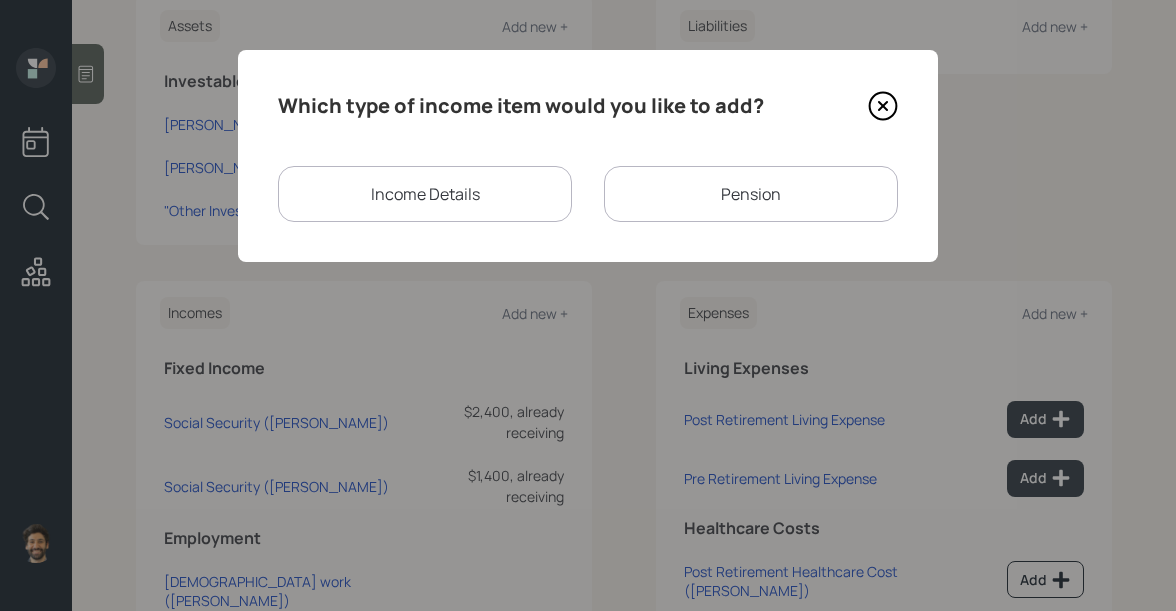 click on "Income Details" at bounding box center [425, 194] 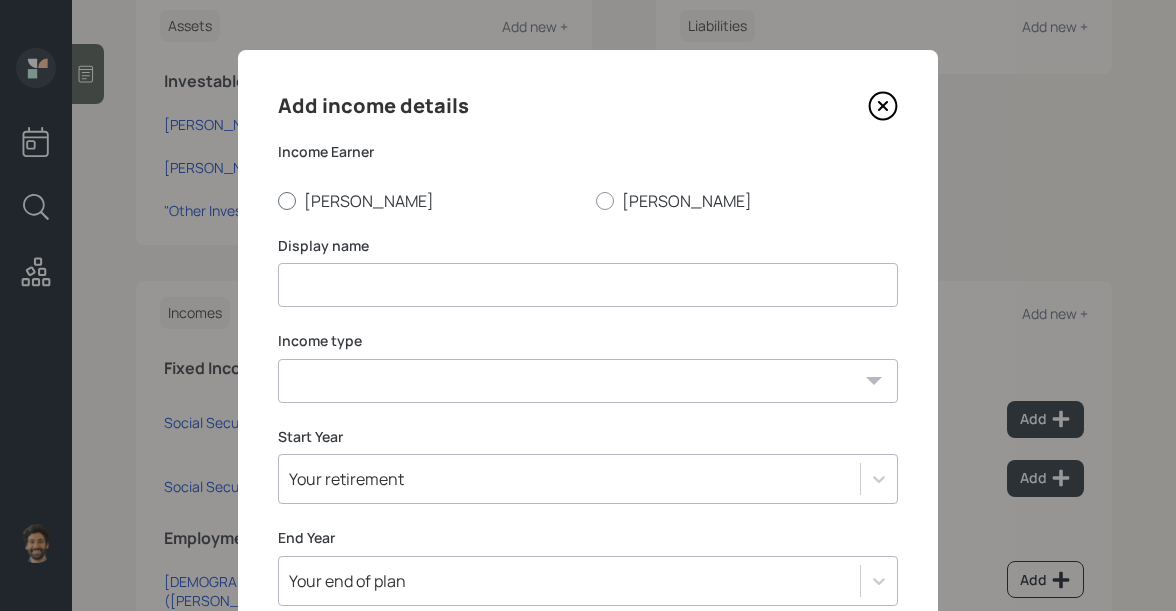 click at bounding box center [287, 201] 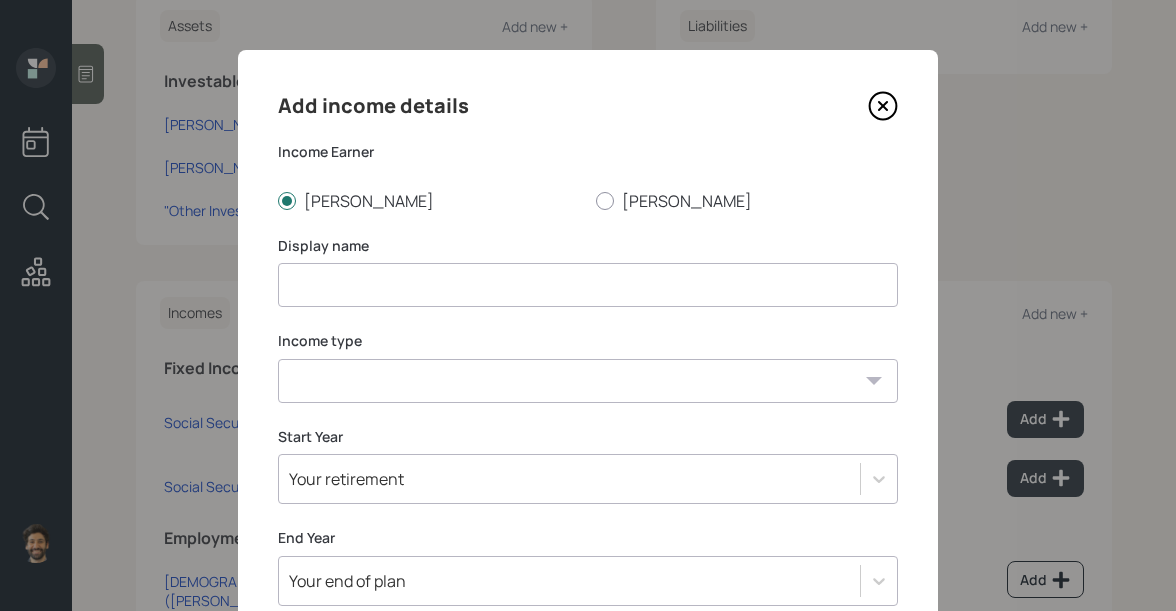 click at bounding box center (588, 285) 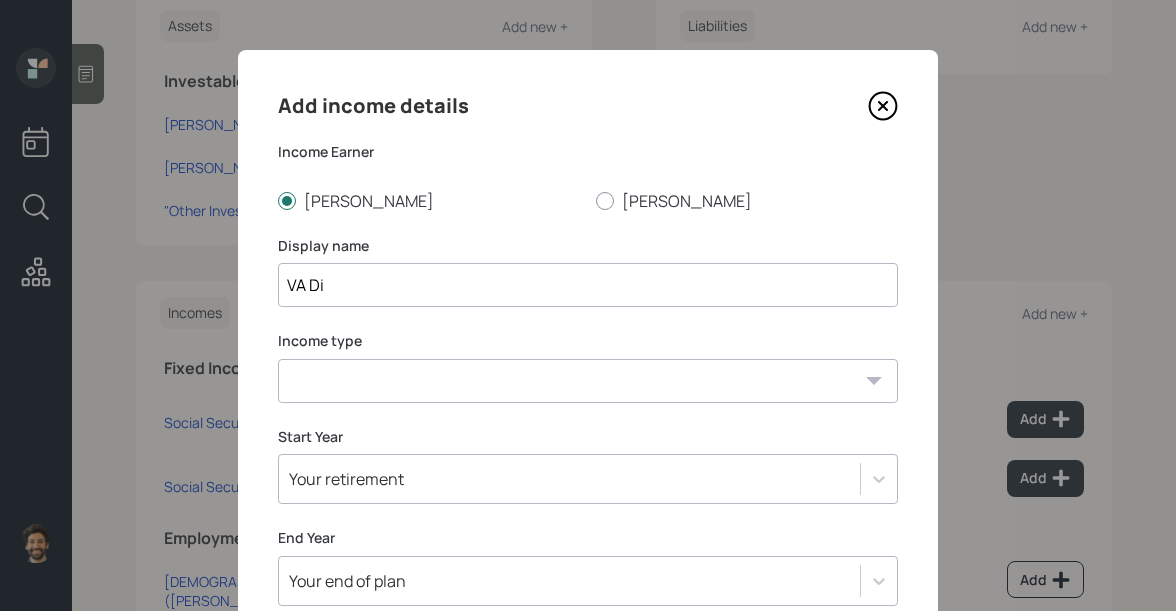 type on "VA Di" 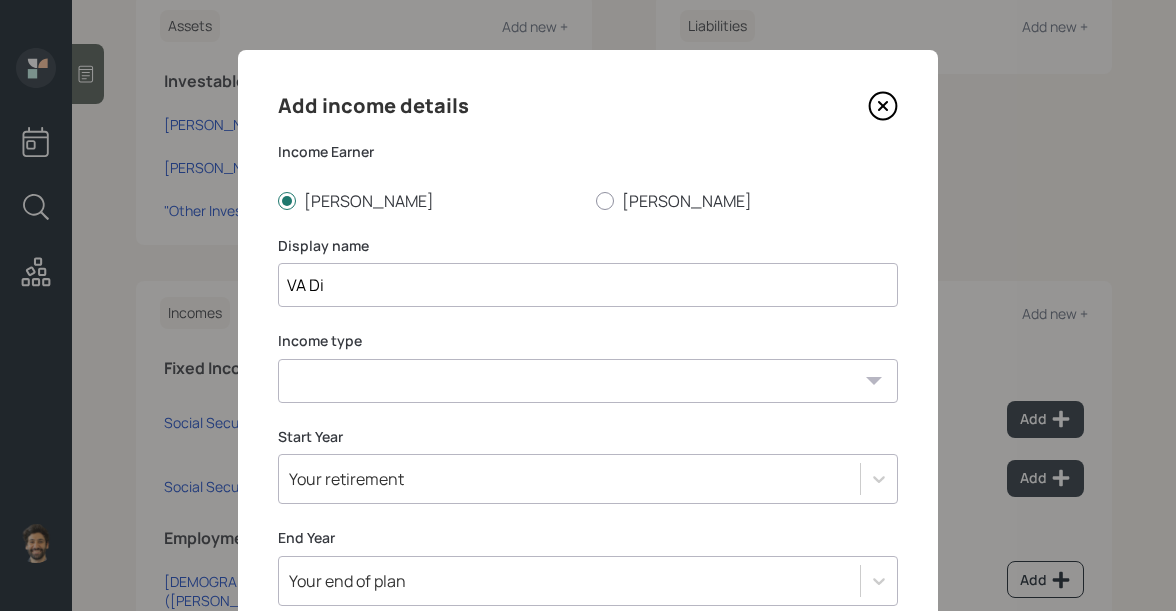 click on "Full-time work Part-time work Self employment Other" at bounding box center [588, 381] 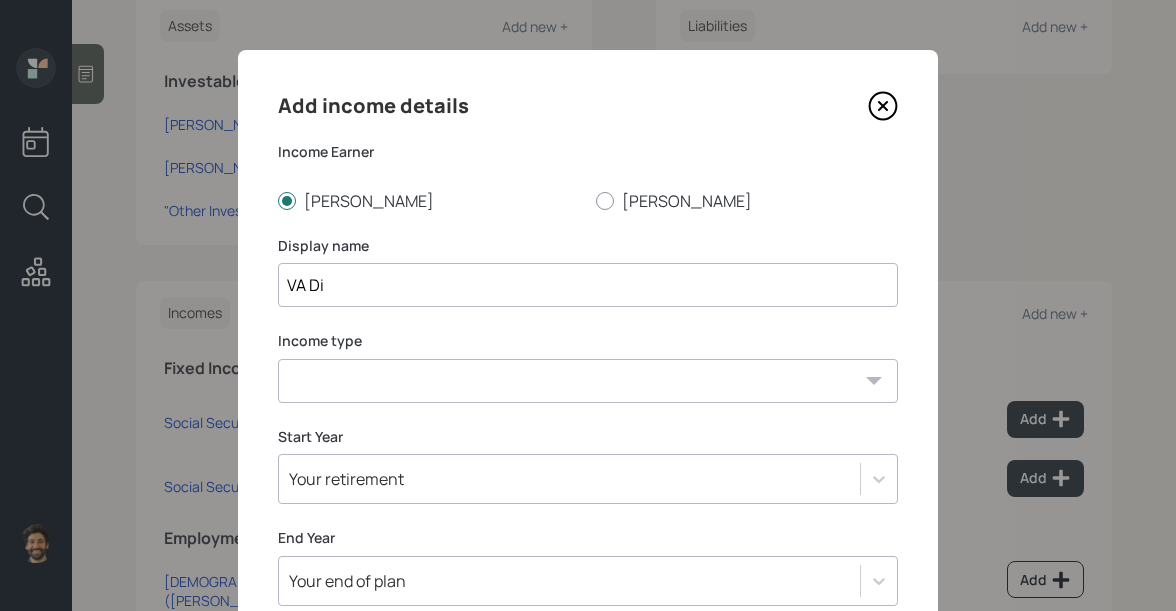 select on "other" 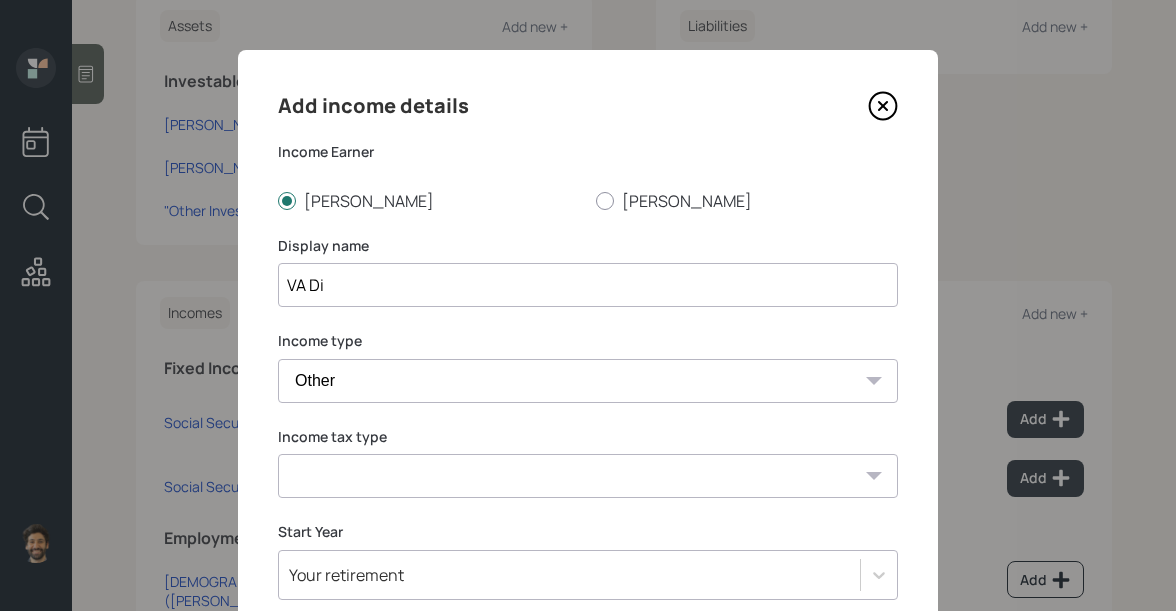 click on "Tax-free Earned Self Employment Alimony Royalties Pension / Annuity Interest Dividend Short-Term Gain Long-Term Gain Social Security" at bounding box center [588, 476] 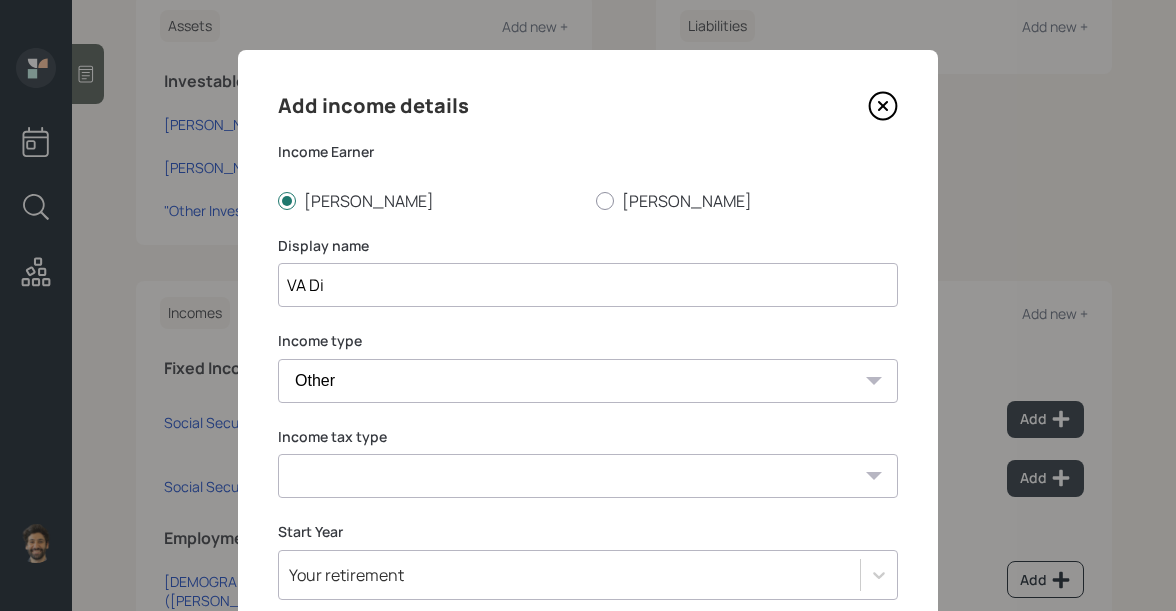 select on "tax_free" 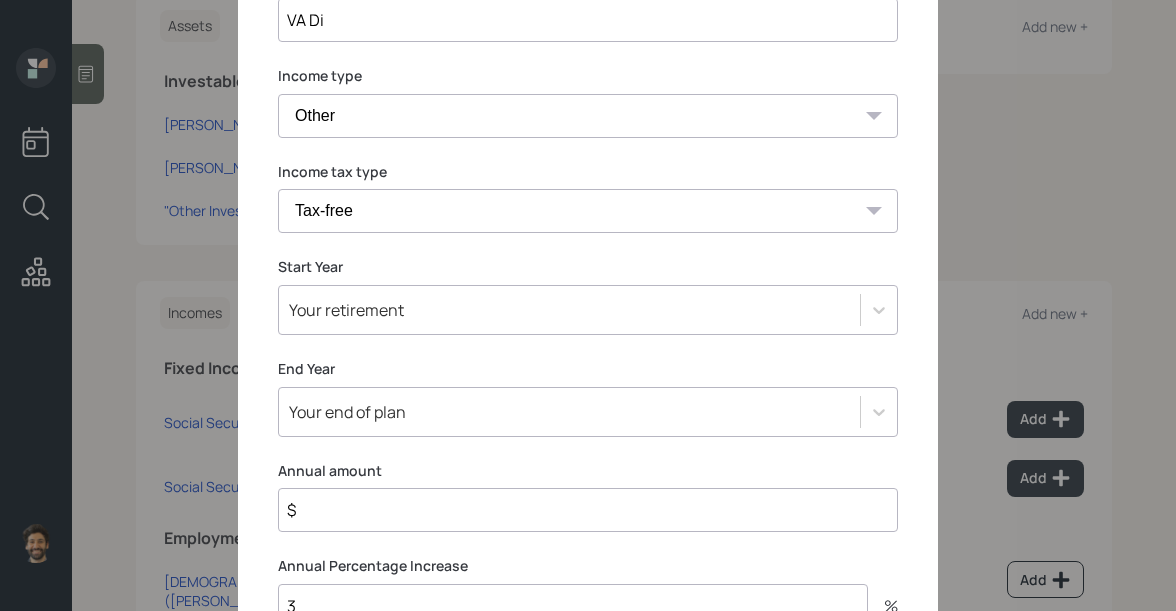 scroll, scrollTop: 355, scrollLeft: 0, axis: vertical 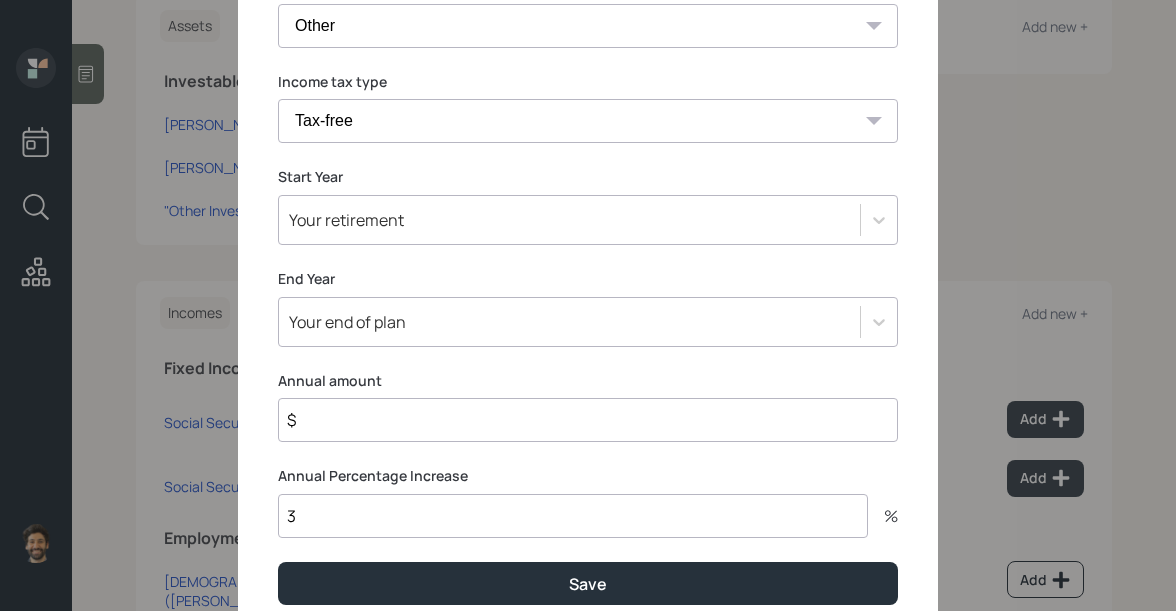 click on "$" at bounding box center (588, 420) 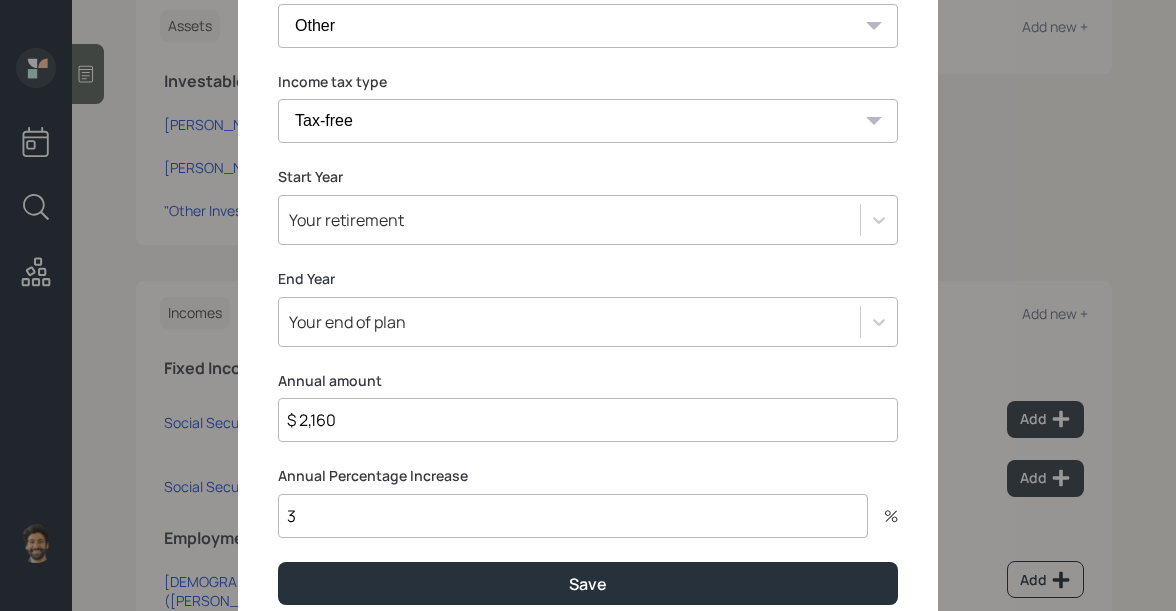 type on "$ 2,160" 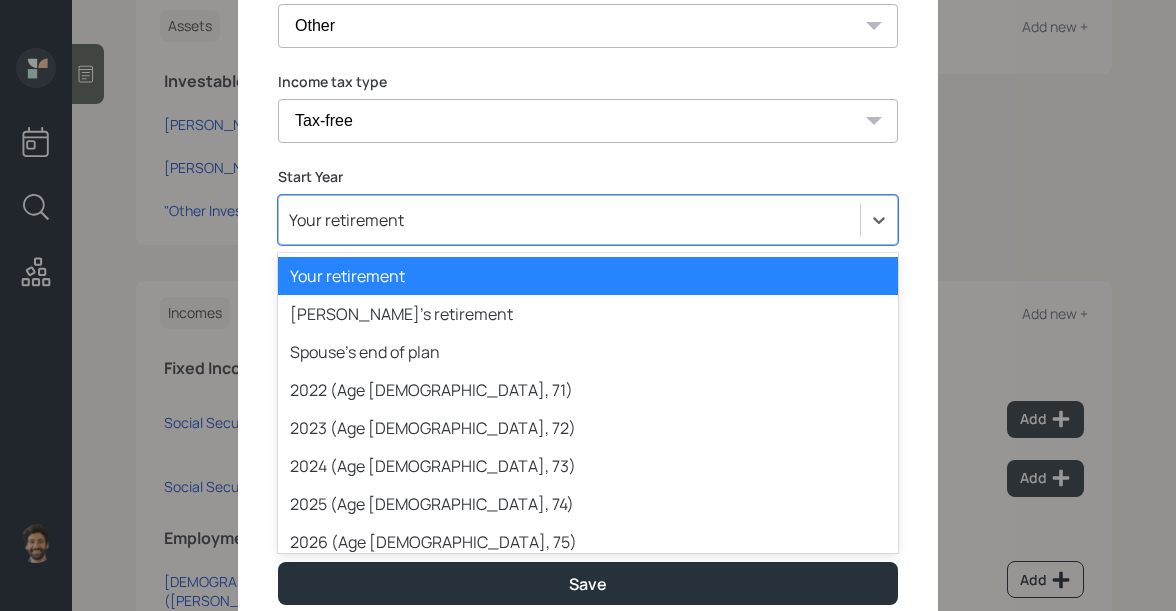 click on "Your retirement" at bounding box center (346, 220) 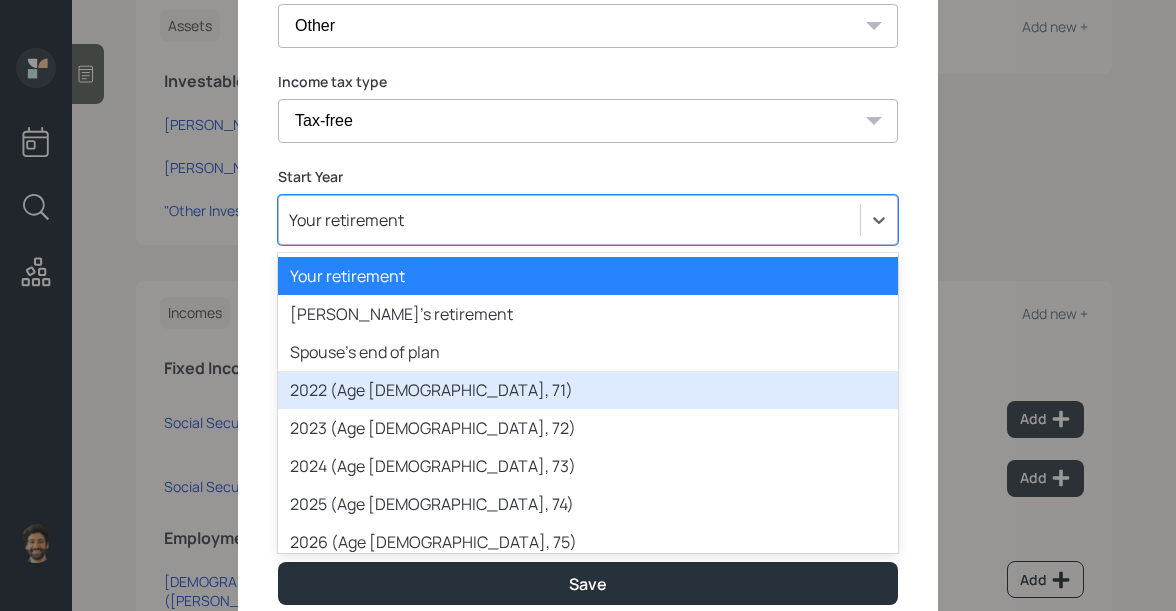 click on "2022 (Age 64, 71)" at bounding box center (588, 390) 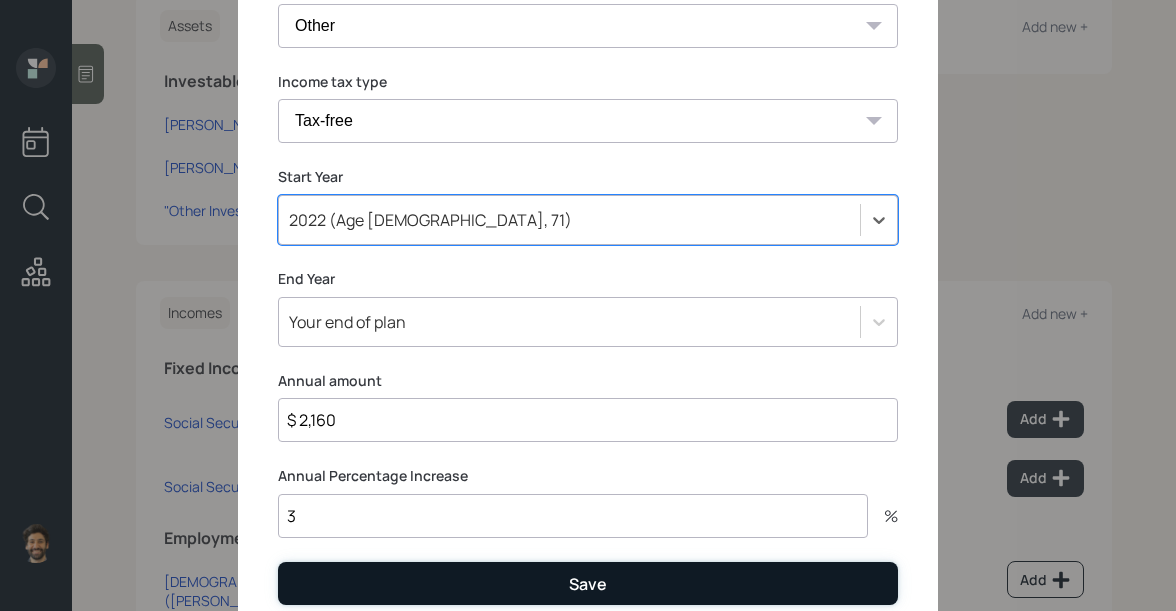 click on "Save" at bounding box center [588, 583] 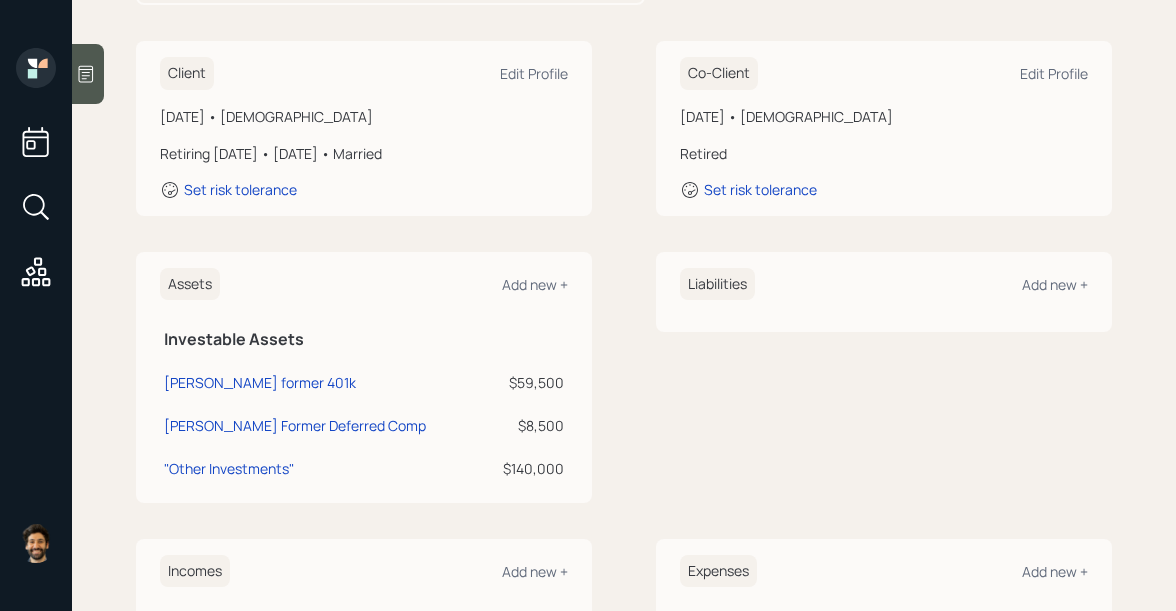 scroll, scrollTop: 294, scrollLeft: 0, axis: vertical 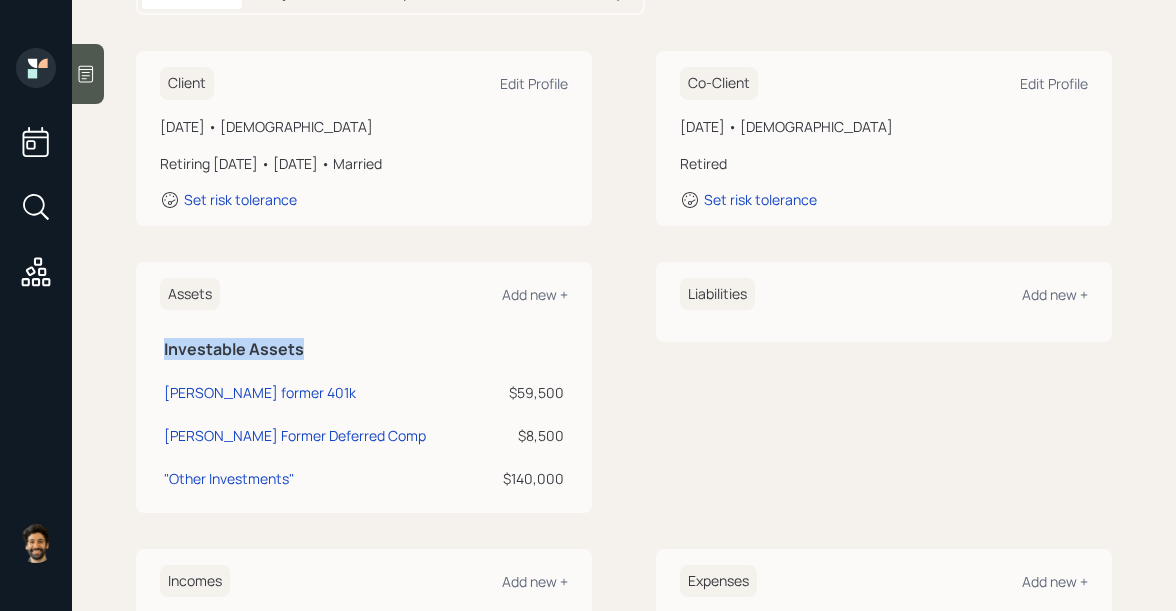 drag, startPoint x: 161, startPoint y: 312, endPoint x: 324, endPoint y: 306, distance: 163.1104 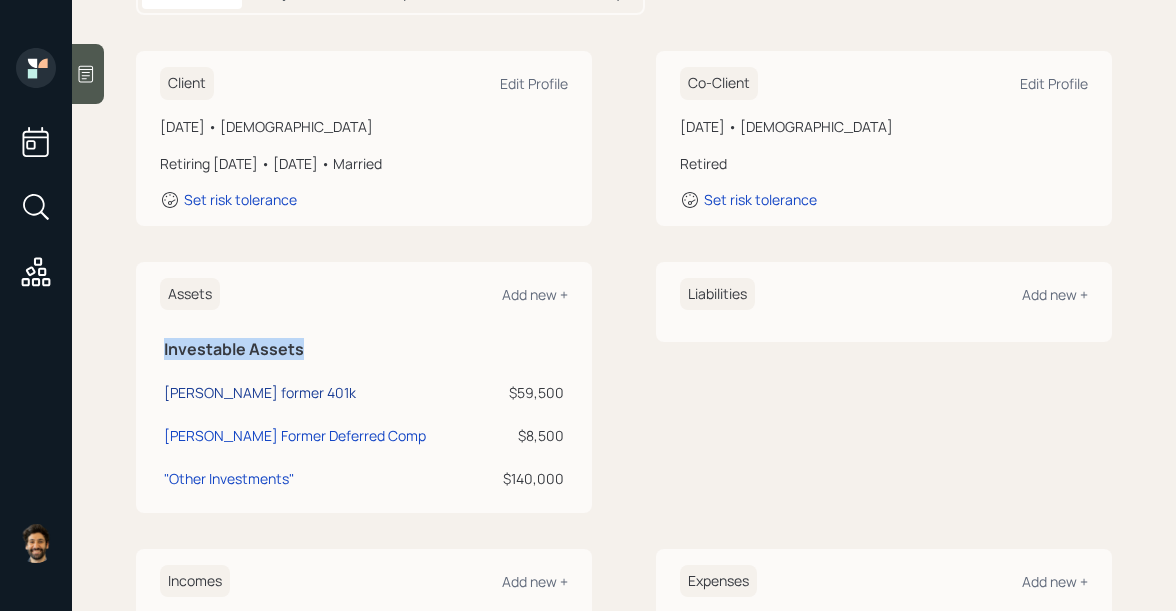 click on "Kathy former 401k" at bounding box center (260, 392) 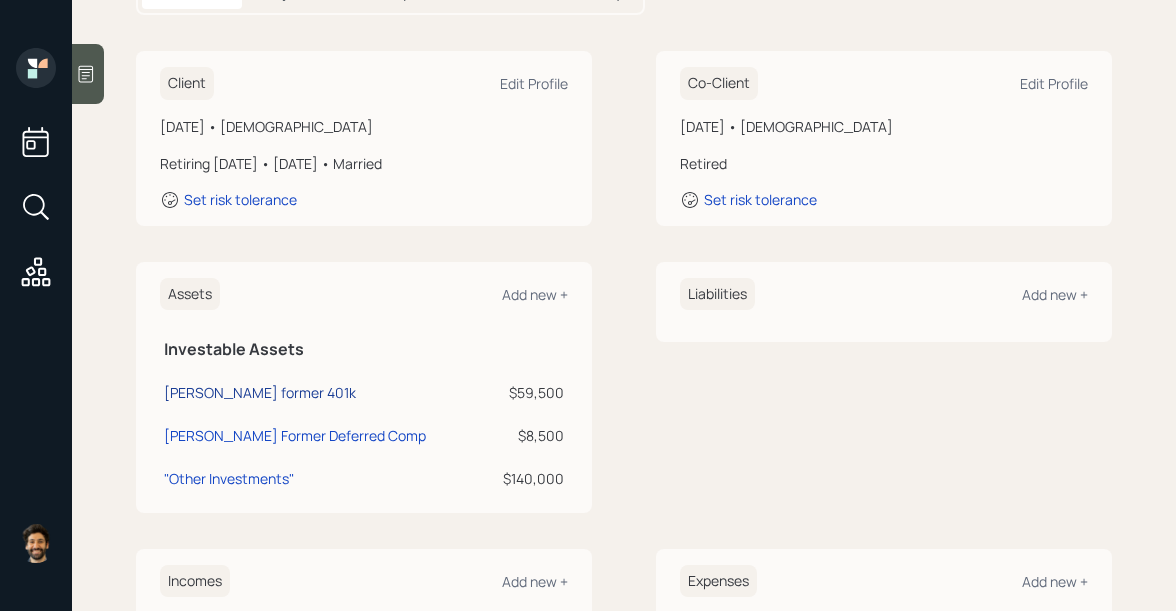 select on "company_sponsored" 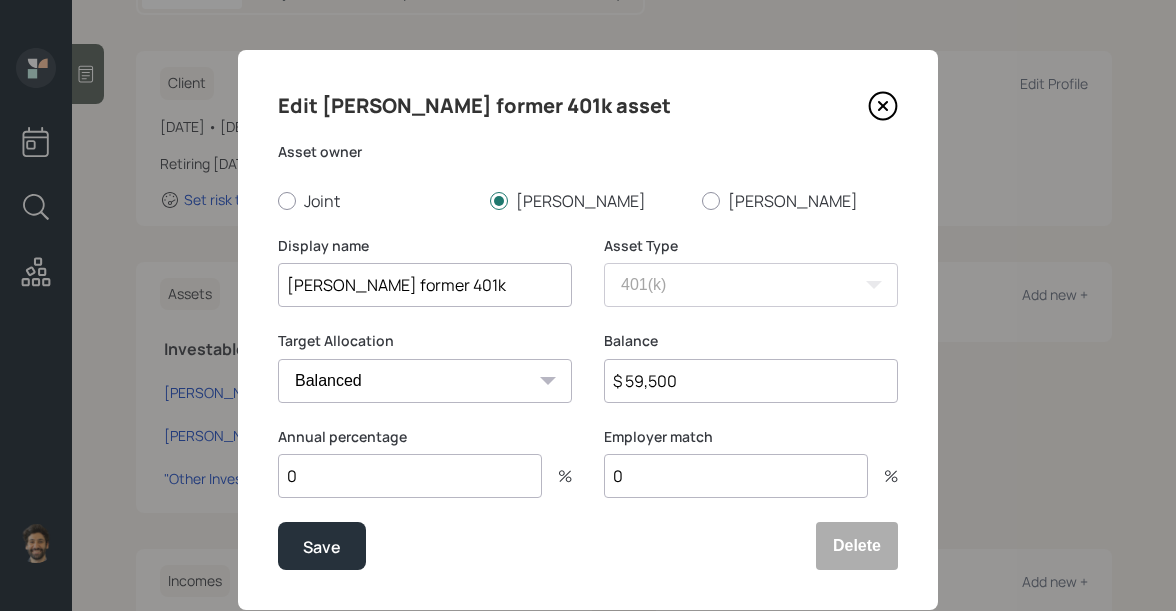 drag, startPoint x: 684, startPoint y: 377, endPoint x: 595, endPoint y: 377, distance: 89 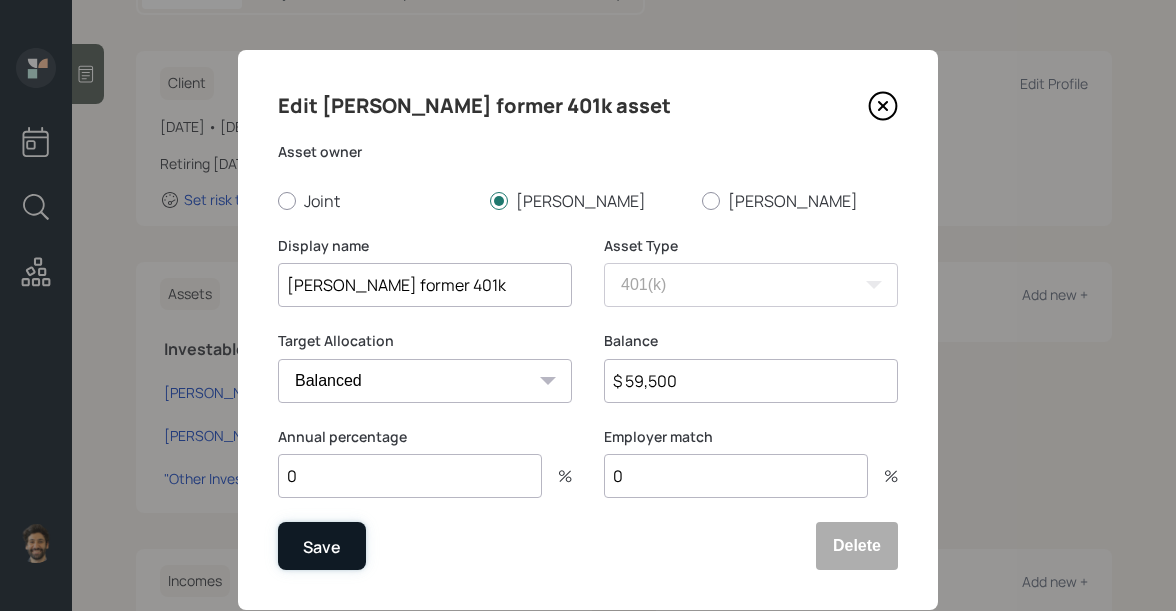 click on "Save" at bounding box center [322, 547] 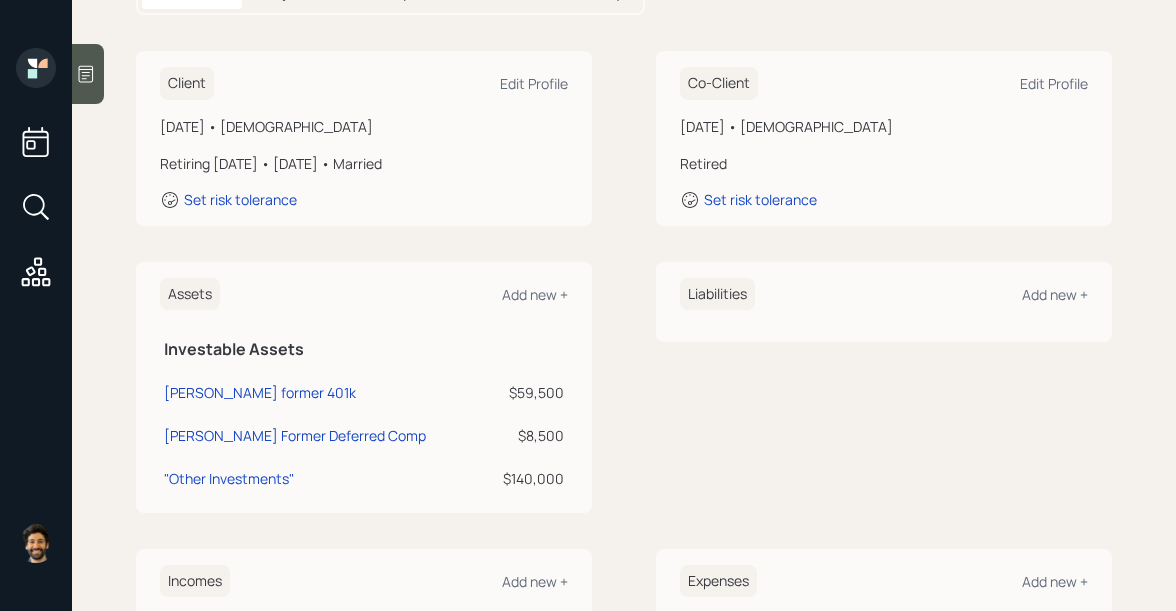 click on "$8,500" at bounding box center [526, 435] 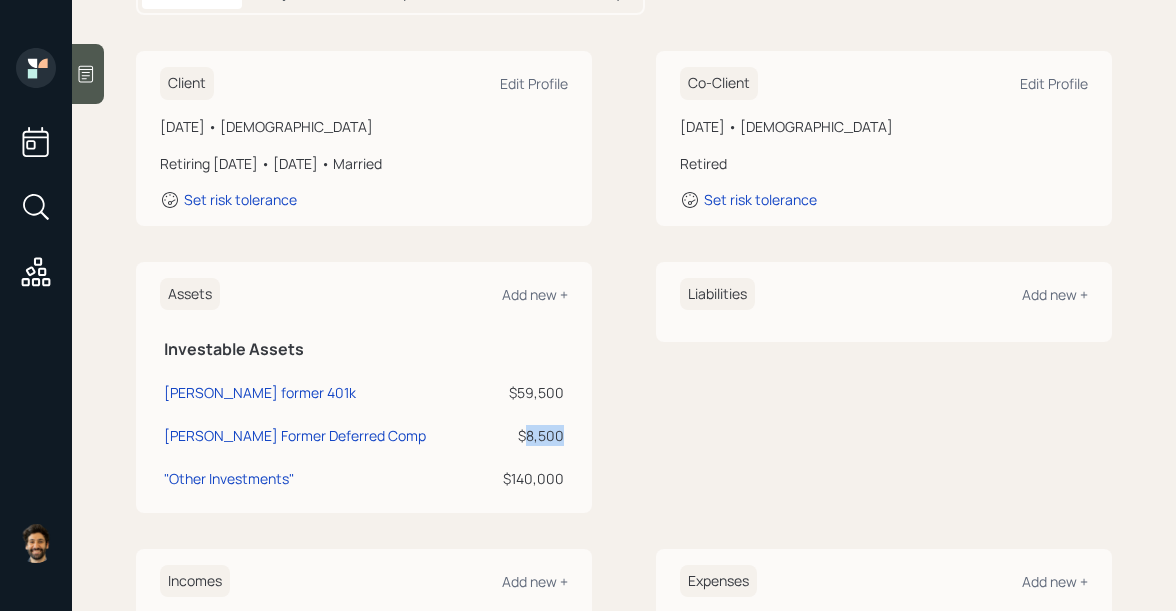 click on "$8,500" at bounding box center [526, 435] 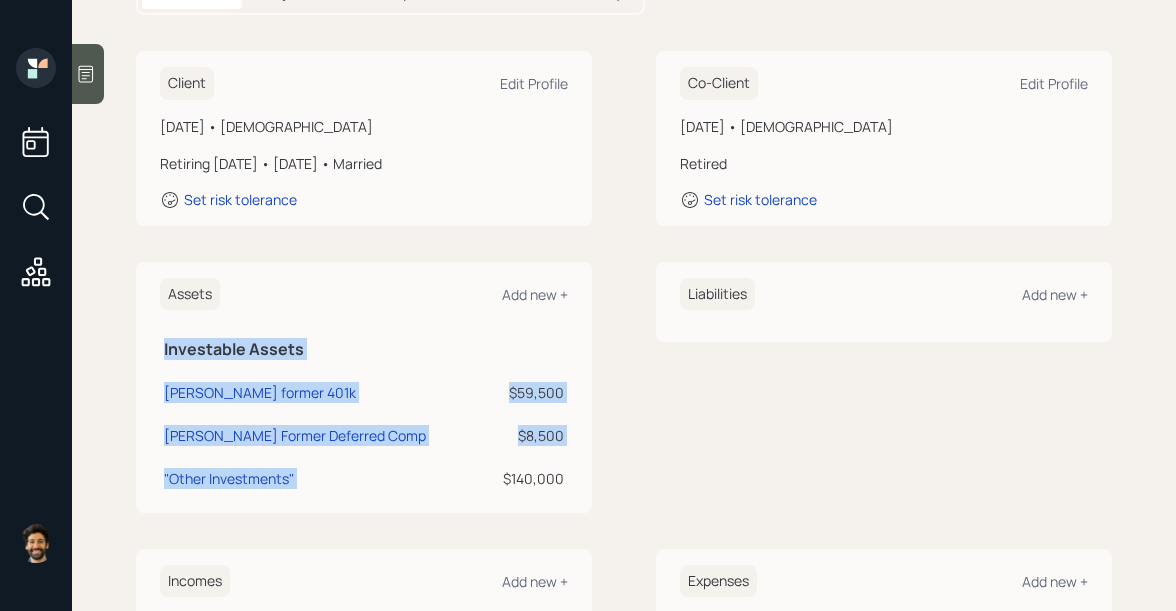 drag, startPoint x: 503, startPoint y: 440, endPoint x: 577, endPoint y: 435, distance: 74.168724 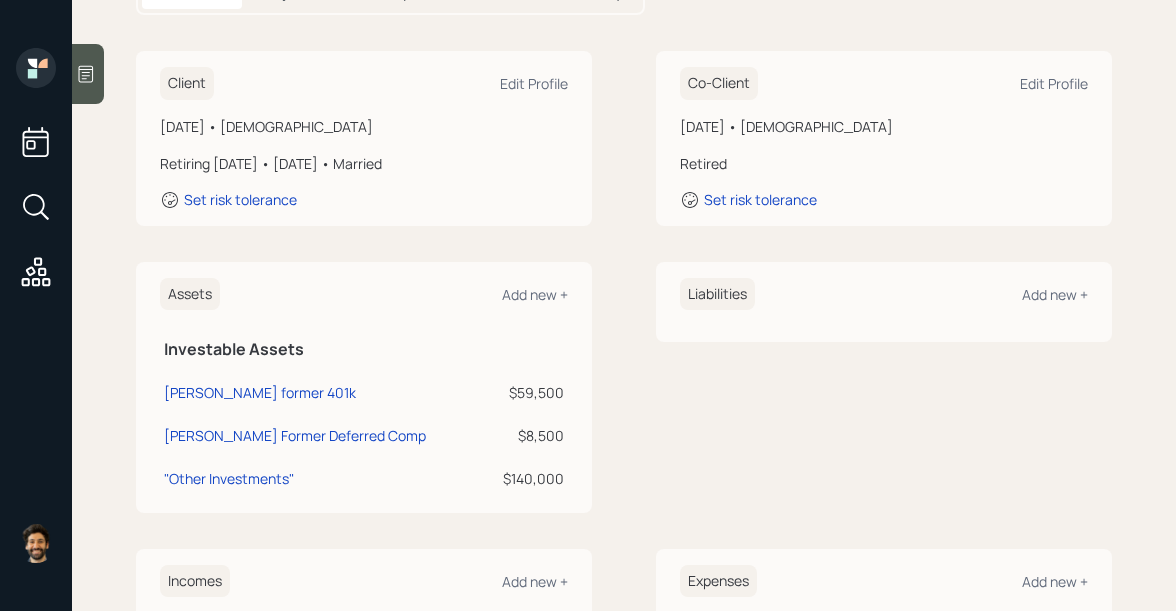 click on "$59,500" at bounding box center (526, 392) 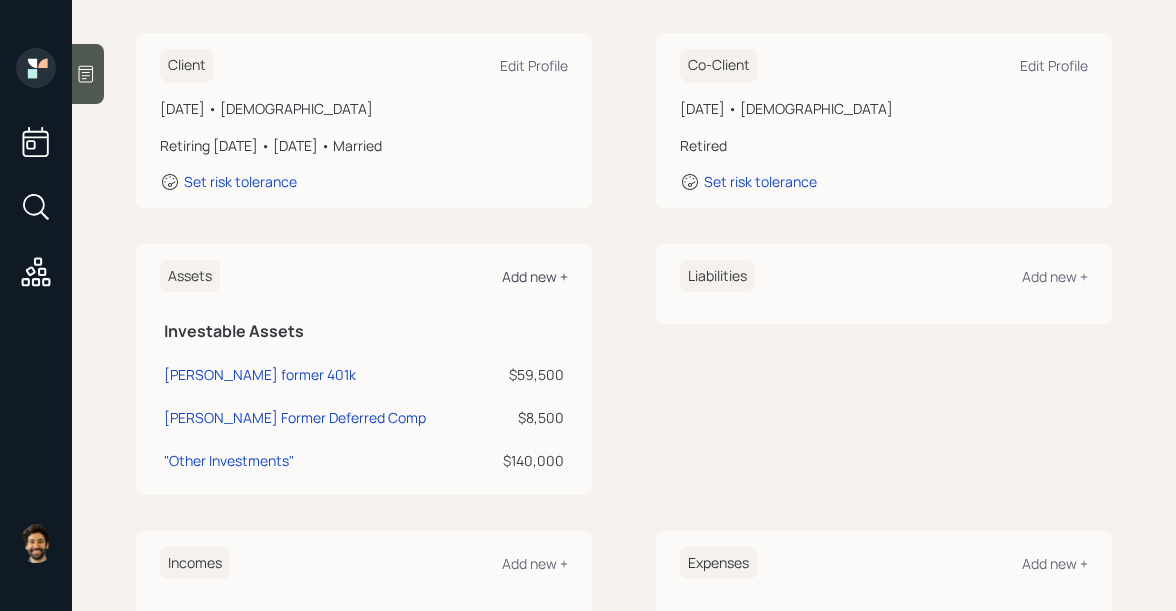 click on "Add new +" at bounding box center [535, 276] 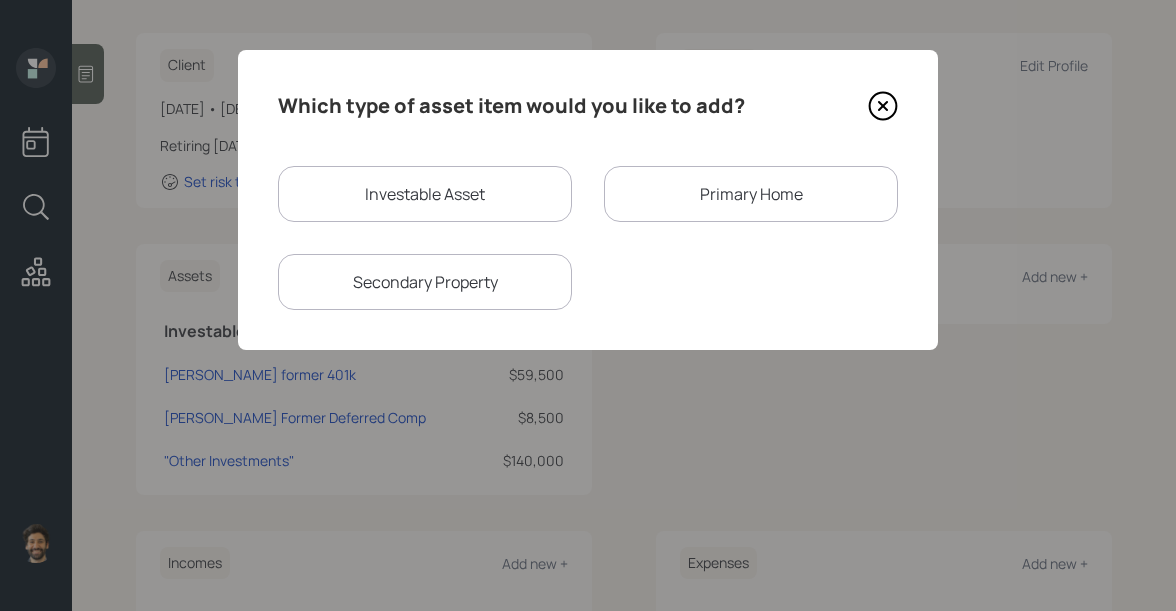 click on "Investable Asset" at bounding box center (425, 194) 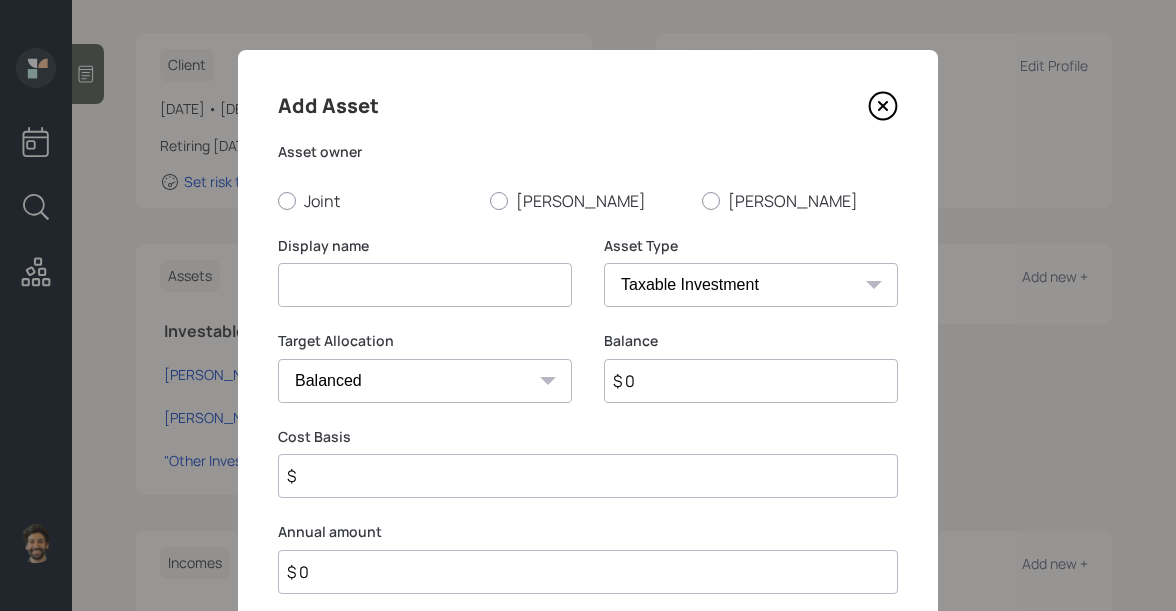 click at bounding box center [425, 285] 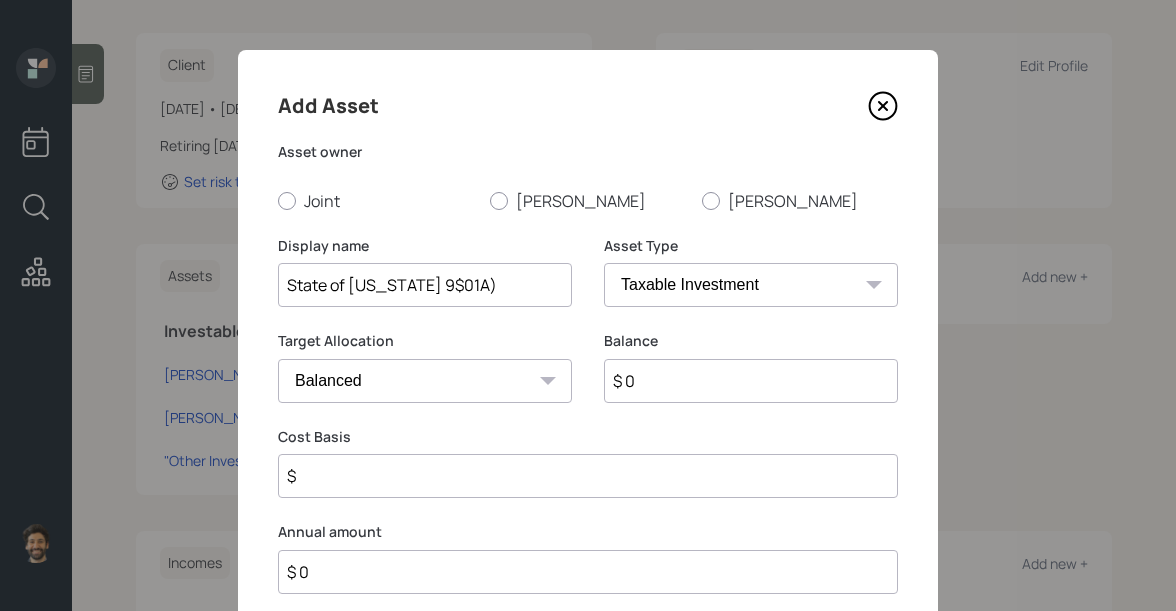 click on "State of Alaska 9$01A)" at bounding box center [425, 285] 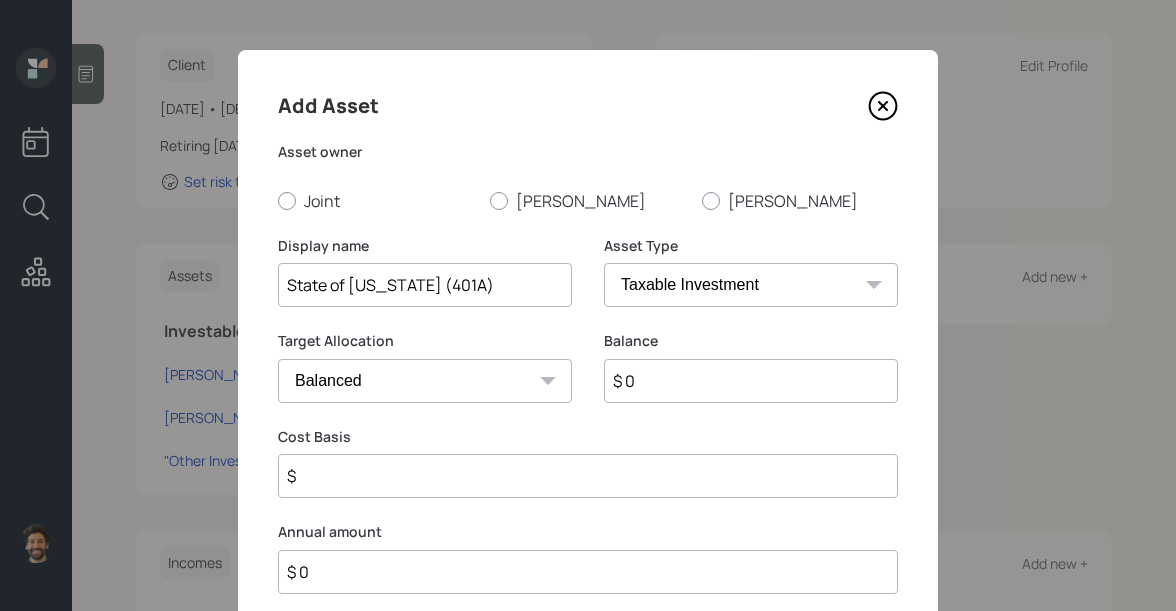 type on "State of Alaska (401A)" 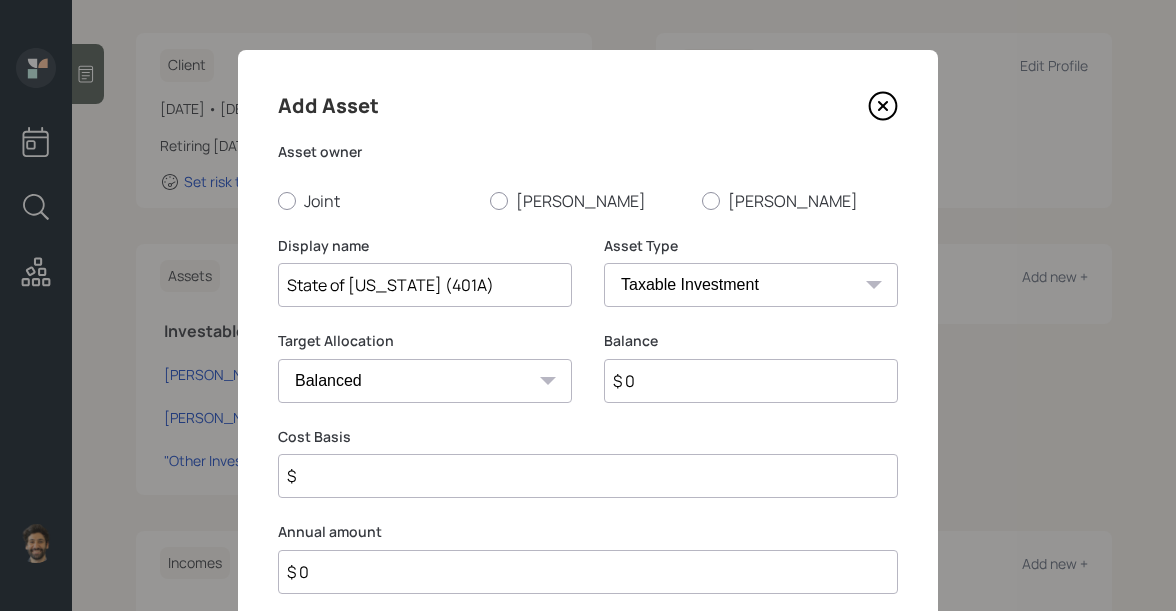 click on "SEP IRA IRA Roth IRA 401(k) Roth 401(k) 403(b) Roth 403(b) 457(b) Roth 457(b) Health Savings Account 529 Taxable Investment Checking / Savings Emergency Fund" at bounding box center (751, 285) 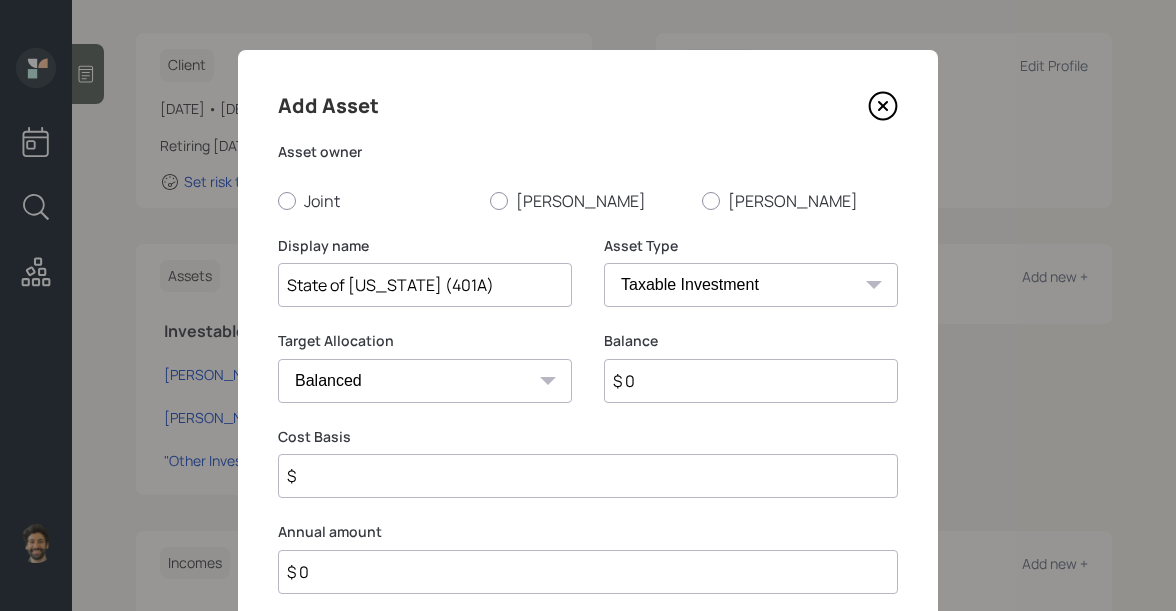 select on "company_sponsored" 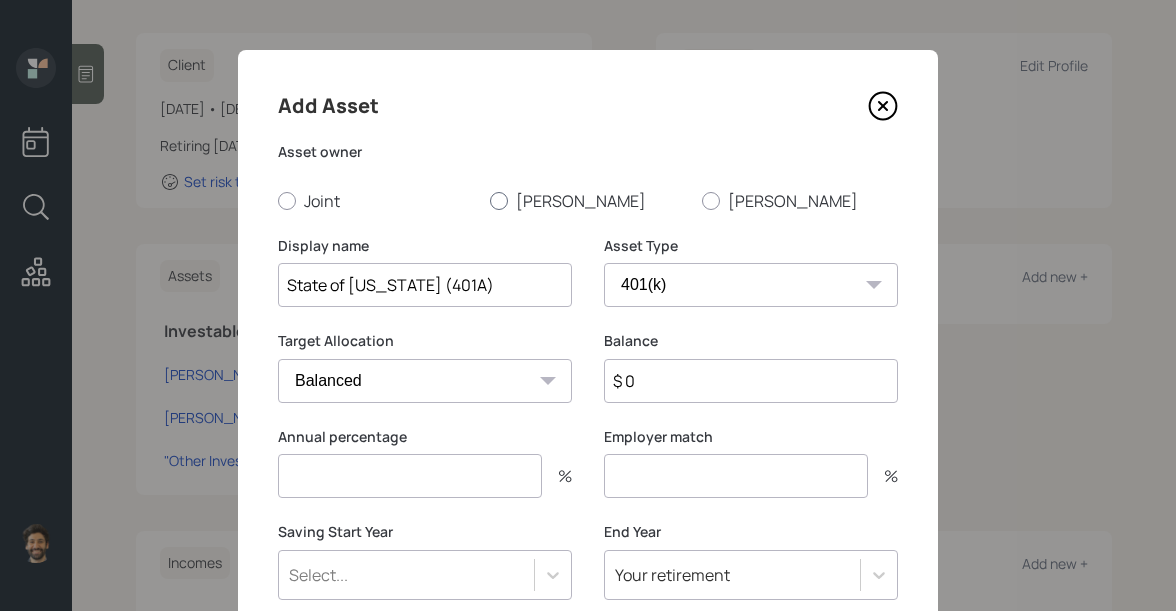 click on "Kathy" at bounding box center [588, 201] 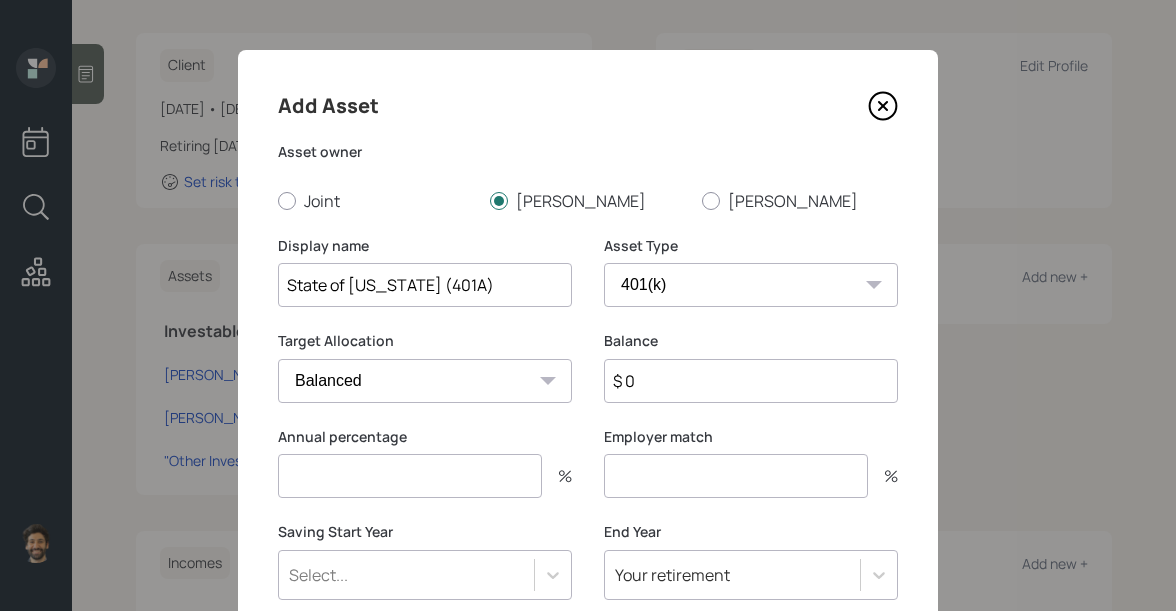 click at bounding box center (410, 476) 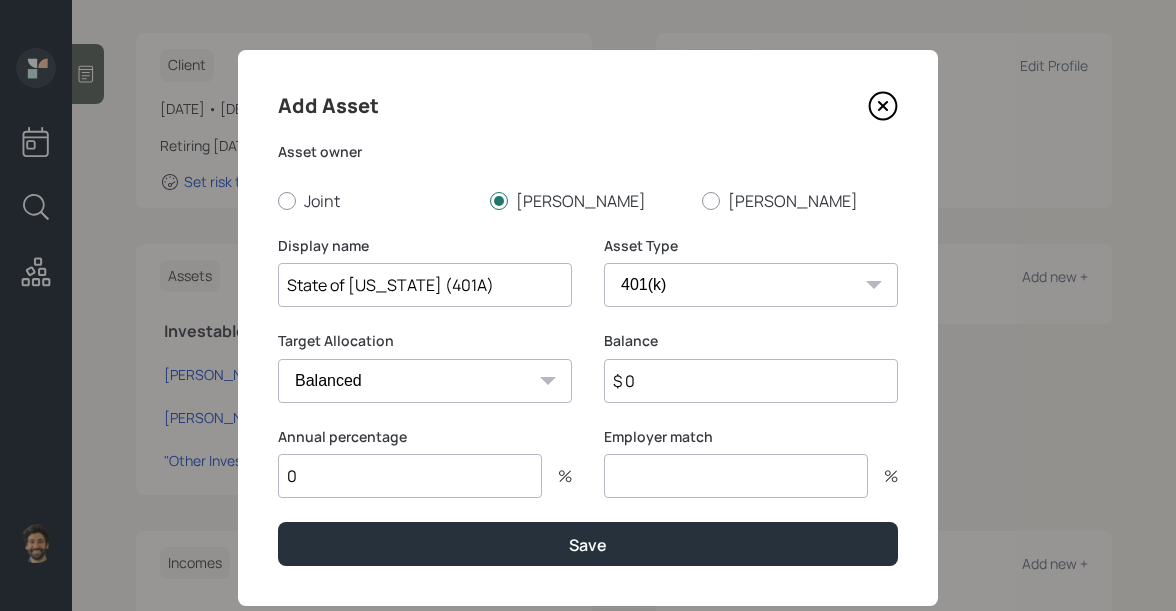 type on "0" 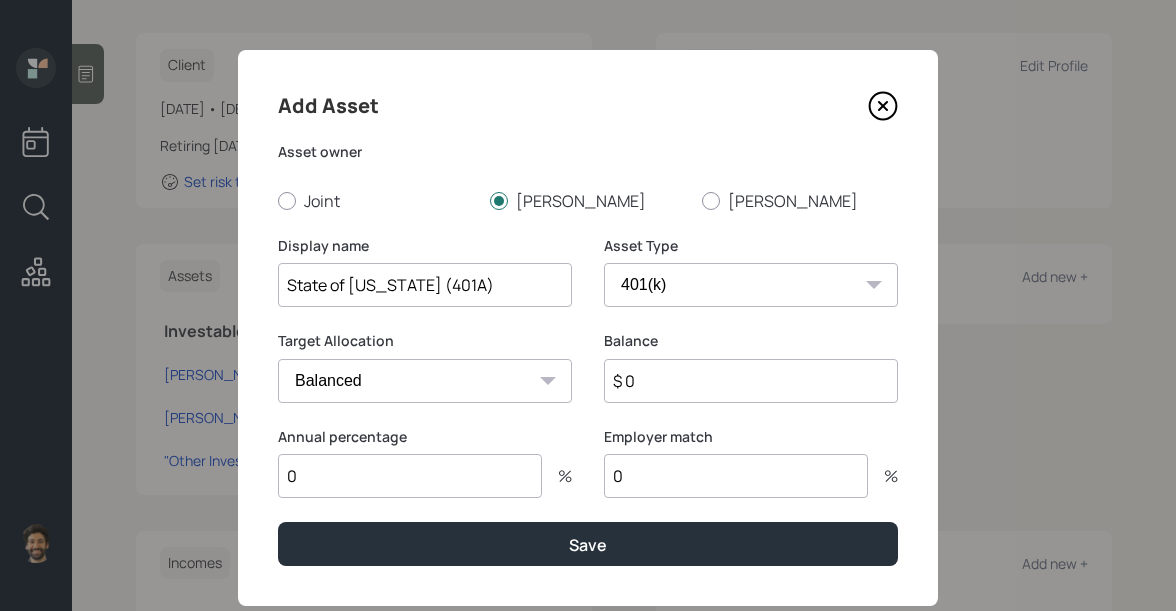 type on "0" 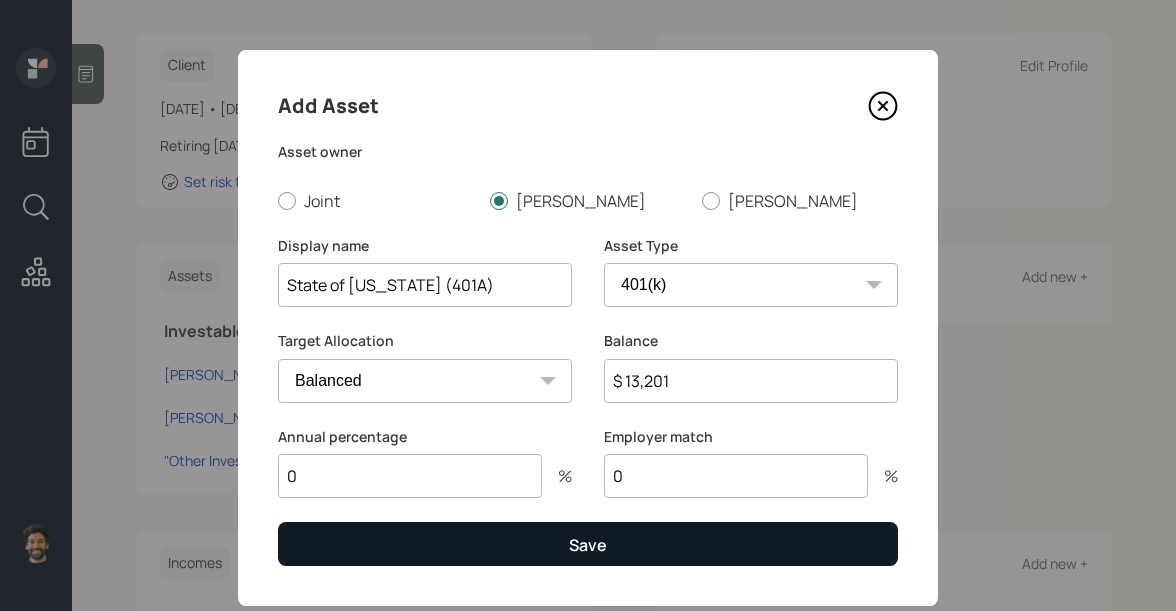 type on "$ 13,201" 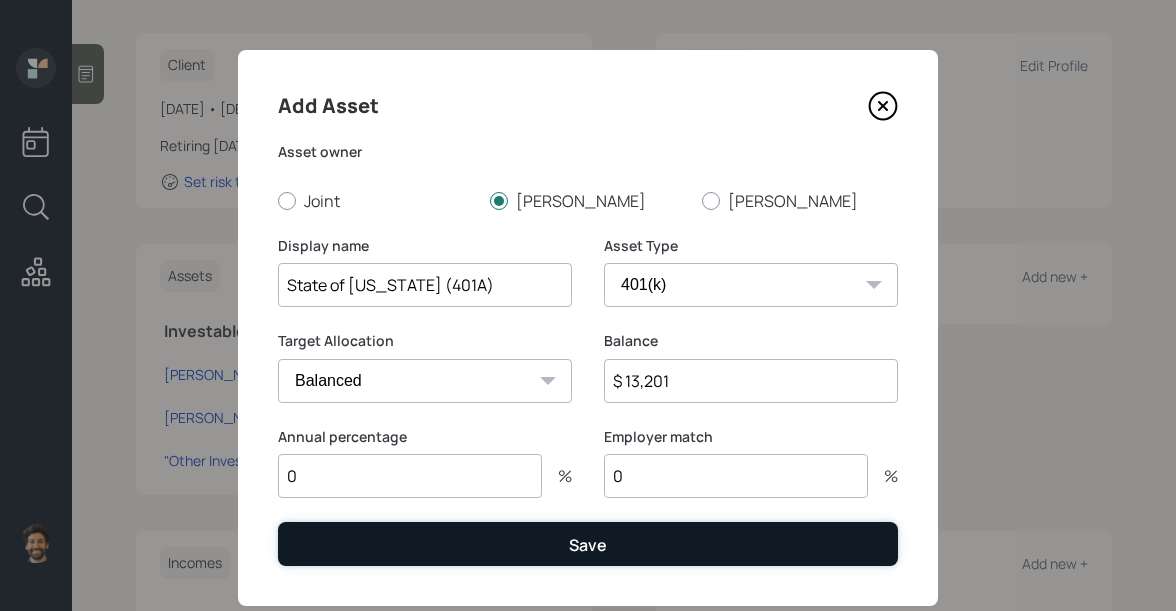 click on "Save" at bounding box center (588, 543) 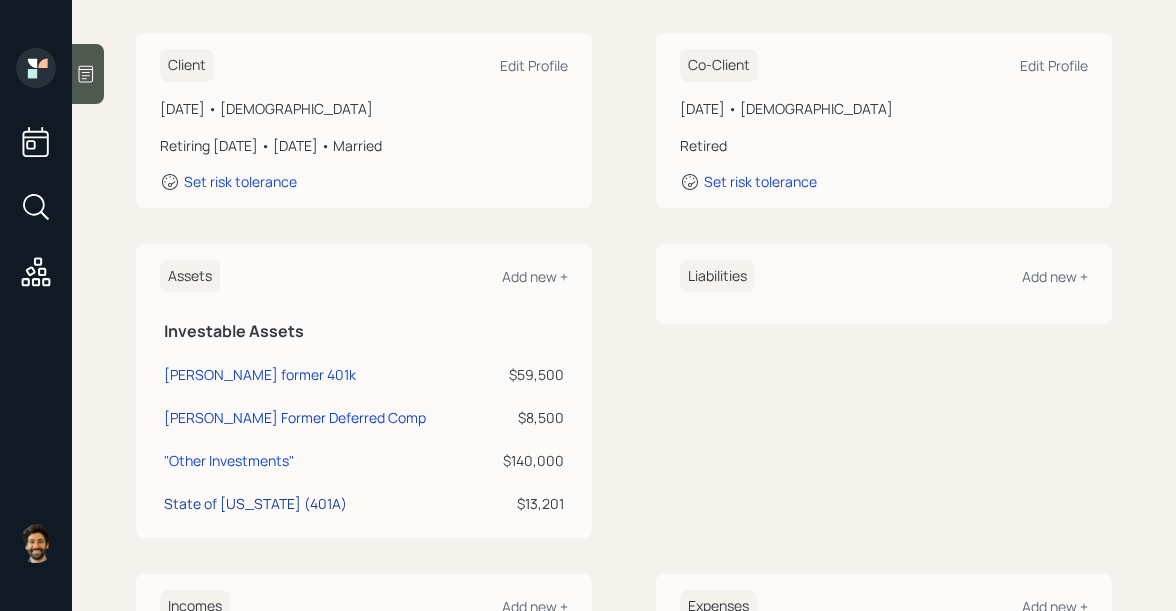 click on "State of Alaska (401A)" at bounding box center [255, 503] 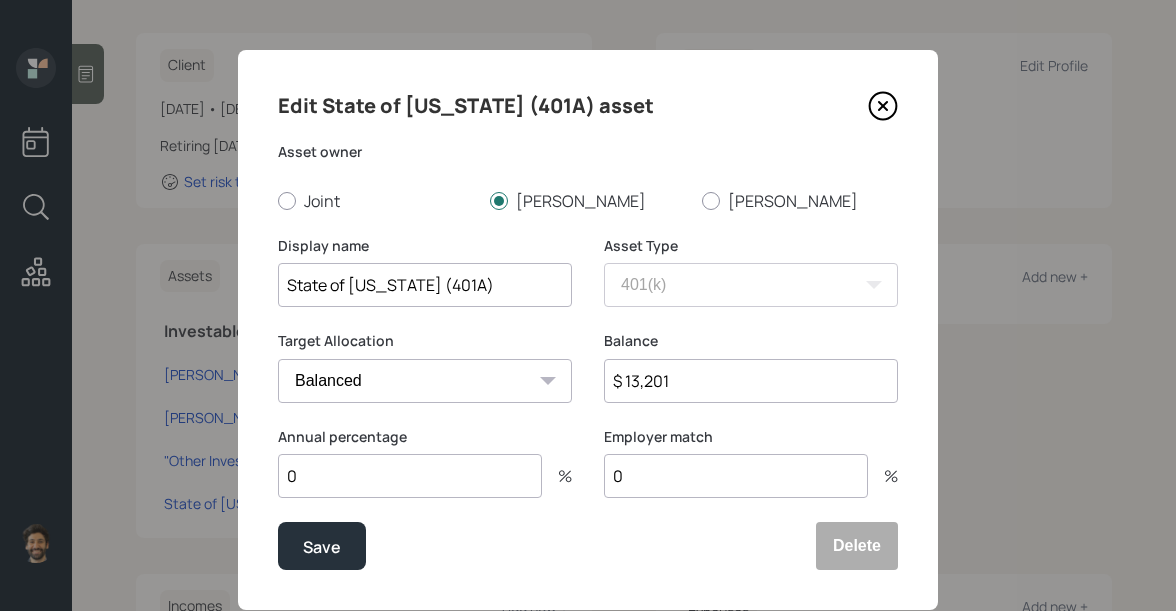 click on "State of Alaska (401A)" at bounding box center (425, 285) 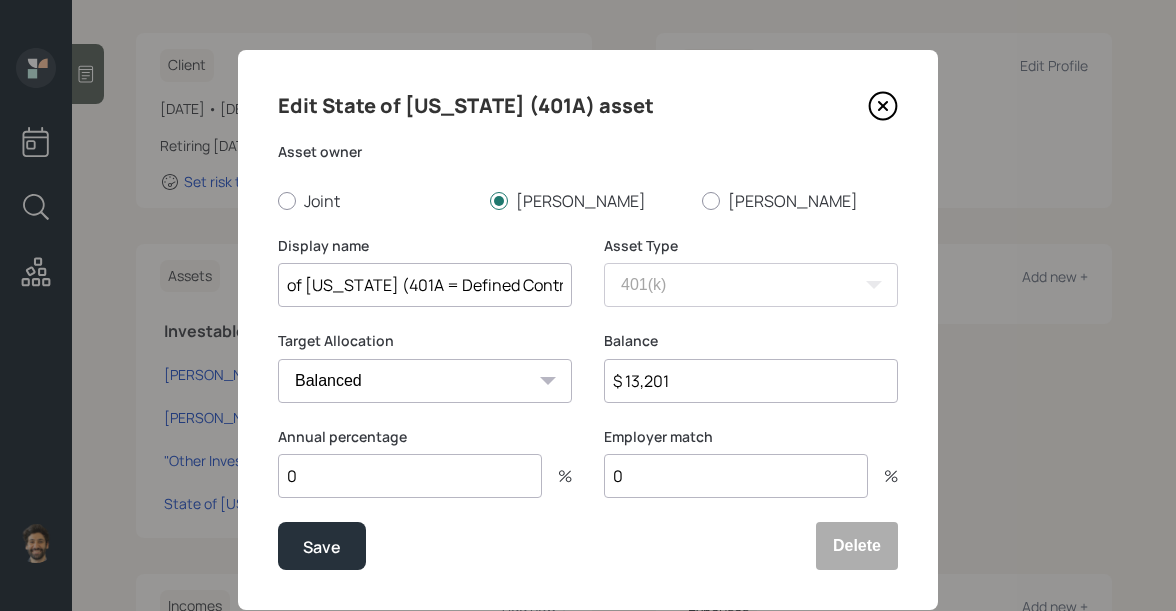 scroll, scrollTop: 0, scrollLeft: 53, axis: horizontal 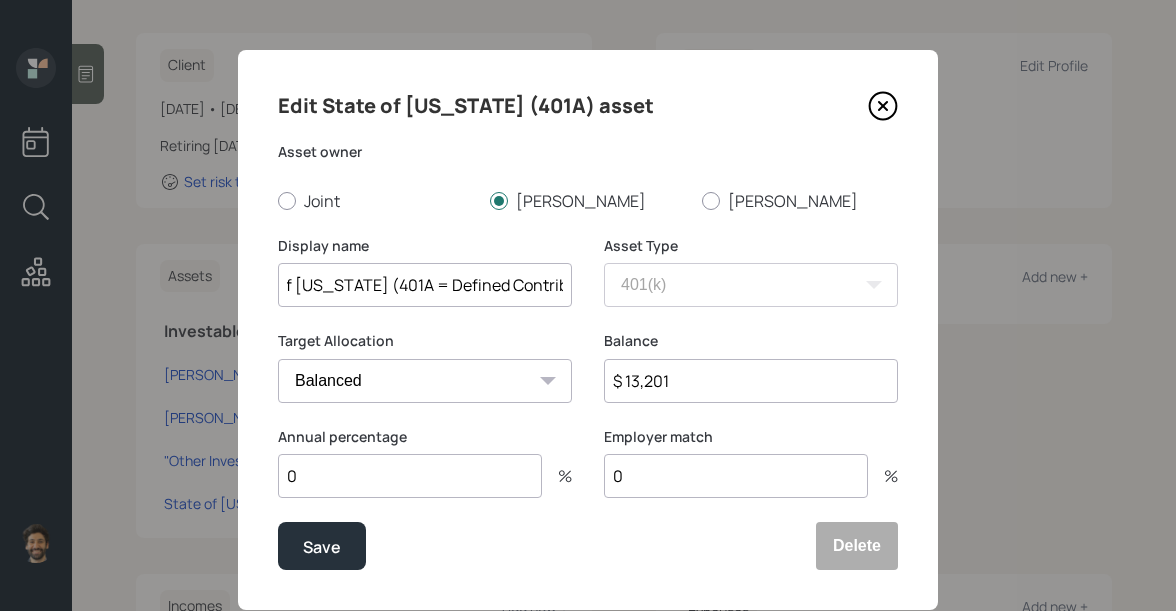click on "State of Alaska (401A = Defined Contribution)" at bounding box center (425, 285) 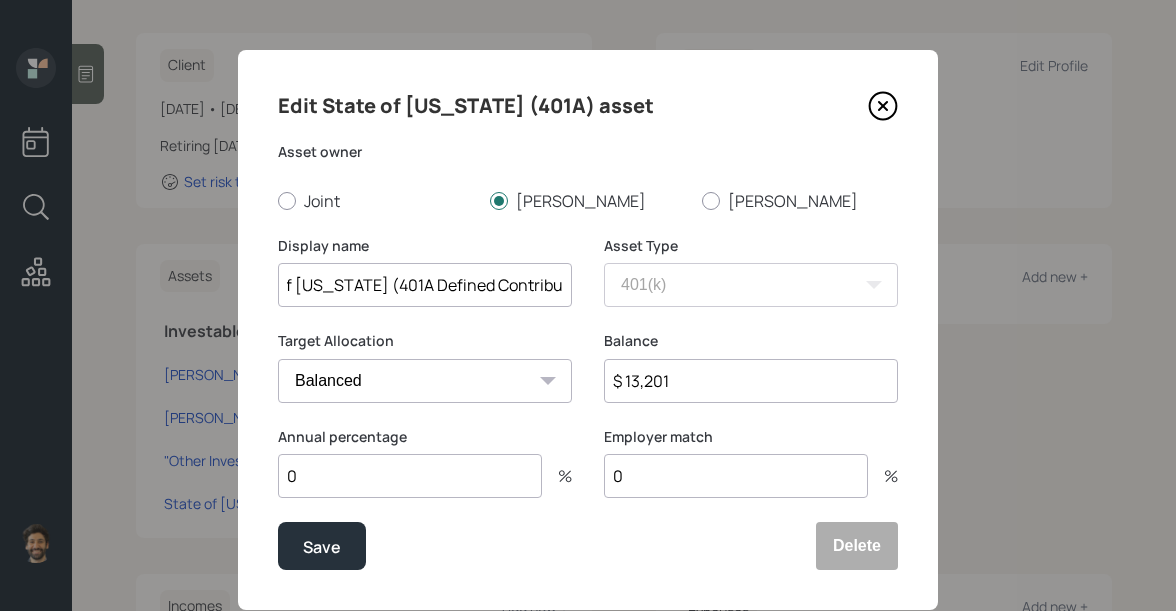 scroll, scrollTop: 0, scrollLeft: 44, axis: horizontal 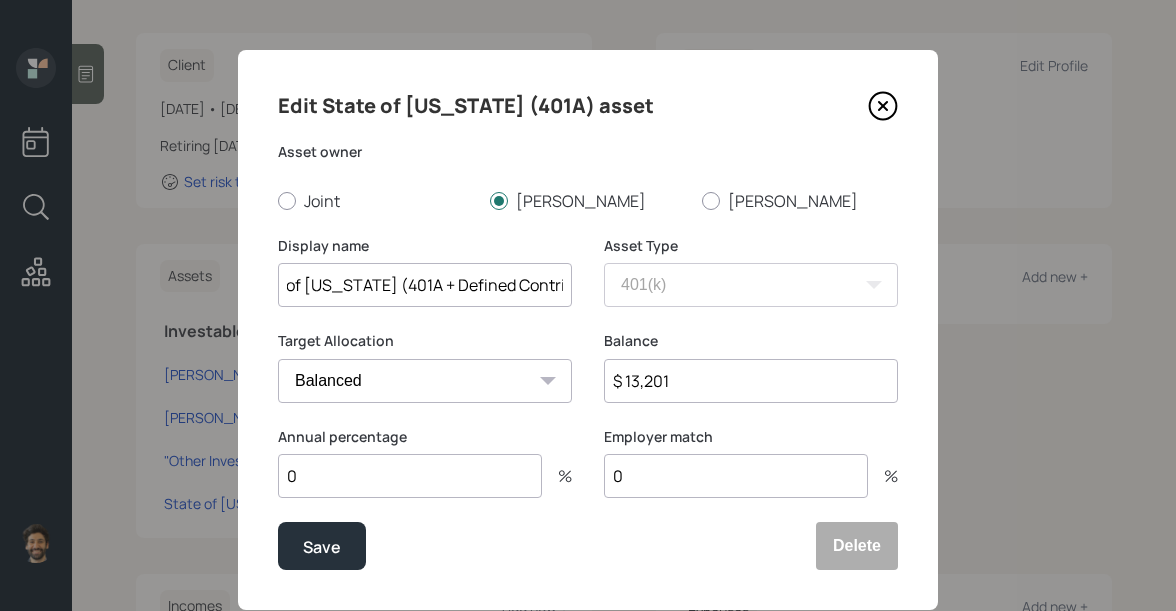 type on "State of Alaska (401A + Defined Contribution)" 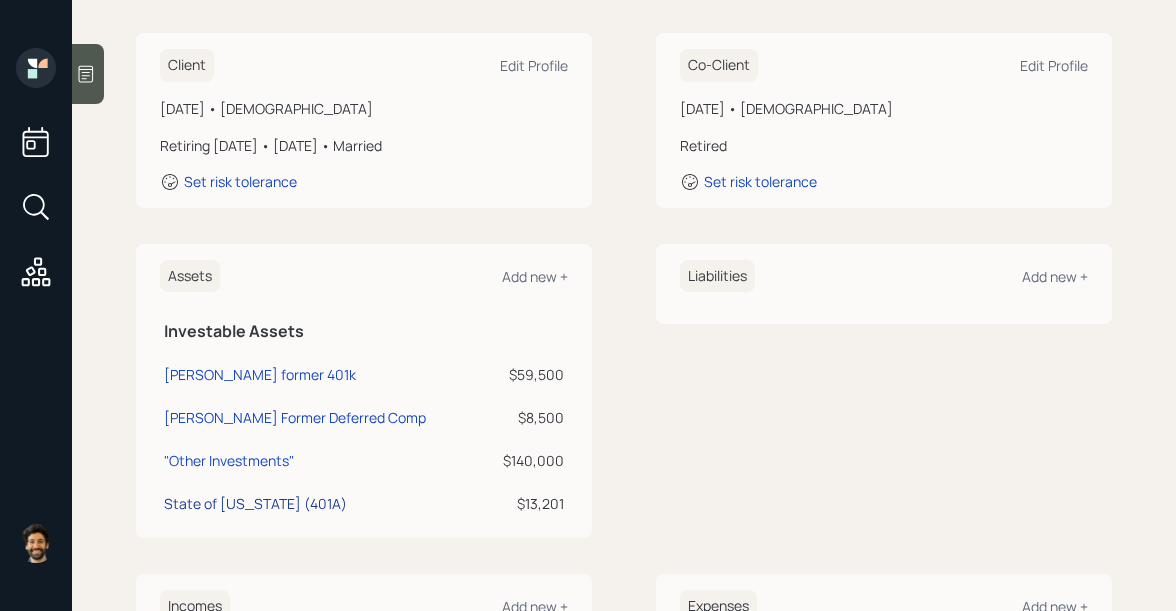 click on "State of Alaska (401A)" at bounding box center [255, 503] 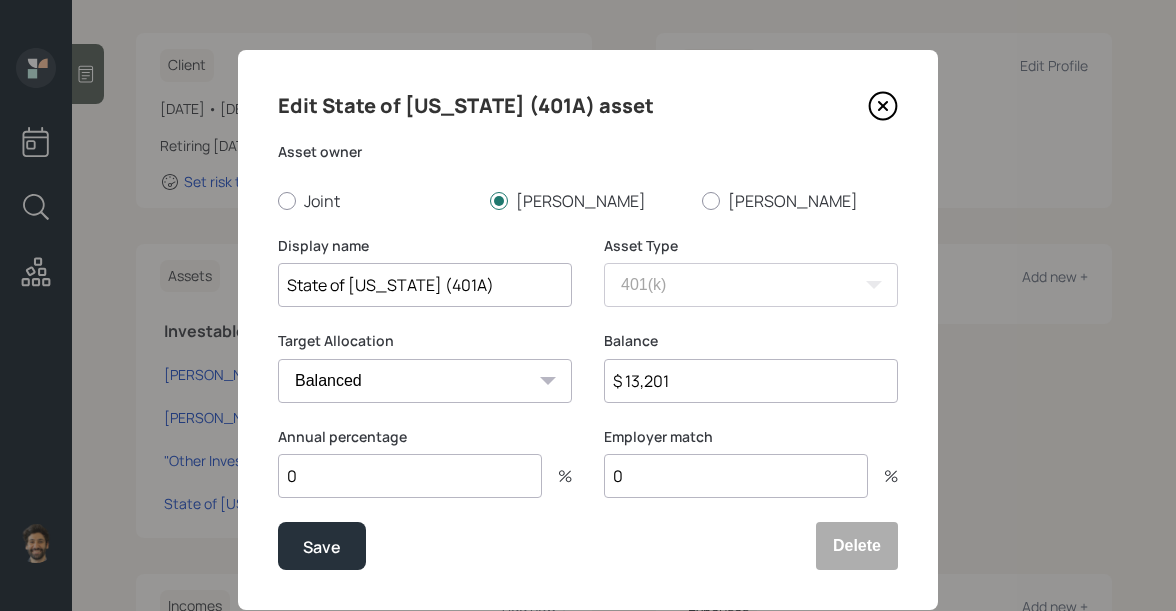 click on "State of Alaska (401A)" at bounding box center [425, 285] 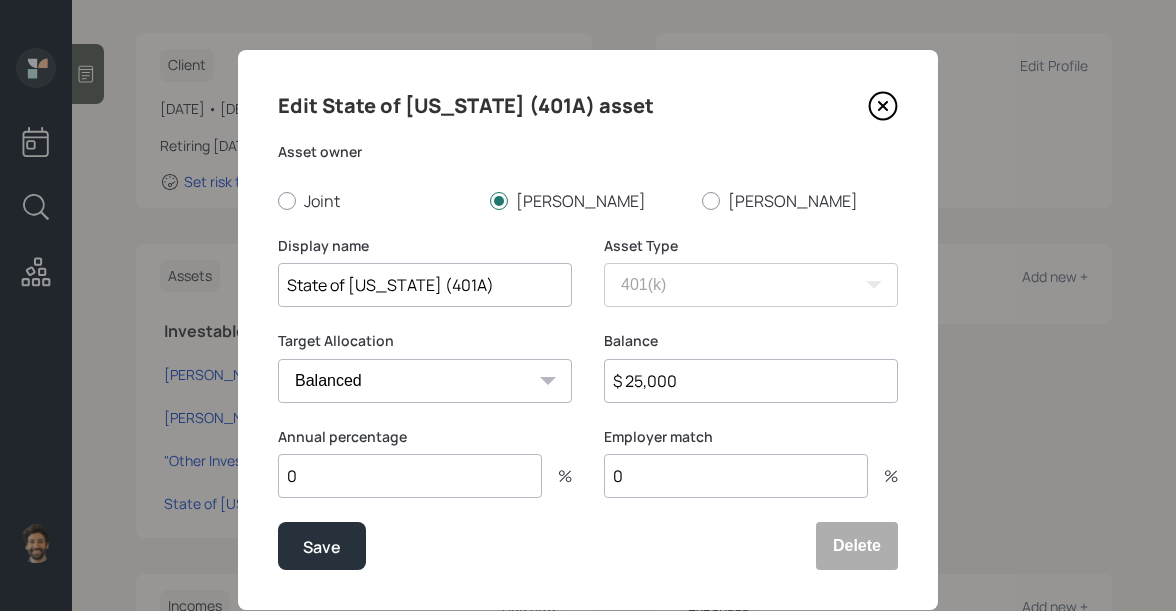 type on "$ 25,000" 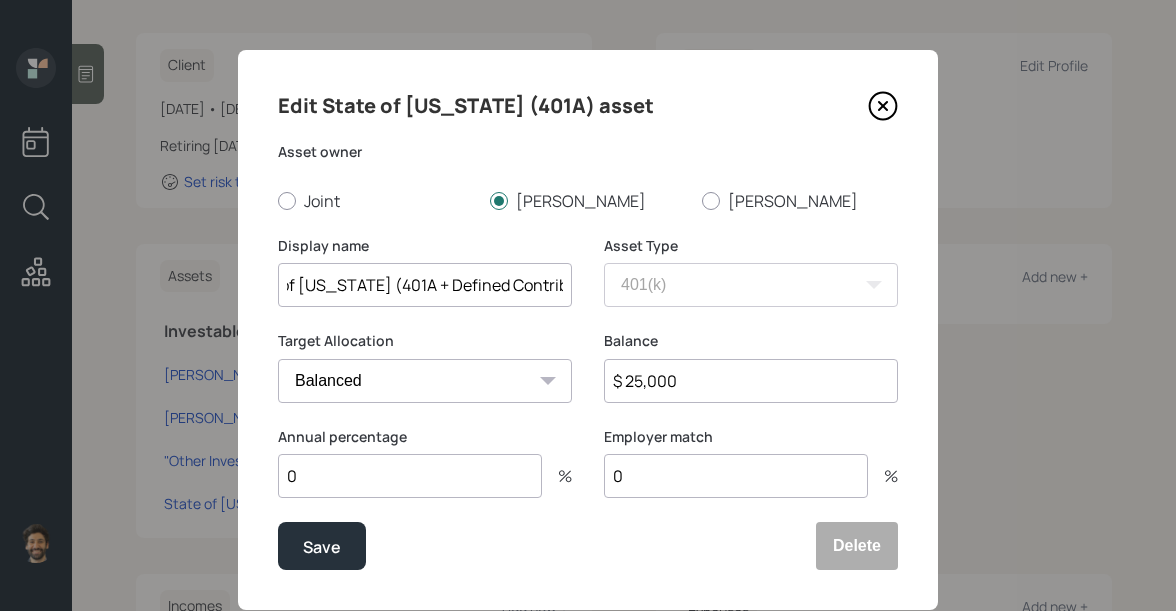 scroll, scrollTop: 0, scrollLeft: 54, axis: horizontal 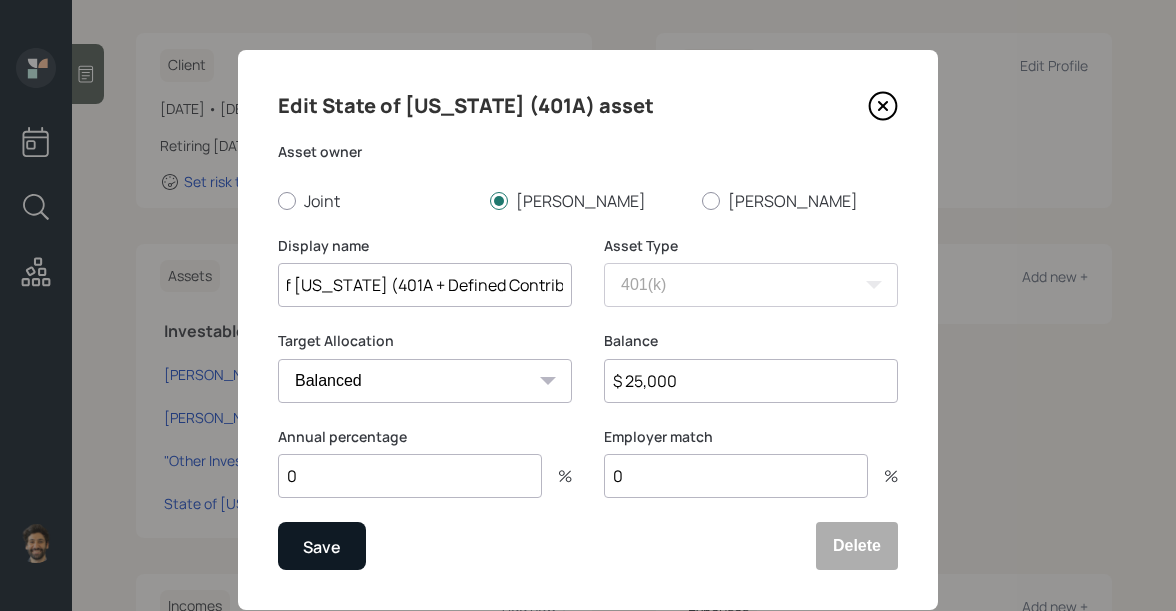 type on "State of Alaska (401A + Defined Contribution)" 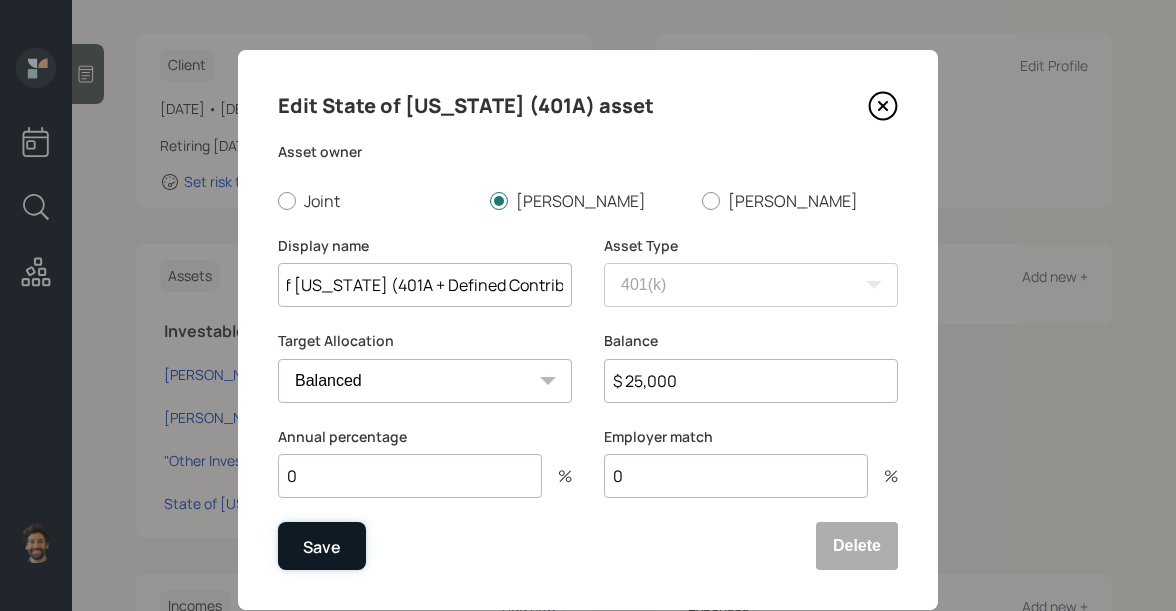 click on "Save" at bounding box center (322, 547) 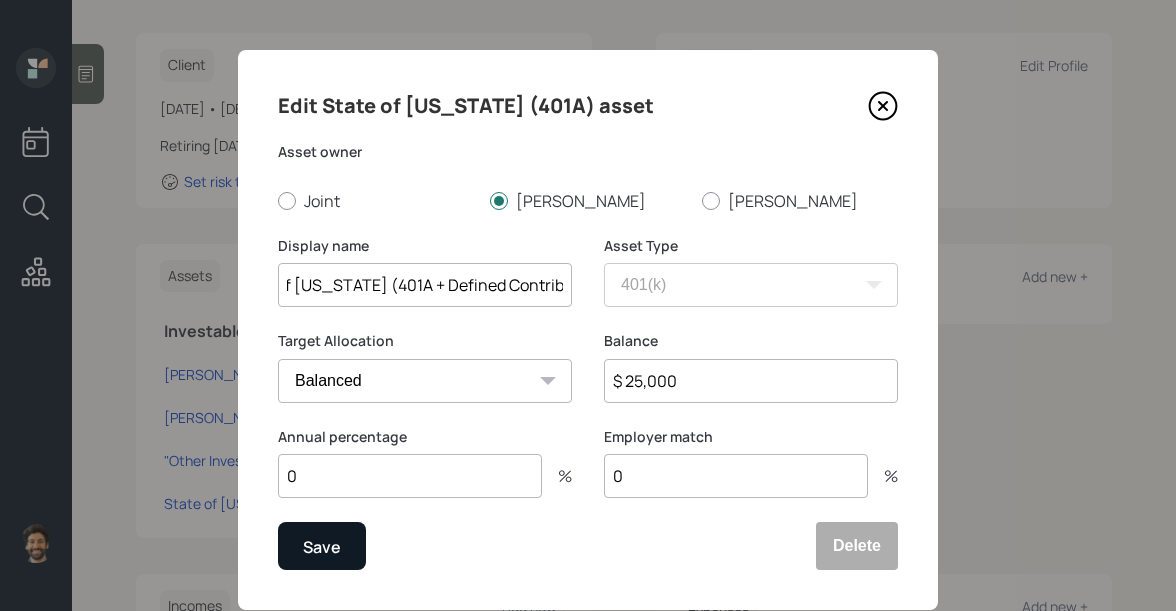 scroll, scrollTop: 0, scrollLeft: 0, axis: both 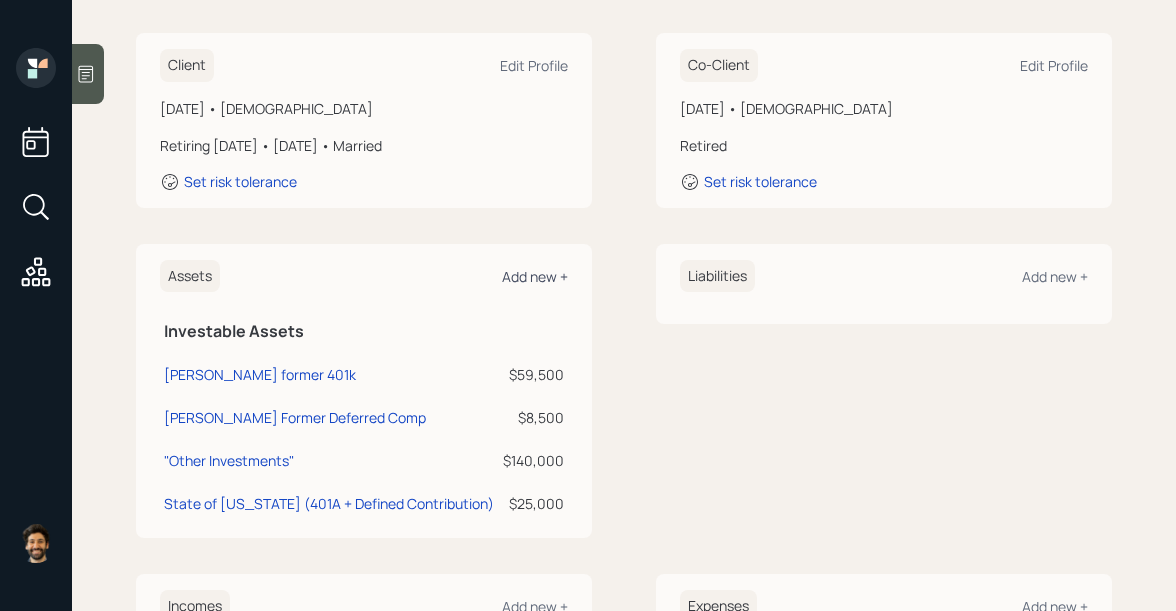 click on "Add new +" at bounding box center (535, 276) 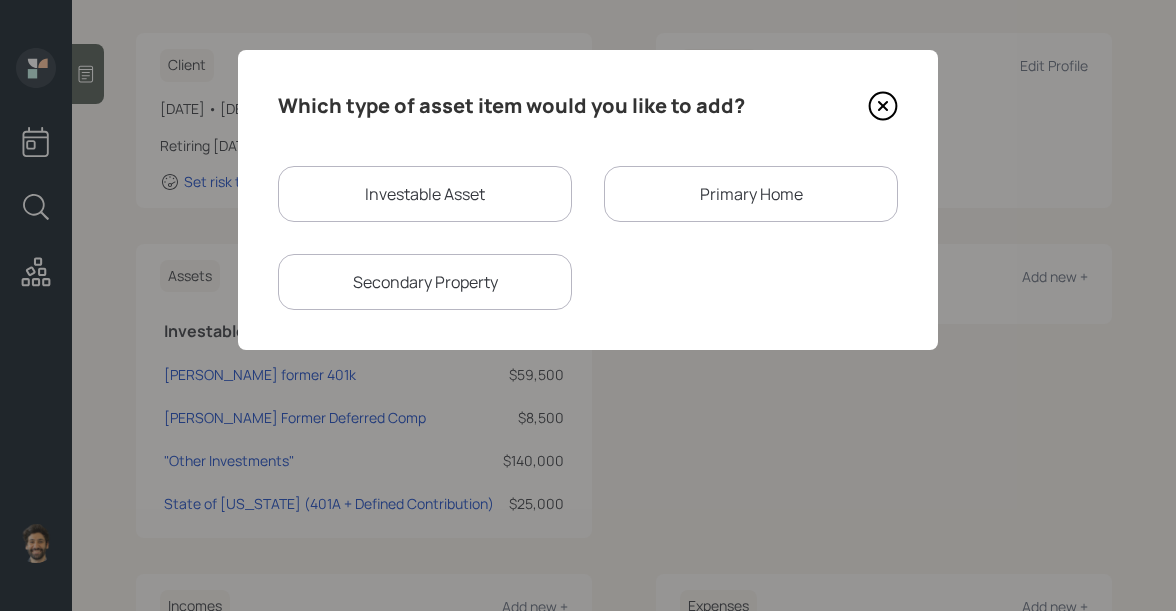 click on "Investable Asset" at bounding box center (425, 194) 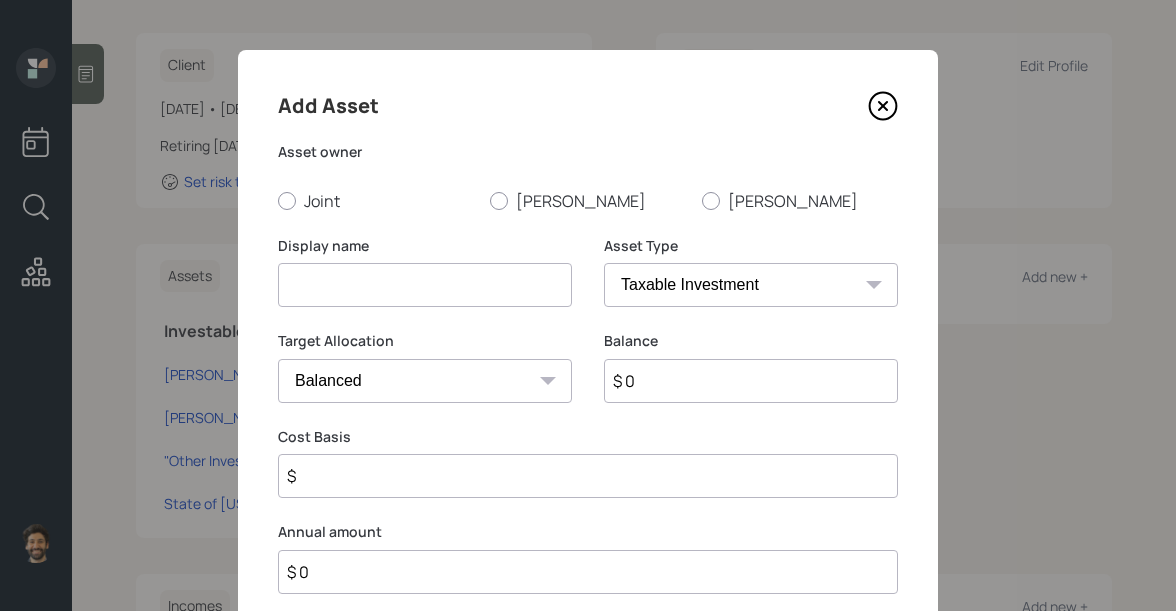 click at bounding box center [425, 285] 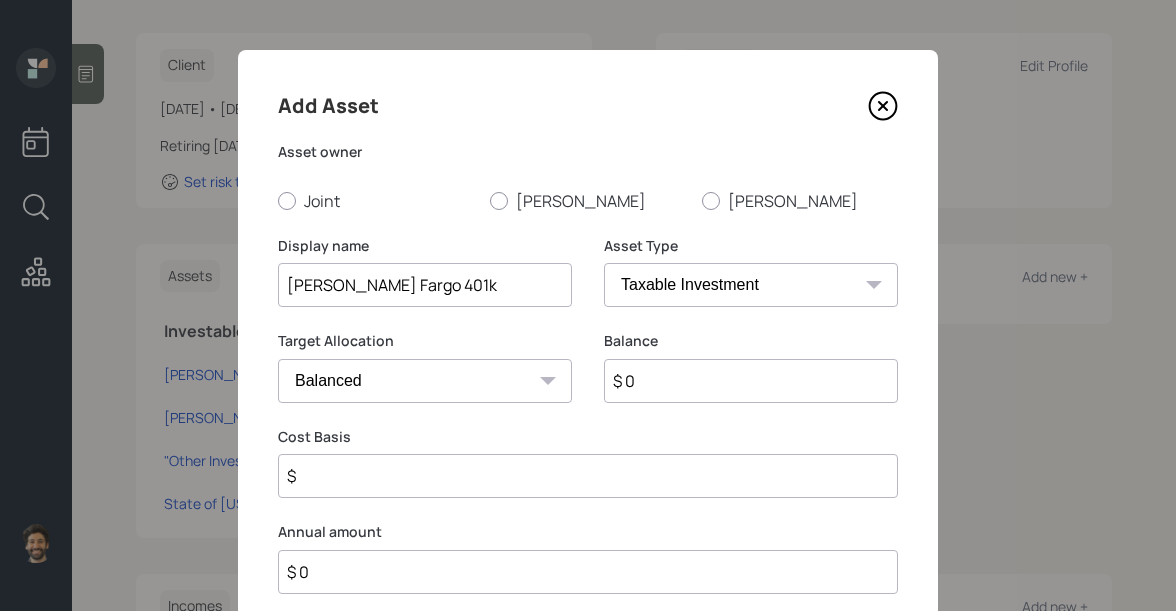 type on "Wells Fargo 401k" 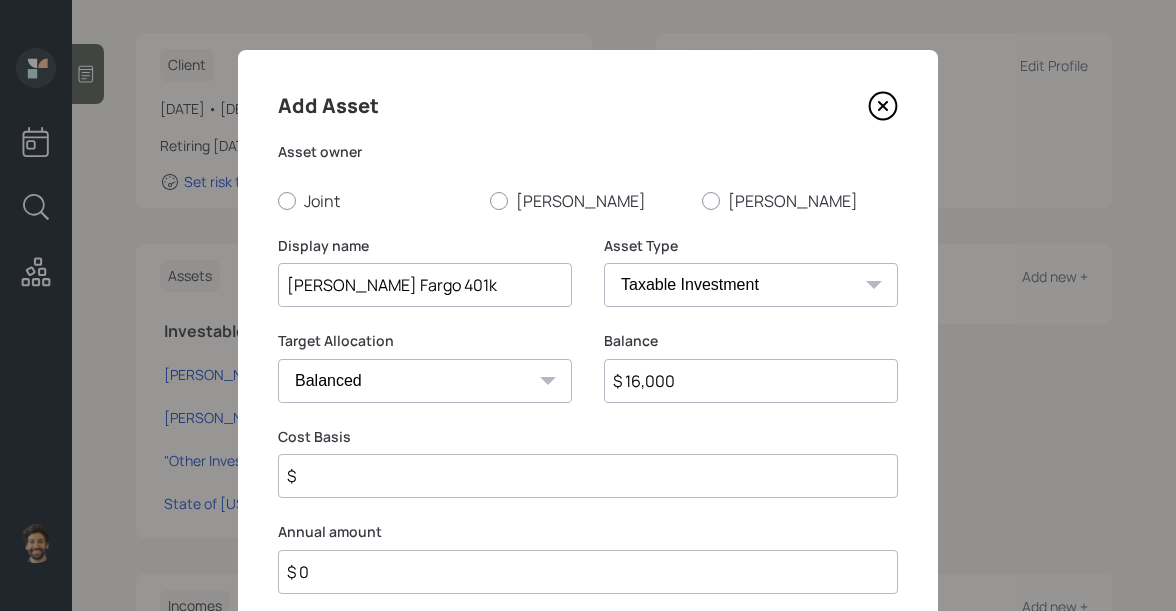 type on "$ 16,000" 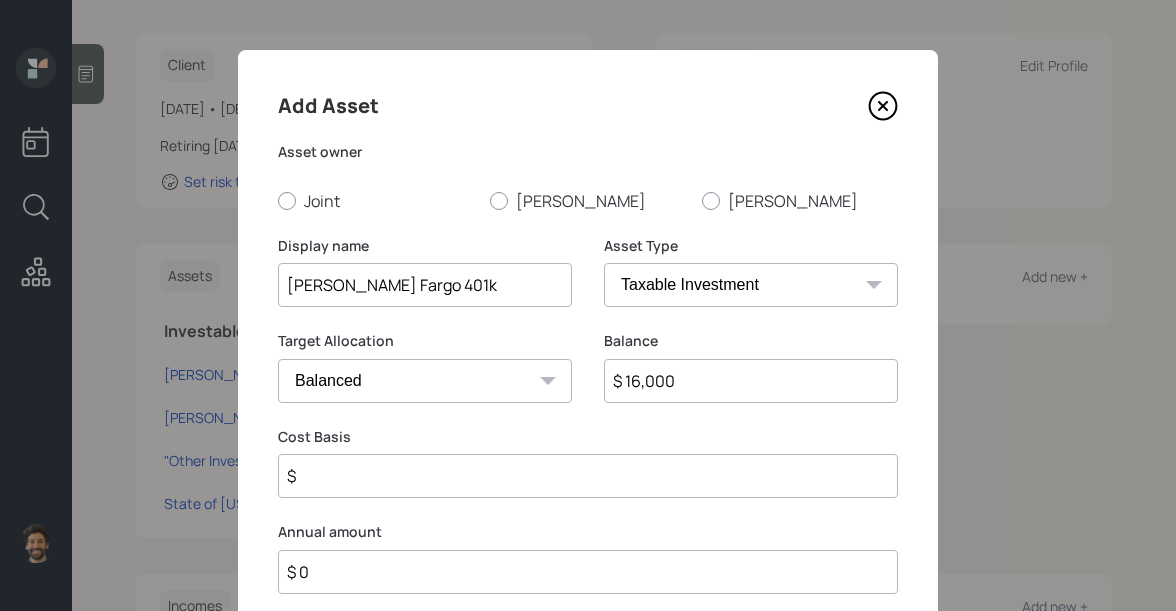 click on "SEP IRA IRA Roth IRA 401(k) Roth 401(k) 403(b) Roth 403(b) 457(b) Roth 457(b) Health Savings Account 529 Taxable Investment Checking / Savings Emergency Fund" at bounding box center (751, 285) 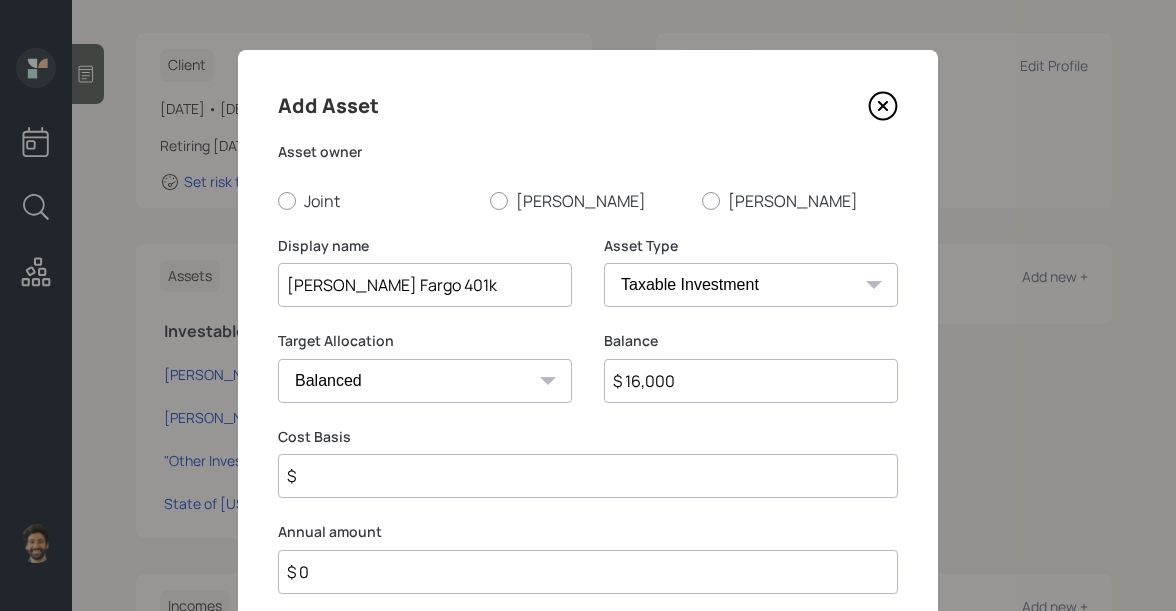 select on "company_sponsored" 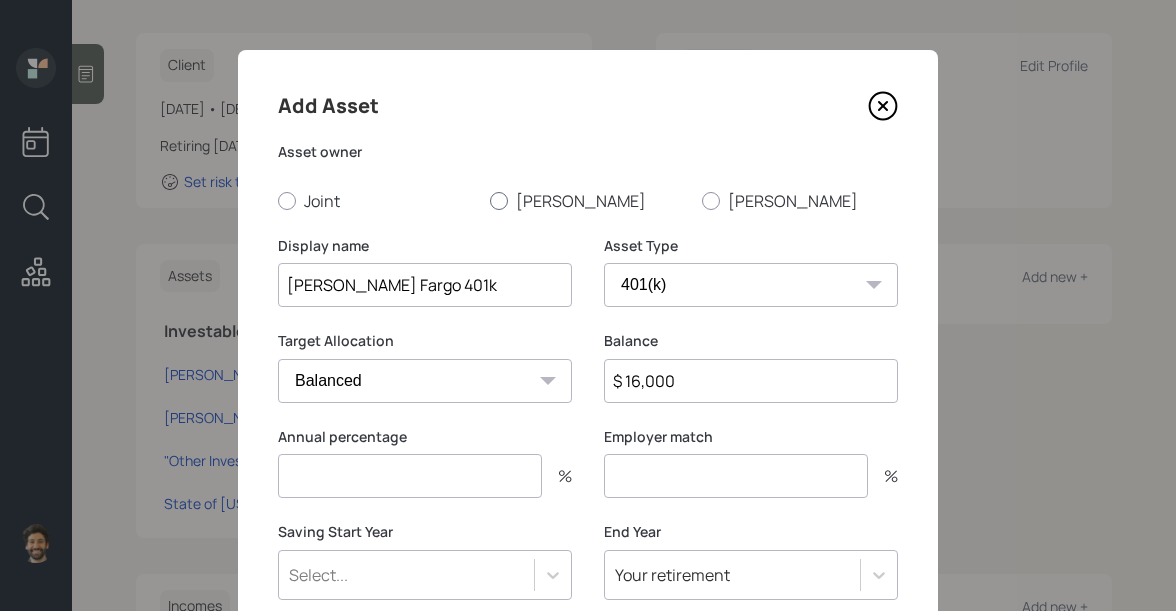 click on "Kathy" at bounding box center [588, 201] 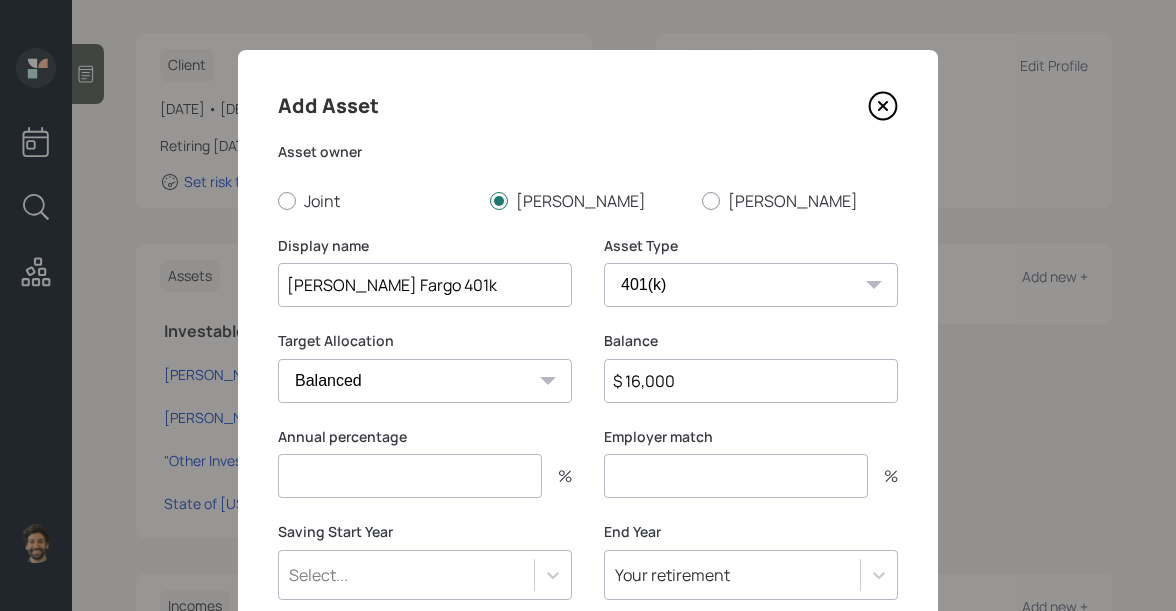 click at bounding box center [410, 476] 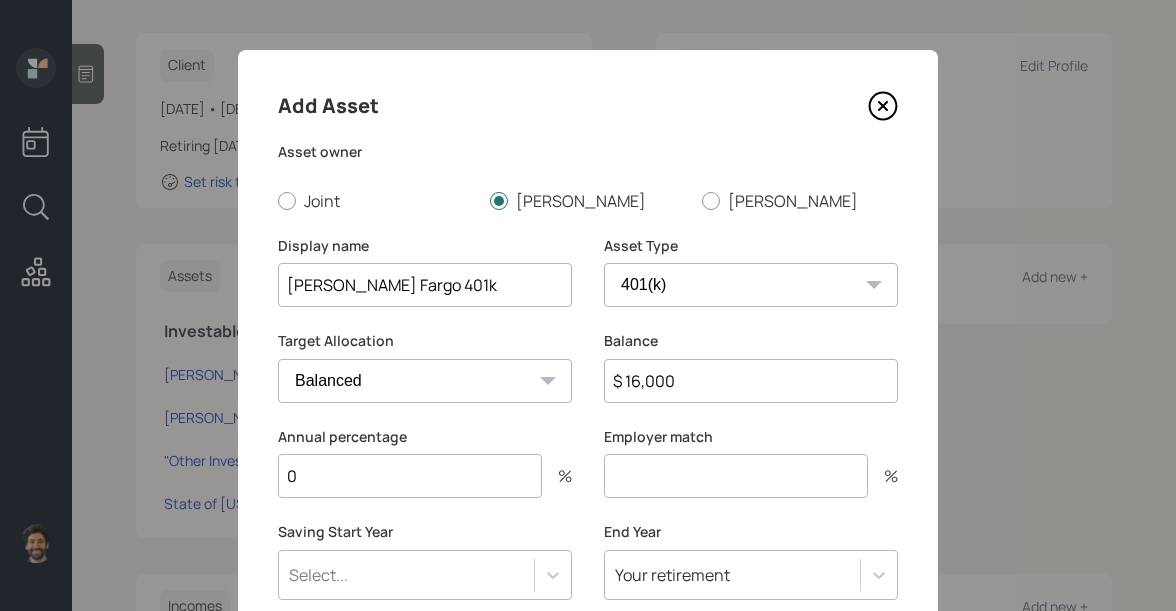type on "0" 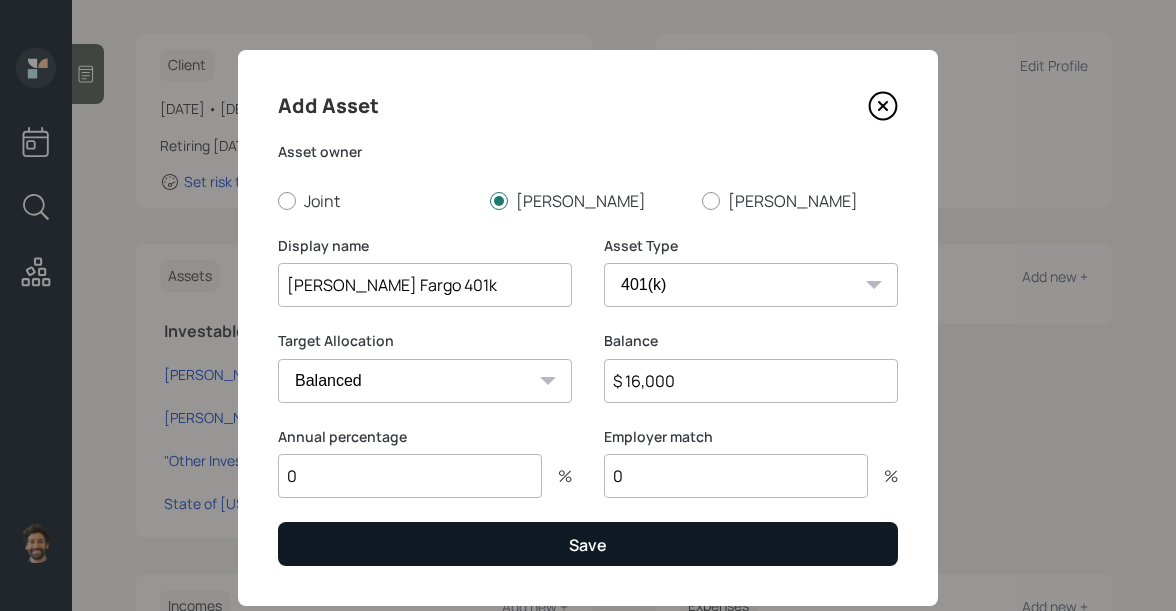 type on "0" 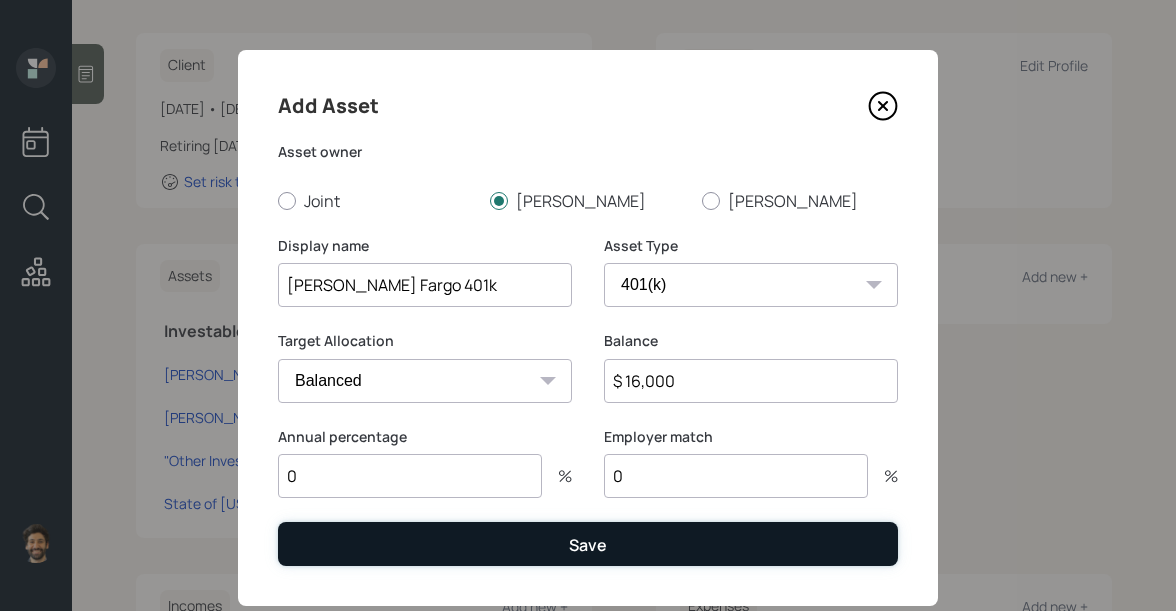 click on "Save" at bounding box center (588, 543) 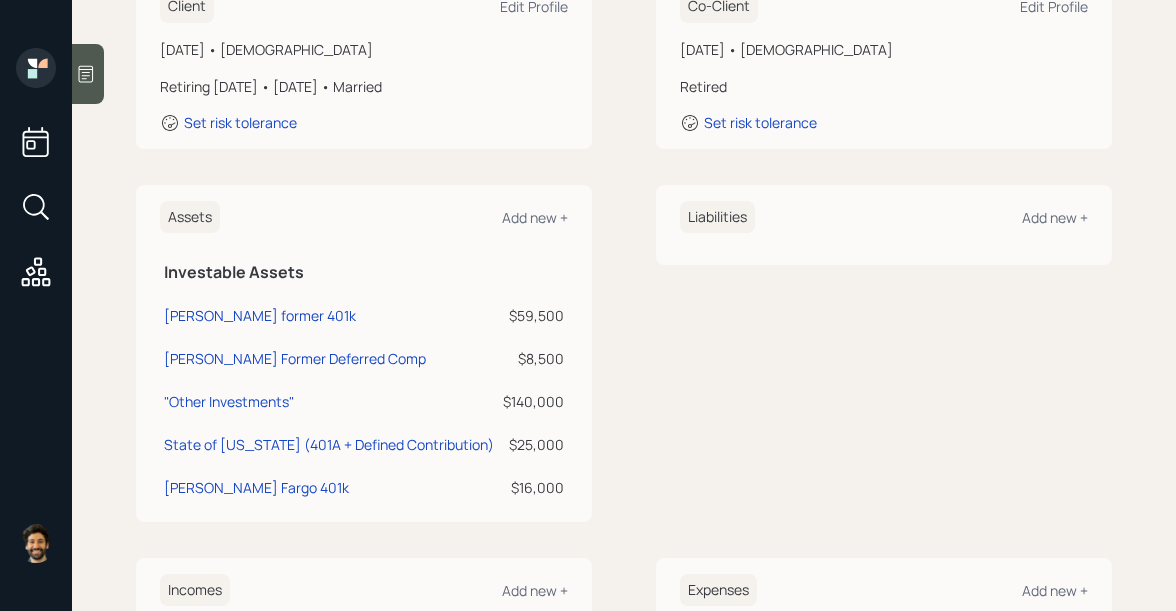 scroll, scrollTop: 381, scrollLeft: 0, axis: vertical 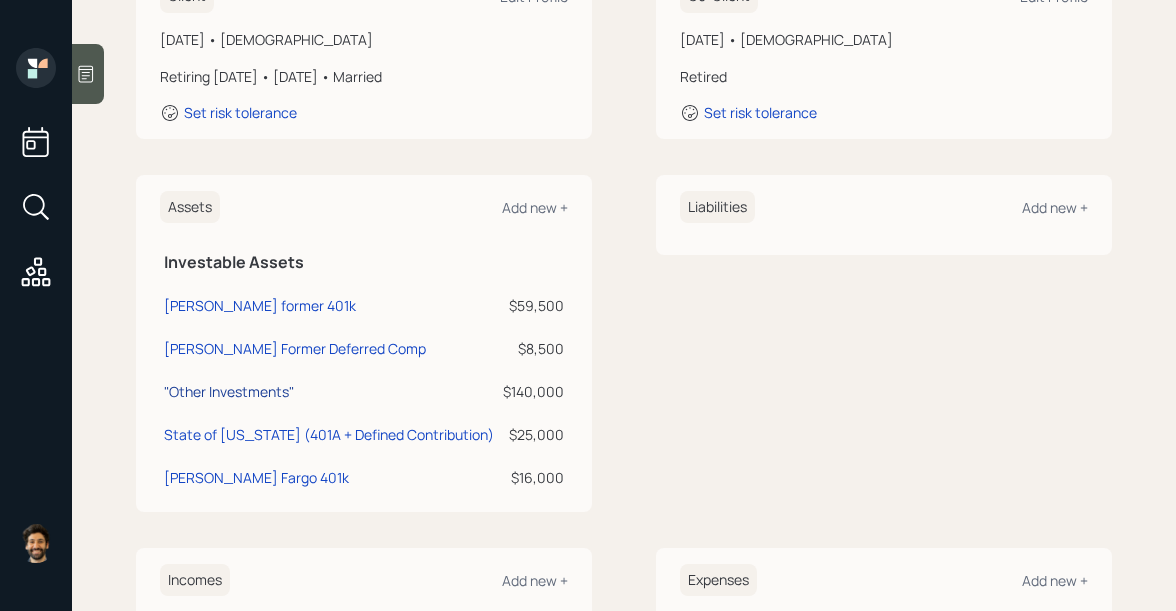 click on ""Other Investments"" at bounding box center (229, 391) 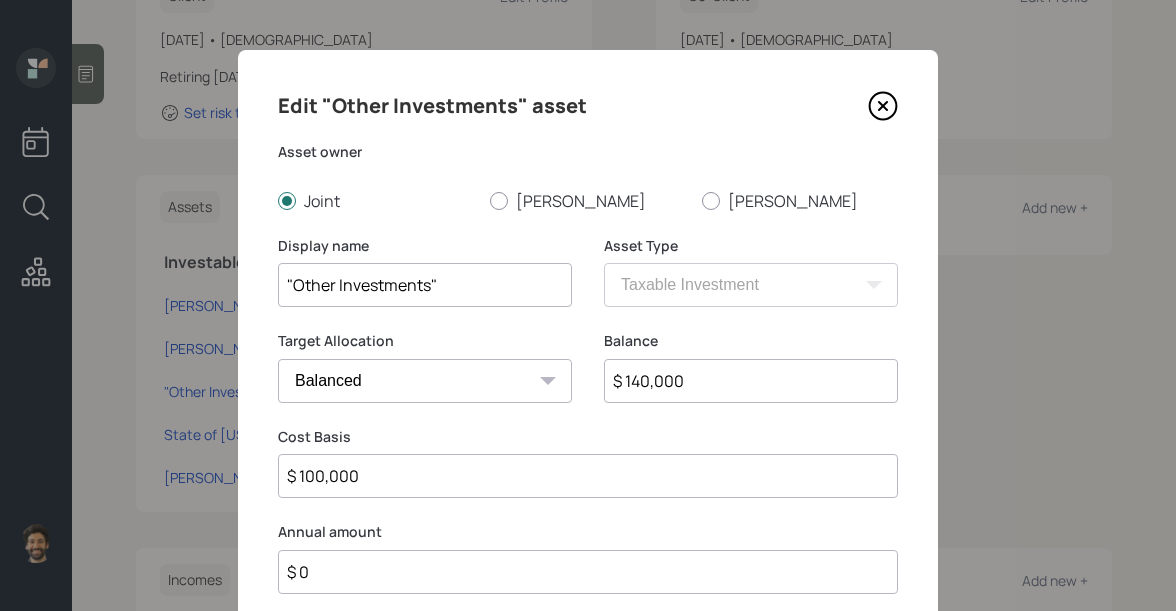 scroll, scrollTop: 144, scrollLeft: 0, axis: vertical 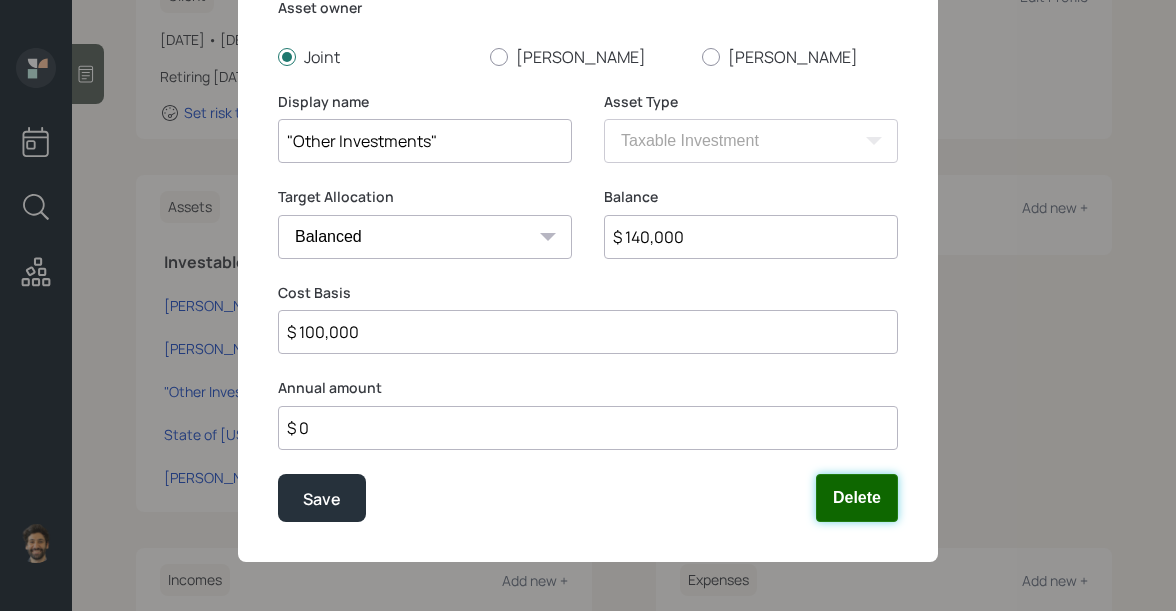 click on "Delete" at bounding box center (857, 498) 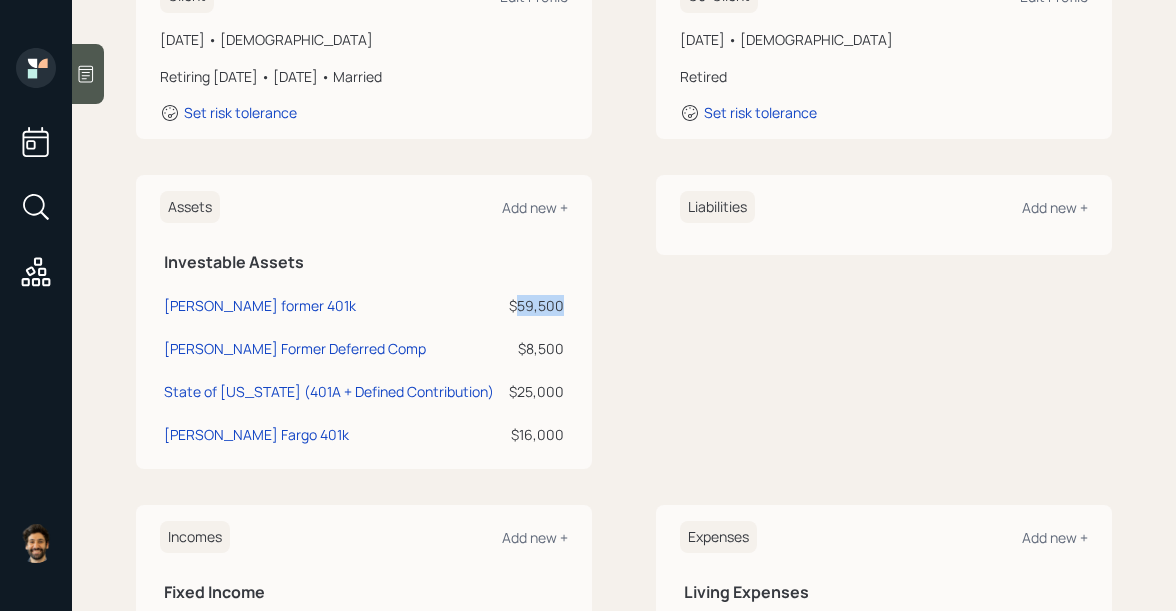 drag, startPoint x: 514, startPoint y: 262, endPoint x: 559, endPoint y: 267, distance: 45.276924 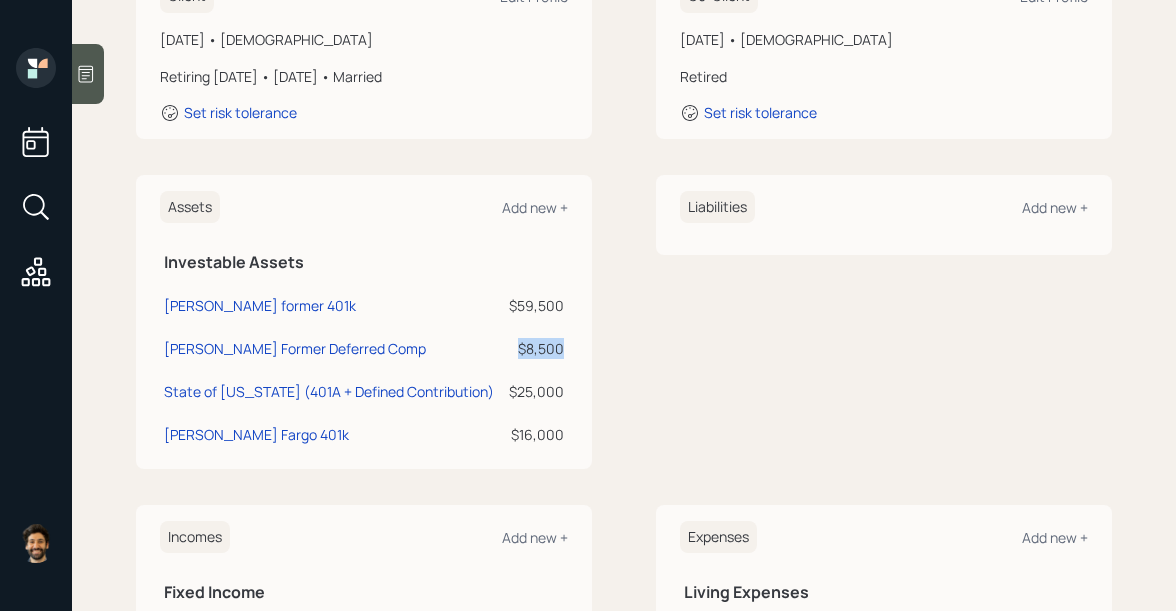 drag, startPoint x: 519, startPoint y: 304, endPoint x: 568, endPoint y: 305, distance: 49.010204 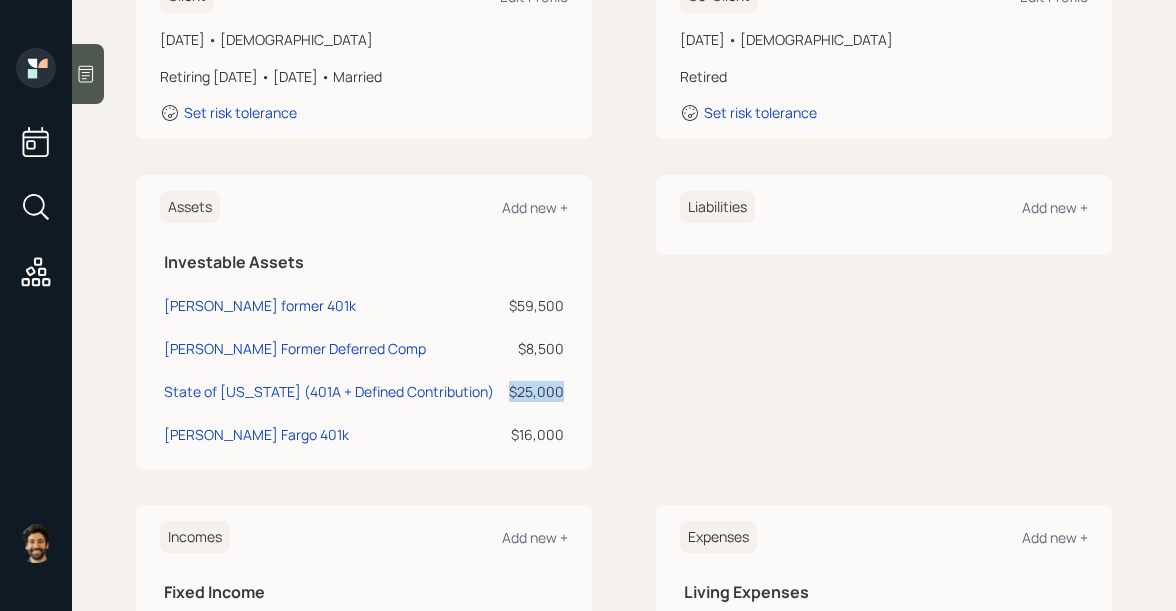drag, startPoint x: 512, startPoint y: 348, endPoint x: 560, endPoint y: 349, distance: 48.010414 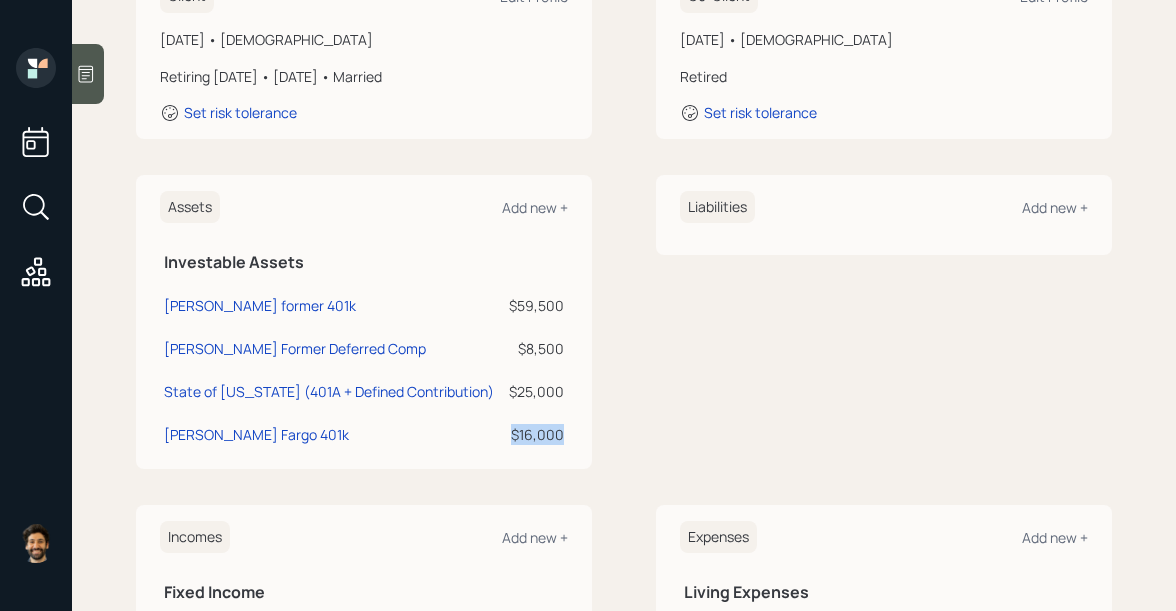 drag, startPoint x: 511, startPoint y: 385, endPoint x: 562, endPoint y: 389, distance: 51.156624 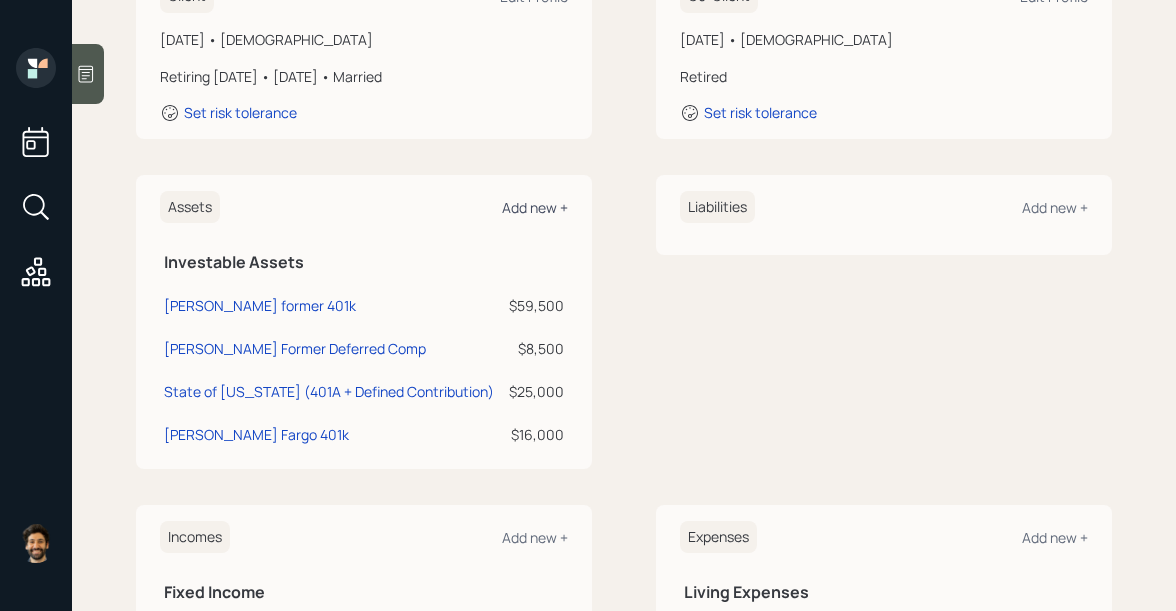 click on "Add new +" at bounding box center (535, 207) 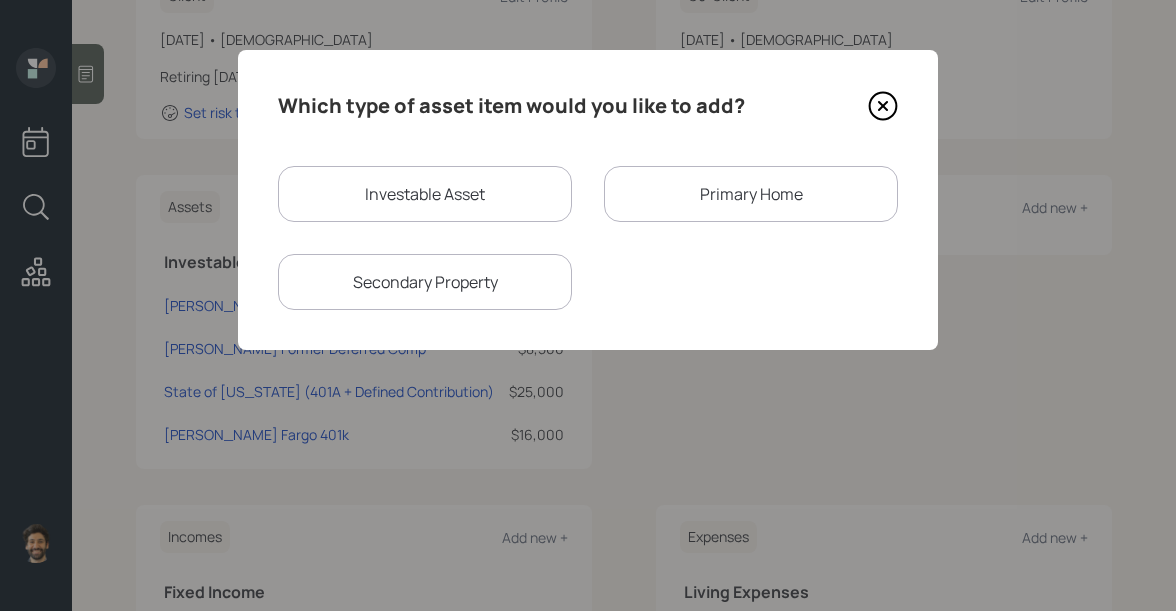 click on "Investable Asset" at bounding box center [425, 194] 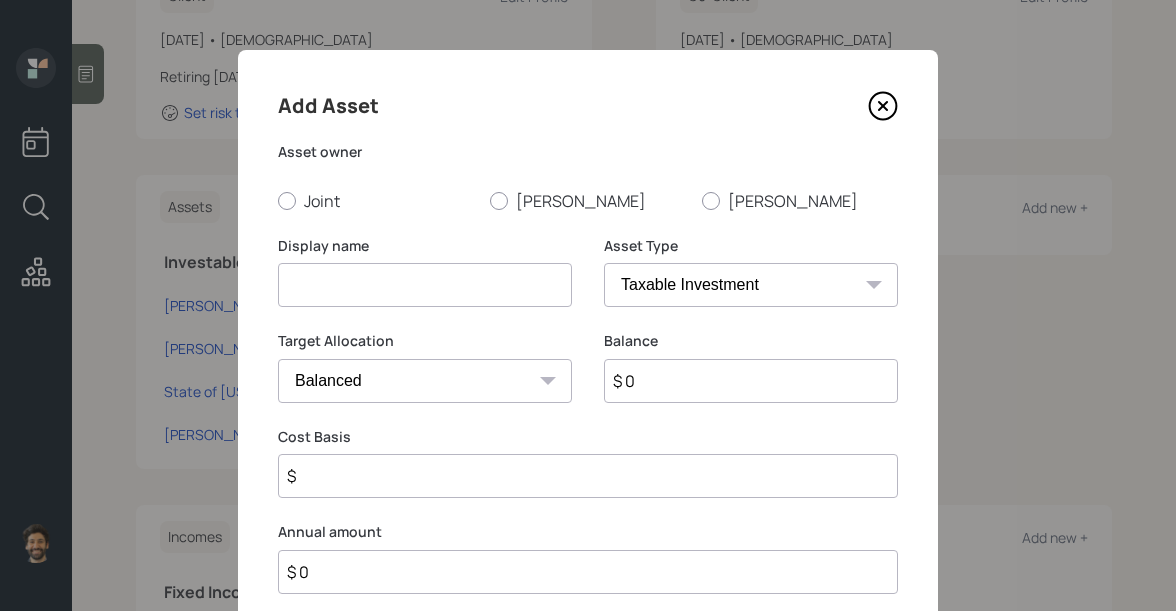 click at bounding box center (425, 285) 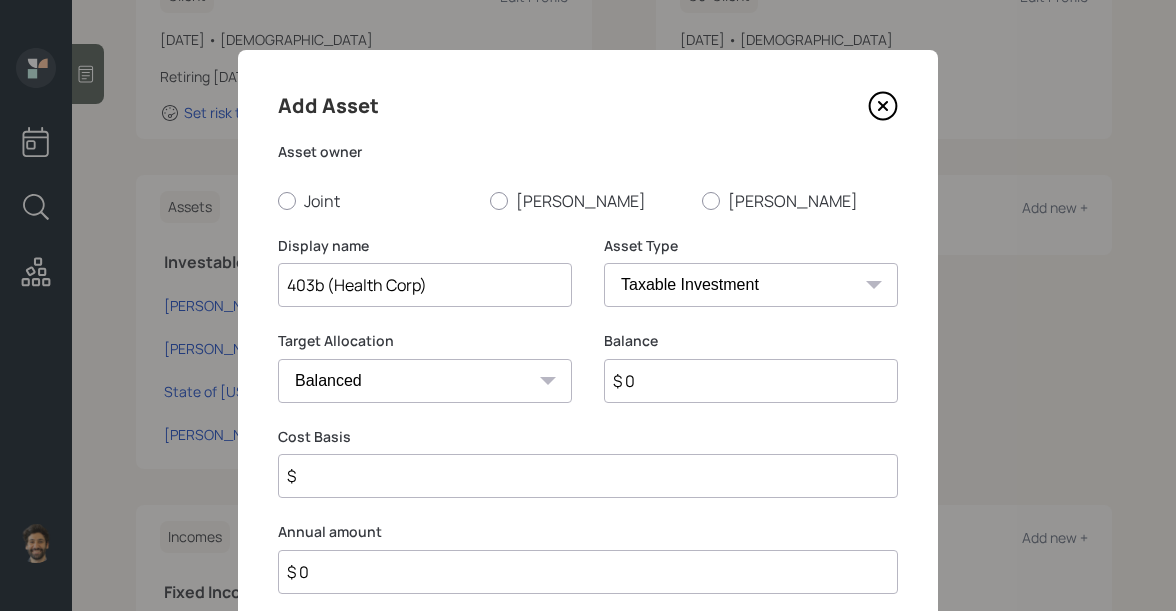type on "403b (Health Corp)" 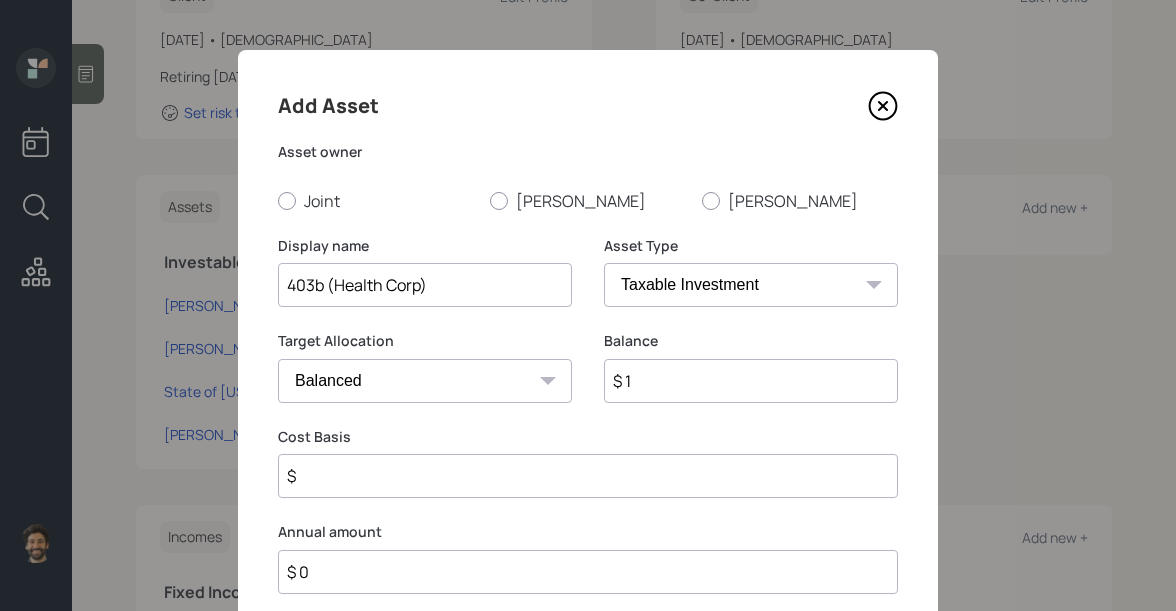 type on "$ 1" 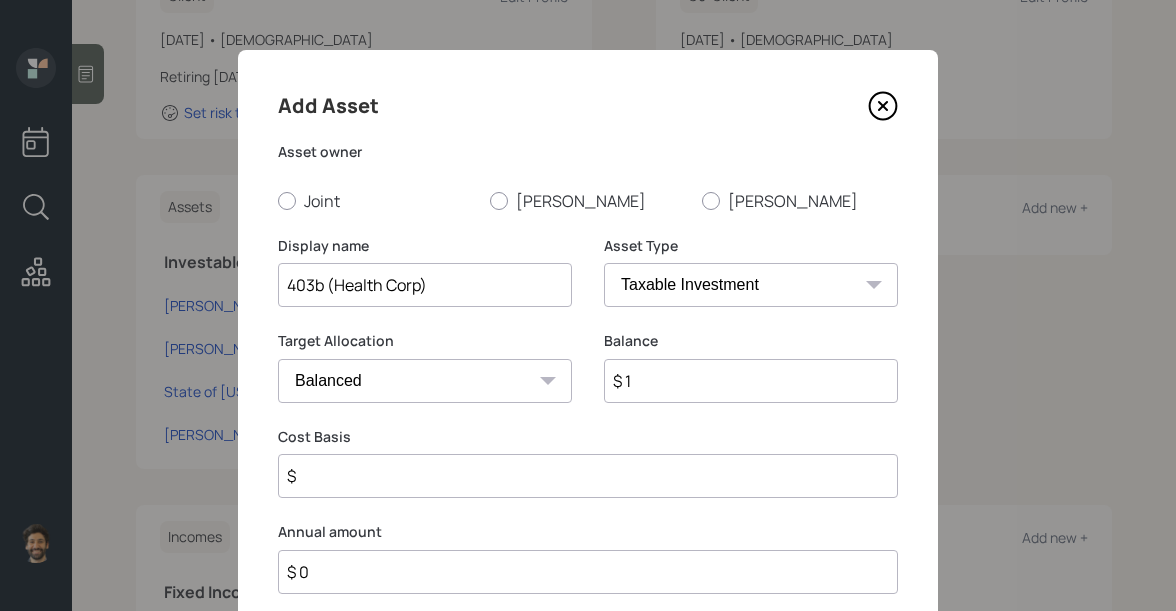 click on "SEP IRA IRA Roth IRA 401(k) Roth 401(k) 403(b) Roth 403(b) 457(b) Roth 457(b) Health Savings Account 529 Taxable Investment Checking / Savings Emergency Fund" at bounding box center [751, 285] 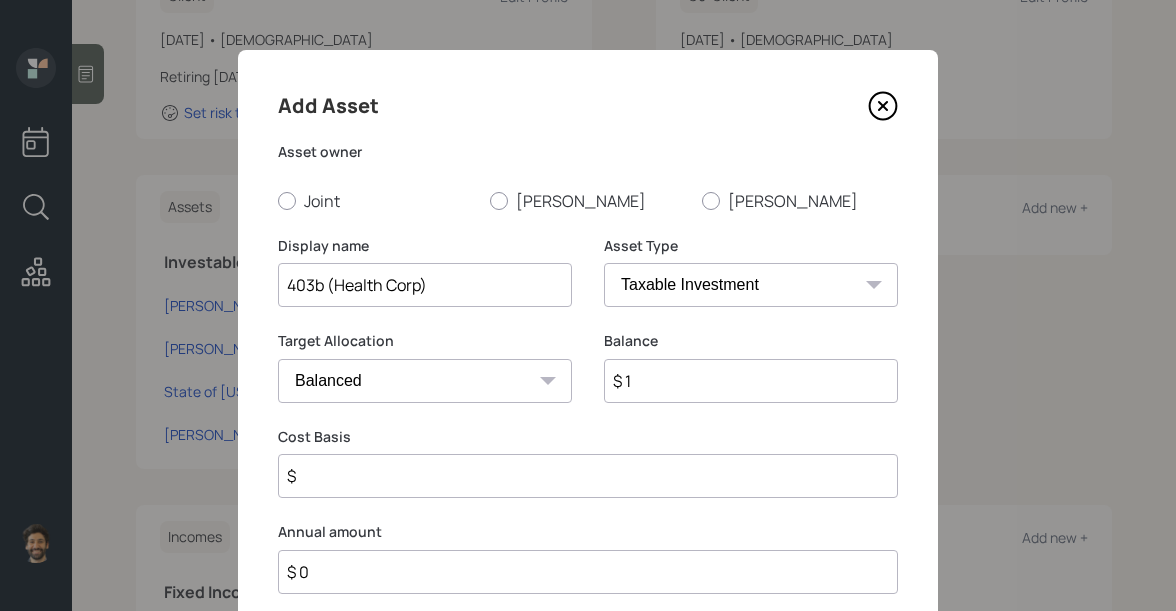select on "public_school_sponsored" 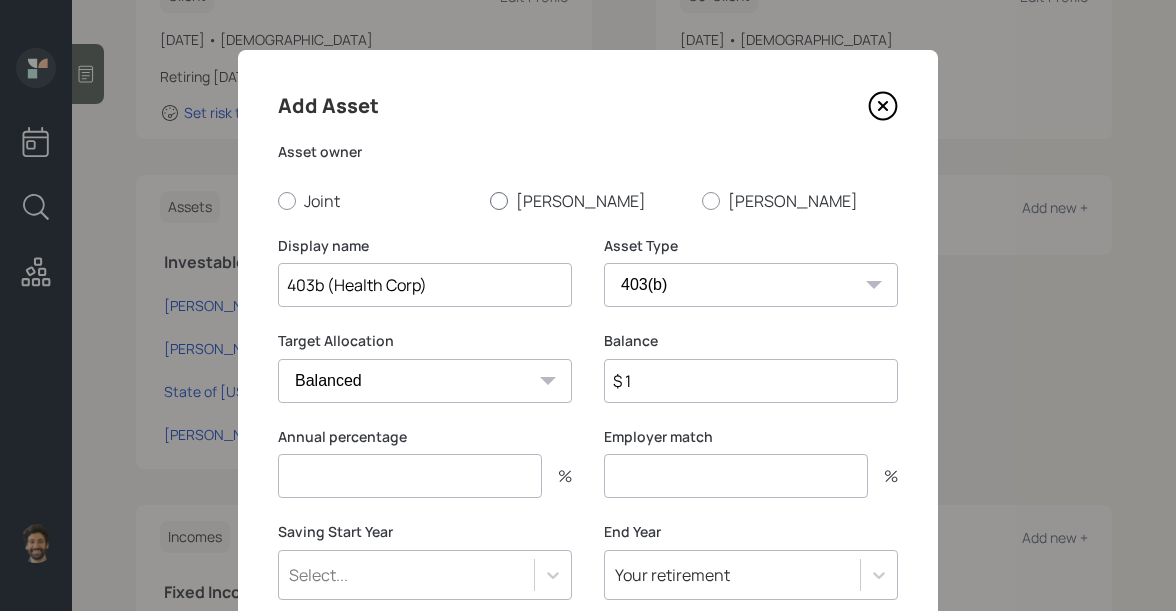 click on "Kathy" at bounding box center (588, 201) 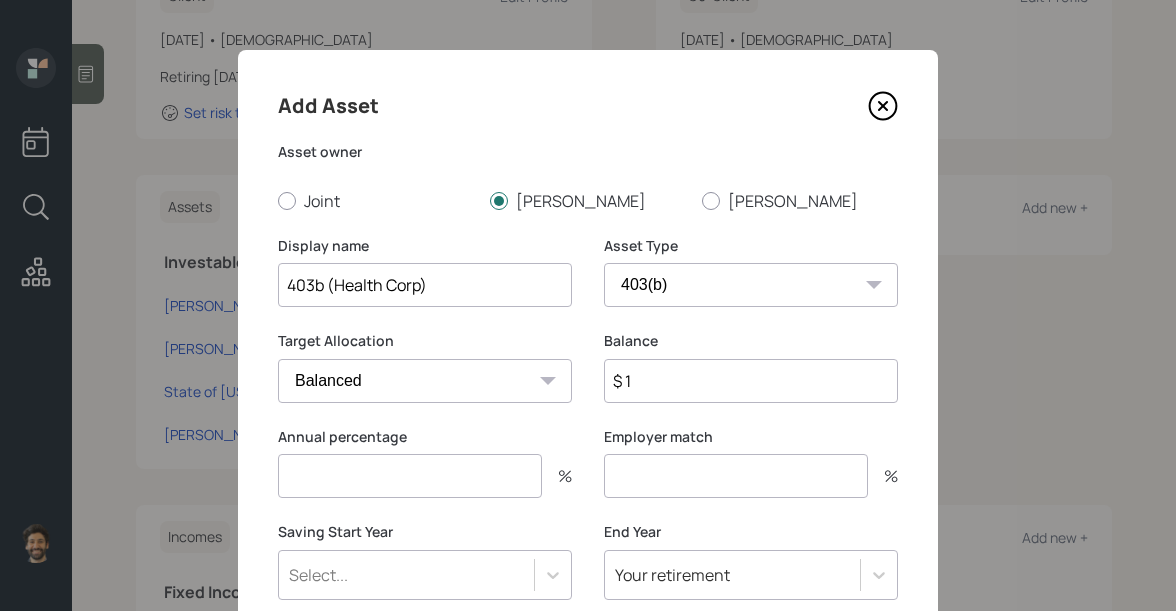 click at bounding box center (410, 476) 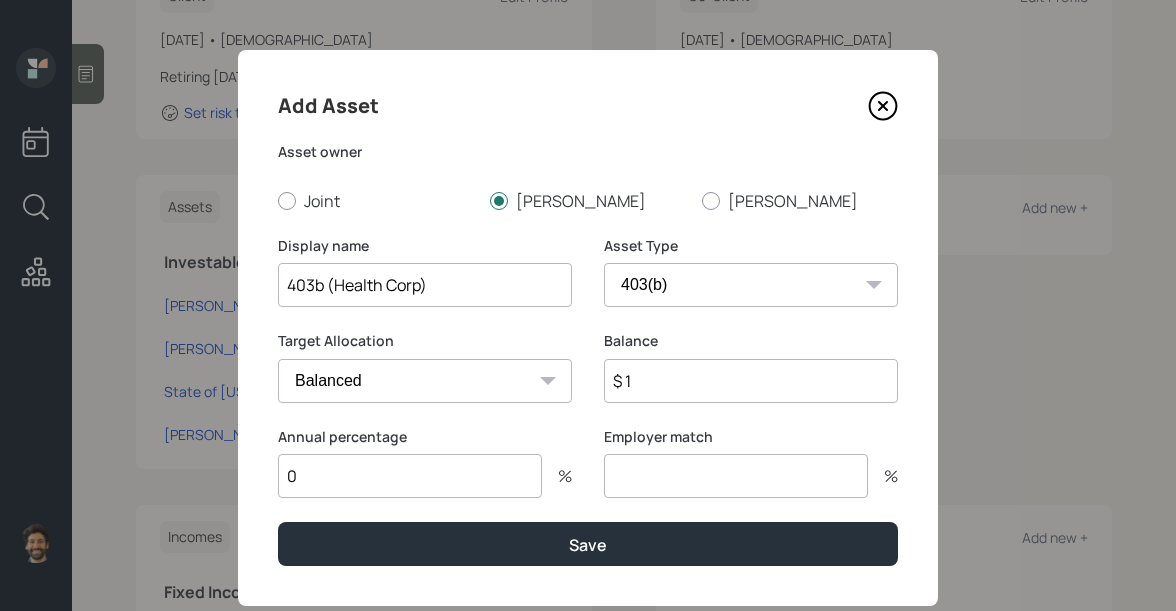 type on "0" 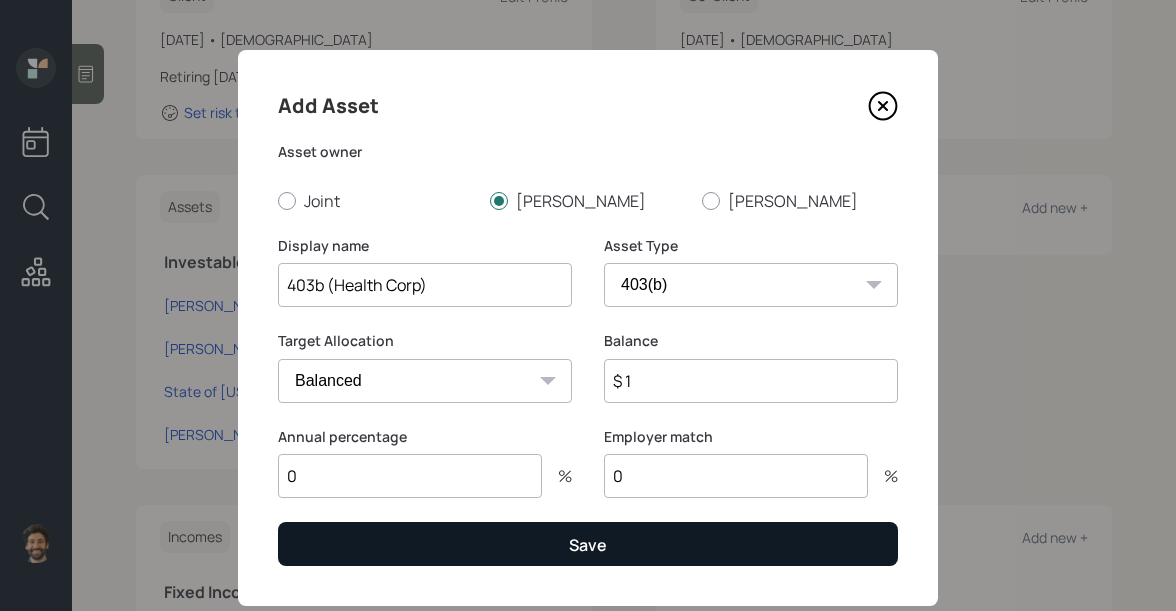 type on "0" 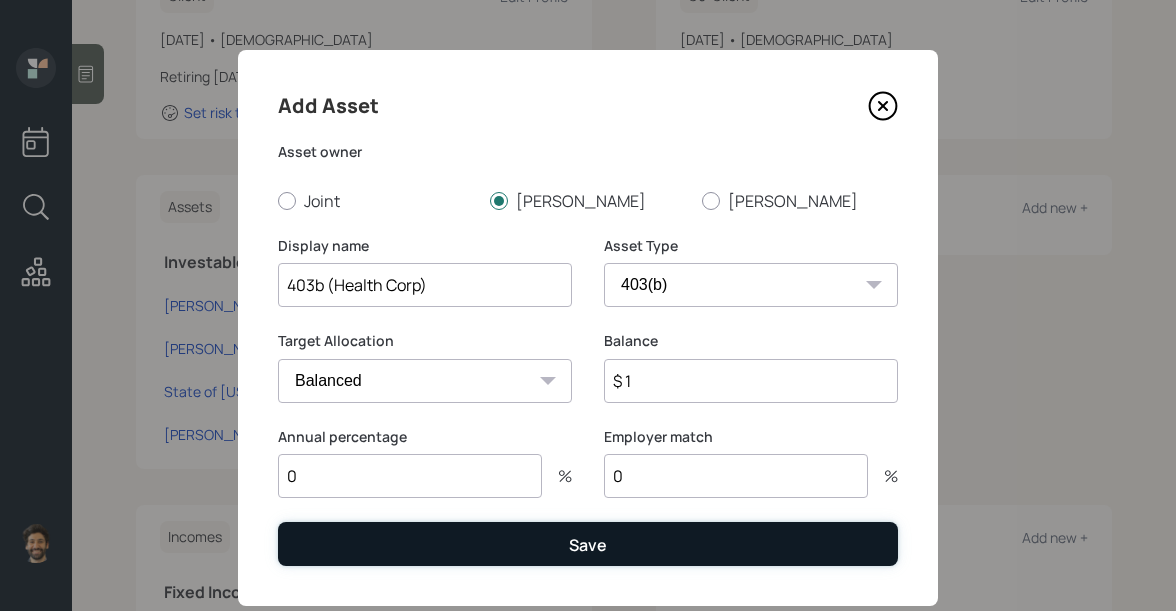 click on "Save" at bounding box center [588, 543] 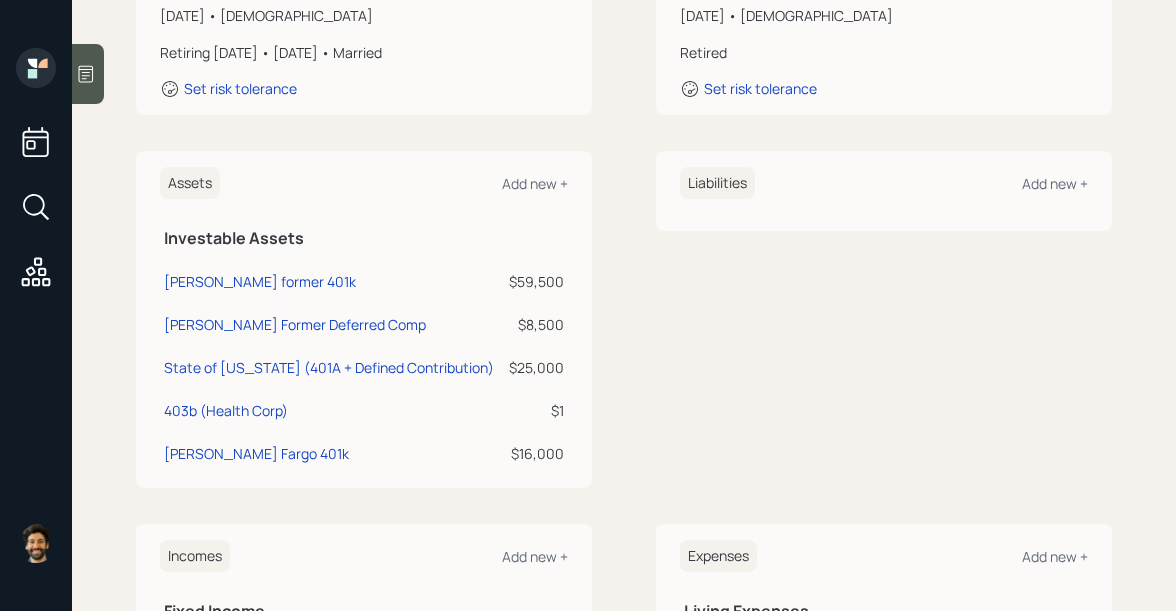 scroll, scrollTop: 371, scrollLeft: 0, axis: vertical 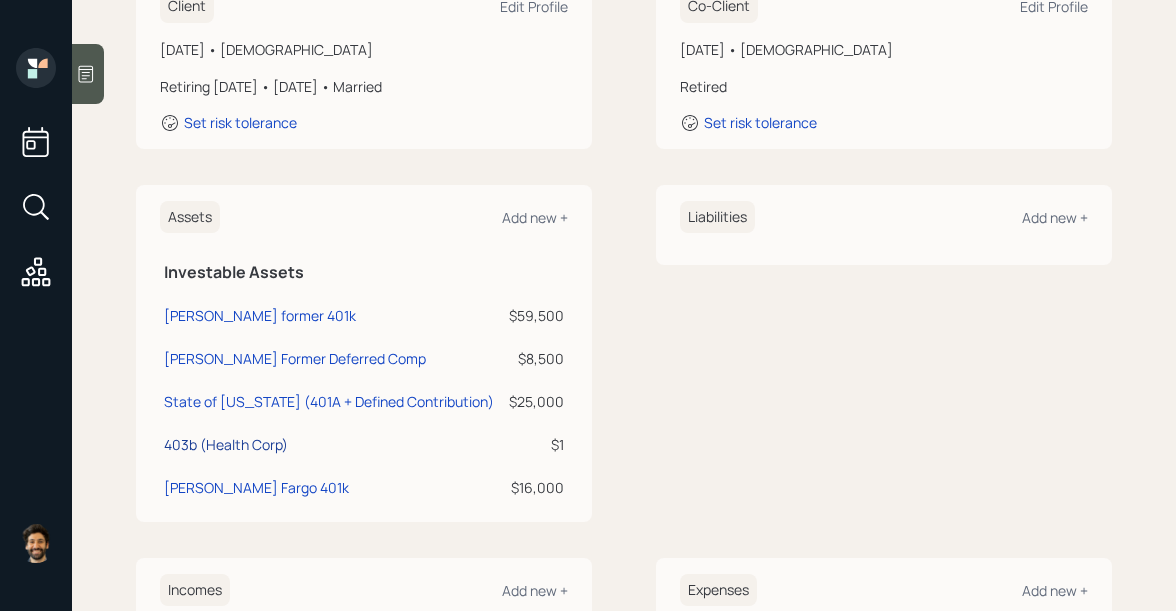 click on "403b (Health Corp)" at bounding box center (226, 444) 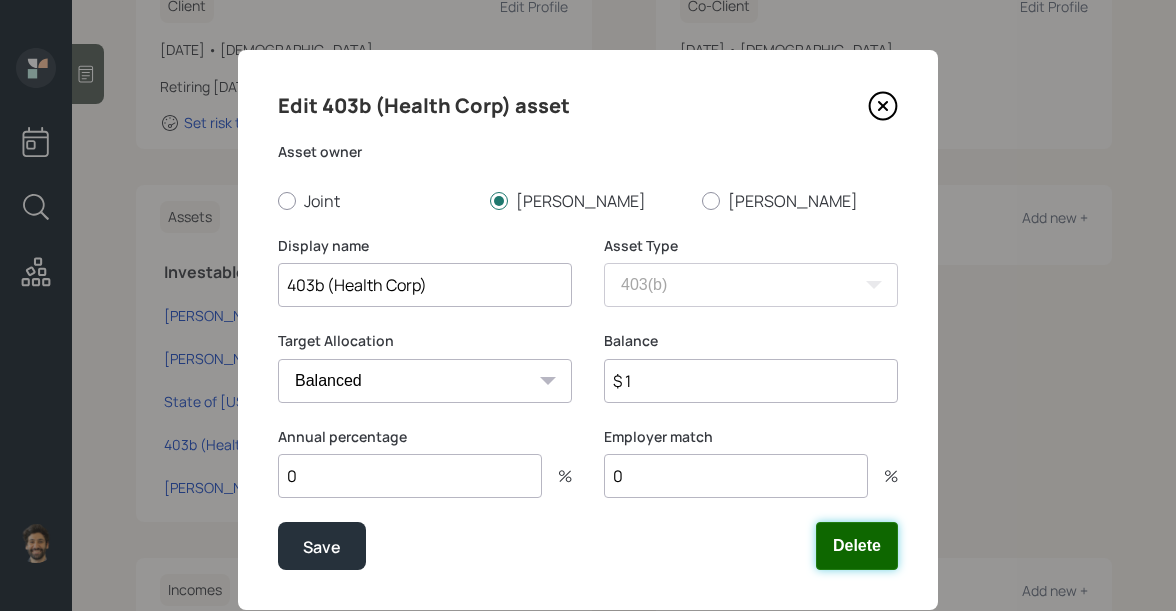 click on "Delete" at bounding box center [857, 546] 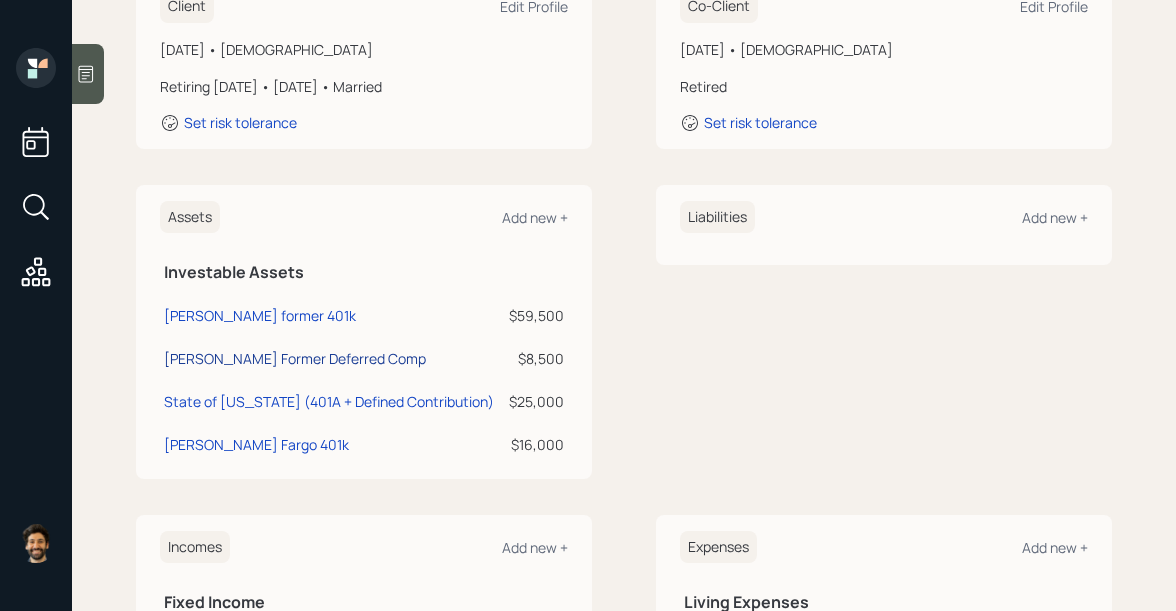 click on "Kathy Former Deferred Comp" at bounding box center (295, 358) 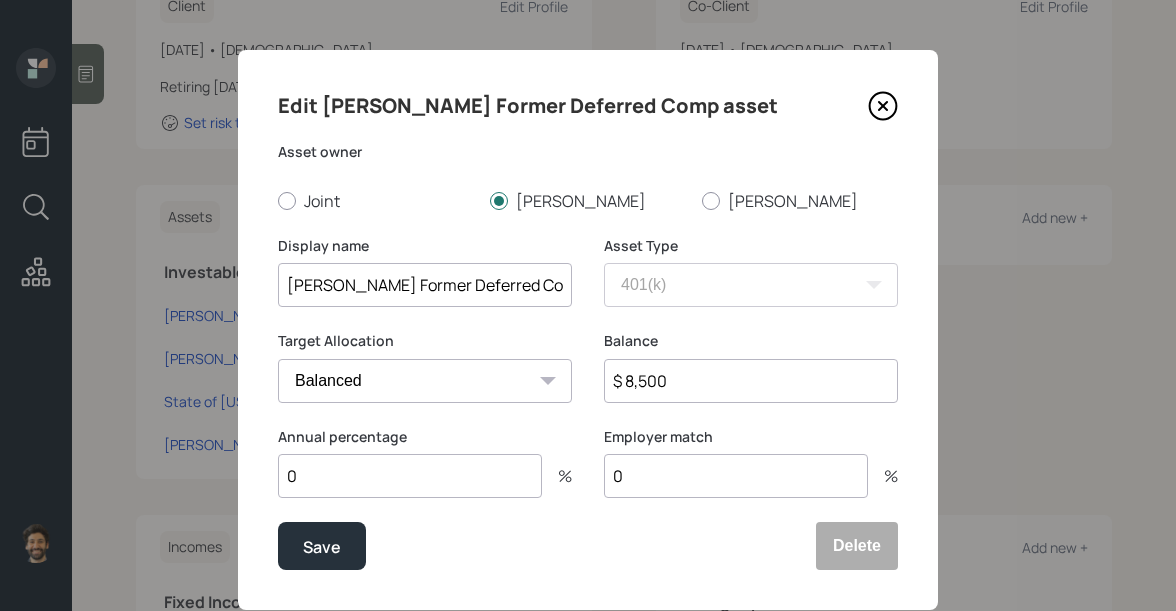 click on "Kathy Former Deferred Comp" at bounding box center (425, 285) 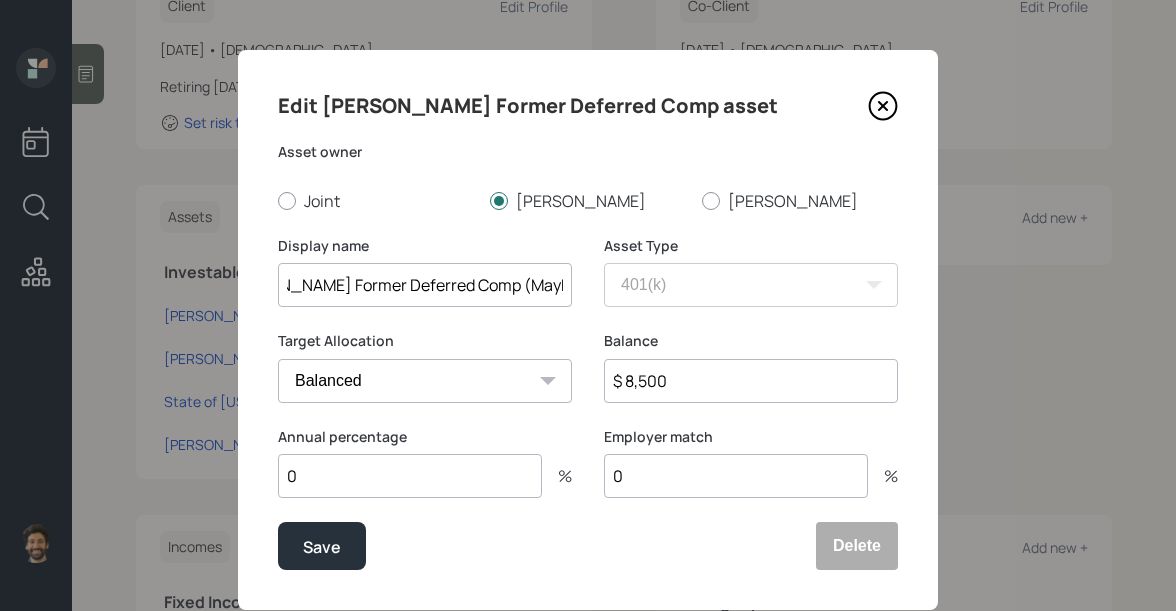 scroll, scrollTop: 0, scrollLeft: 72, axis: horizontal 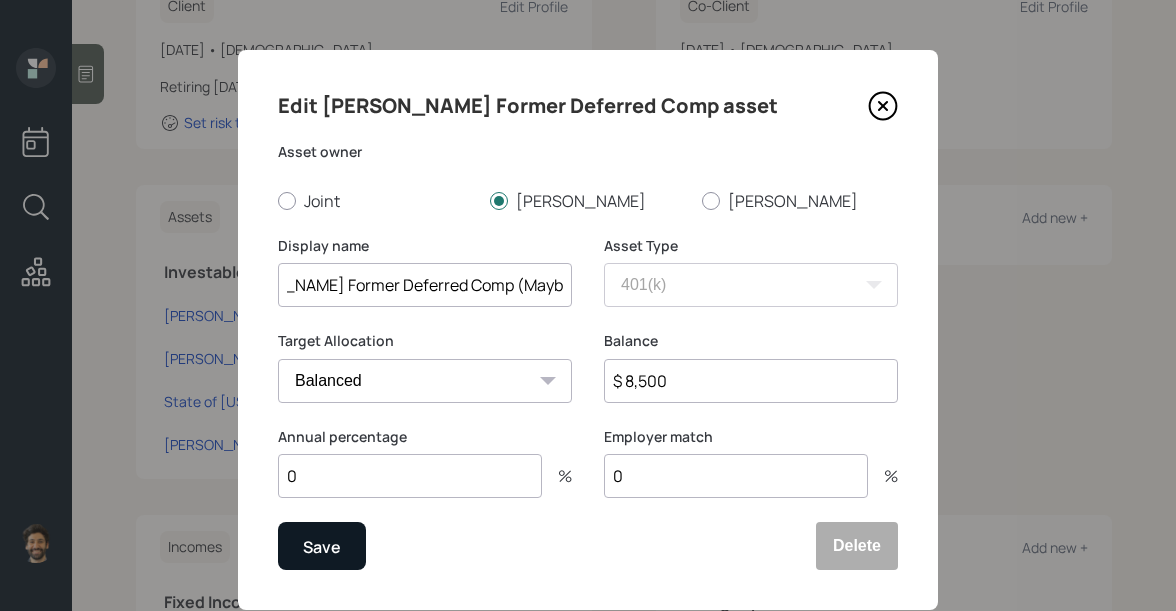 type on "Kathy Former Deferred Comp (Maybe the 403B)" 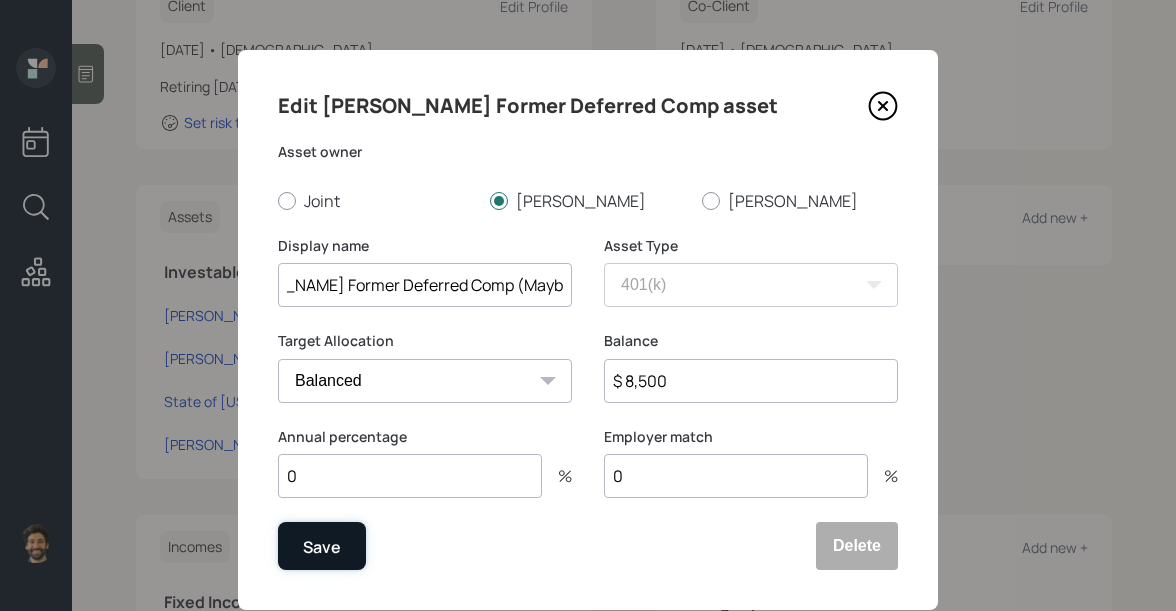 click on "Save" at bounding box center (322, 547) 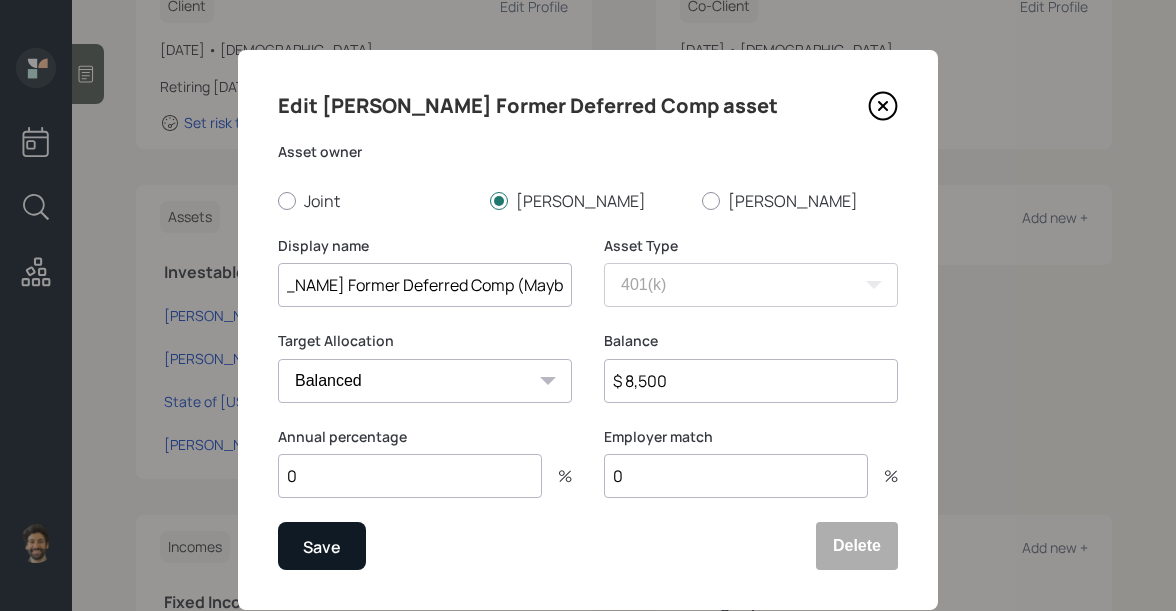scroll, scrollTop: 0, scrollLeft: 0, axis: both 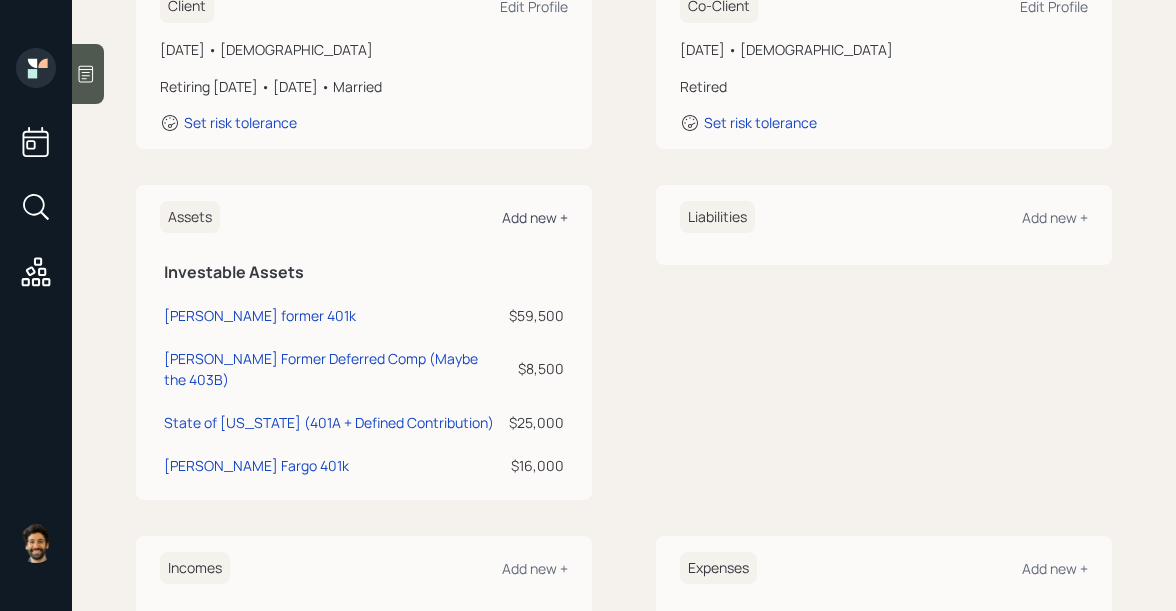 click on "Add new +" at bounding box center (535, 217) 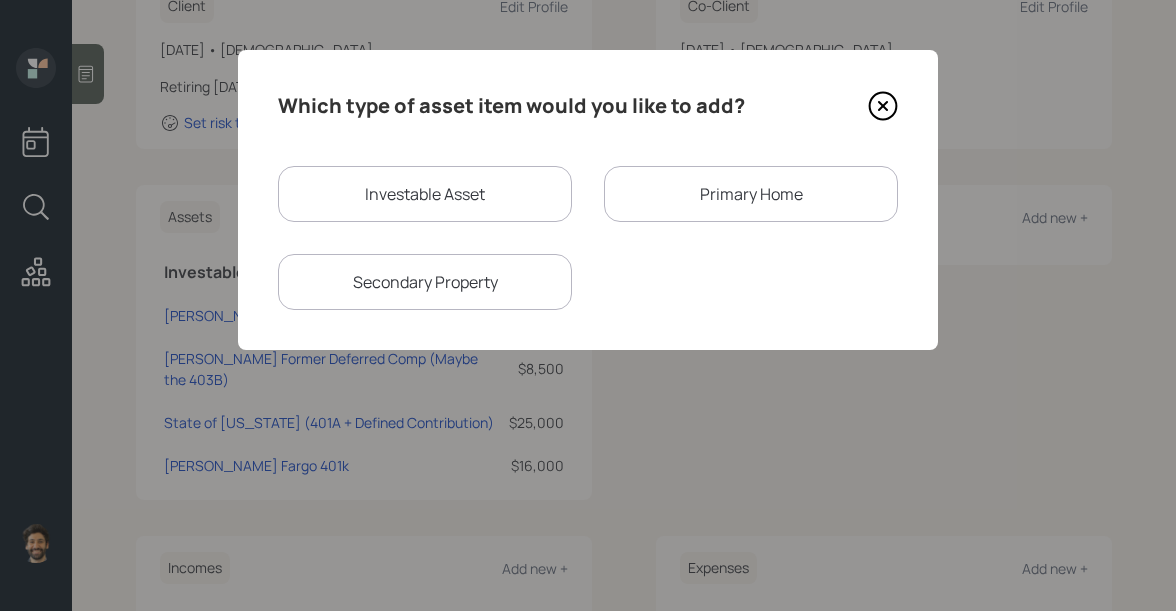 click on "Investable Asset" at bounding box center [425, 194] 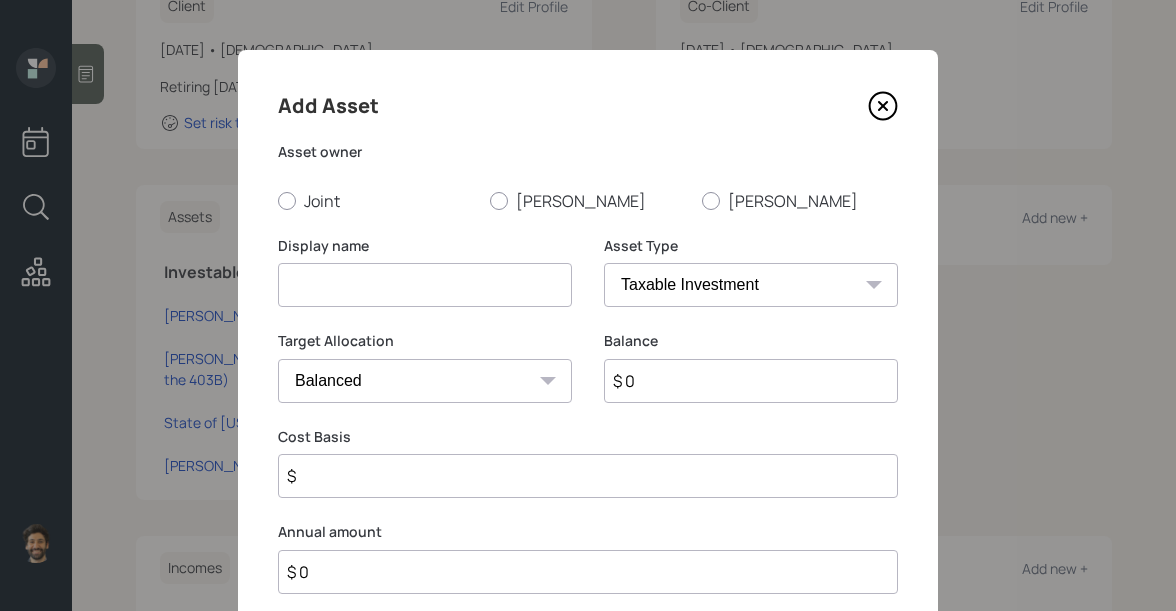 click at bounding box center (425, 285) 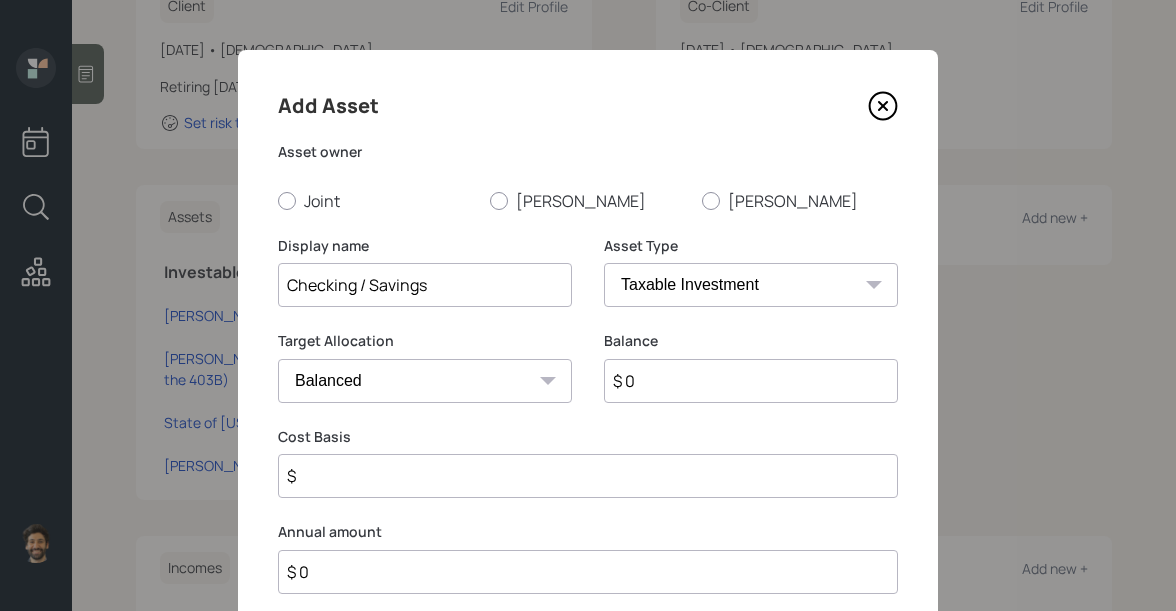 type on "Checking / Savings" 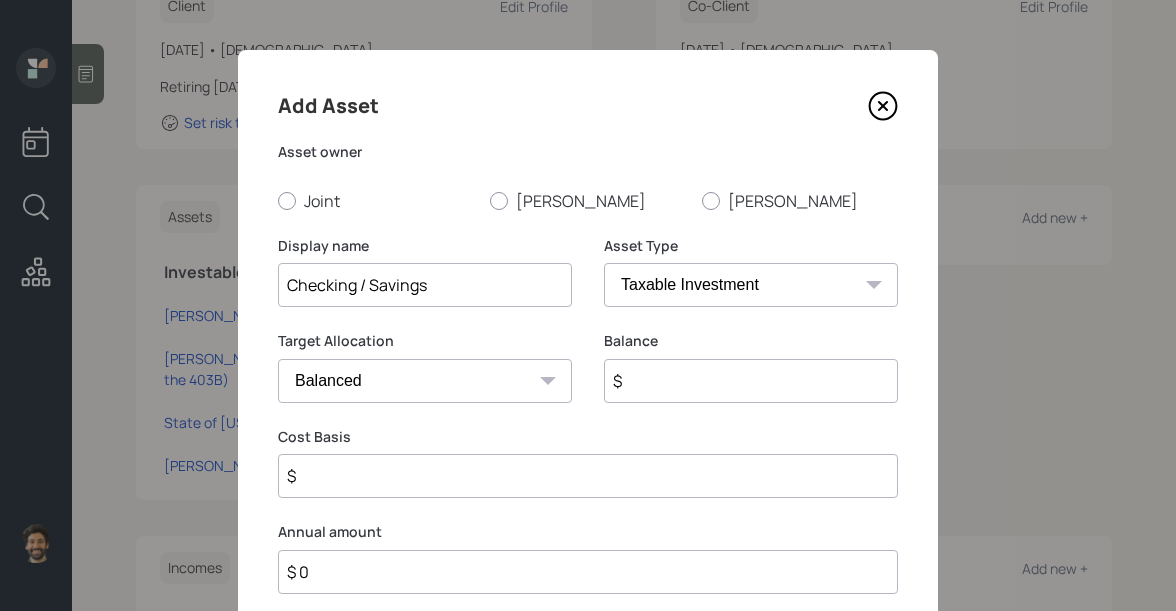 type on "$" 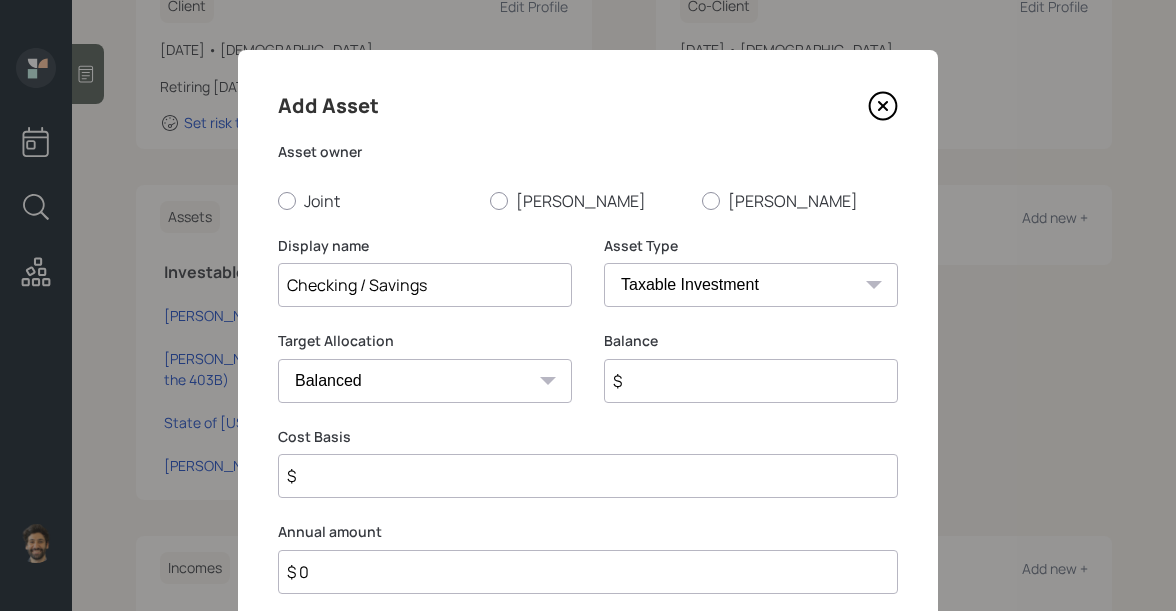 click on "SEP IRA IRA Roth IRA 401(k) Roth 401(k) 403(b) Roth 403(b) 457(b) Roth 457(b) Health Savings Account 529 Taxable Investment Checking / Savings Emergency Fund" at bounding box center (751, 285) 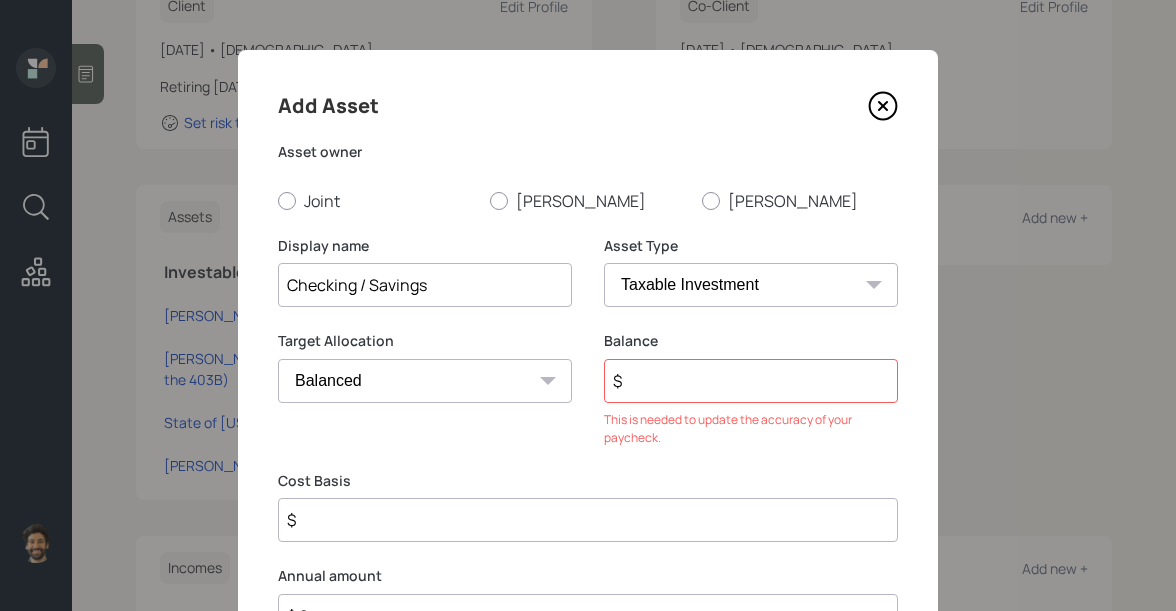select on "emergency_fund" 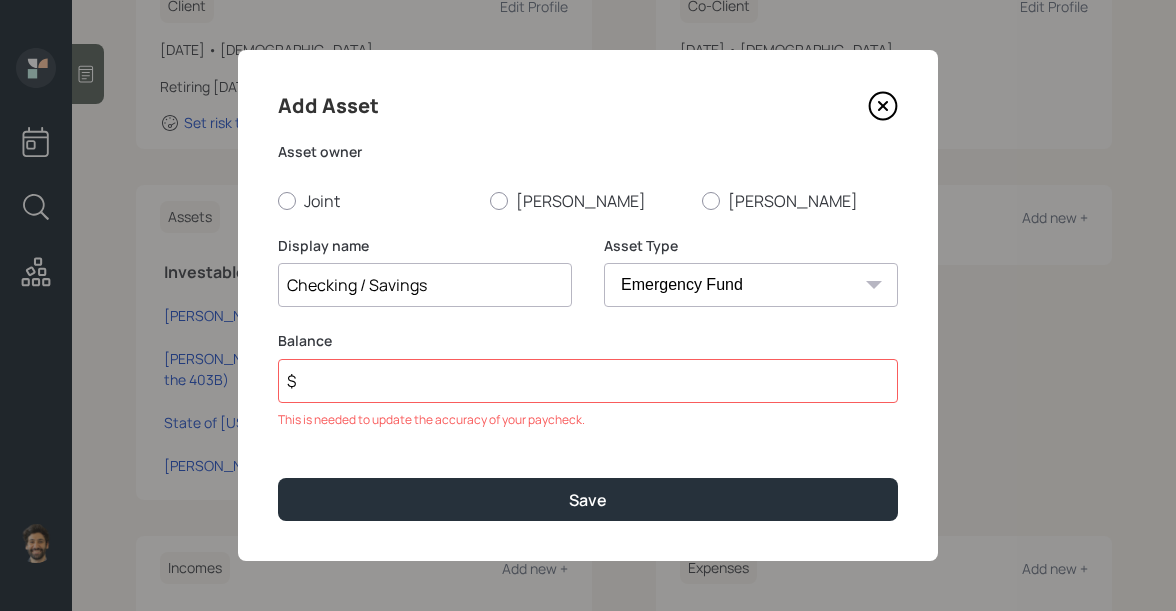 click on "$" at bounding box center [588, 381] 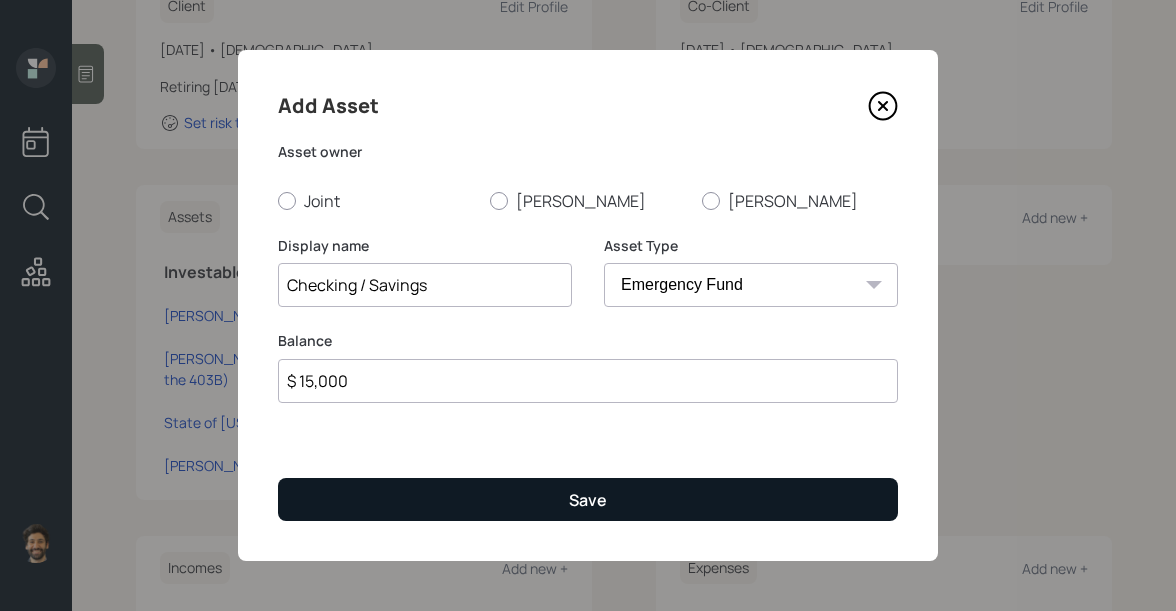 type on "$ 15,000" 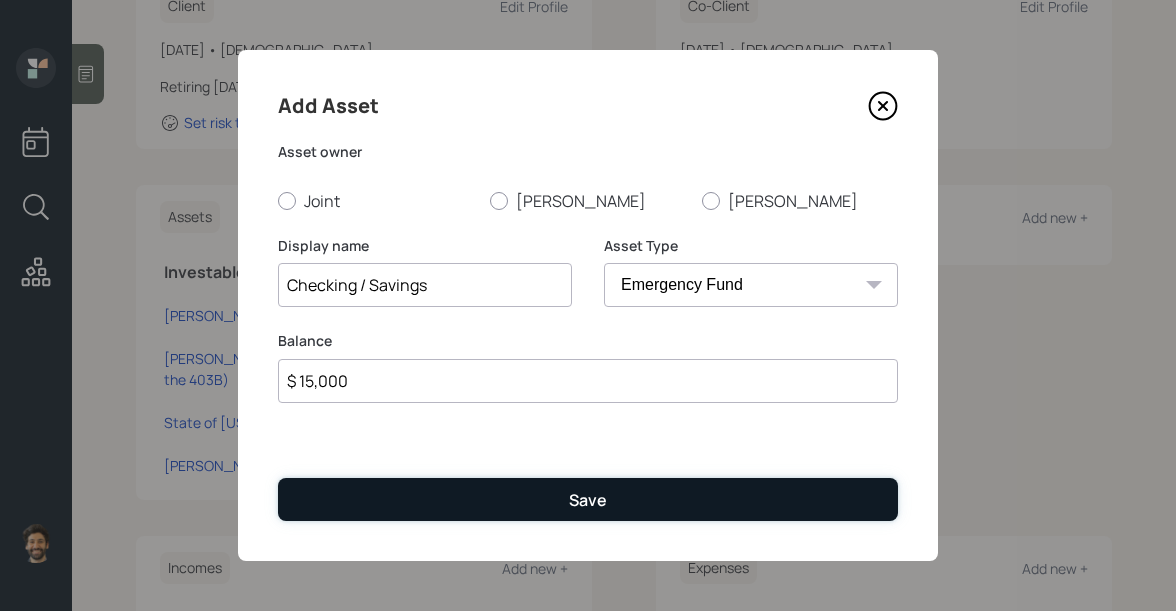 click on "Save" at bounding box center [588, 499] 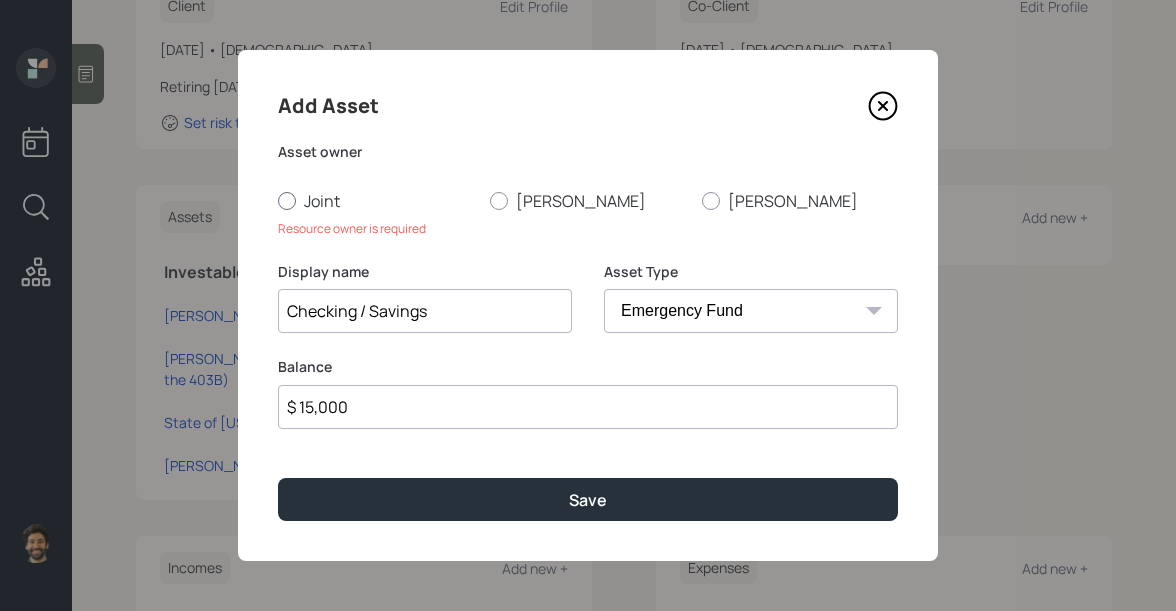 click on "Joint" at bounding box center [376, 201] 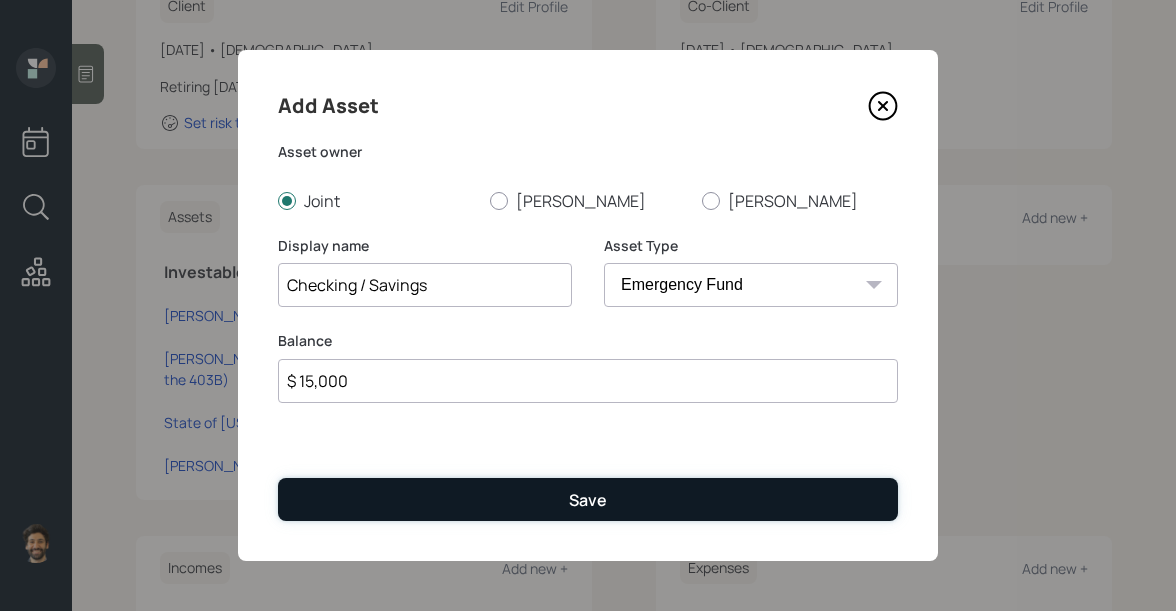 click on "Save" at bounding box center (588, 499) 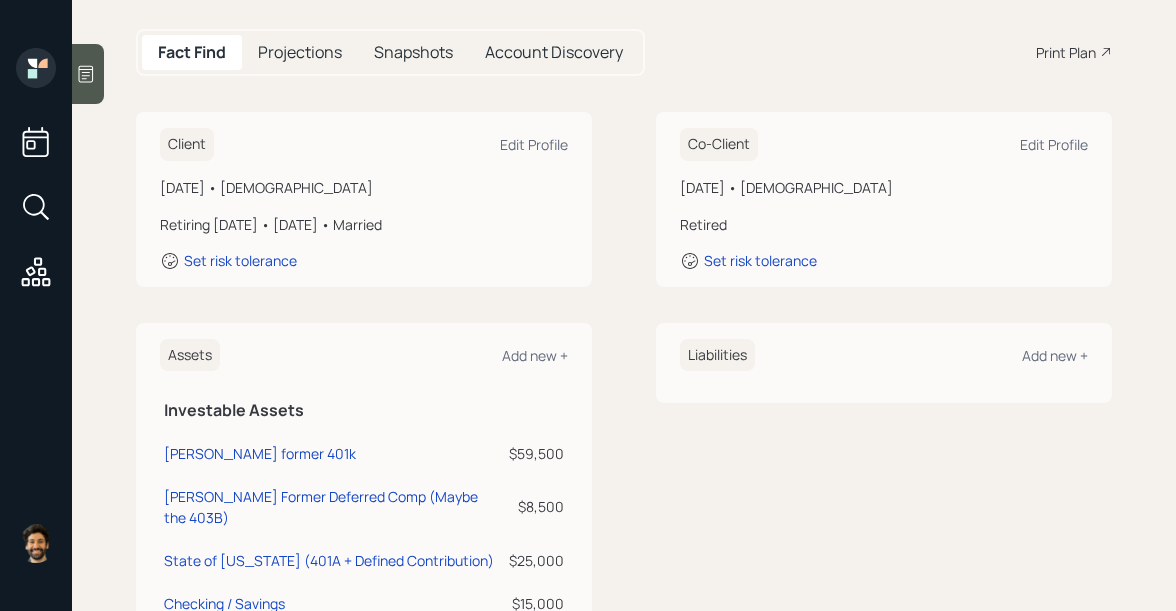 scroll, scrollTop: 720, scrollLeft: 0, axis: vertical 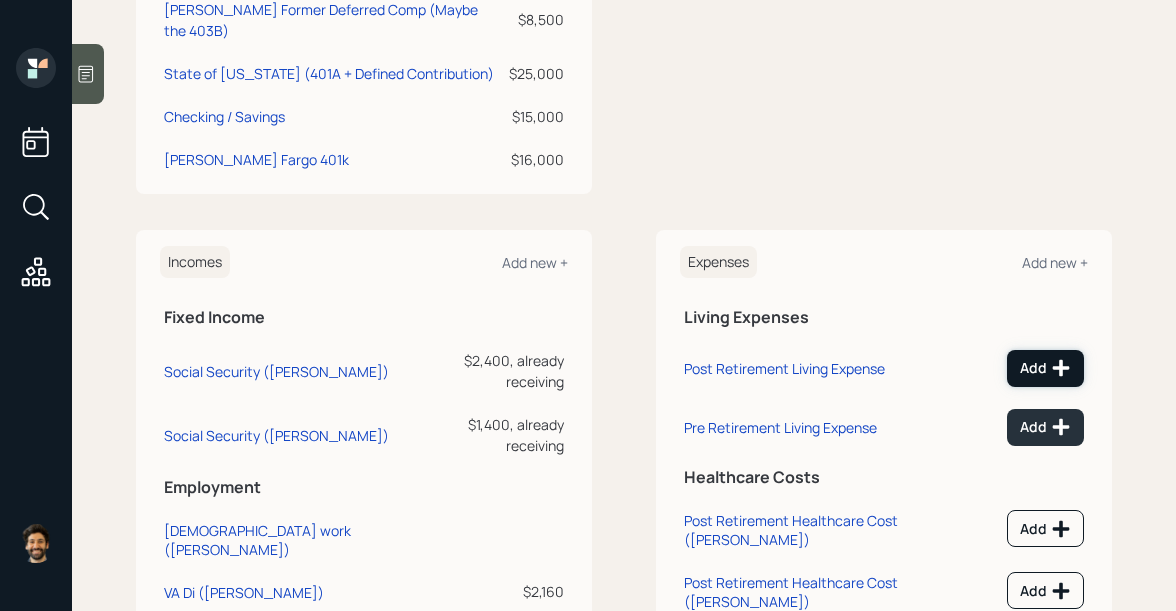 click on "Add" at bounding box center [1045, 368] 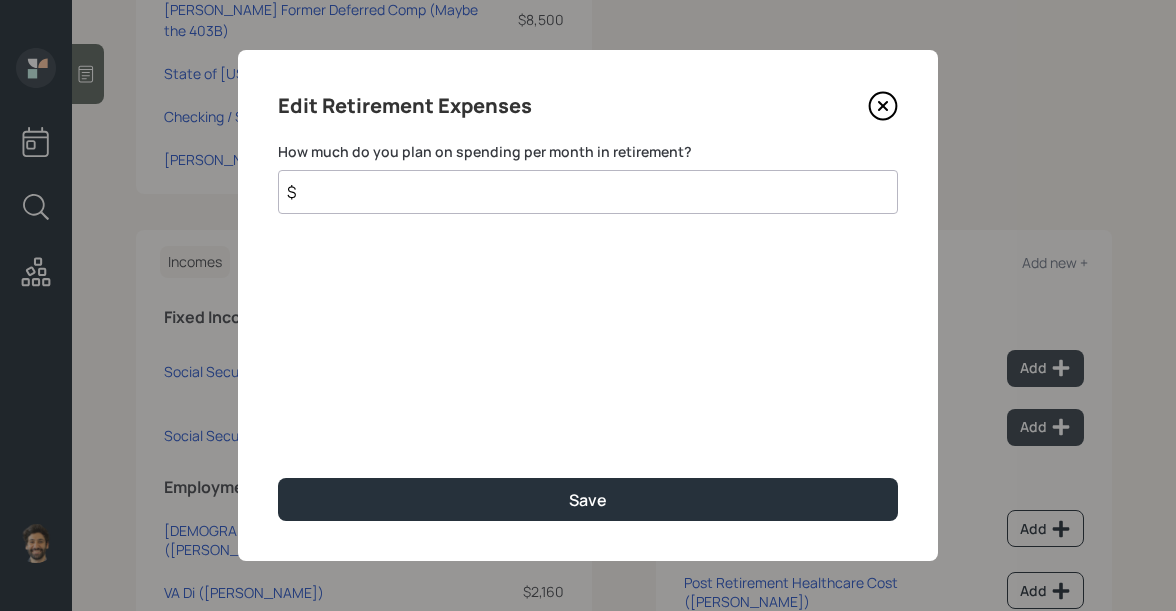click on "$" at bounding box center (588, 192) 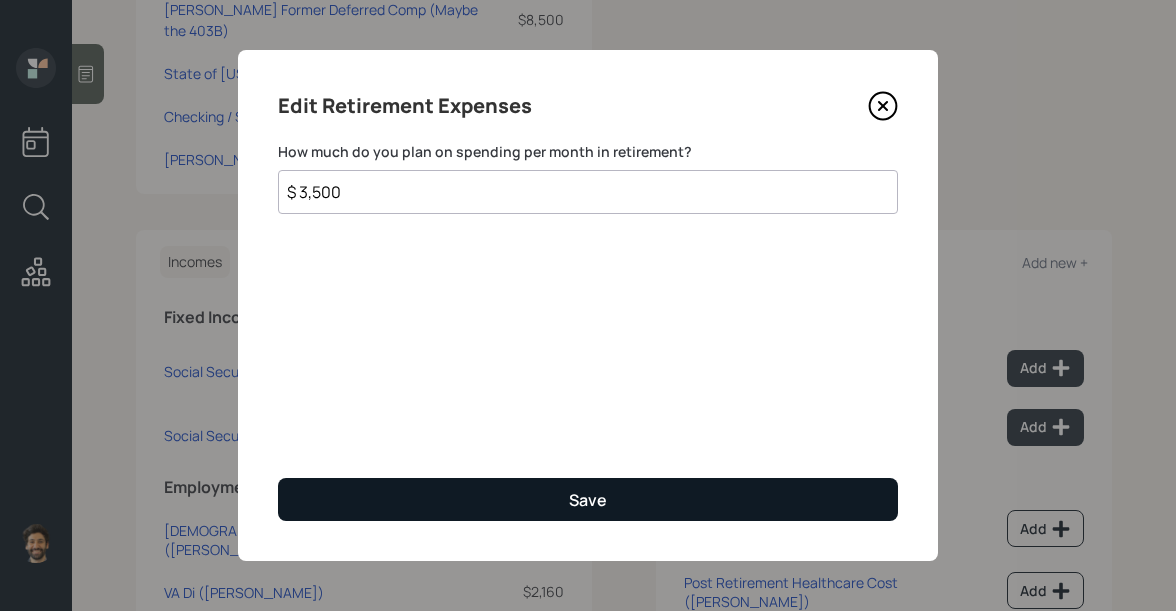 type on "$ 3,500" 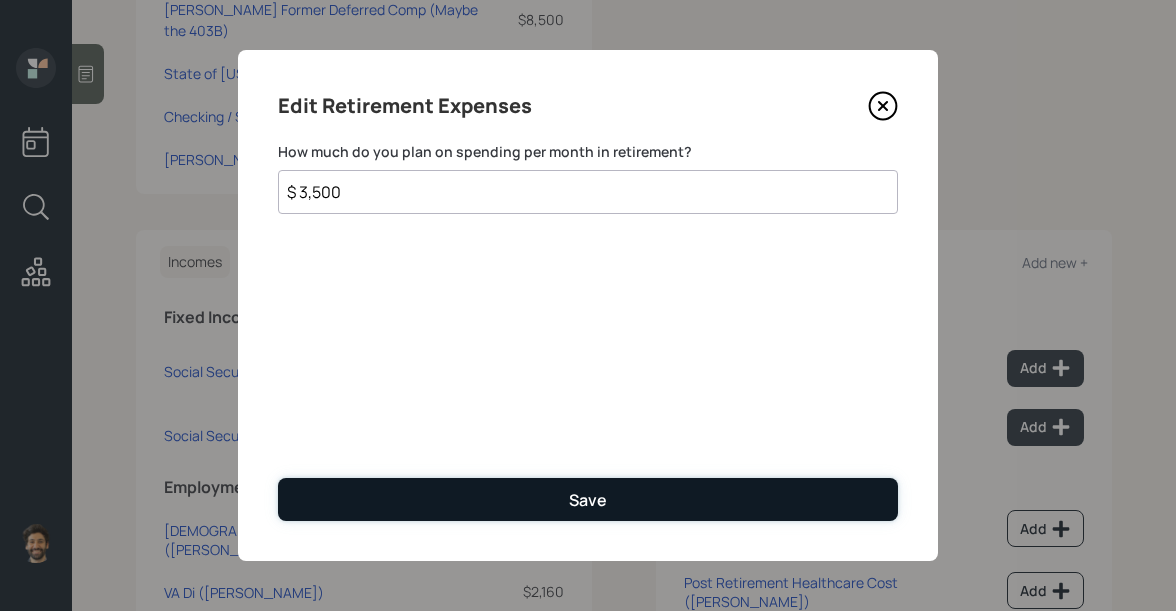 click on "Save" at bounding box center (588, 499) 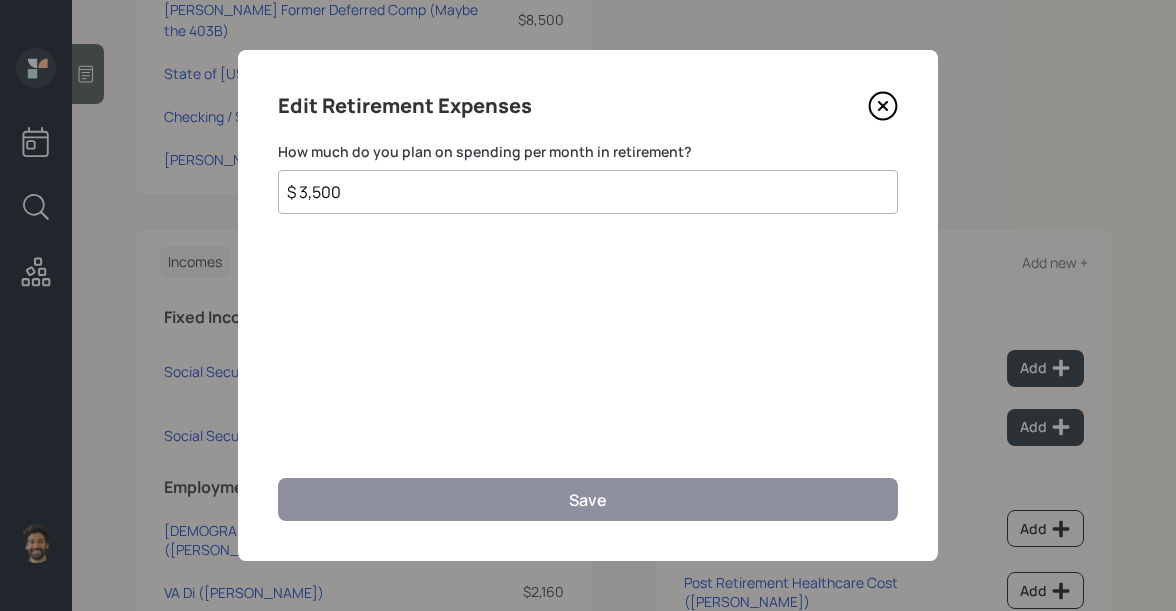 scroll, scrollTop: 706, scrollLeft: 0, axis: vertical 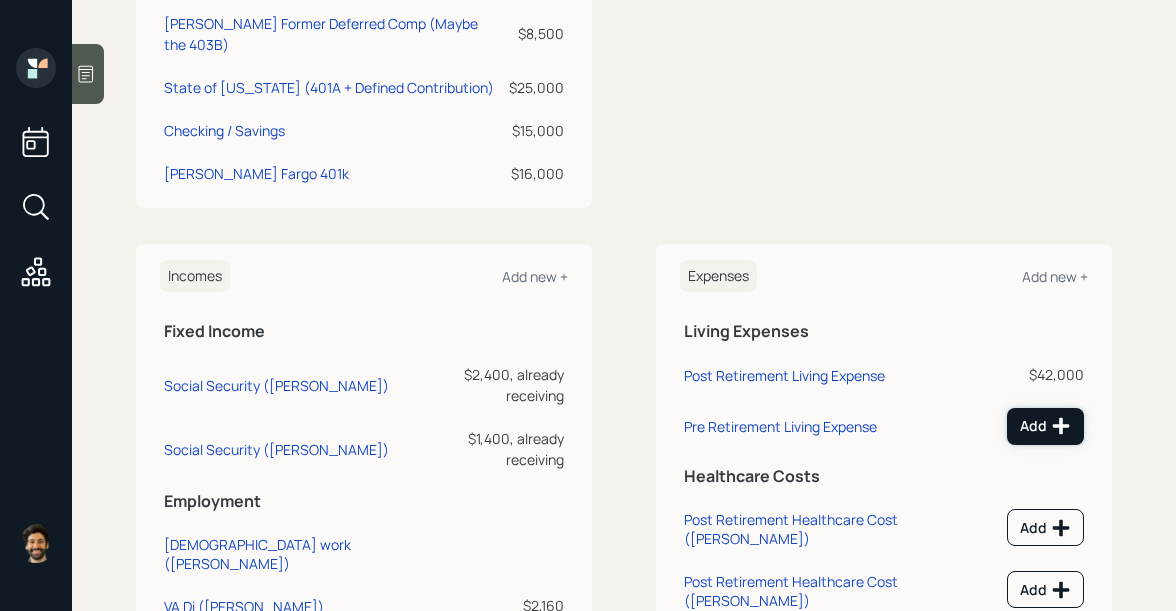 click on "Add" at bounding box center (1045, 426) 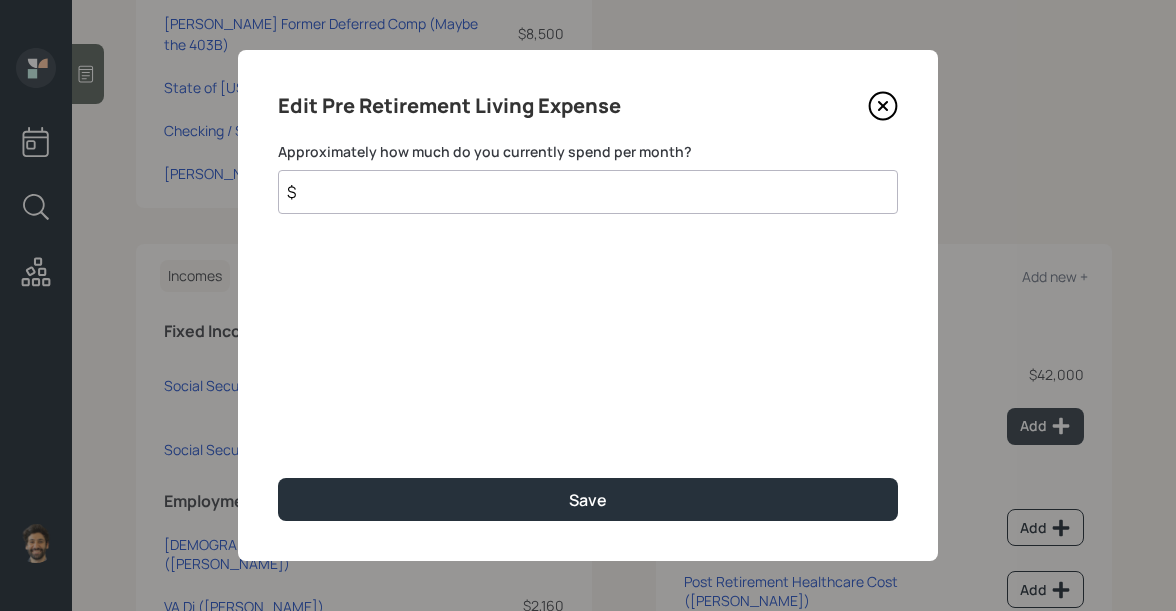 click on "$" at bounding box center (588, 192) 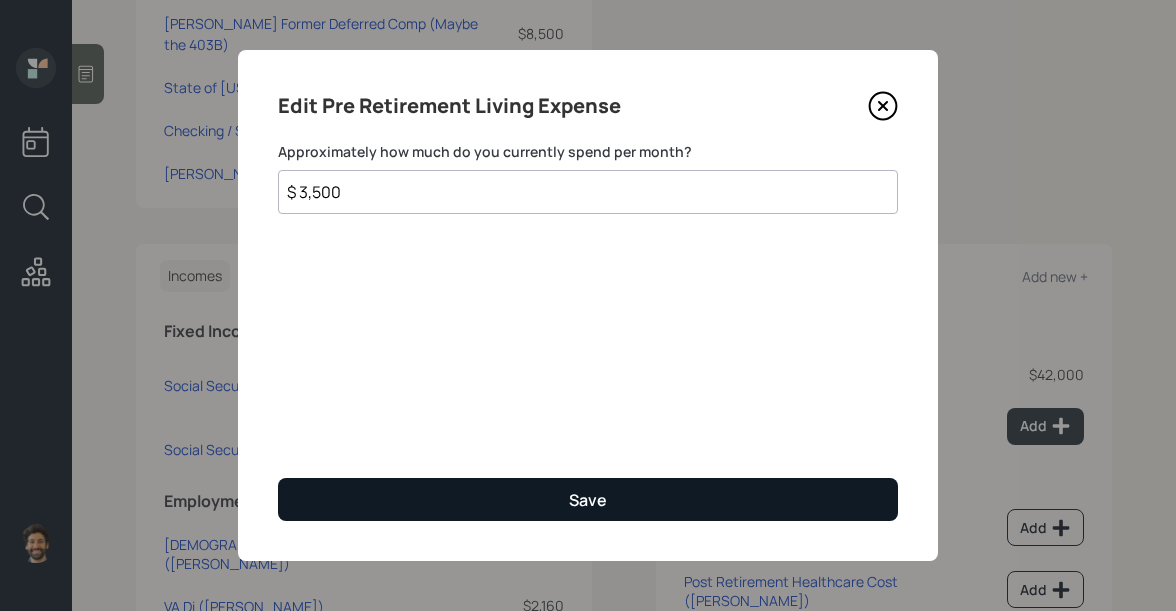type on "$ 3,500" 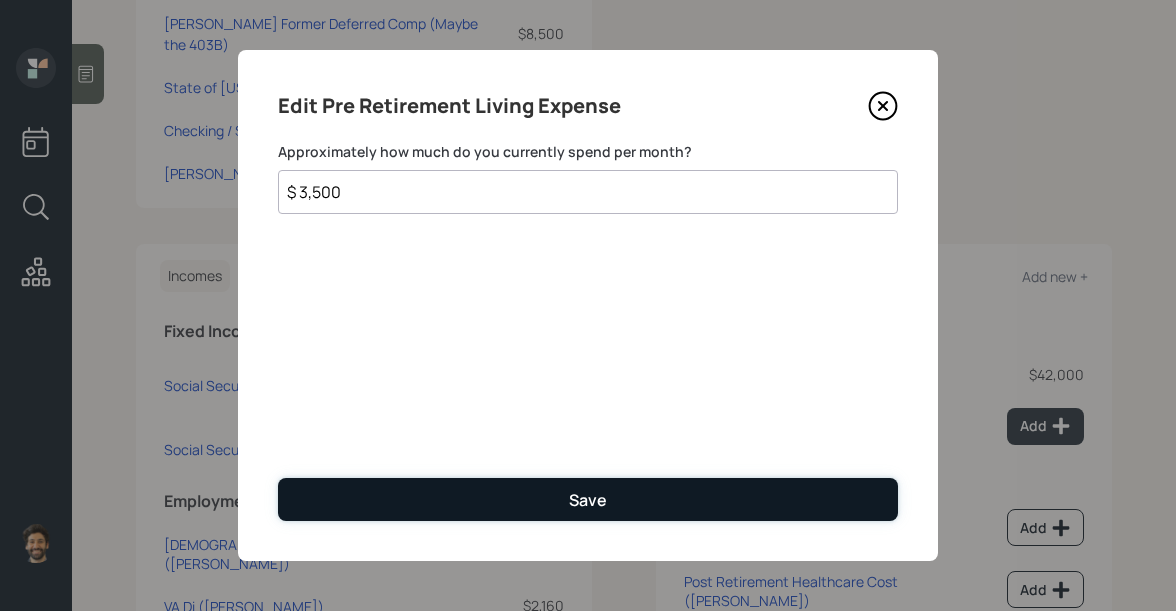 click on "Save" at bounding box center (588, 499) 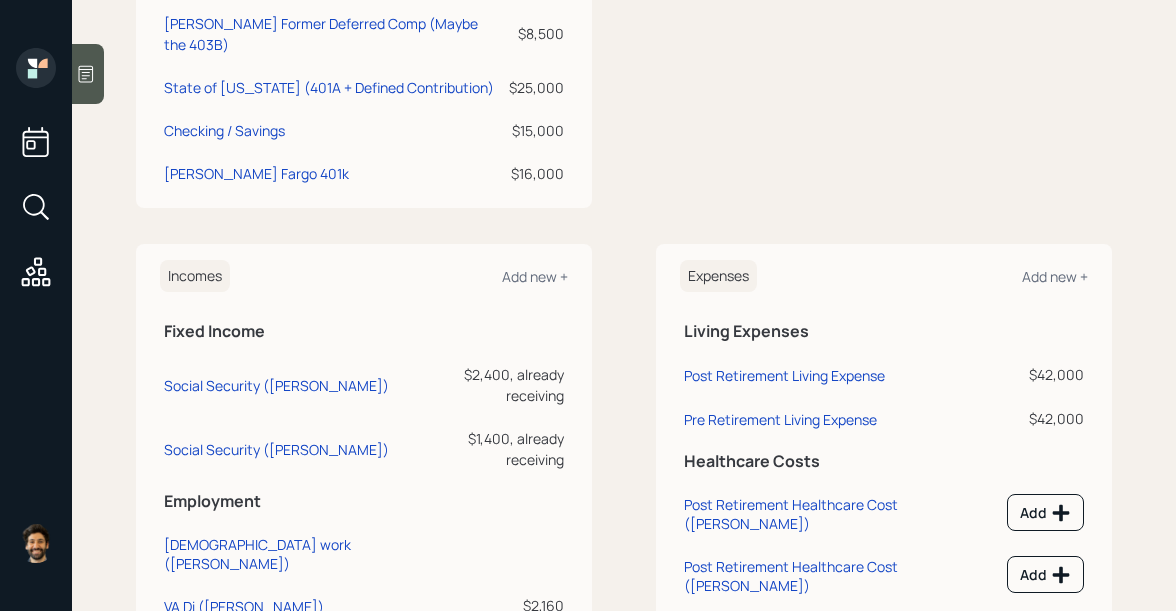 scroll, scrollTop: 0, scrollLeft: 0, axis: both 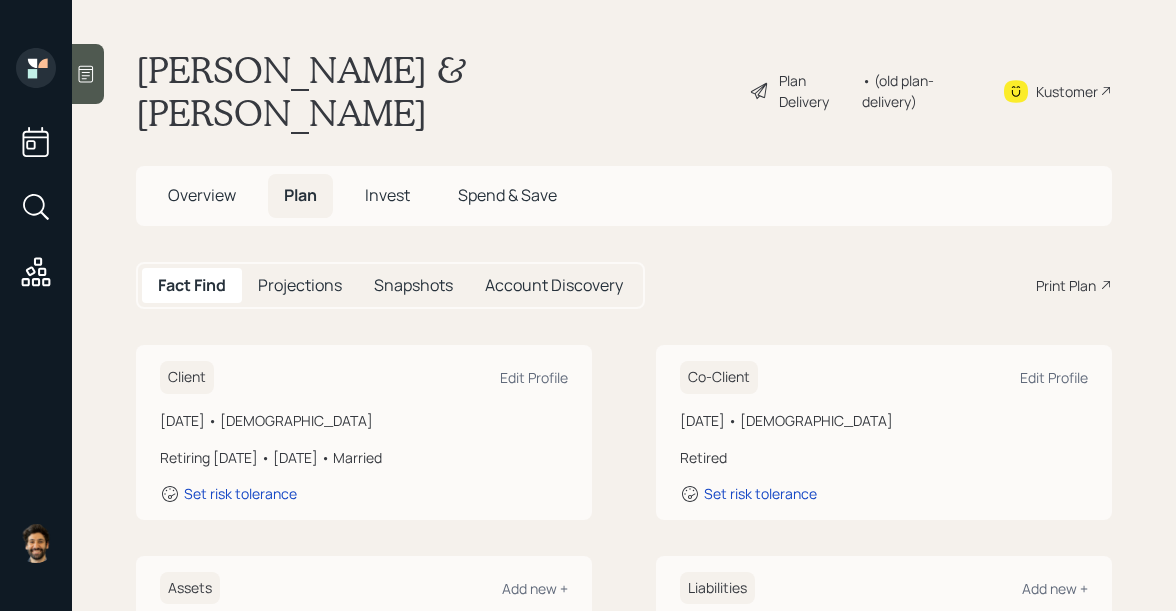 click on "Projections" at bounding box center [300, 285] 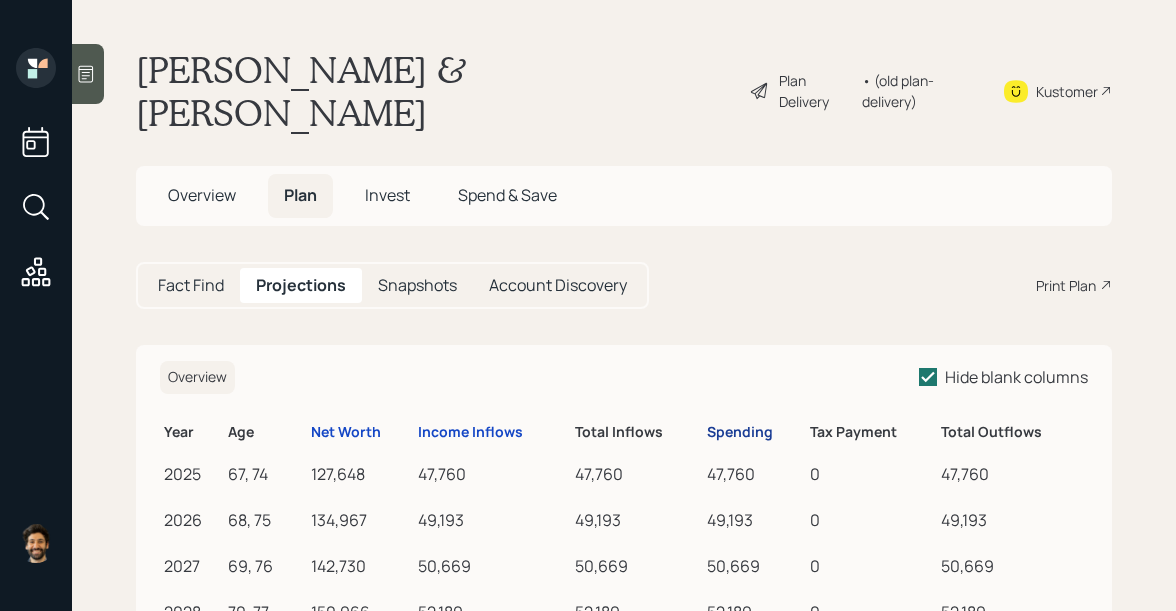 click on "Spending" at bounding box center (740, 432) 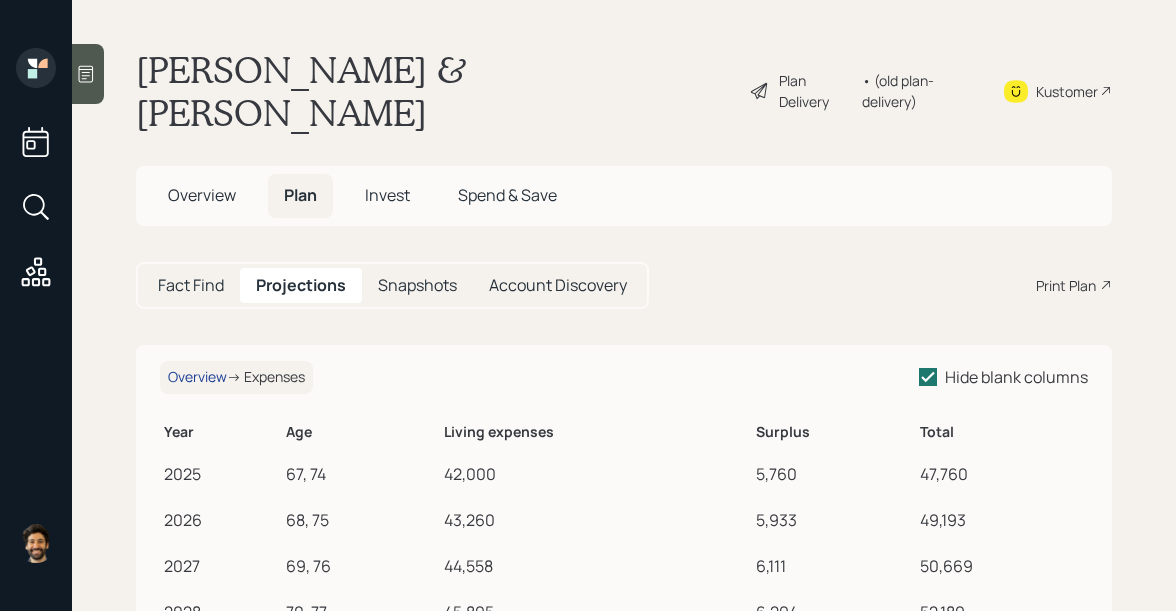 click on "Overview" at bounding box center [197, 377] 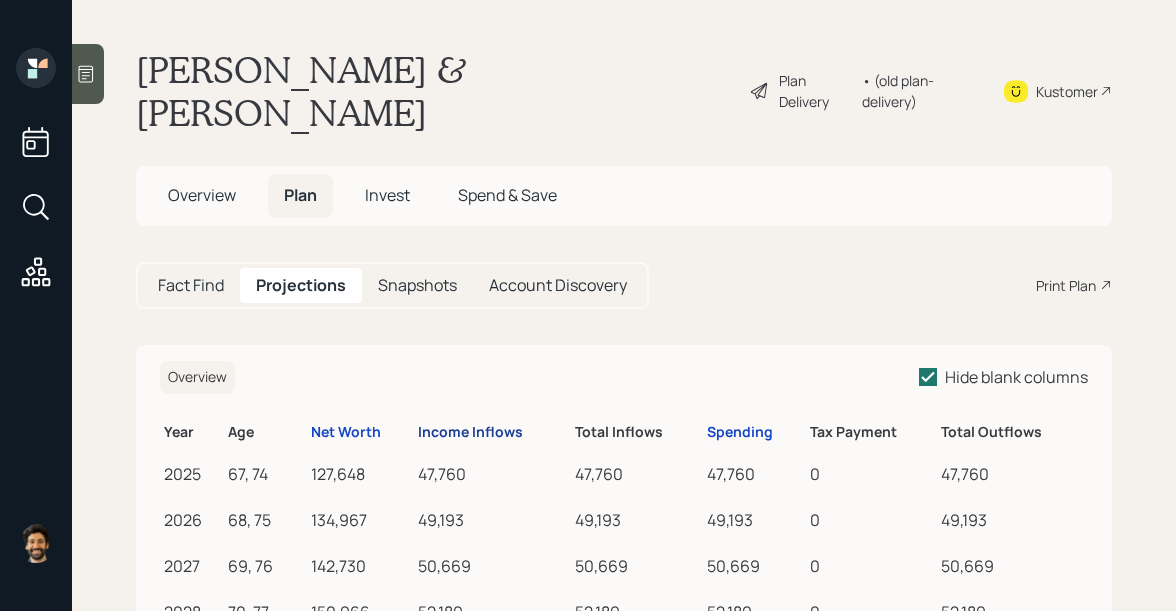 click on "Income Inflows" at bounding box center (470, 432) 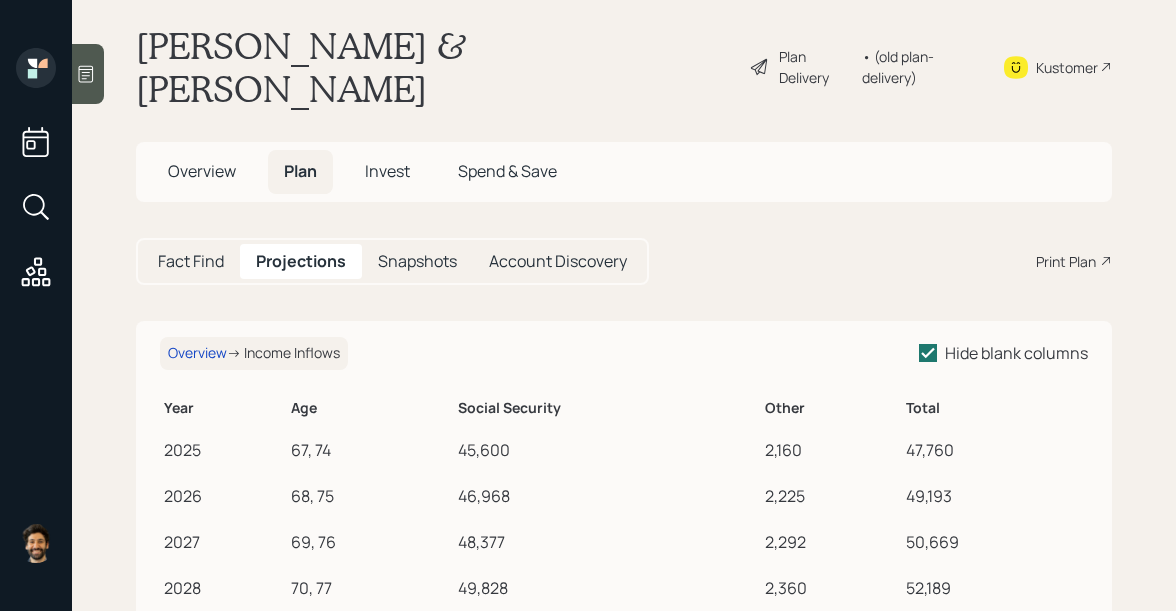scroll, scrollTop: 0, scrollLeft: 0, axis: both 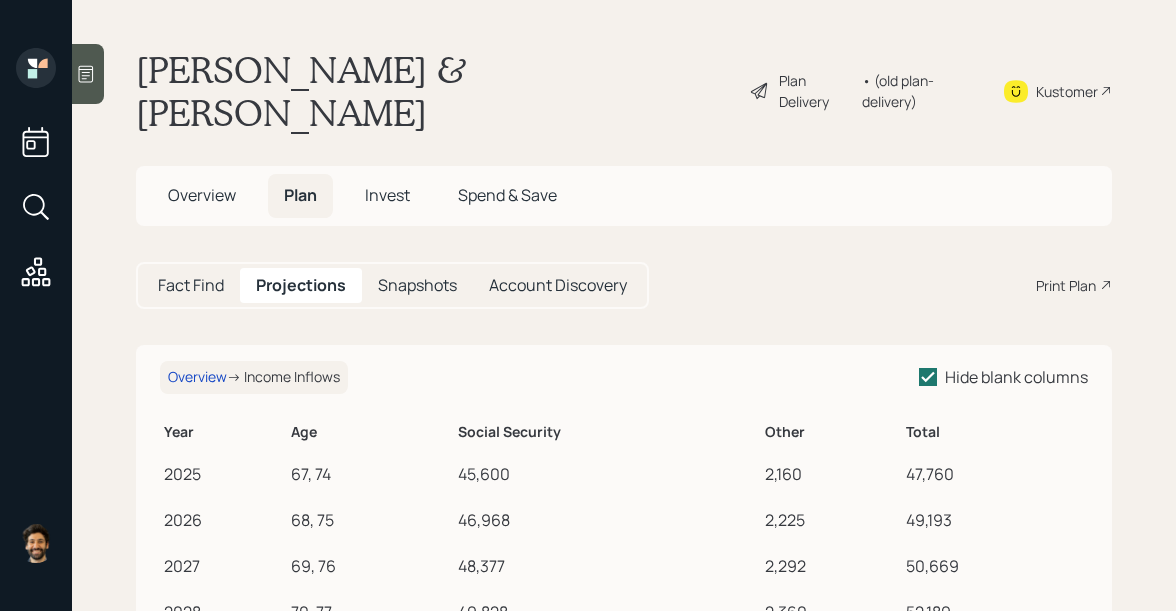 click on "Fact Find" at bounding box center [191, 285] 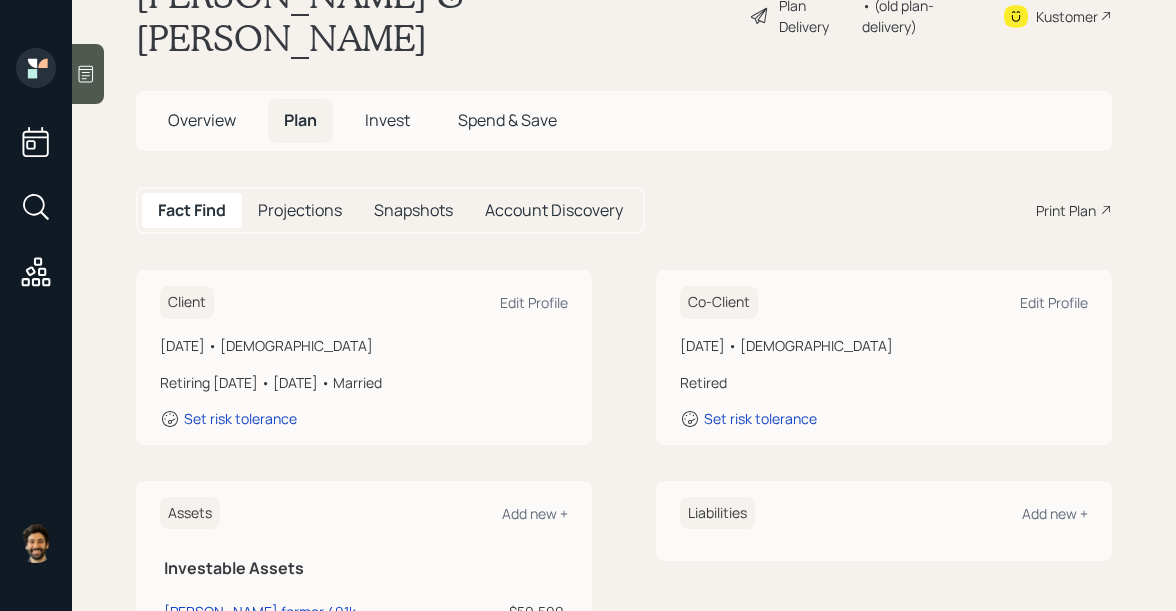 scroll, scrollTop: 0, scrollLeft: 0, axis: both 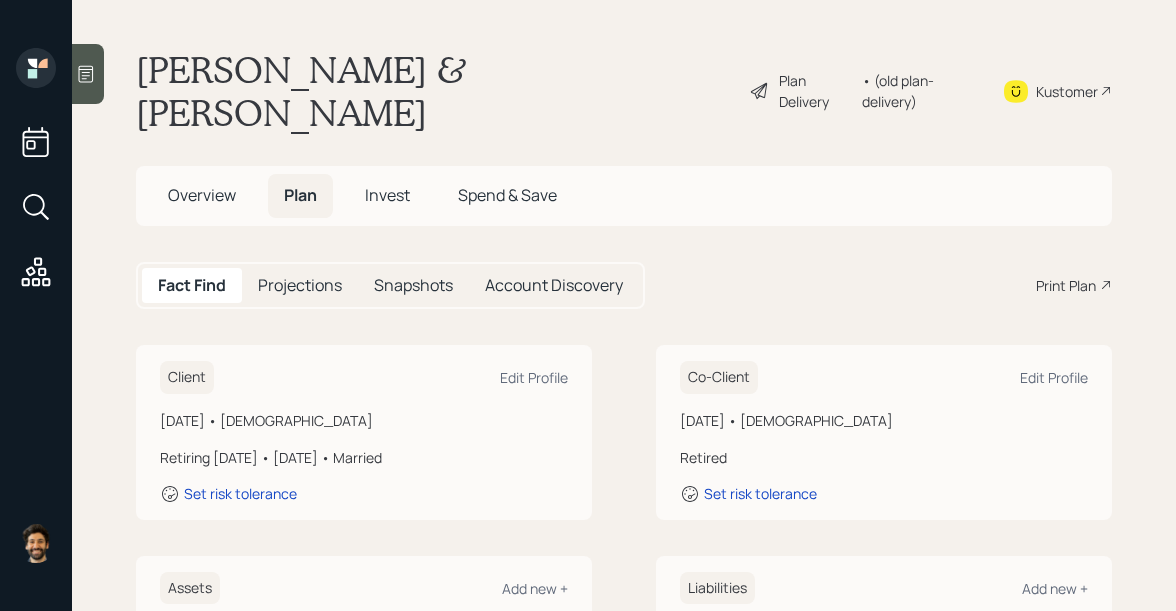 click on "Projections" at bounding box center (300, 285) 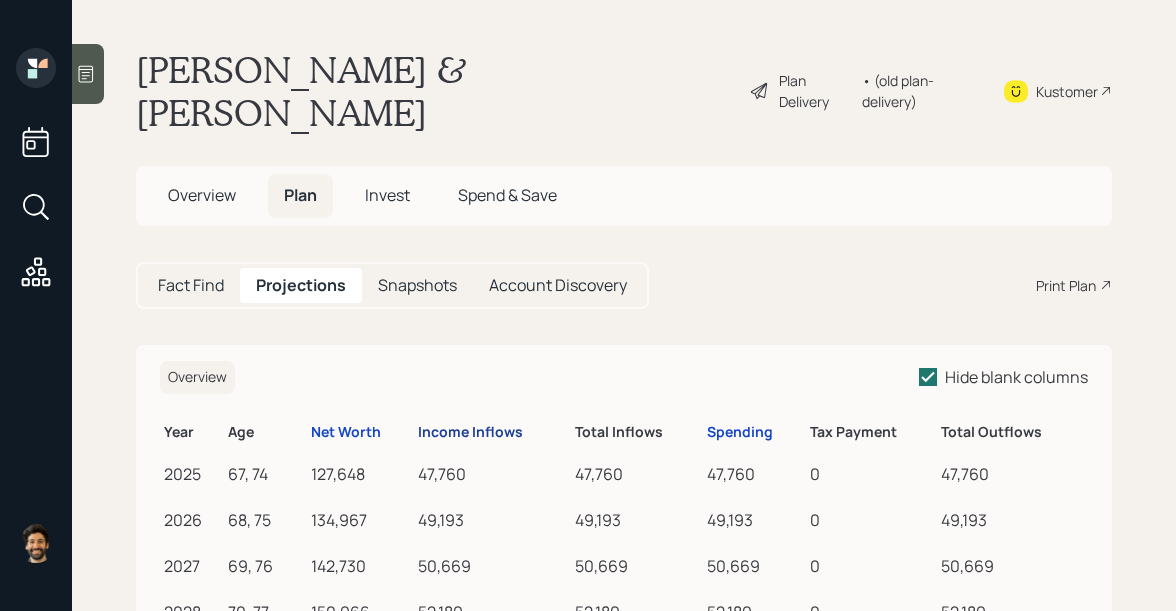 click on "Income Inflows" at bounding box center (470, 432) 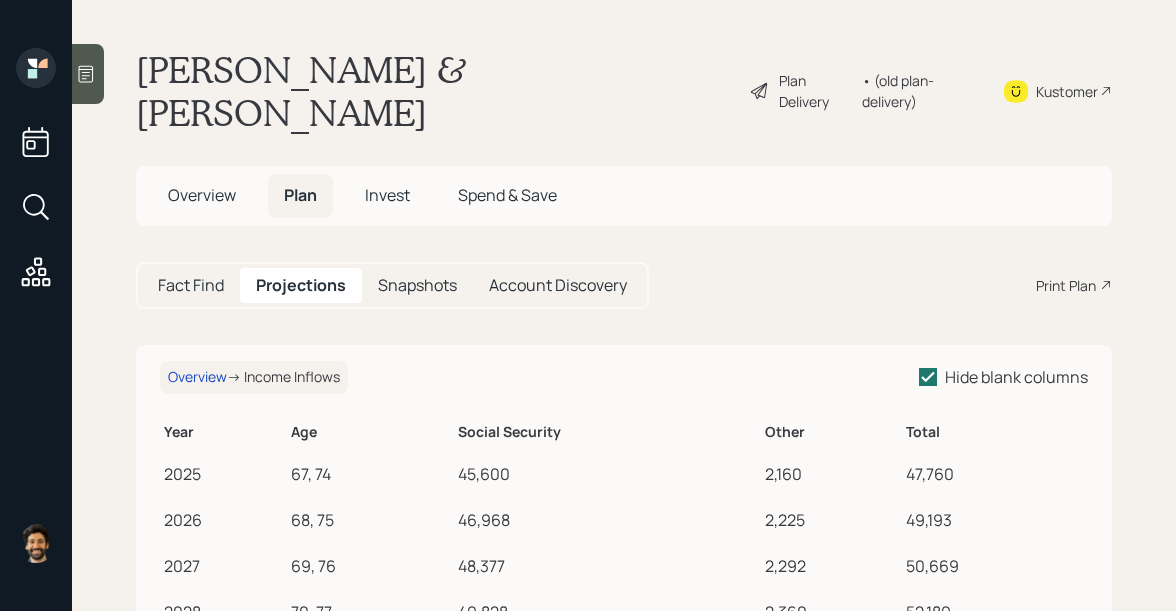 click on "Fact Find" at bounding box center (191, 285) 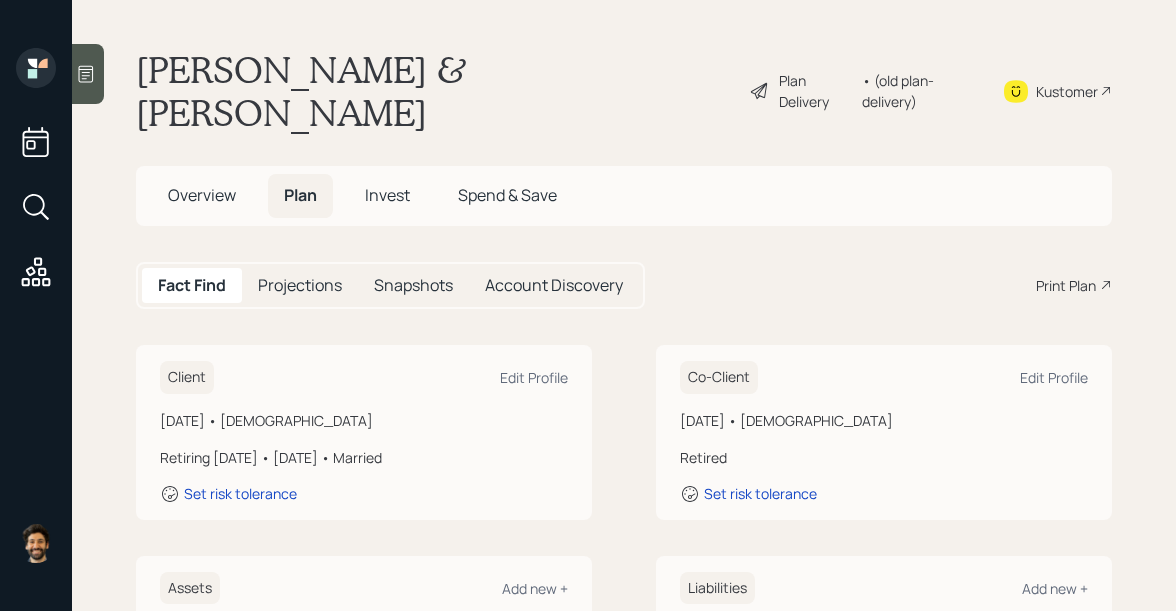 click on "Projections" at bounding box center [300, 285] 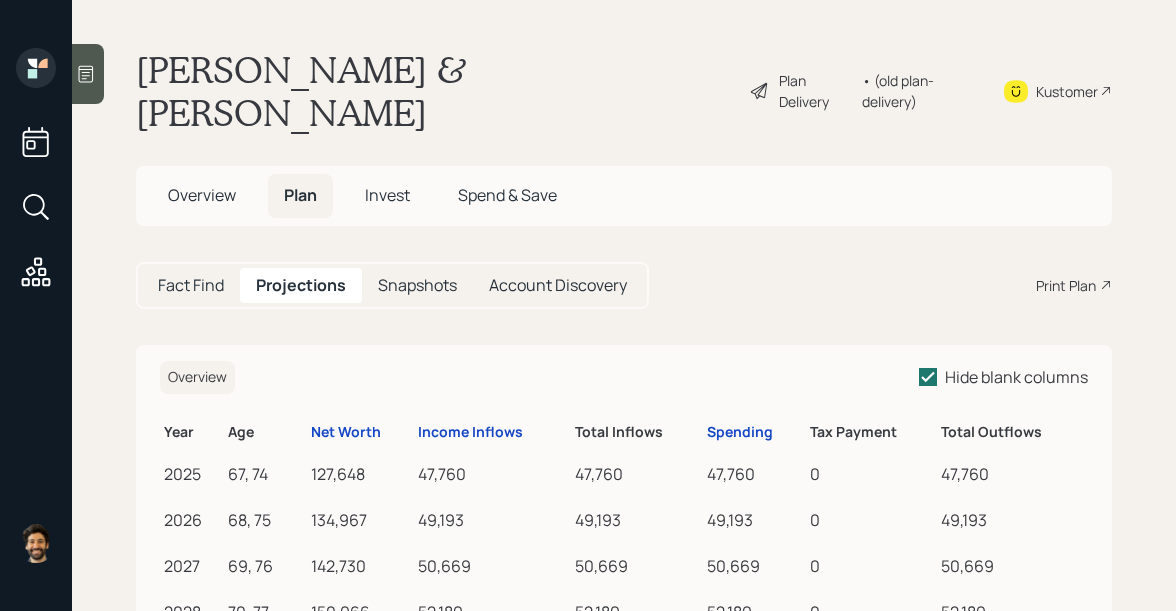 click on "• (old plan-delivery)" at bounding box center (920, 91) 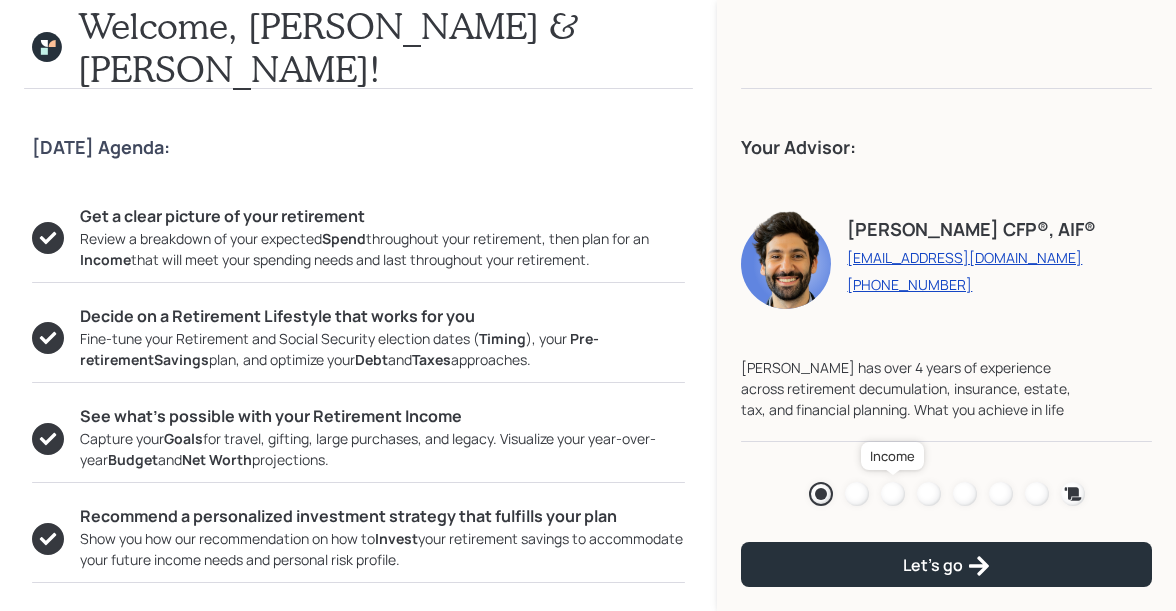 click at bounding box center (893, 494) 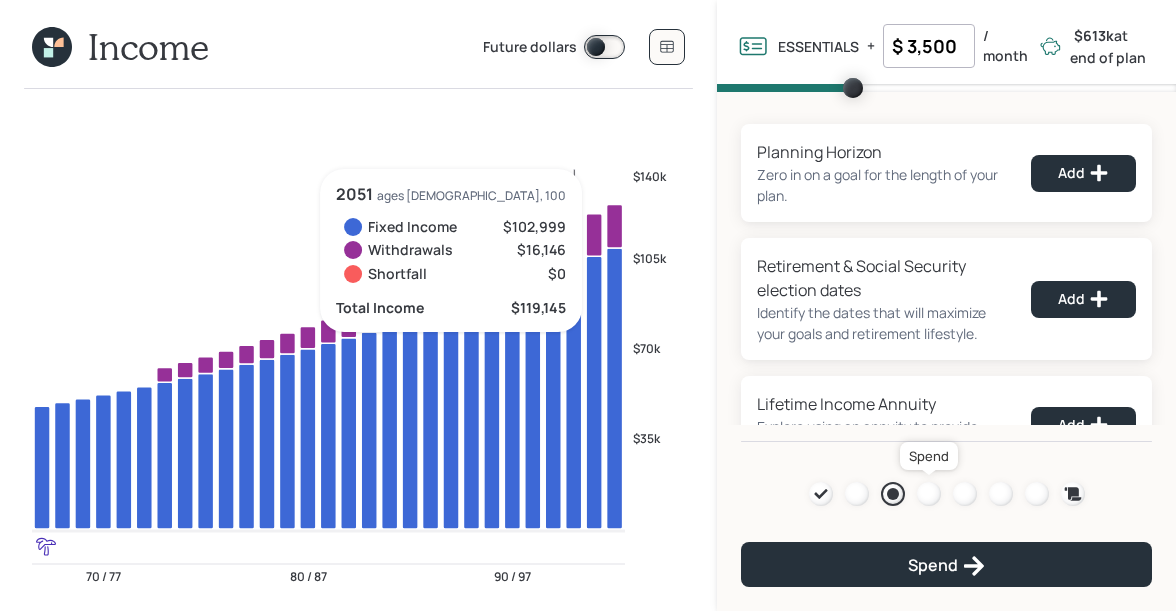 click at bounding box center [929, 494] 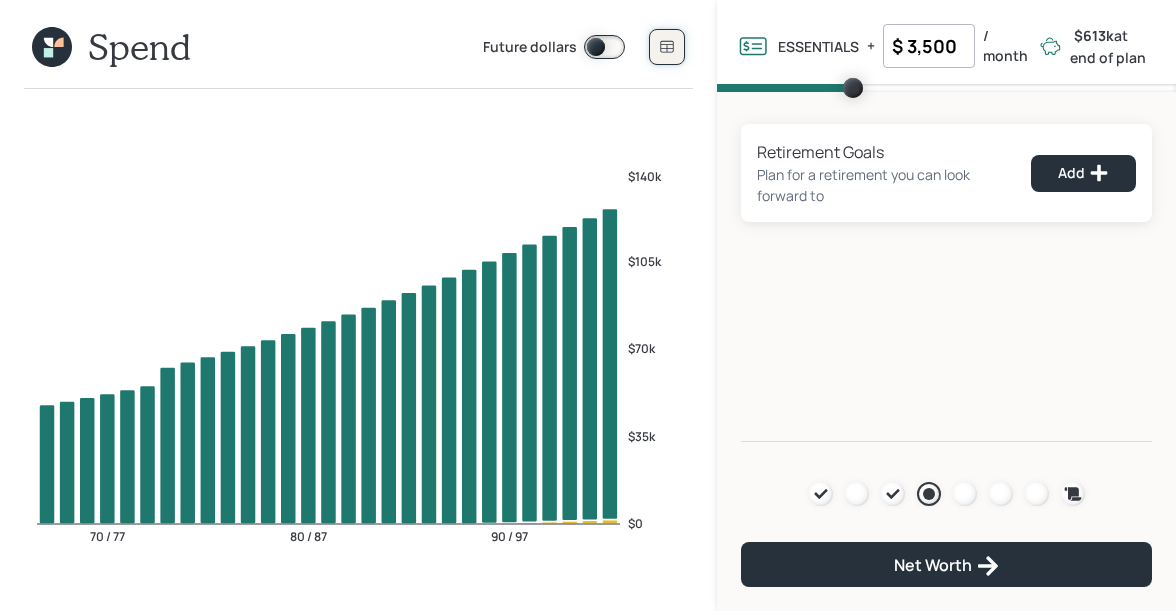 click at bounding box center (667, 47) 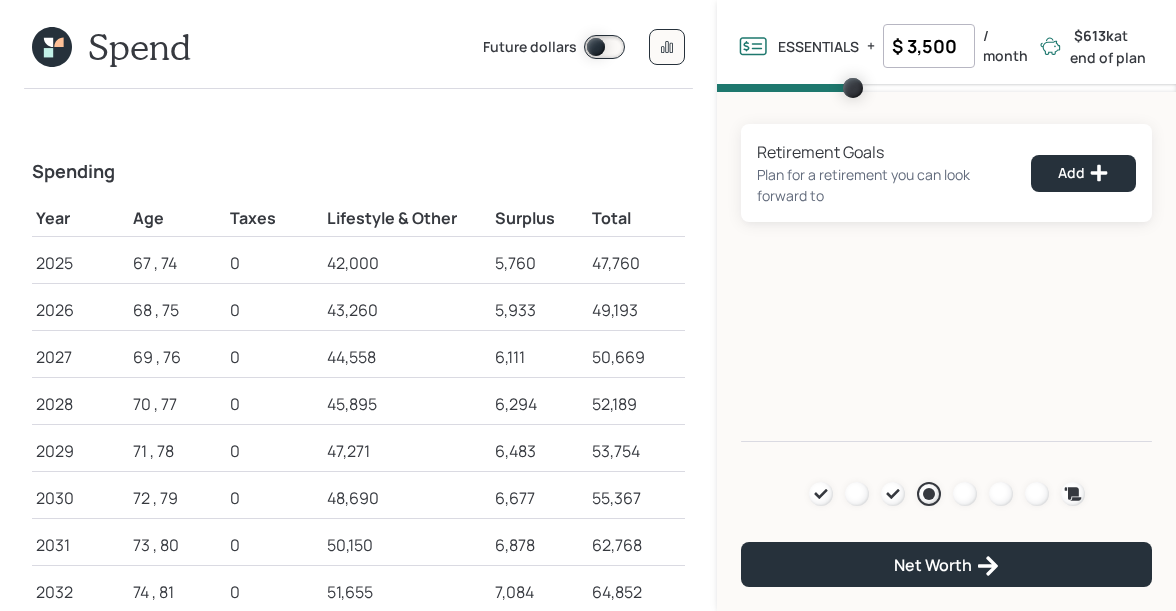 click 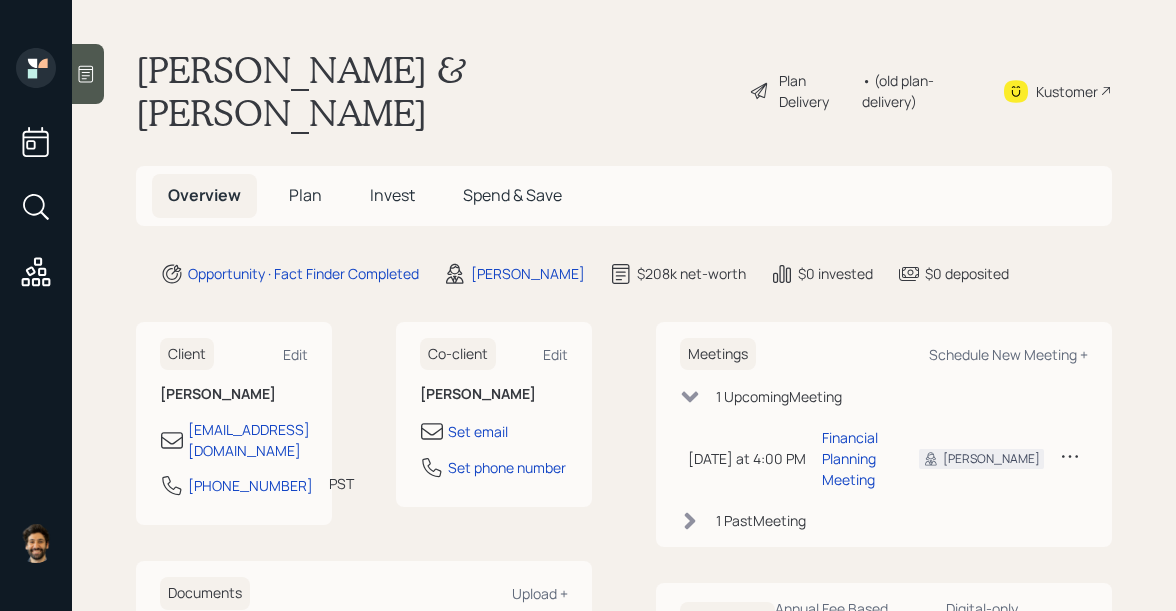 click on "Plan" at bounding box center [305, 195] 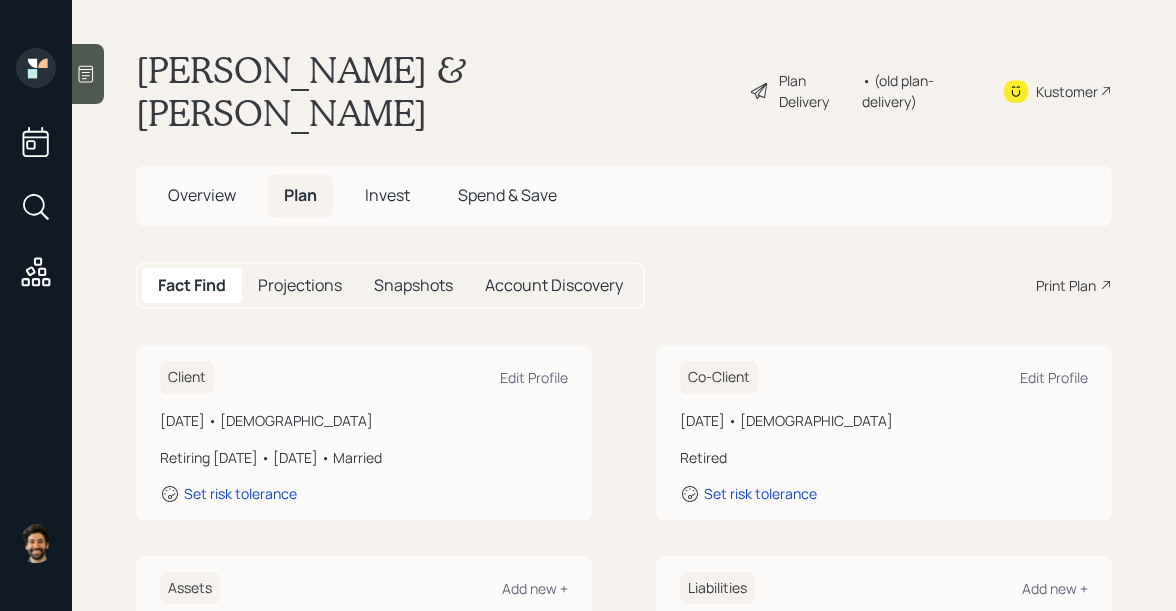 scroll, scrollTop: 706, scrollLeft: 0, axis: vertical 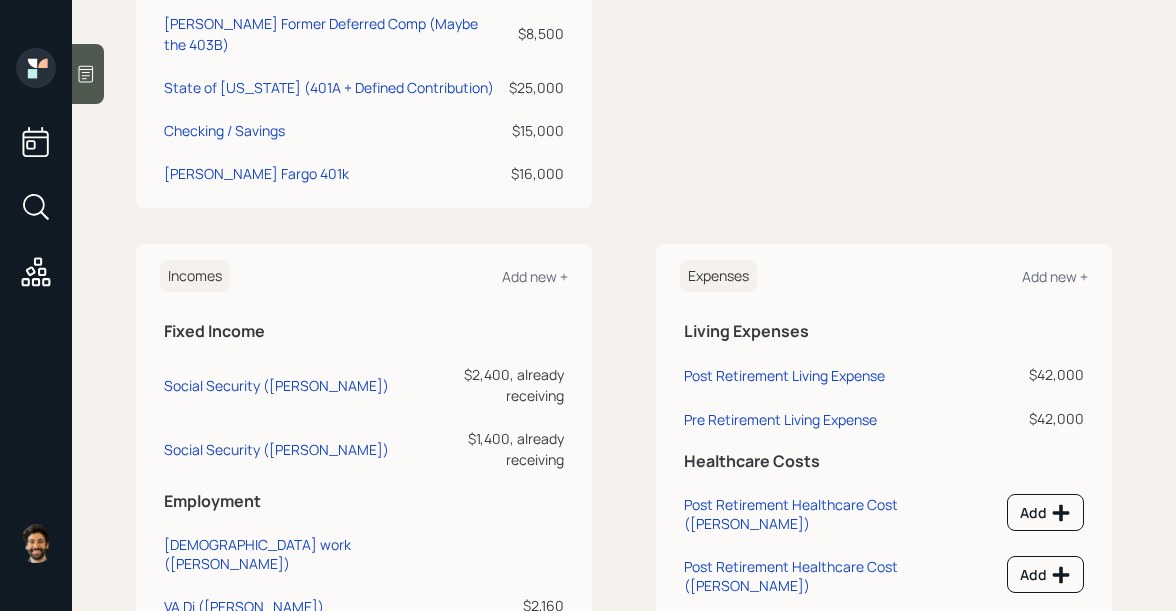 click on "Post Retirement Living Expense" at bounding box center (841, 372) 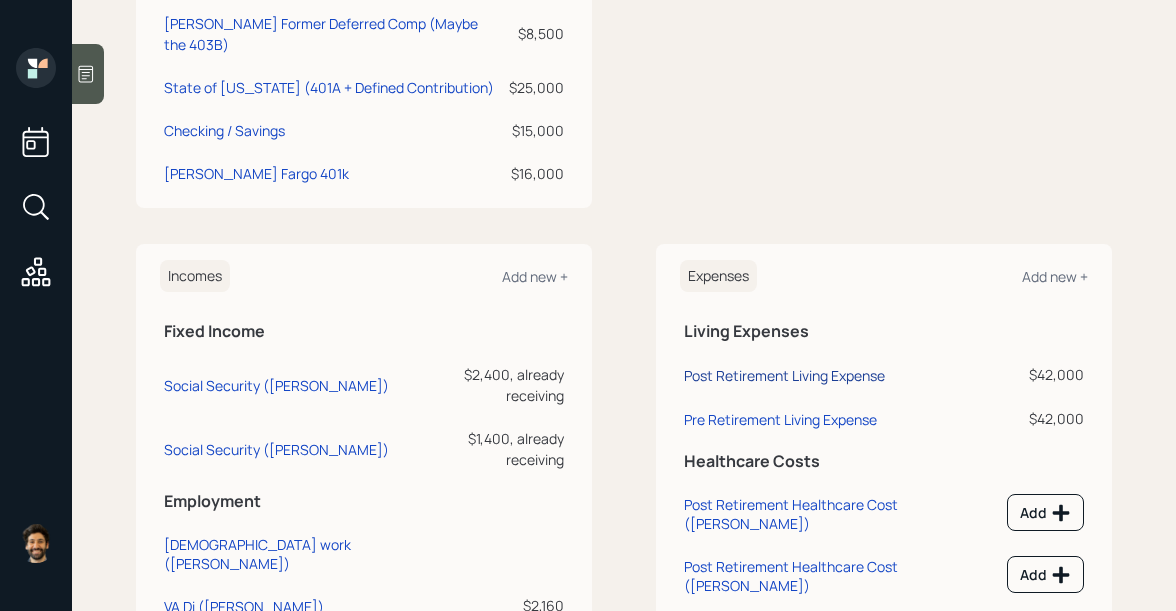 click on "Post Retirement Living Expense" at bounding box center (784, 375) 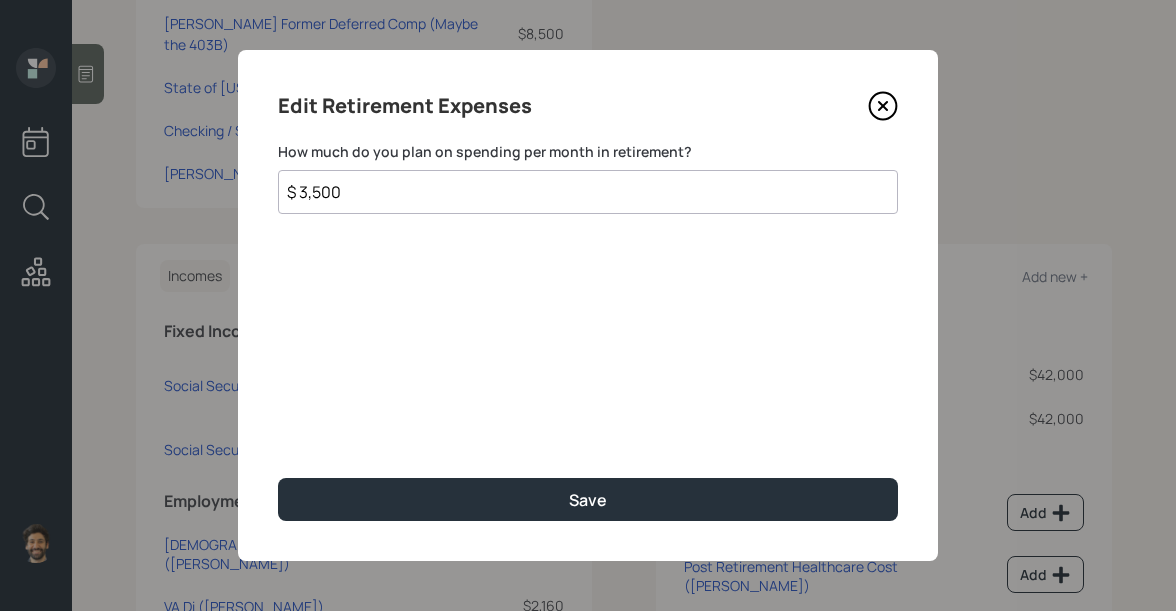 click on "$ 3,500" at bounding box center [588, 192] 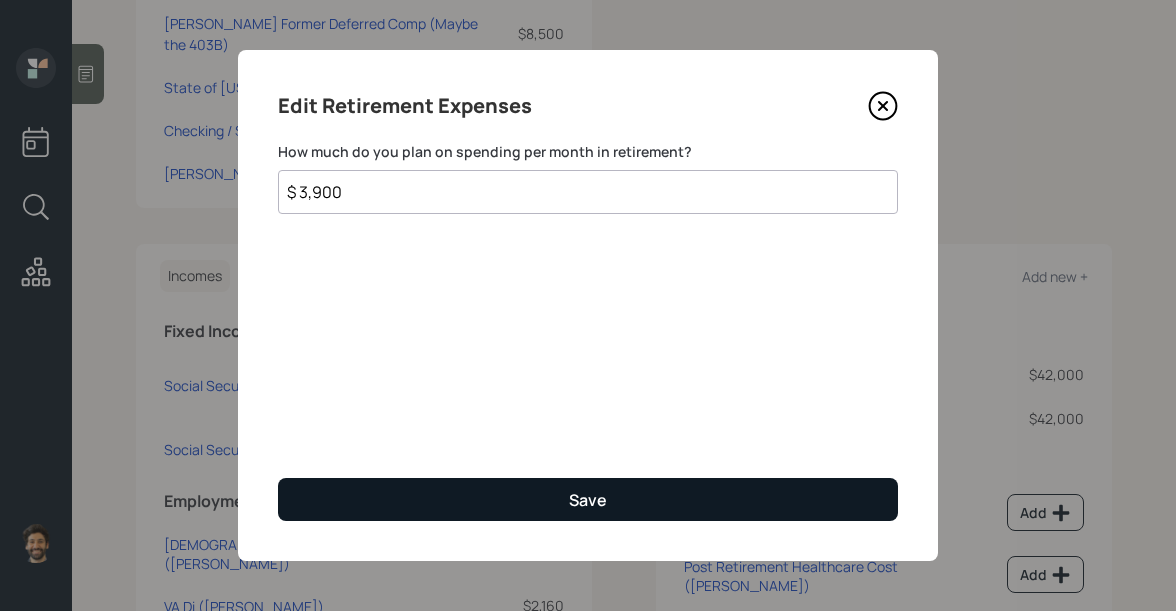 type on "$ 3,900" 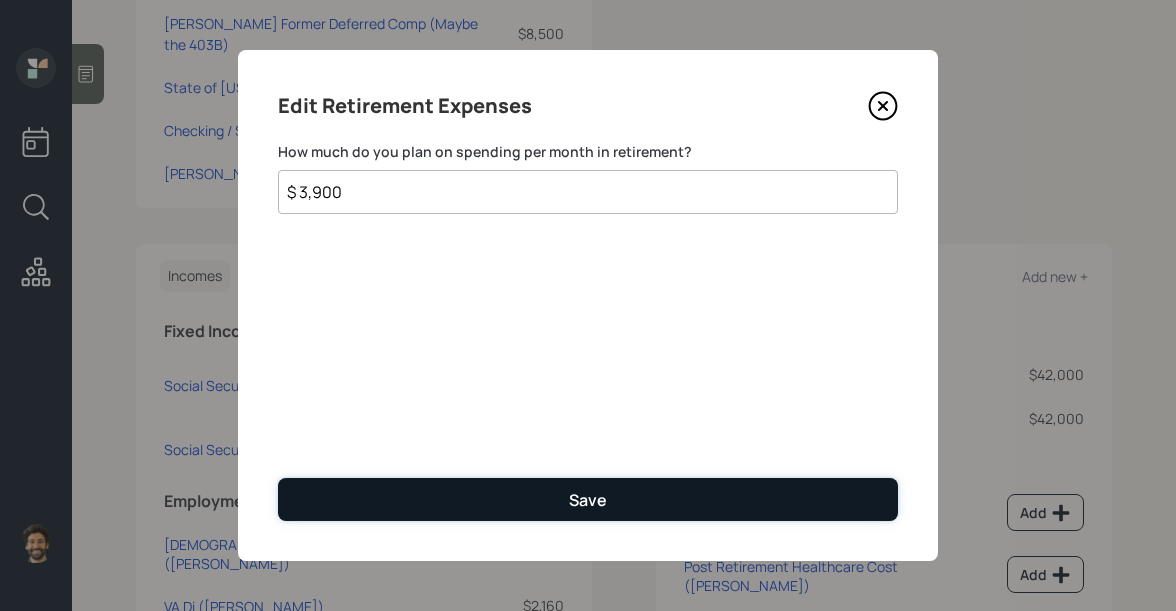 click on "Save" at bounding box center (588, 499) 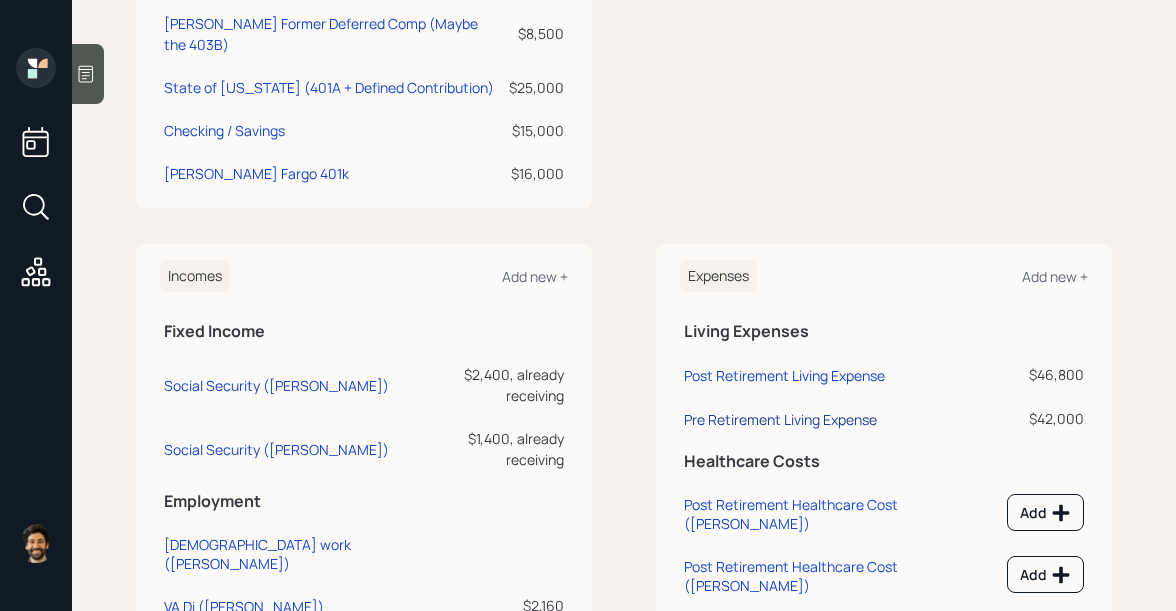 click on "Pre Retirement Living Expense" at bounding box center (780, 419) 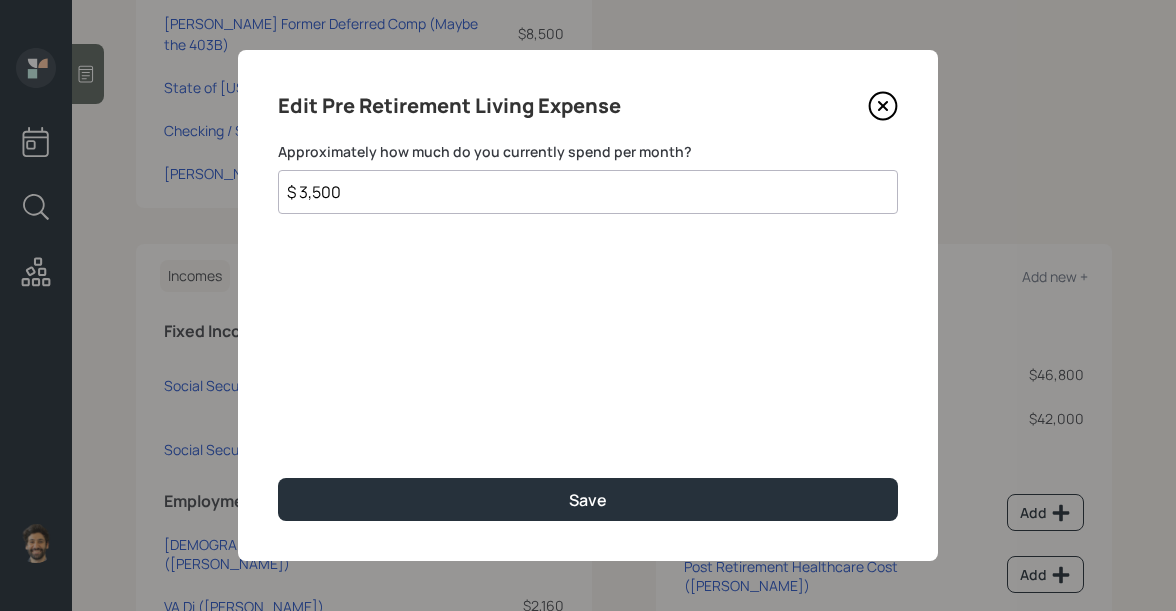 click on "$ 3,500" at bounding box center [588, 192] 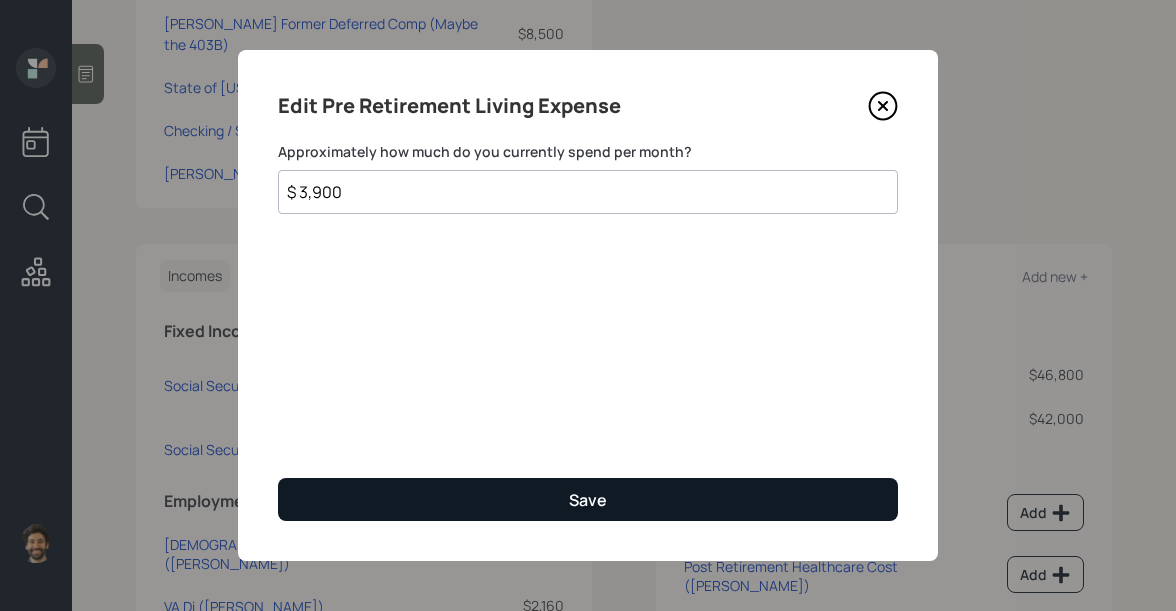 type on "$ 3,900" 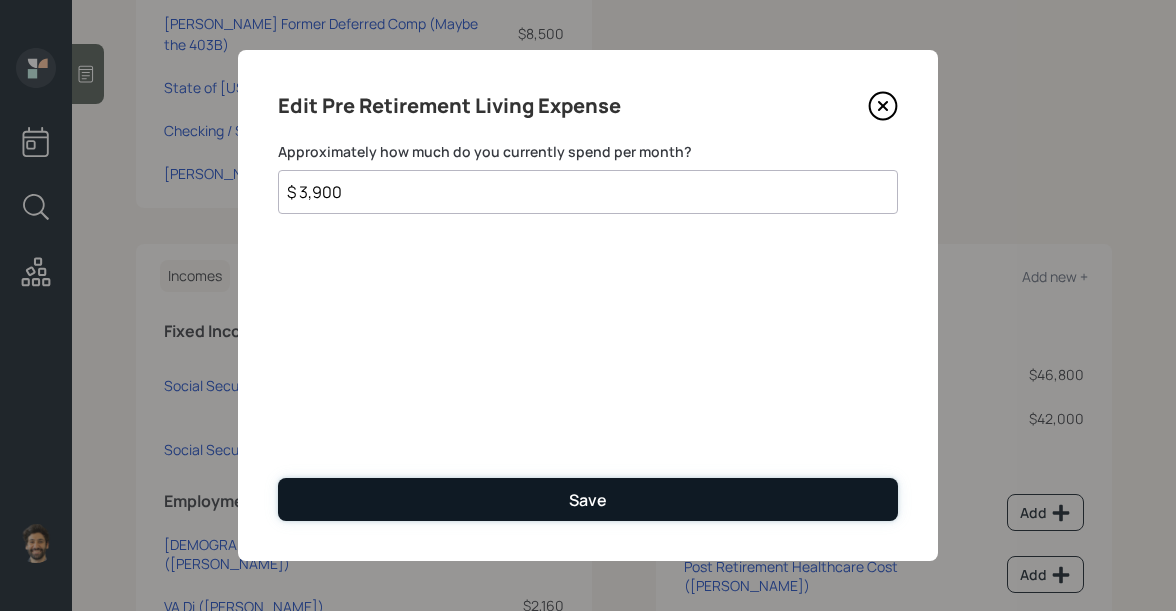 click on "Save" at bounding box center [588, 499] 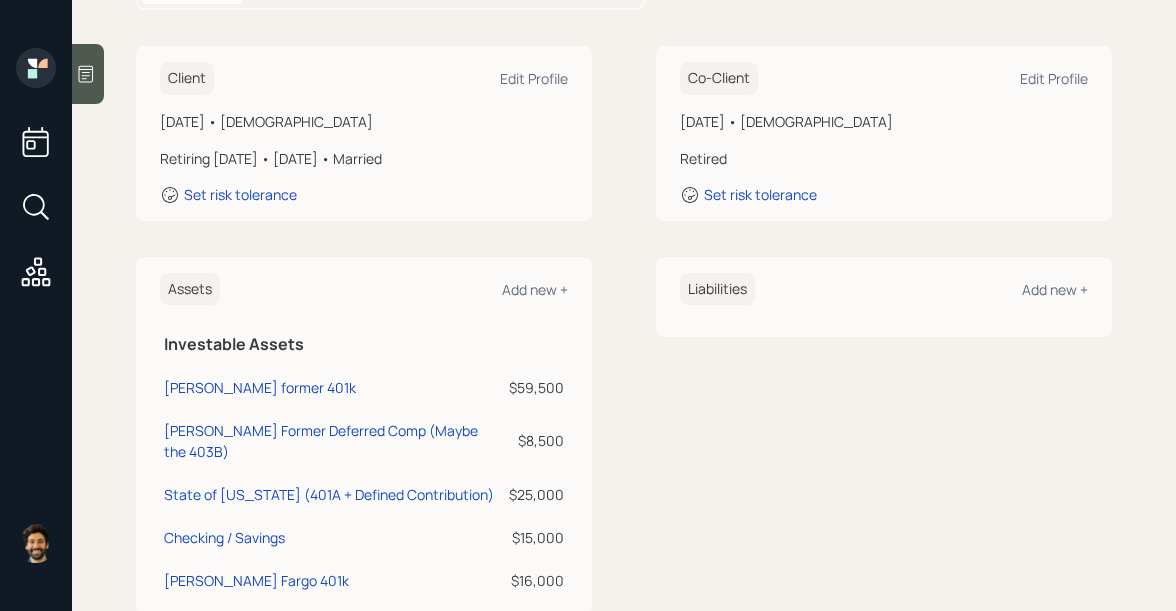 scroll, scrollTop: 0, scrollLeft: 0, axis: both 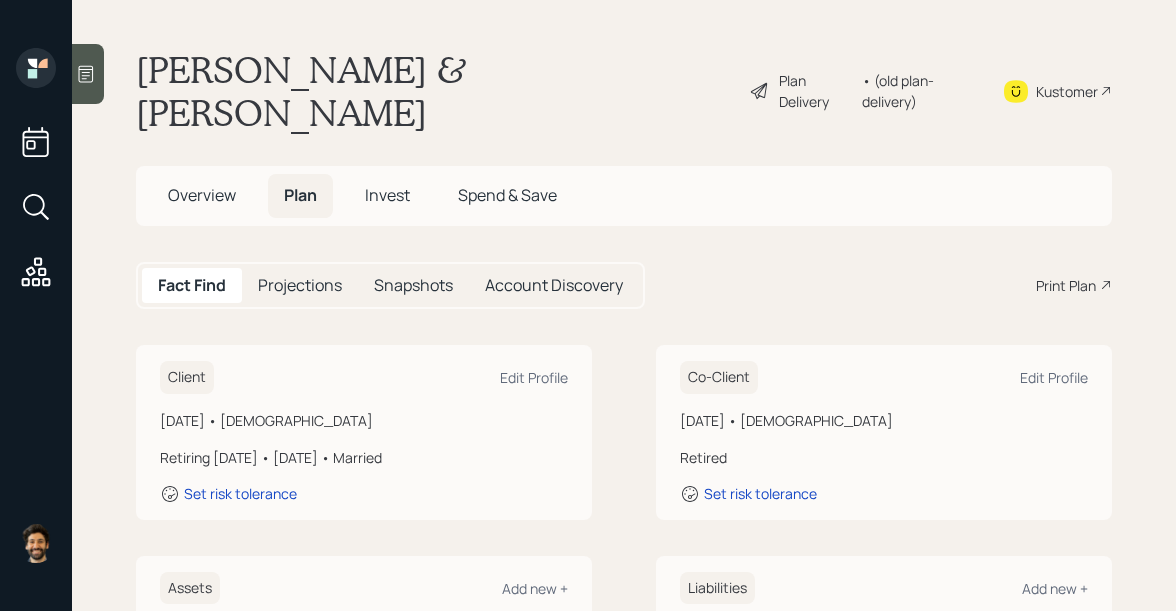 click on "• (old plan-delivery)" at bounding box center [920, 91] 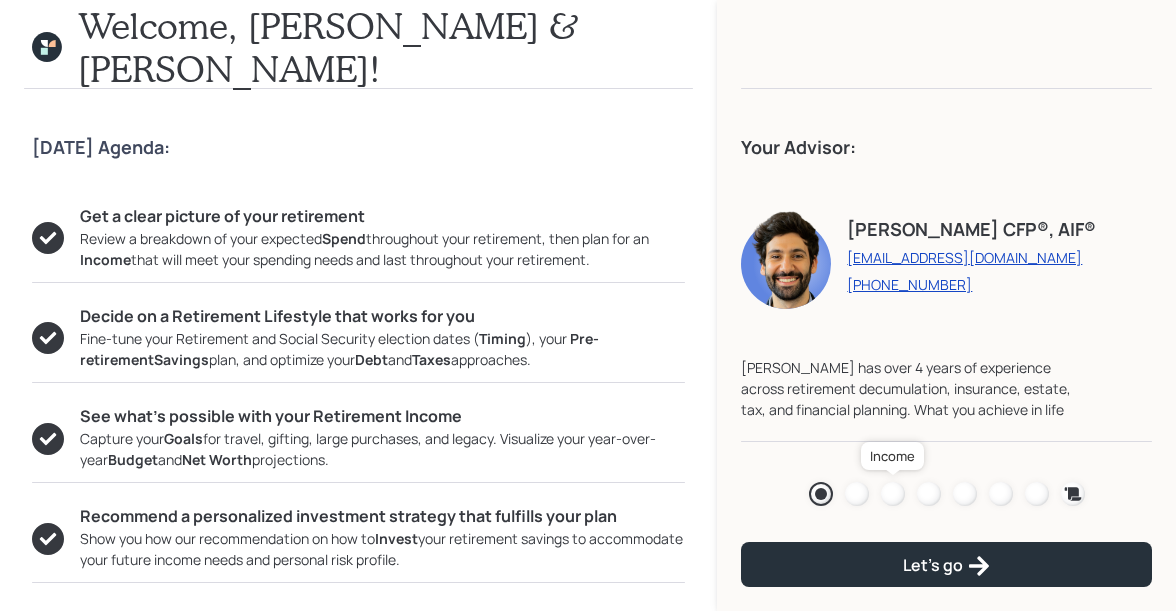 click at bounding box center [893, 494] 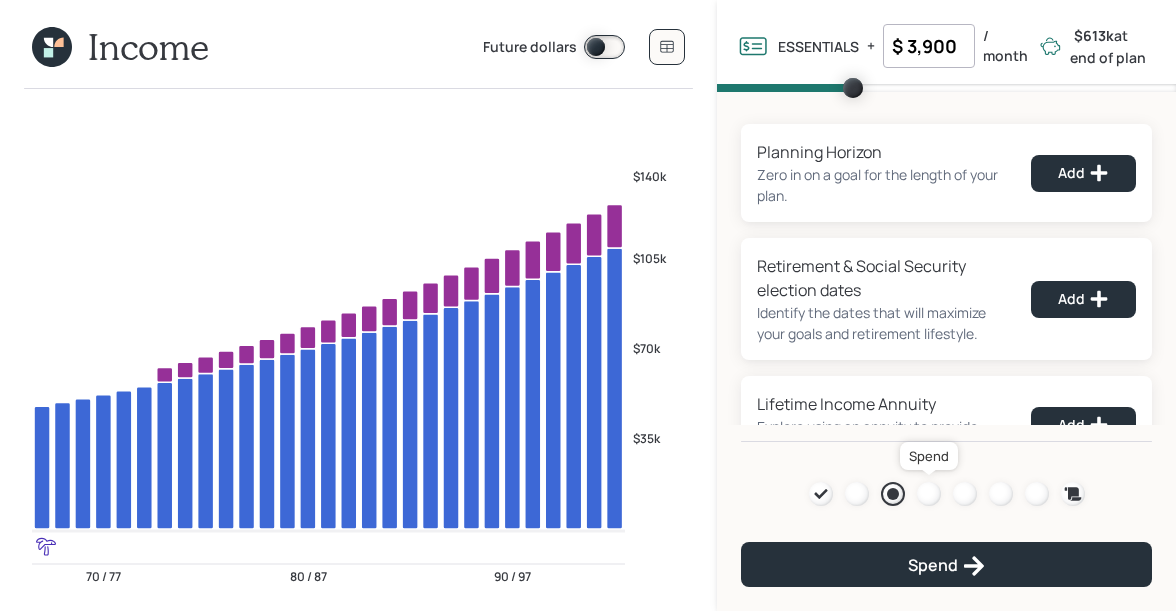 click at bounding box center [929, 494] 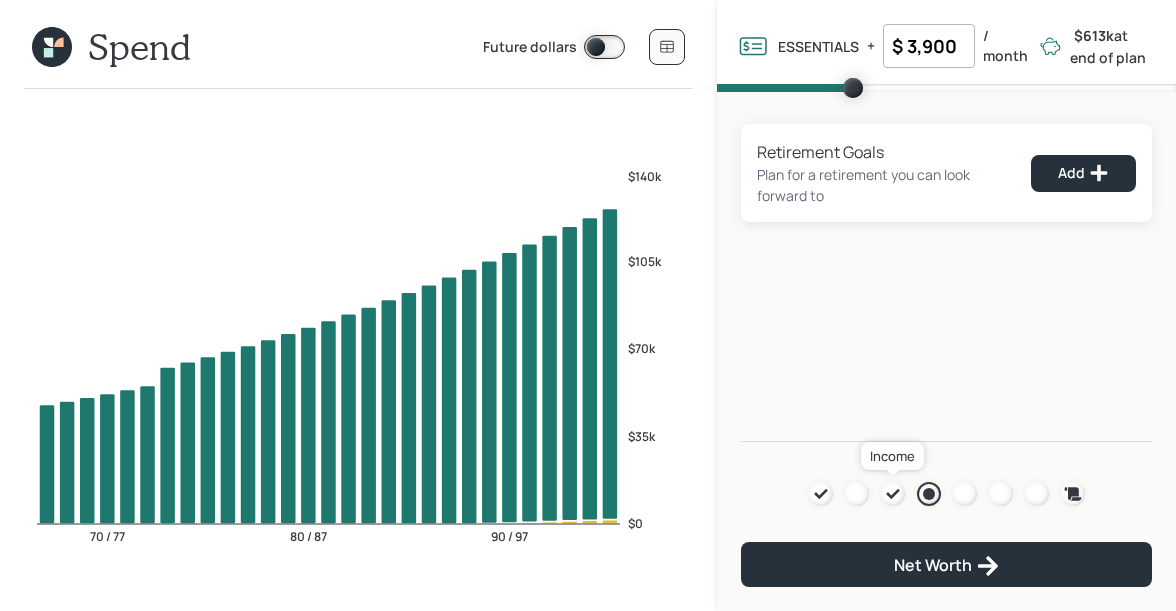 click 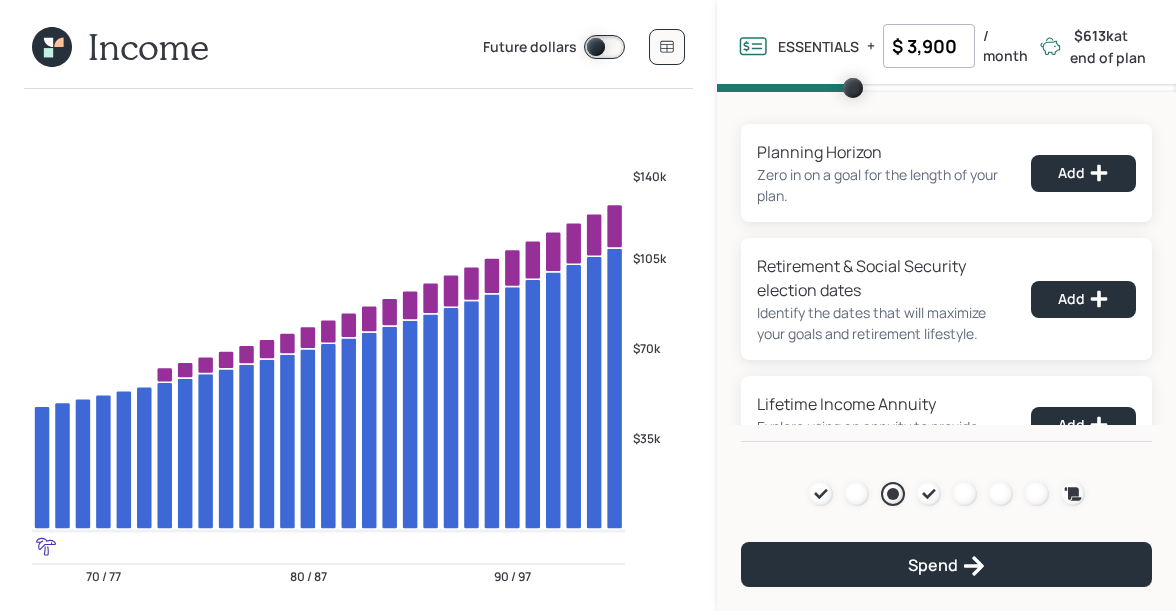 click 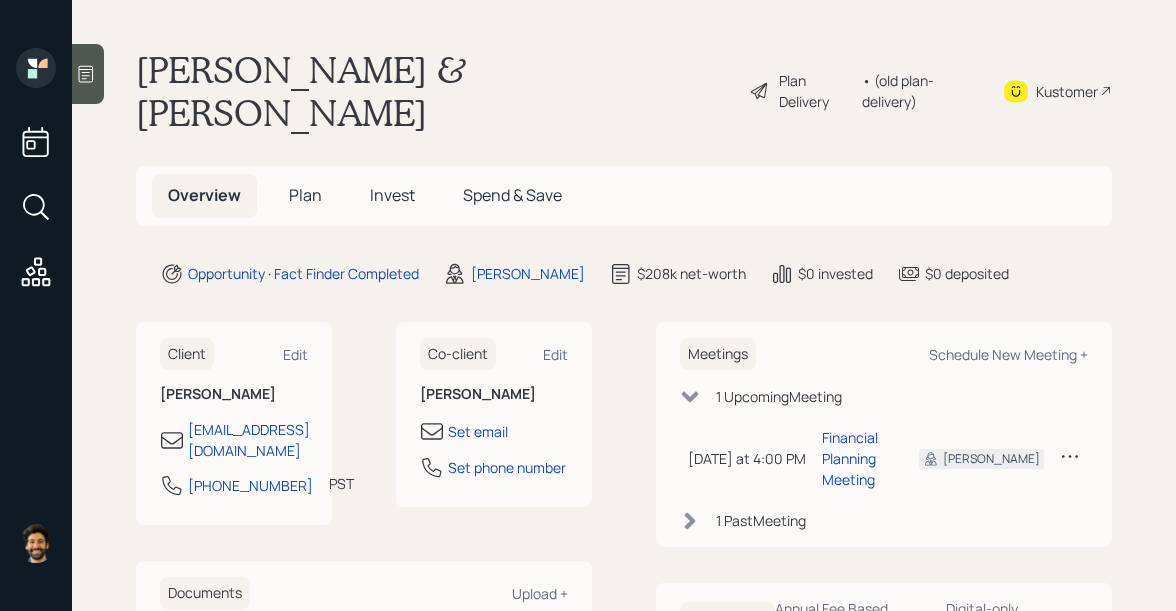 click on "Plan" at bounding box center [305, 195] 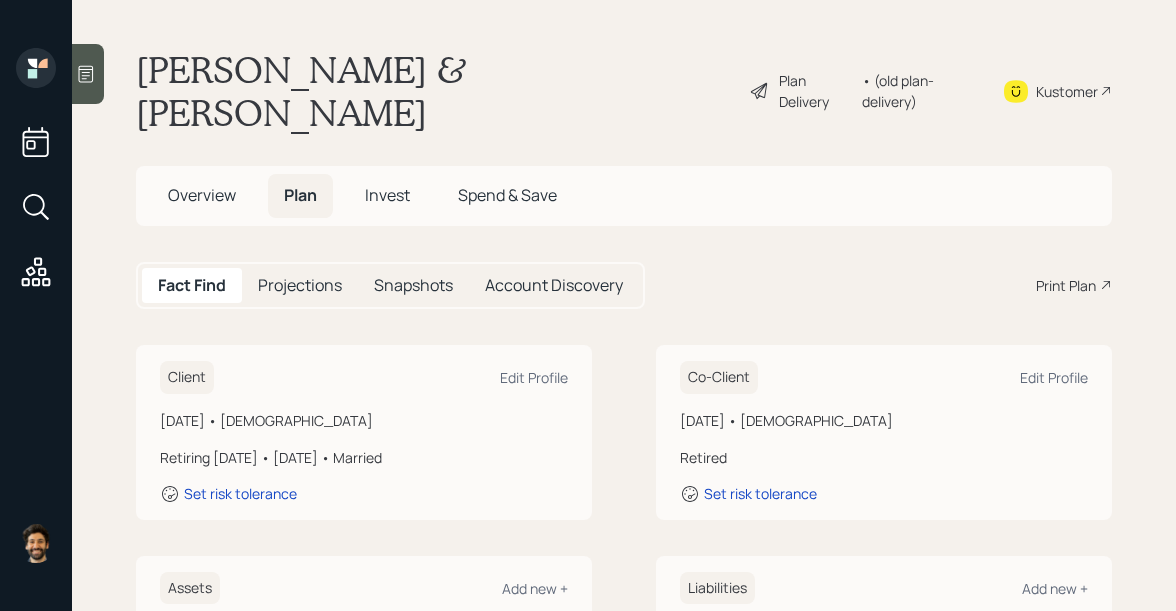 click on "• (old plan-delivery)" at bounding box center (920, 91) 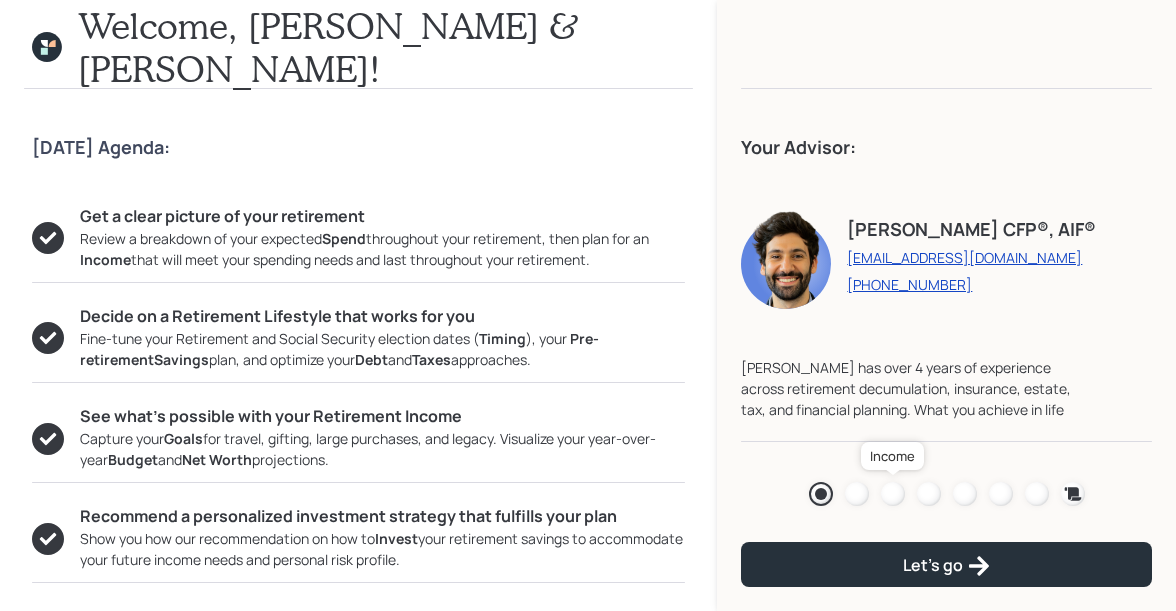 click at bounding box center [893, 494] 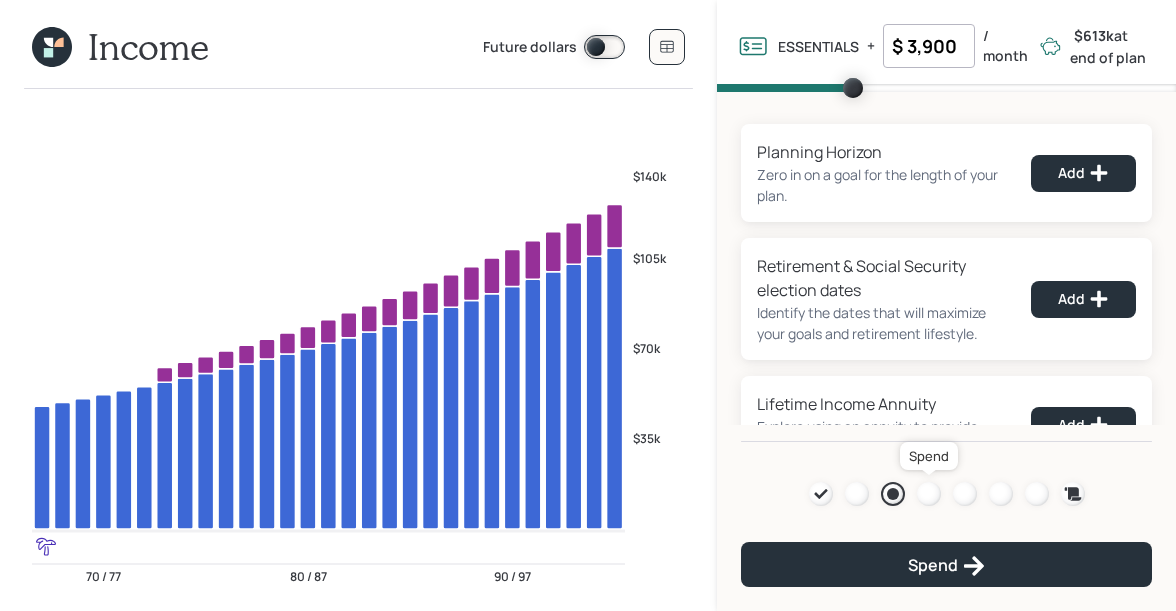 click at bounding box center [929, 494] 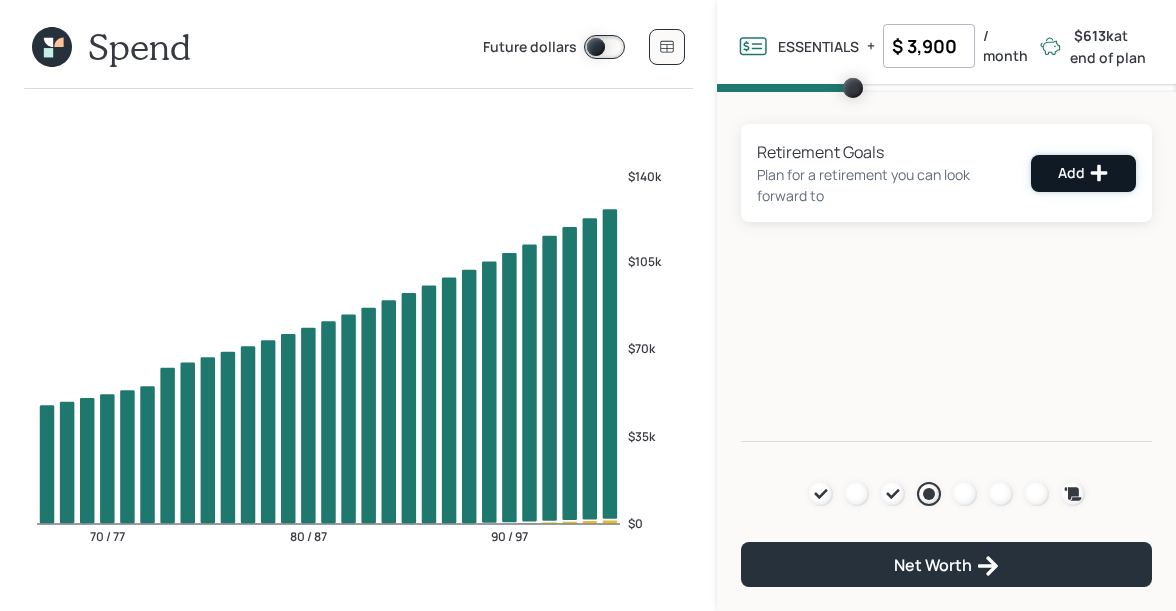 click on "Add" at bounding box center [1083, 173] 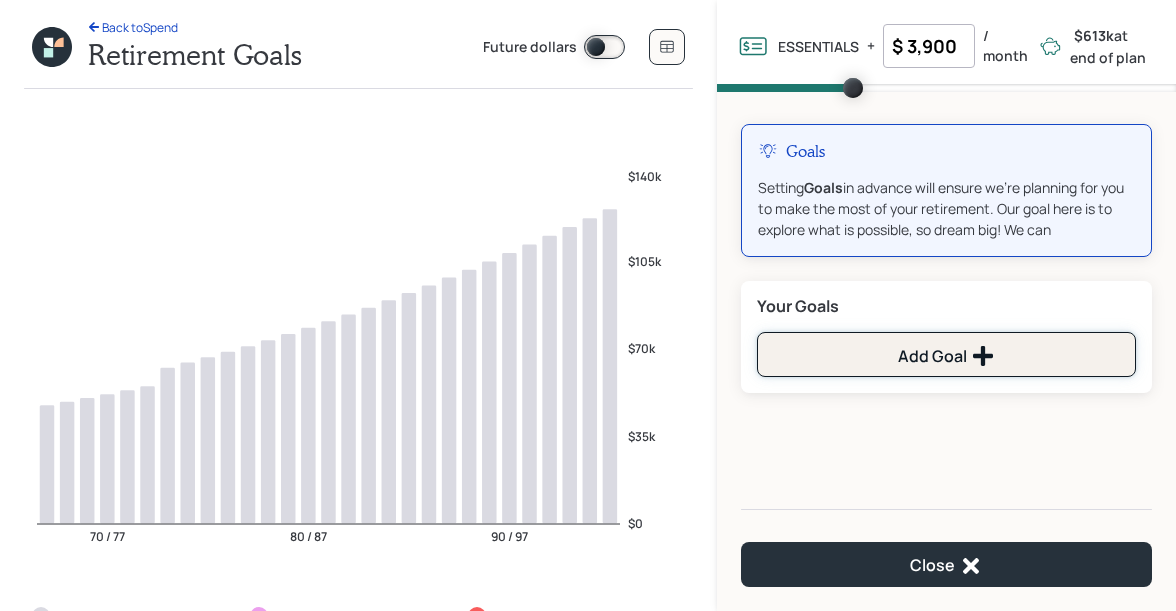 click on "Add Goal" at bounding box center (946, 356) 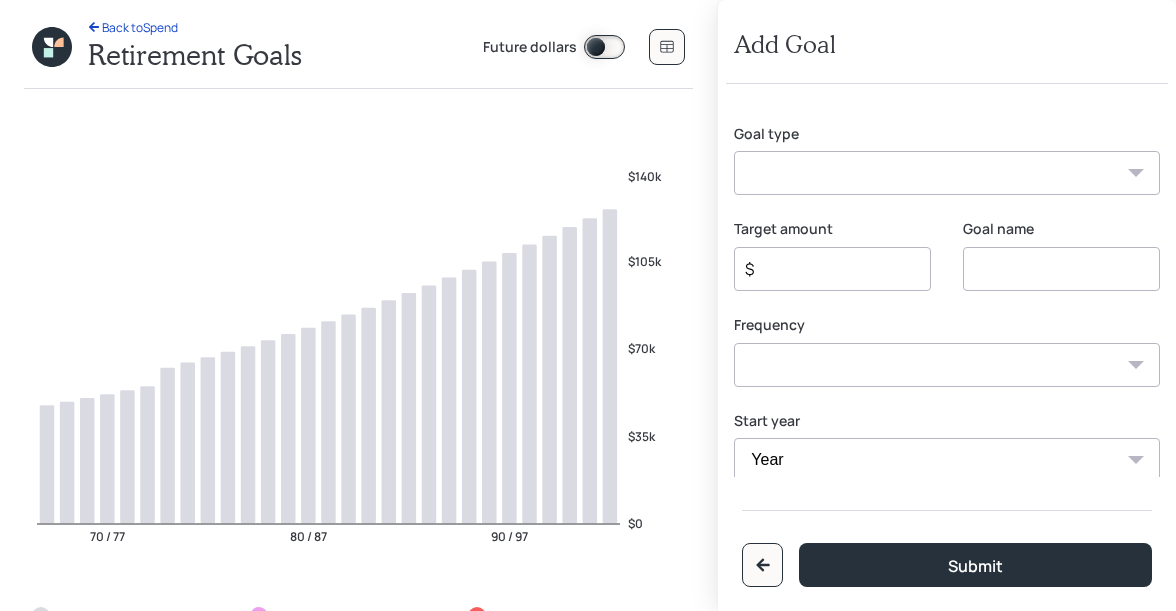 click on "Create an emergency fund Donate to charity Purchase a home Make a purchase Support a dependent Plan for travel Purchase a car Leave an inheritance Other" at bounding box center [947, 173] 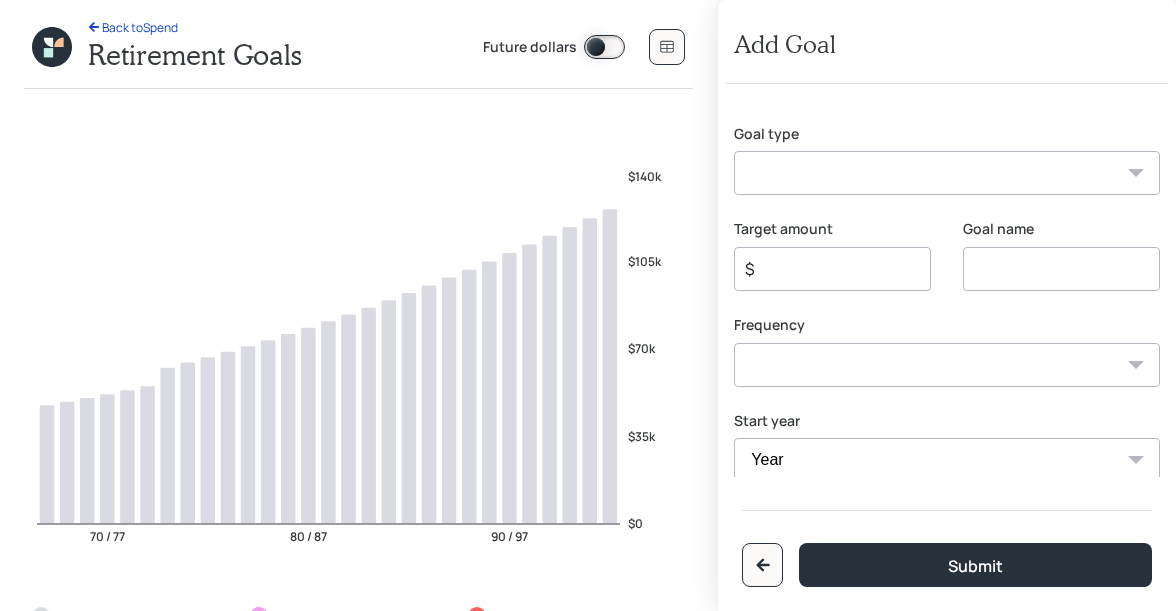 select on "other" 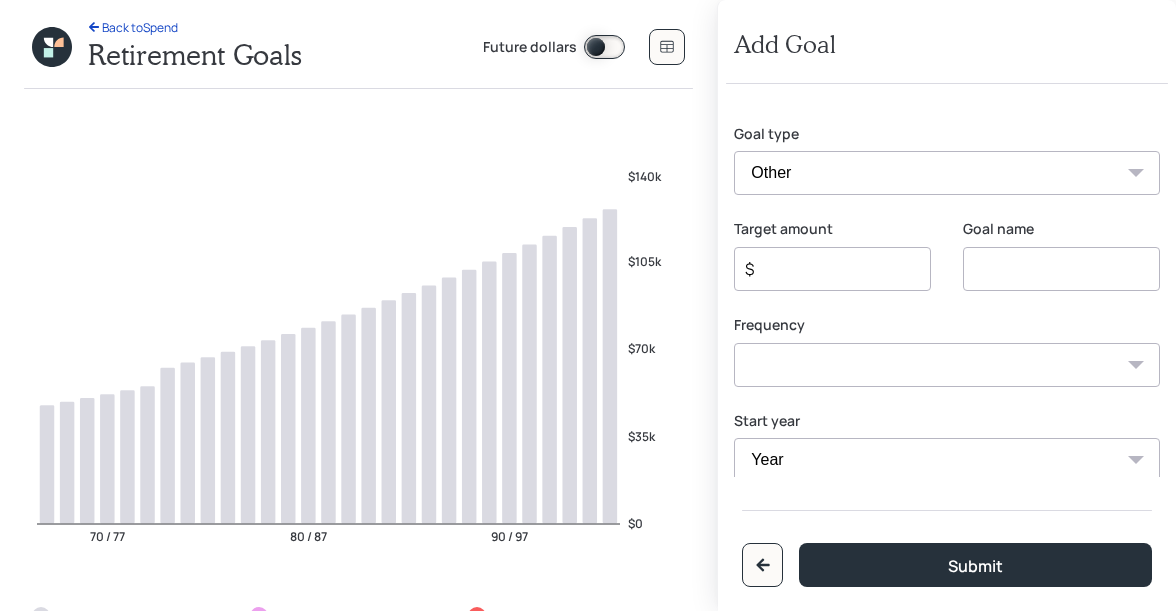 type on "Other" 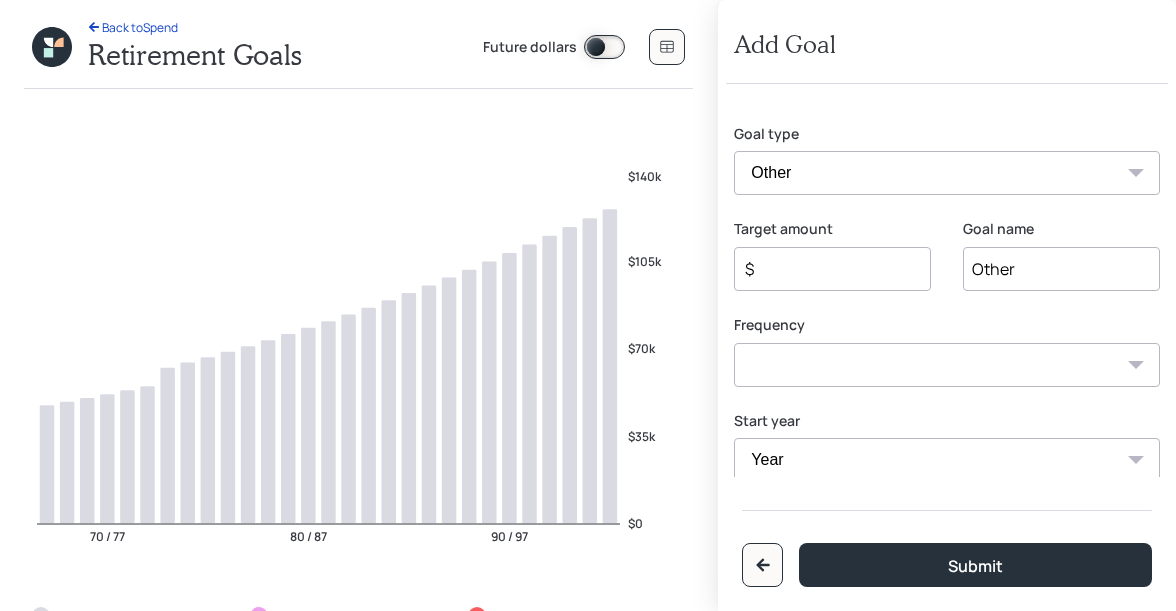 click on "Other" at bounding box center (1061, 269) 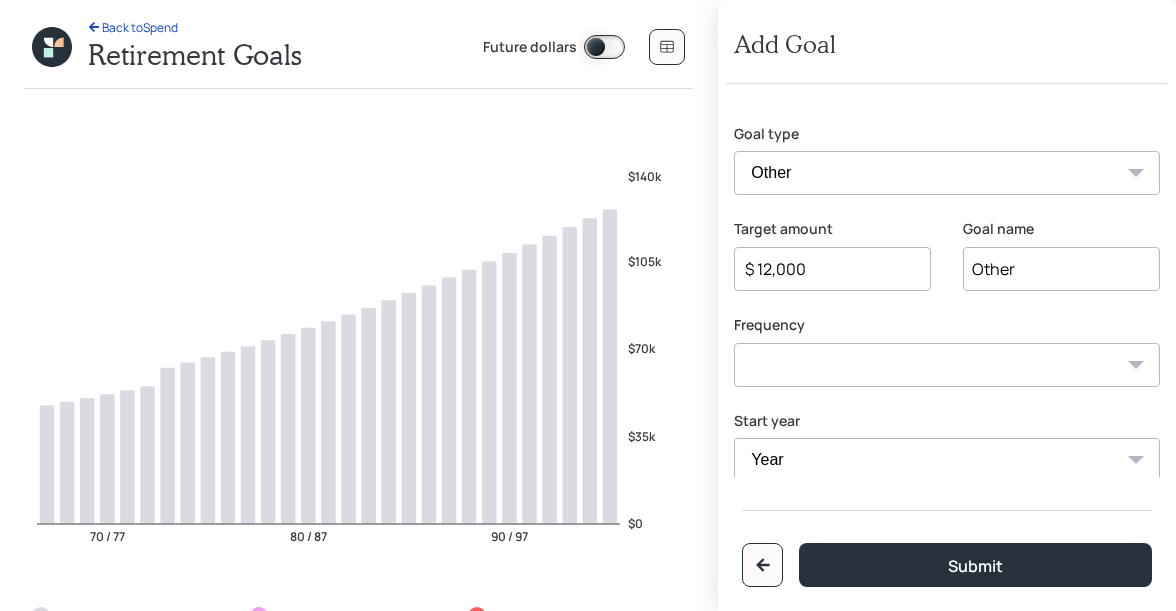 type on "$ 12,000" 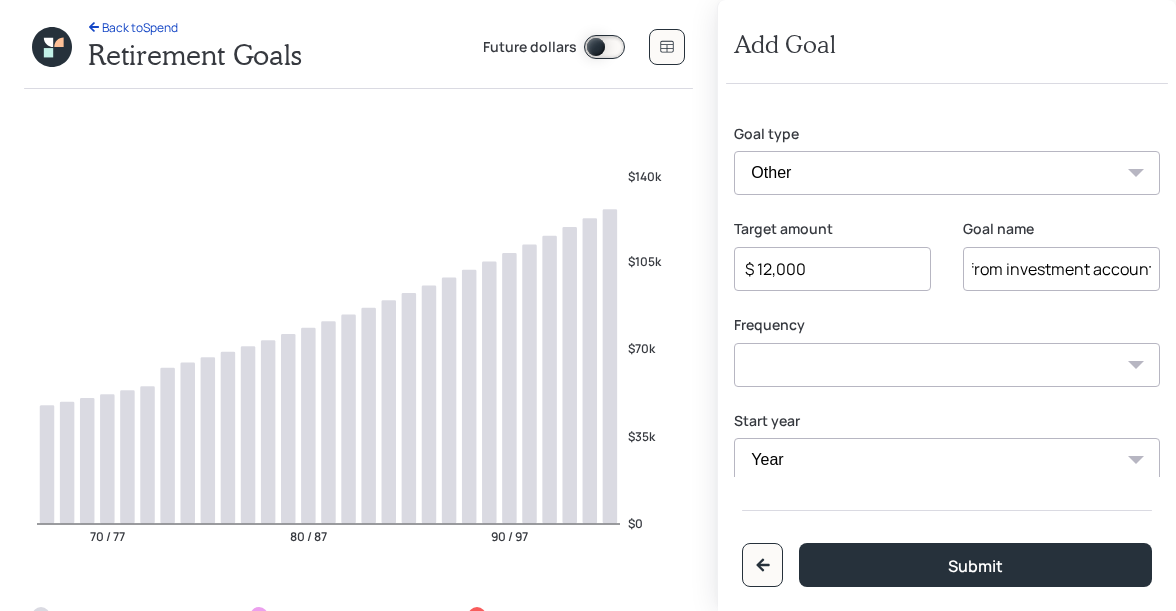 scroll, scrollTop: 0, scrollLeft: 98, axis: horizontal 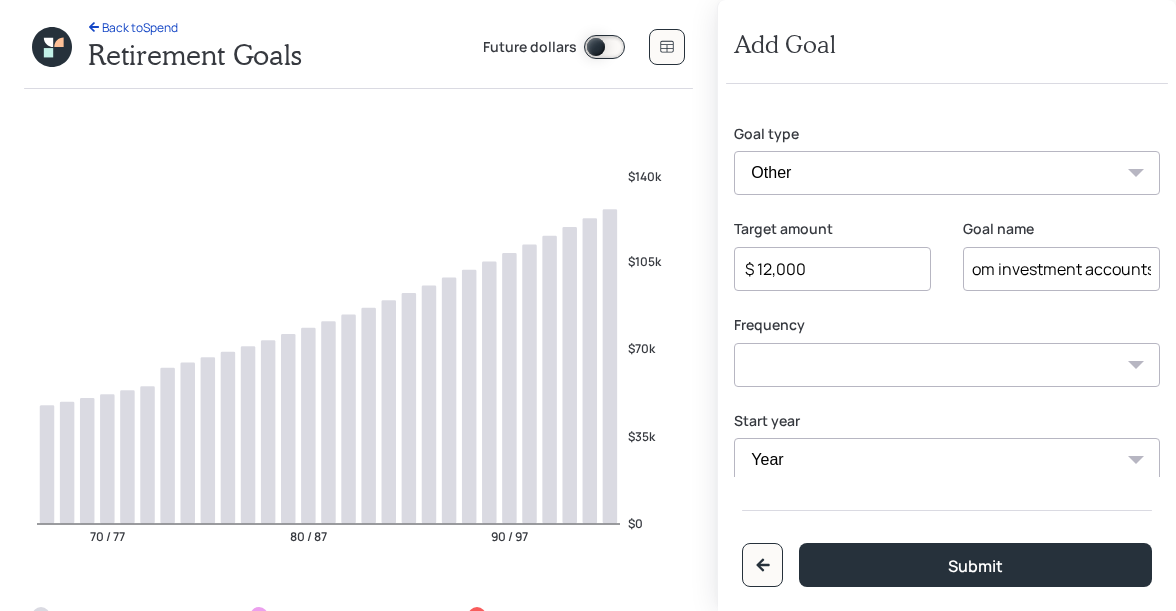 type on "Annual pull from investment accounts" 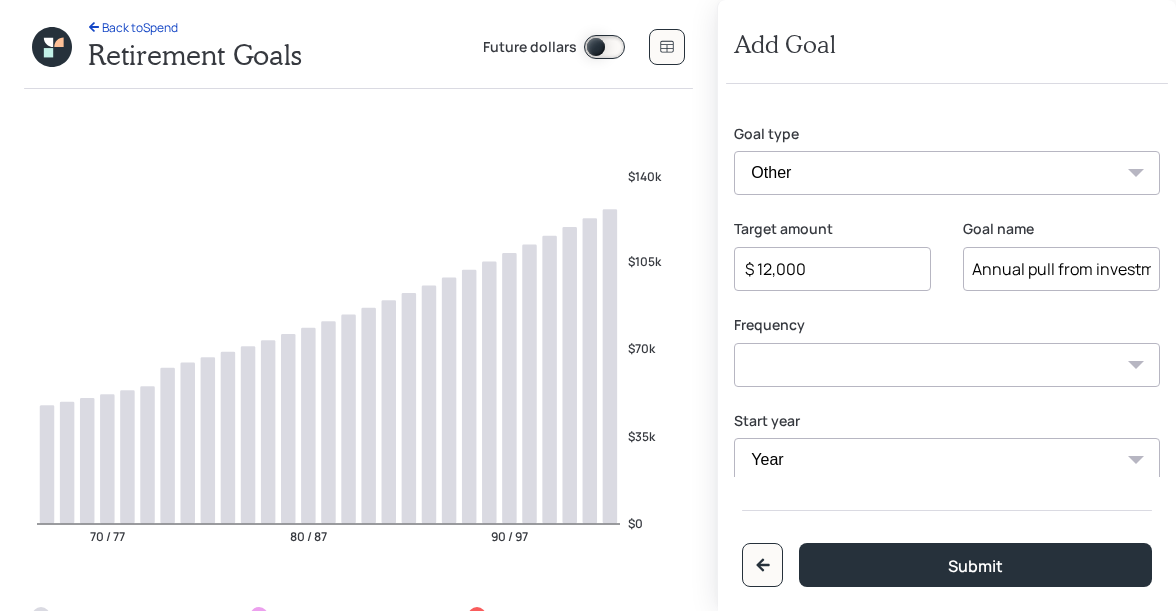 select on "0" 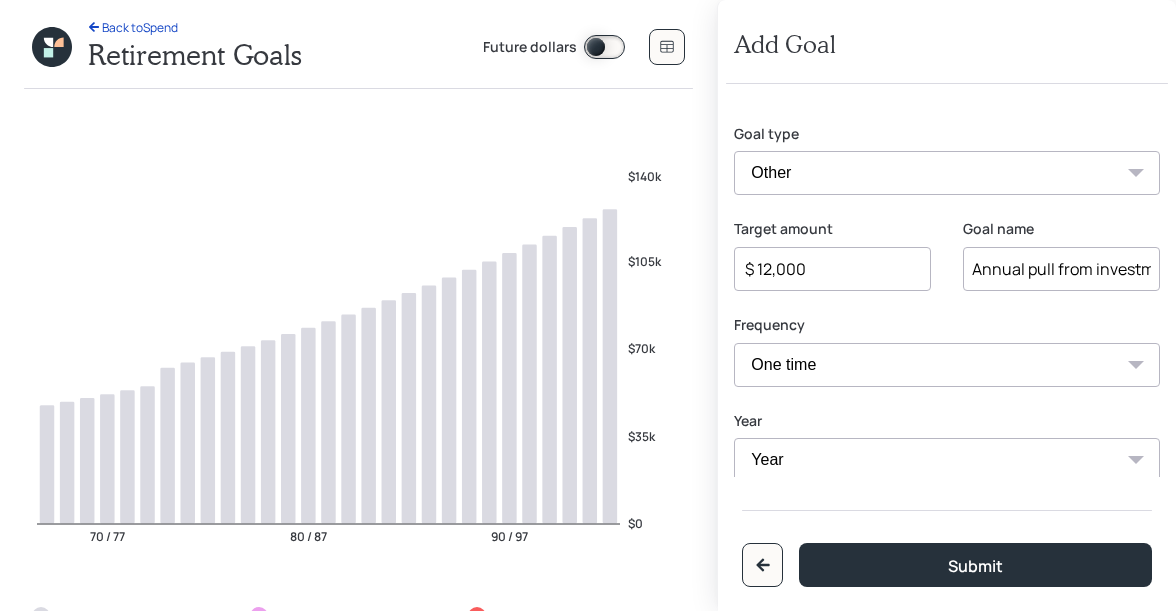 click on "Year 2025 2026 2027 2028 2029 2030 2031 2032 2033 2034 2035 2036 2037 2038 2039 2040 2041 2042 2043 2044 2045 2046 2047 2048 2049 2050 2051 2052" at bounding box center (947, 460) 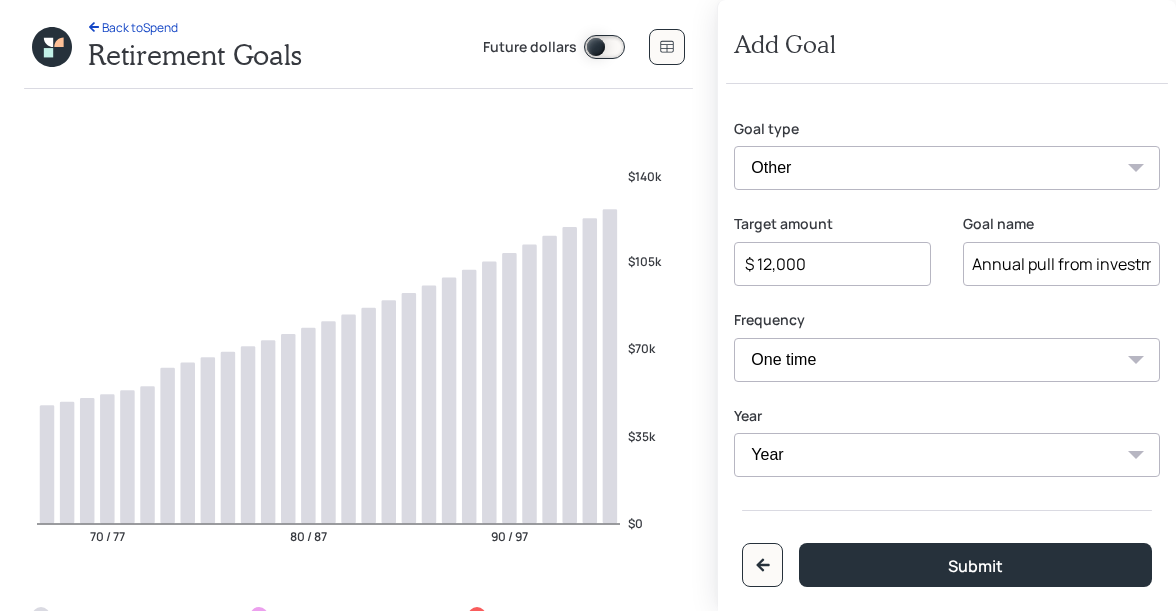 select on "2025" 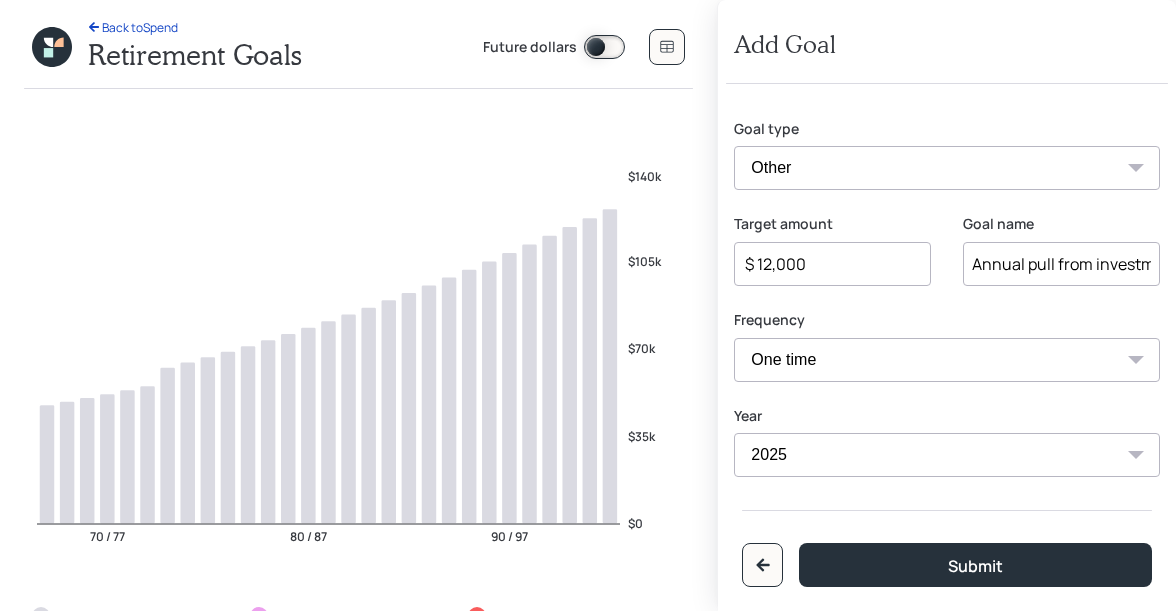 scroll, scrollTop: 29, scrollLeft: 0, axis: vertical 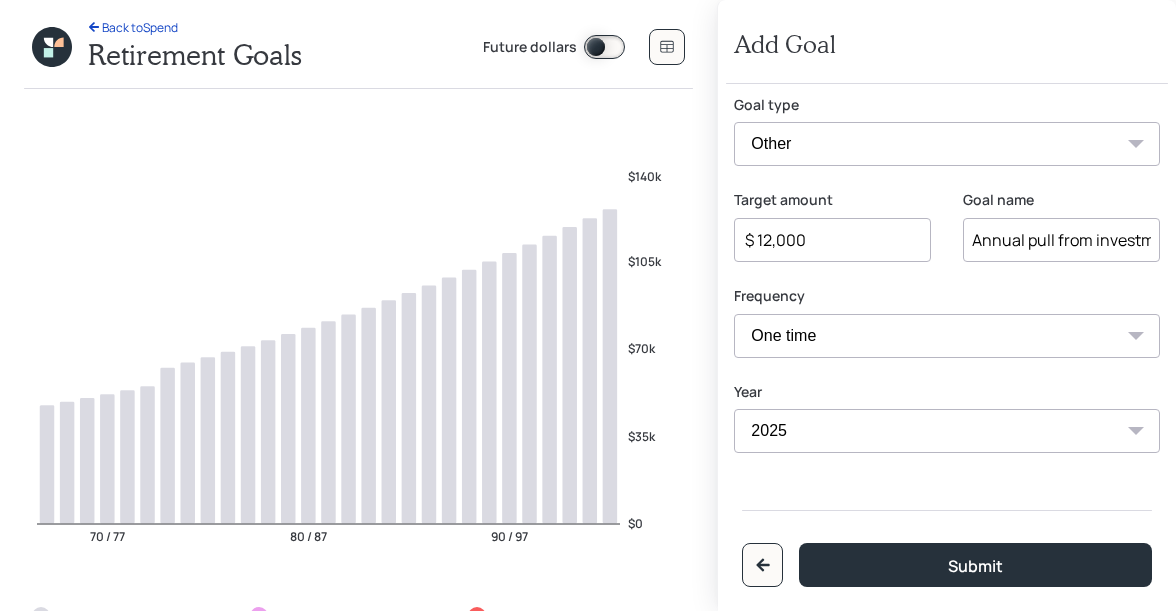 click on "One time Every 1 year Every 2 years Every 3 years Every 4 years Every 5 years Every 6 years Every 7 years Every 8 years Every 9 years" at bounding box center (947, 336) 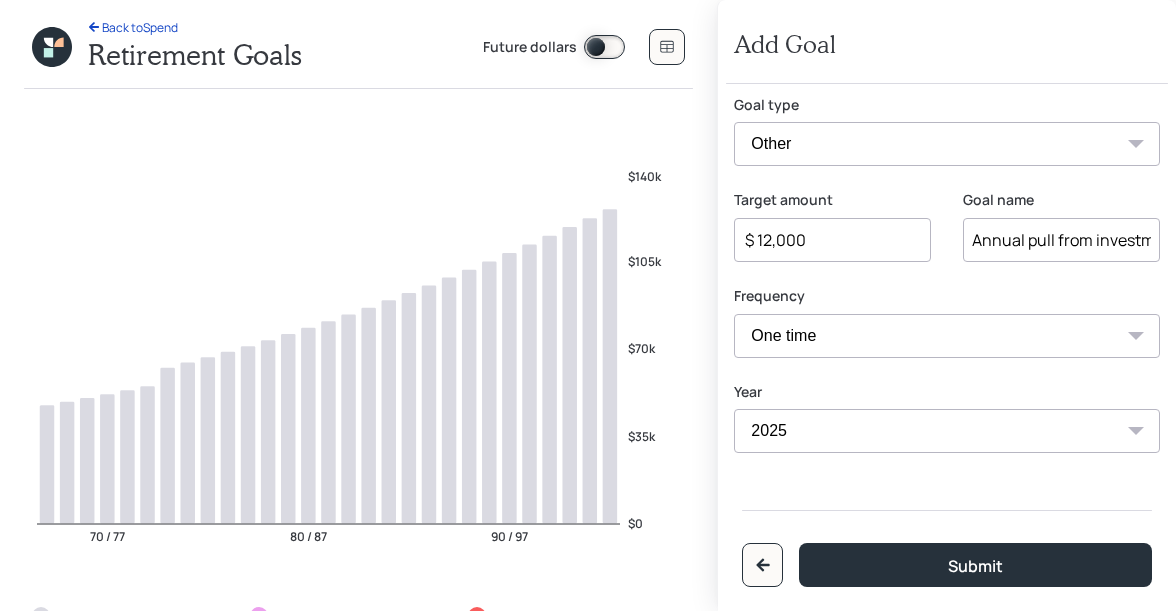 select on "1" 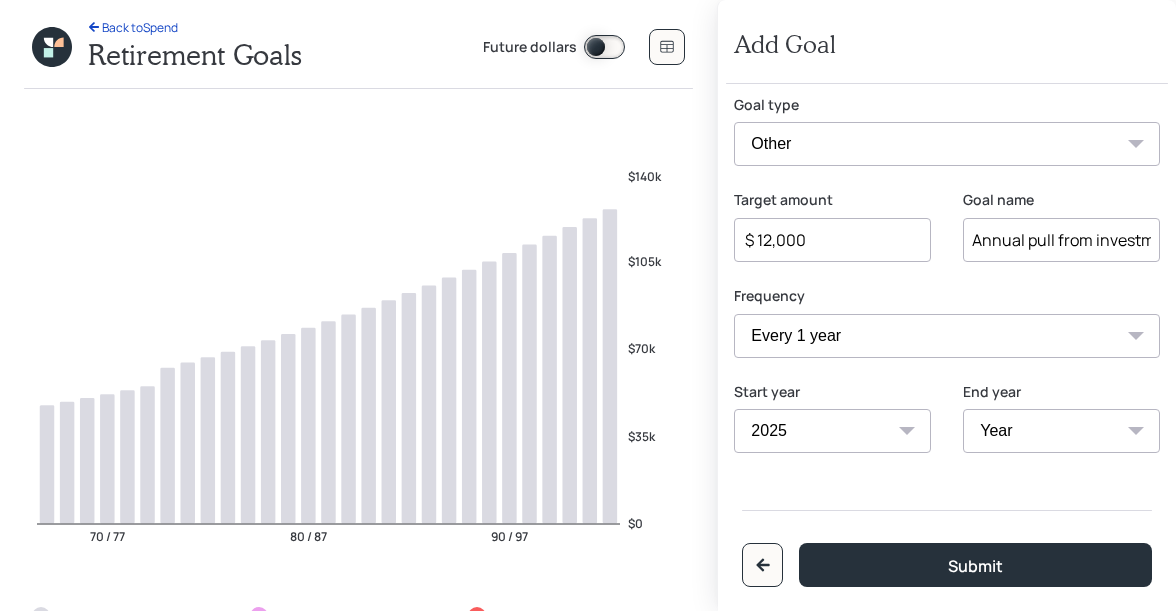 click on "Year 2025 2026 2027 2028 2029 2030 2031 2032 2033 2034 2035 2036 2037 2038 2039 2040 2041 2042 2043 2044 2045 2046 2047 2048 2049 2050 2051 2052" at bounding box center (1061, 431) 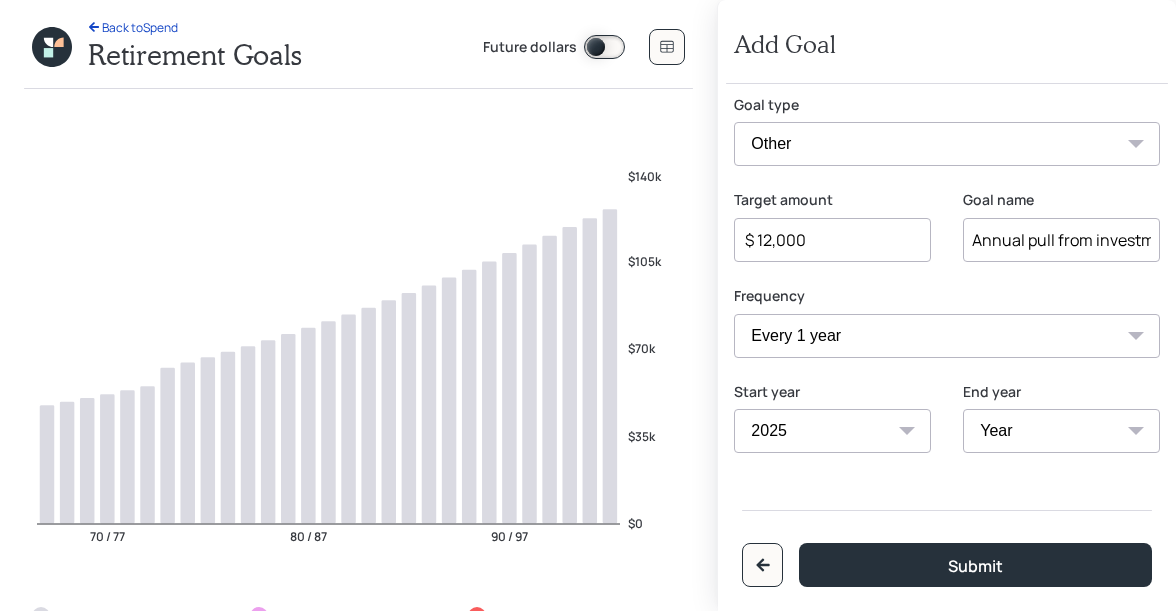 select on "2052" 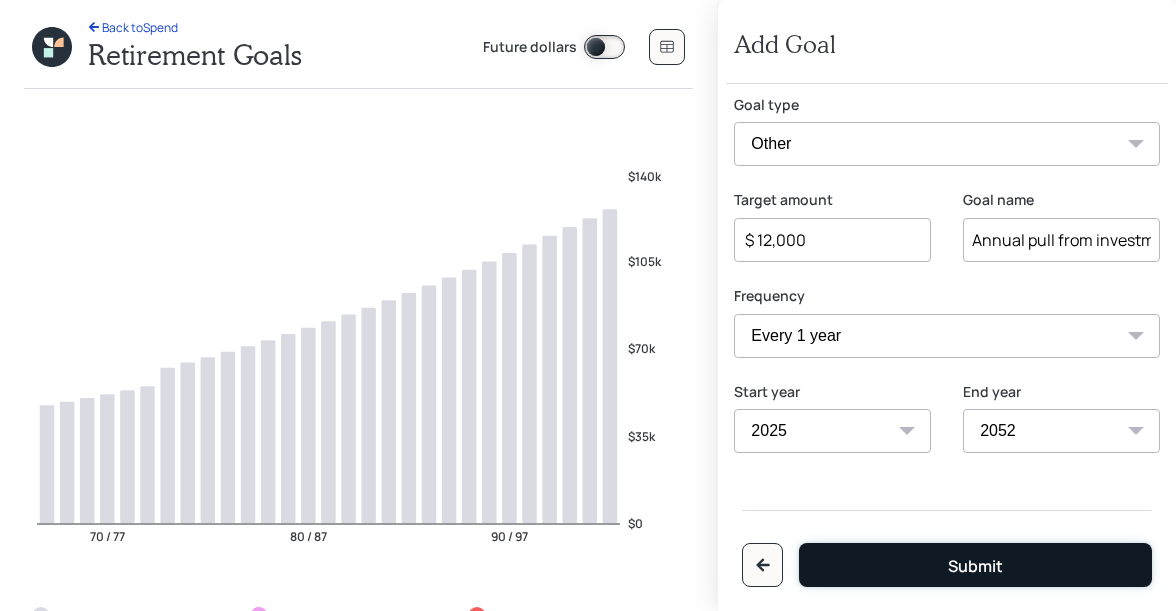 click on "Submit" at bounding box center [975, 565] 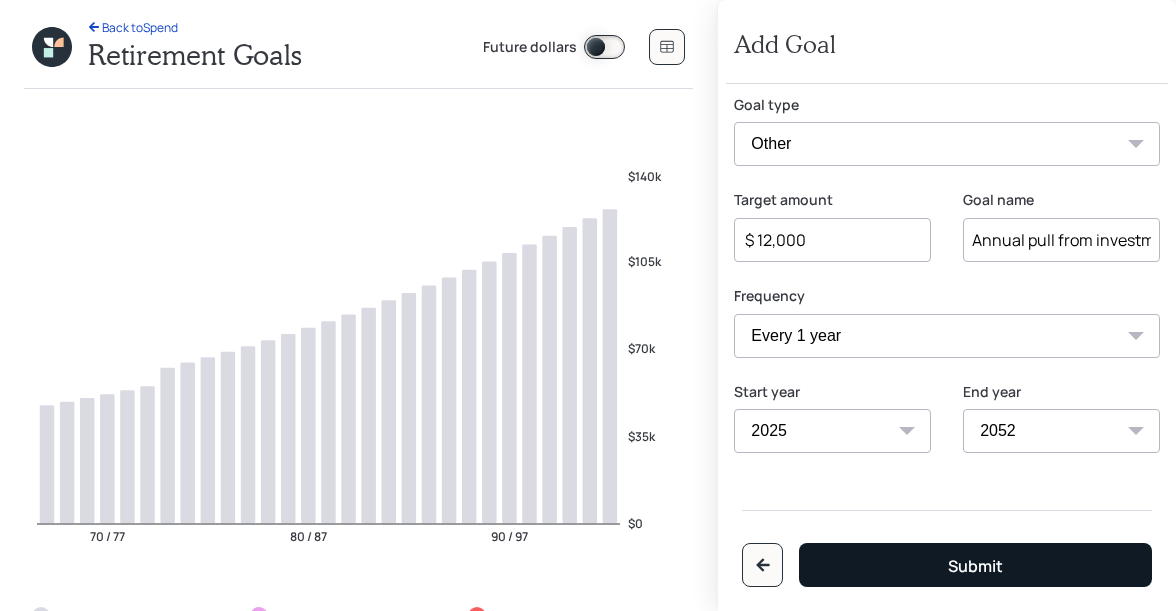 type on "$" 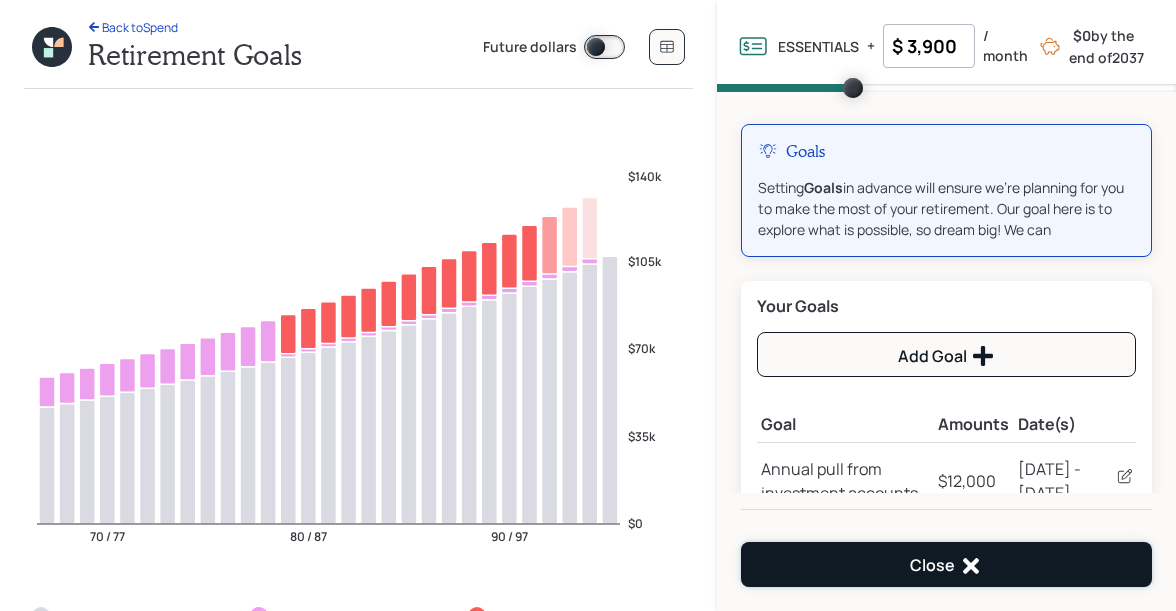 click on "Close" at bounding box center [946, 564] 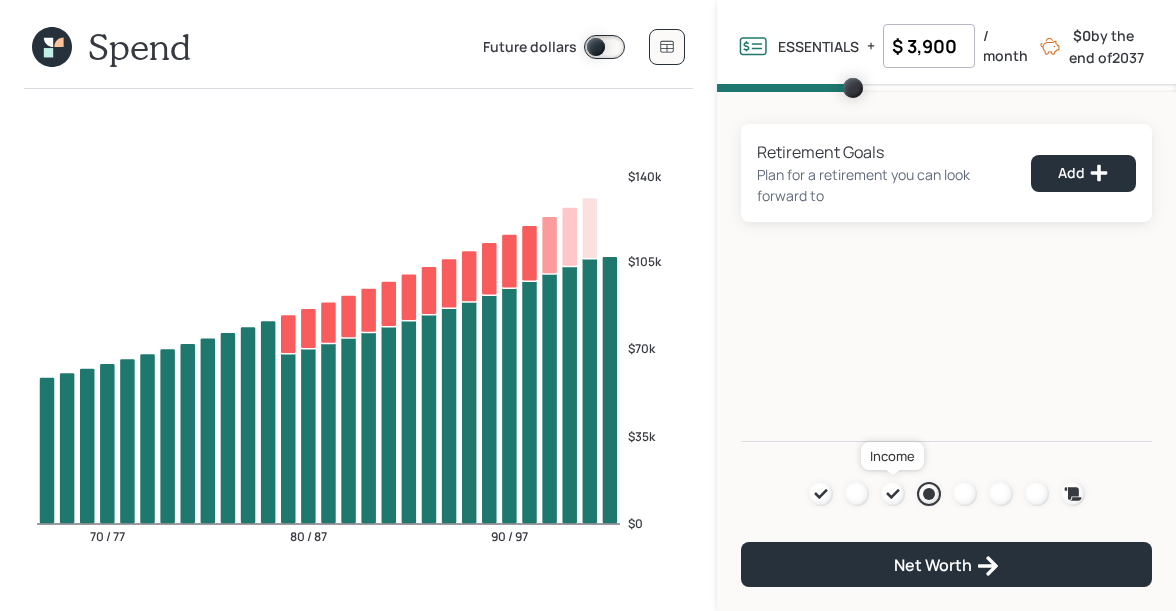 click 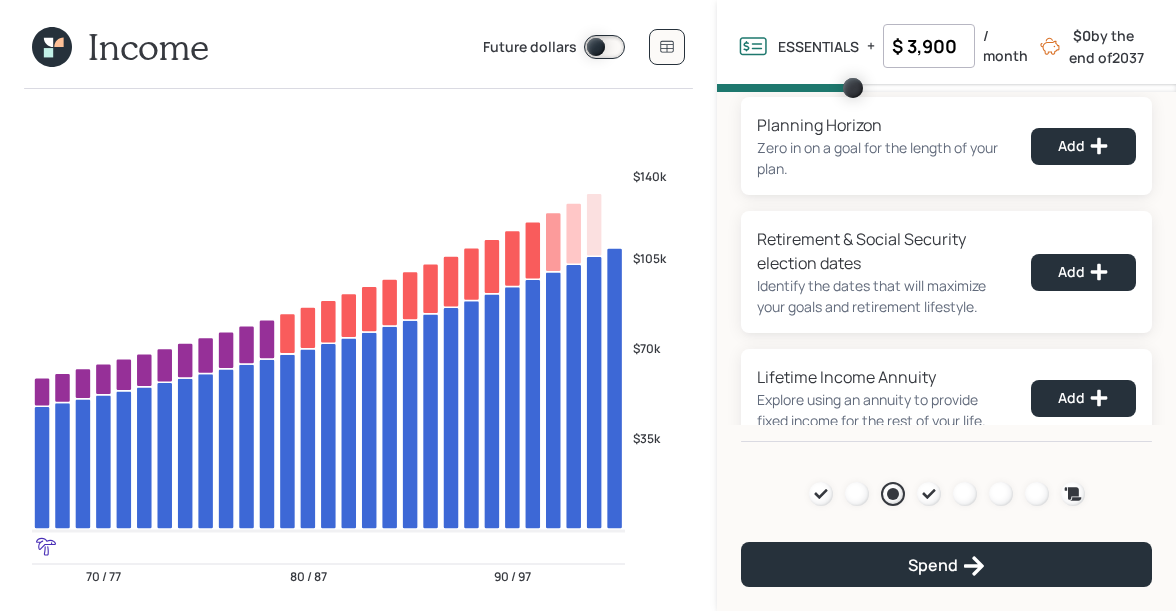 scroll, scrollTop: 0, scrollLeft: 0, axis: both 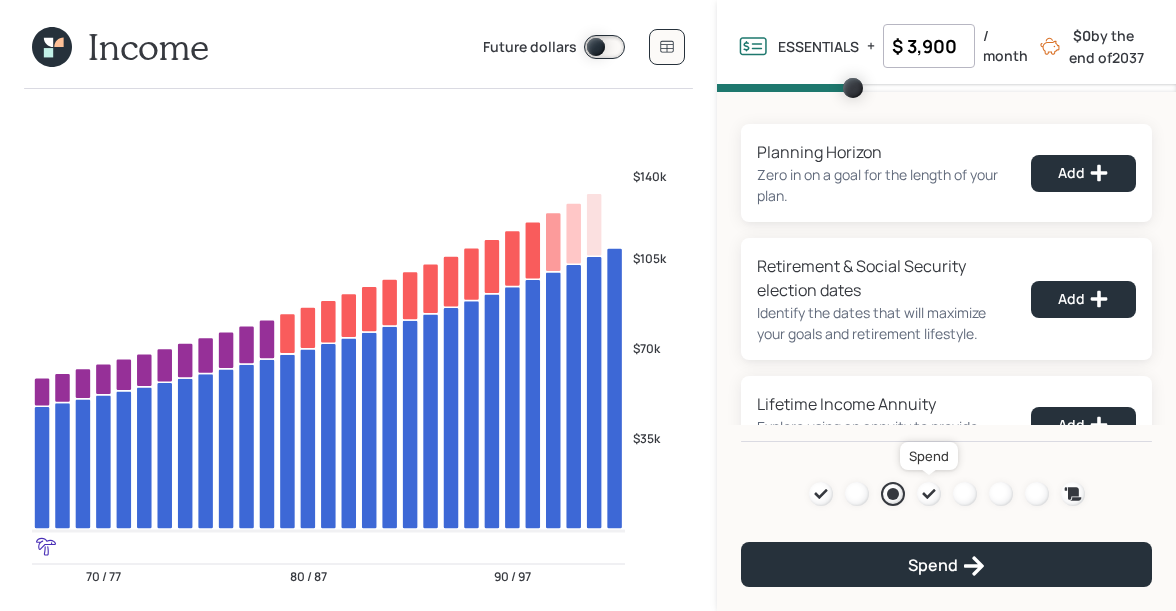 click 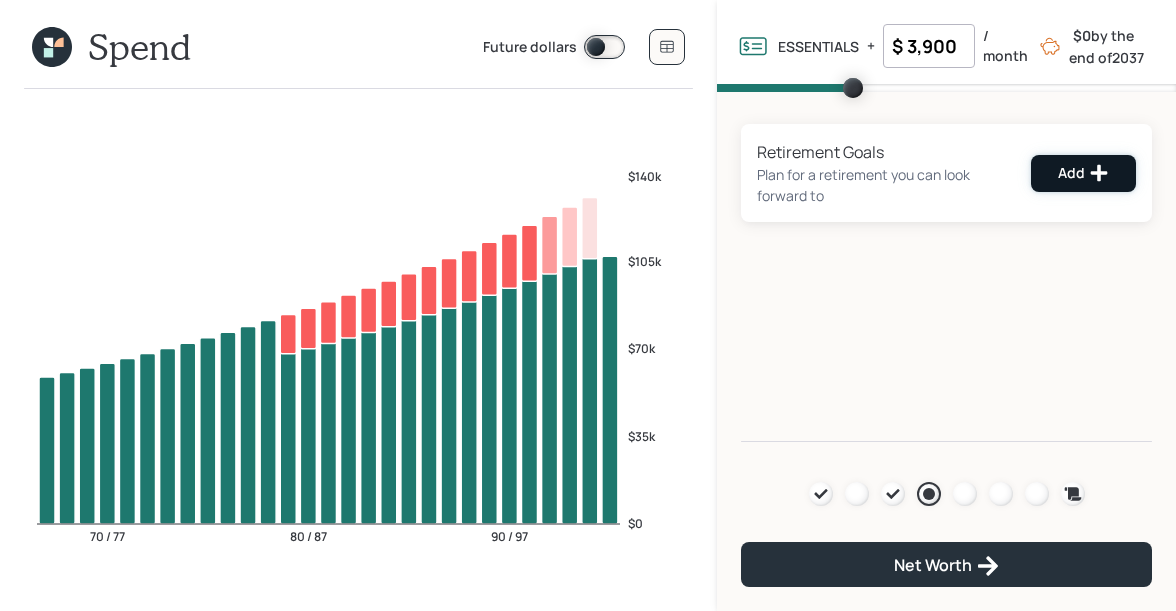 click on "Add" at bounding box center (1083, 173) 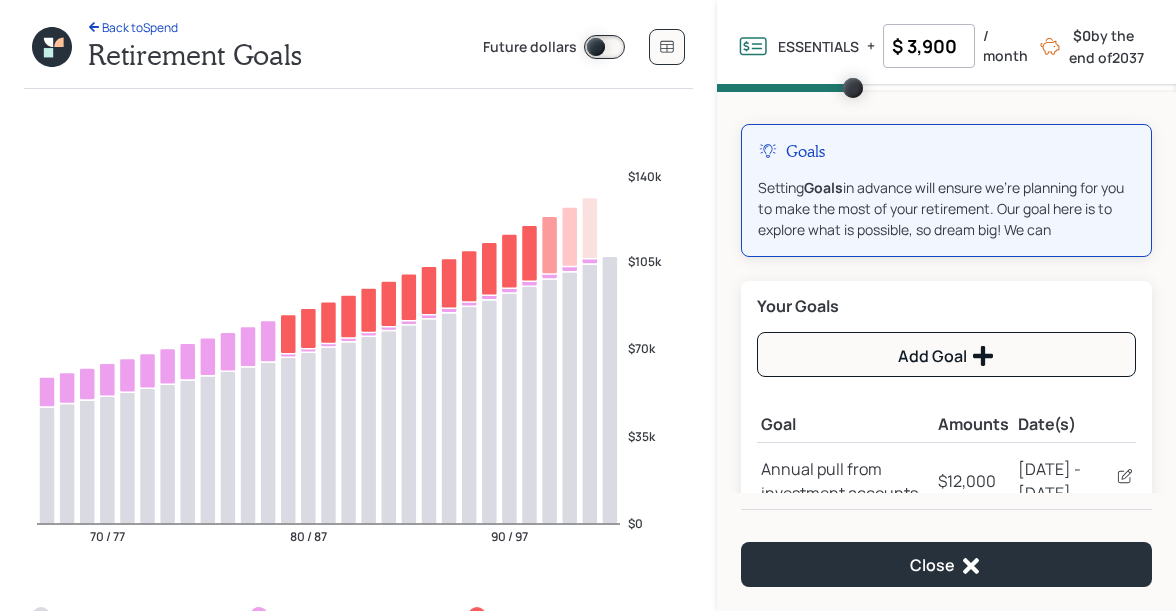 click 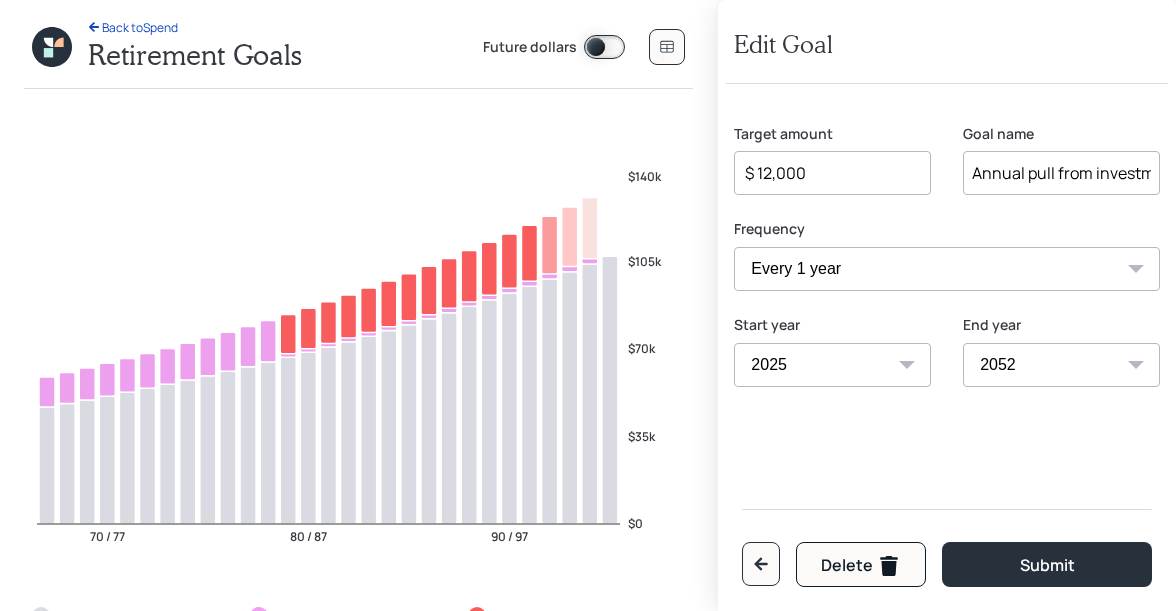 click on "$ 12,000" at bounding box center [824, 173] 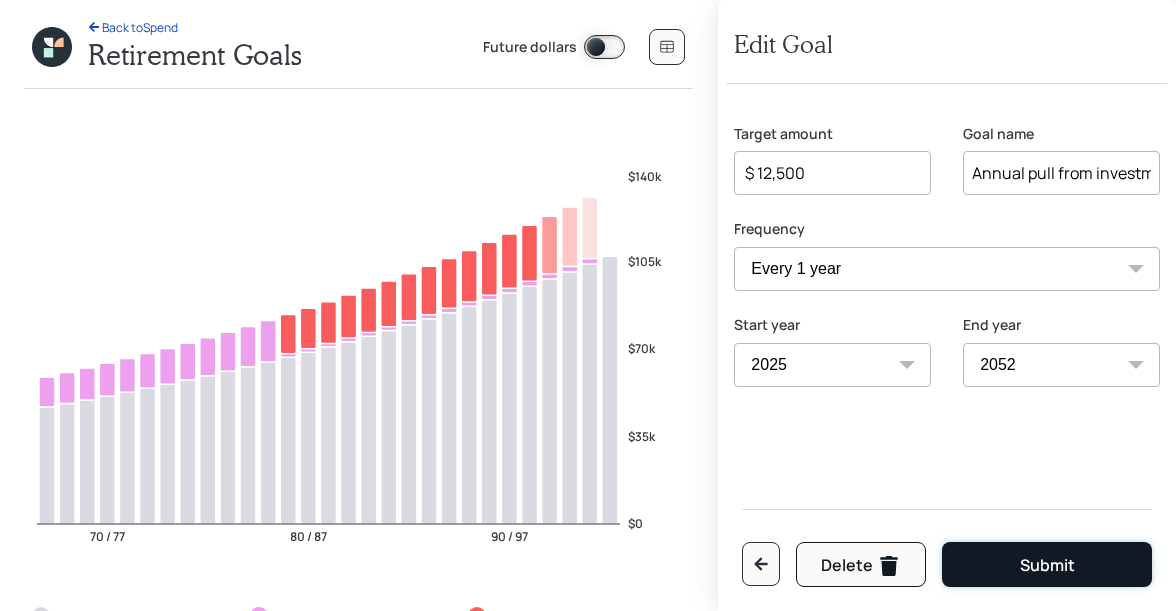 click on "Submit" at bounding box center (1047, 566) 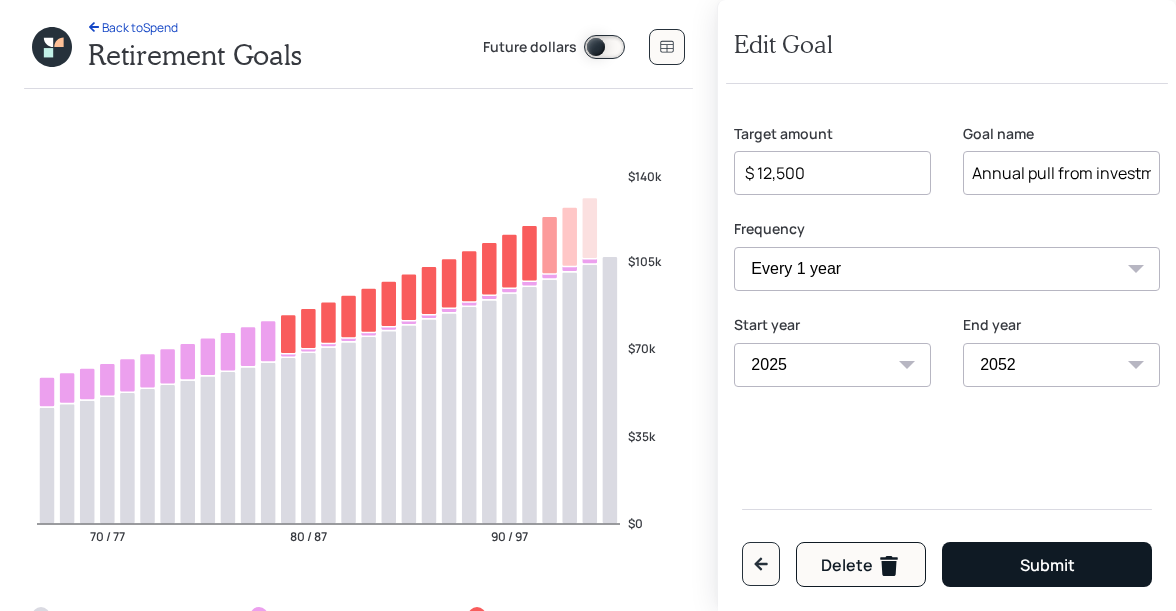 type on "$ 12,000" 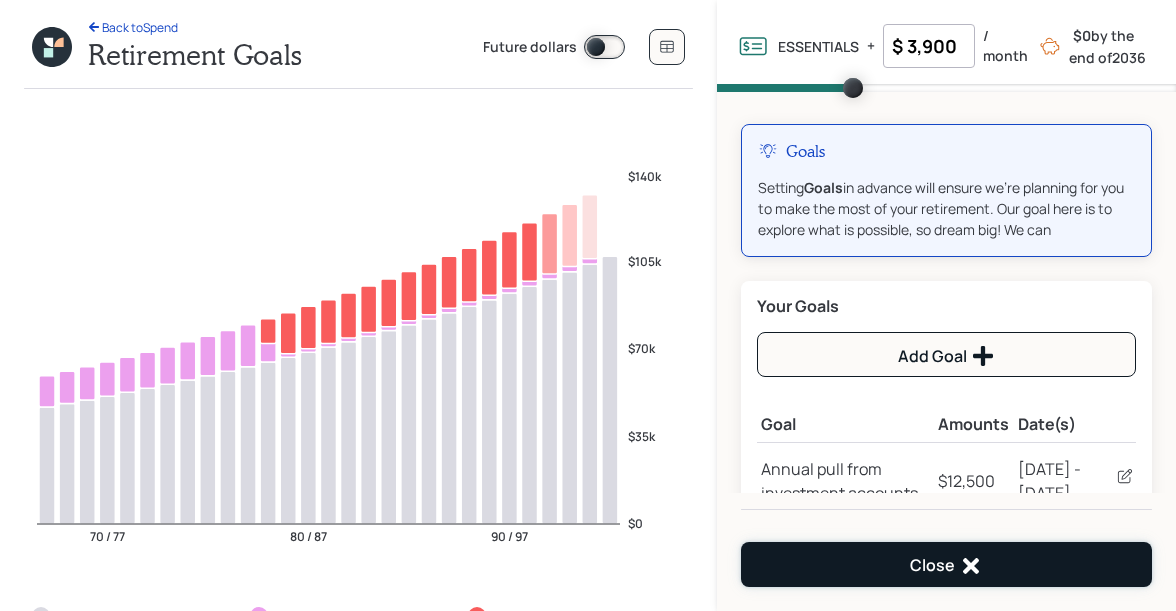 click on "Close" at bounding box center (946, 564) 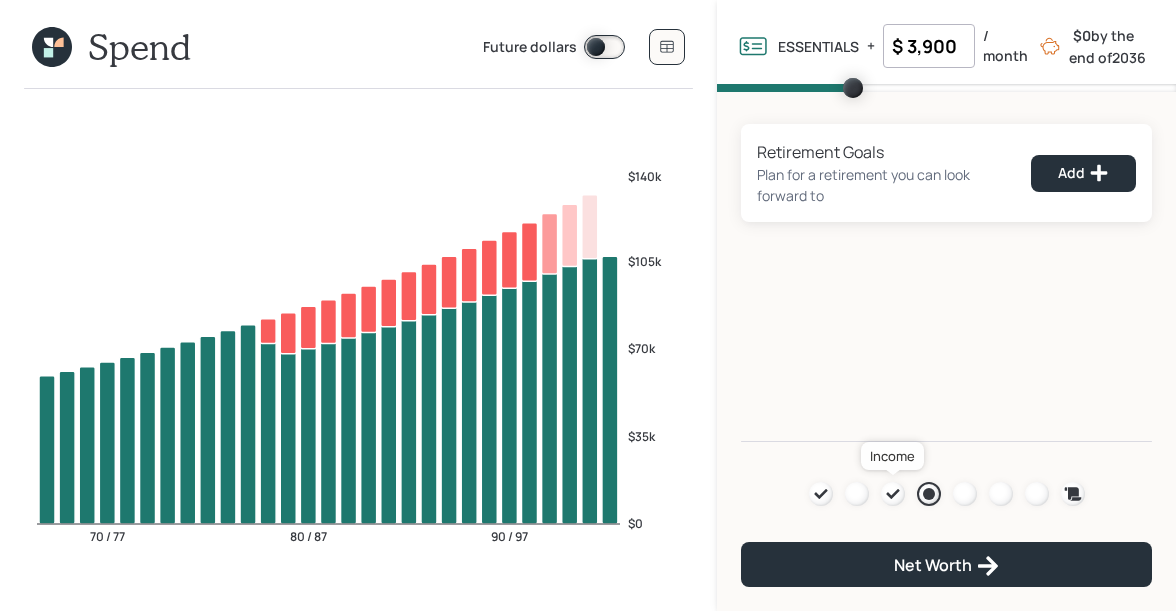 click 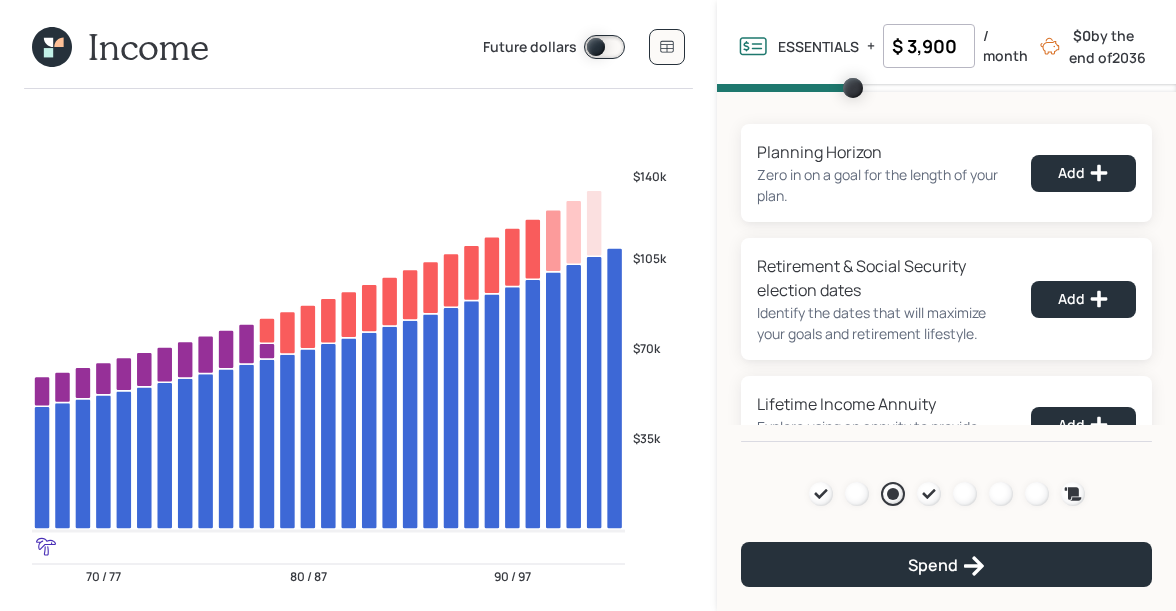 click at bounding box center (604, 47) 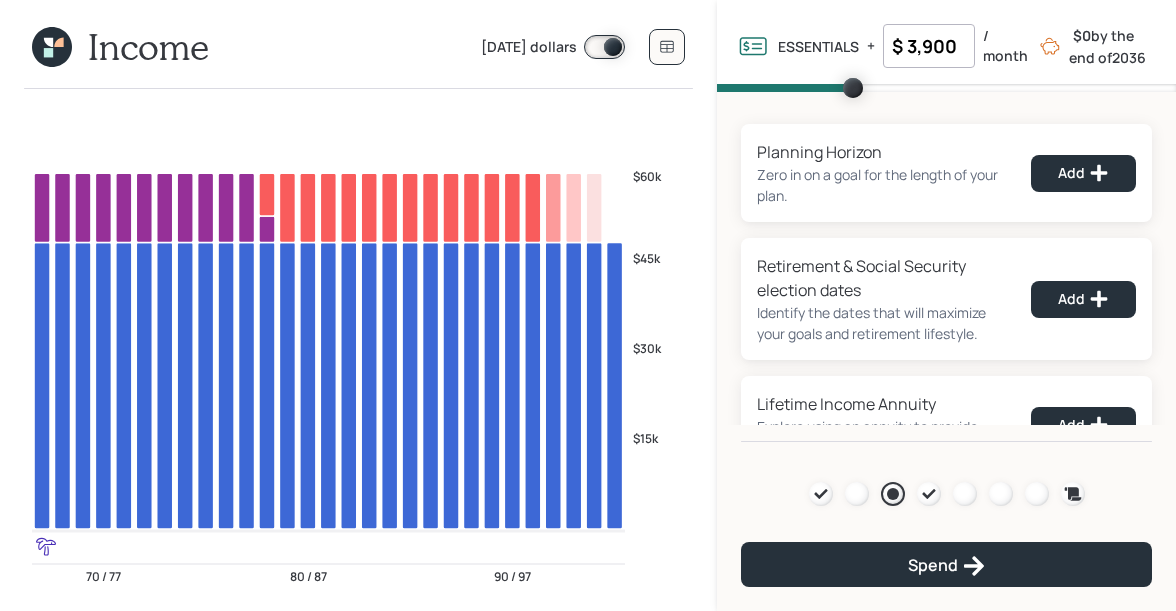 click on "Today's dollars" at bounding box center [583, 47] 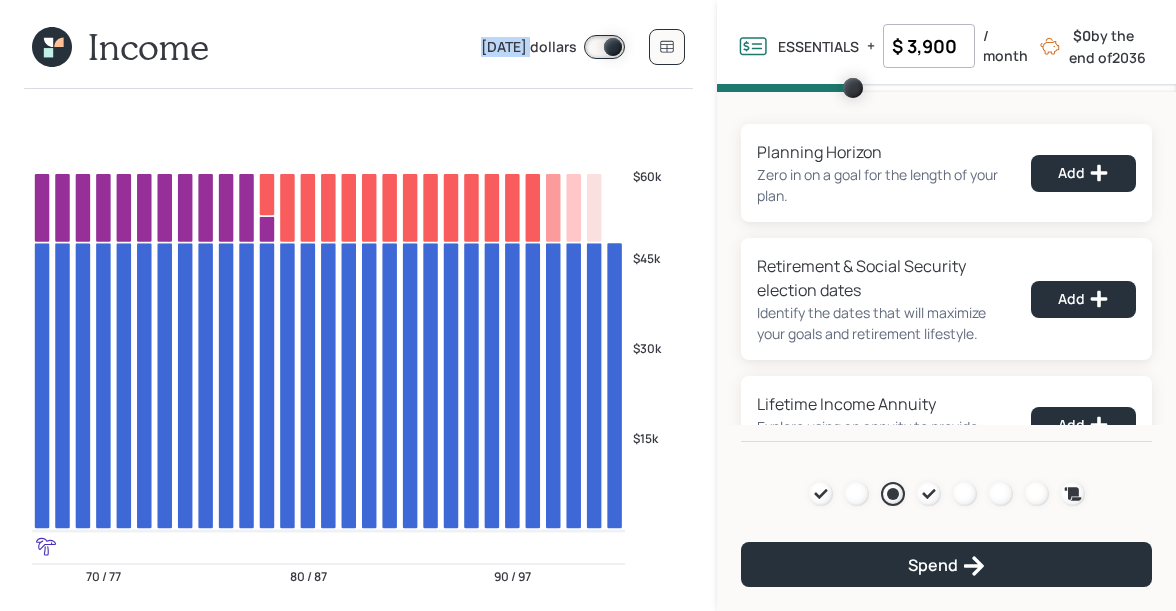 click on "Today's dollars" at bounding box center [529, 48] 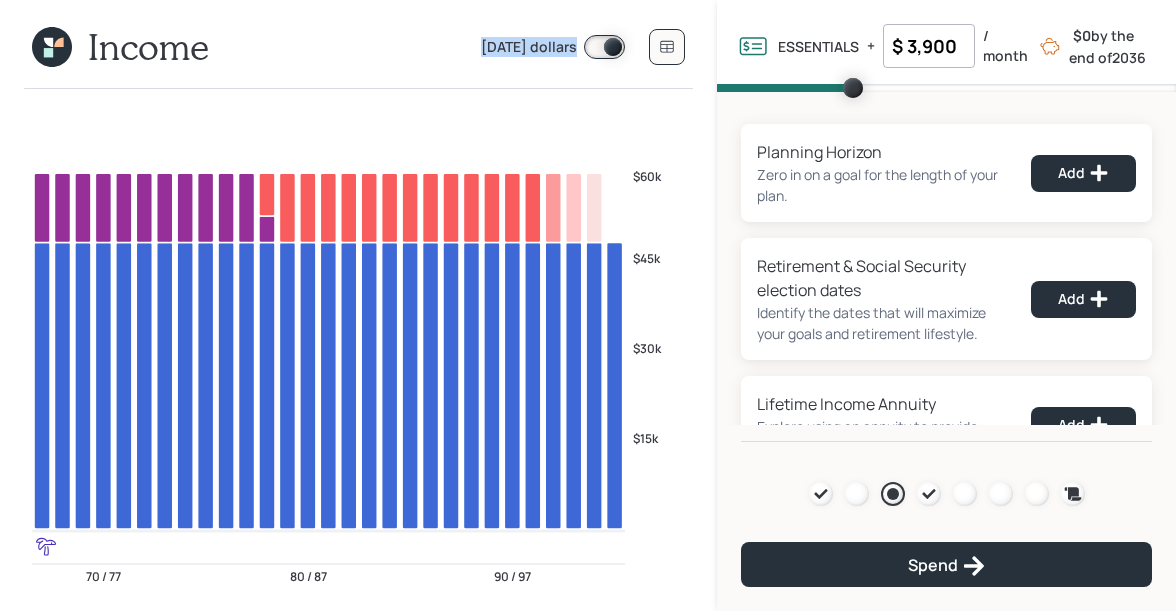 click on "Today's dollars" at bounding box center (529, 48) 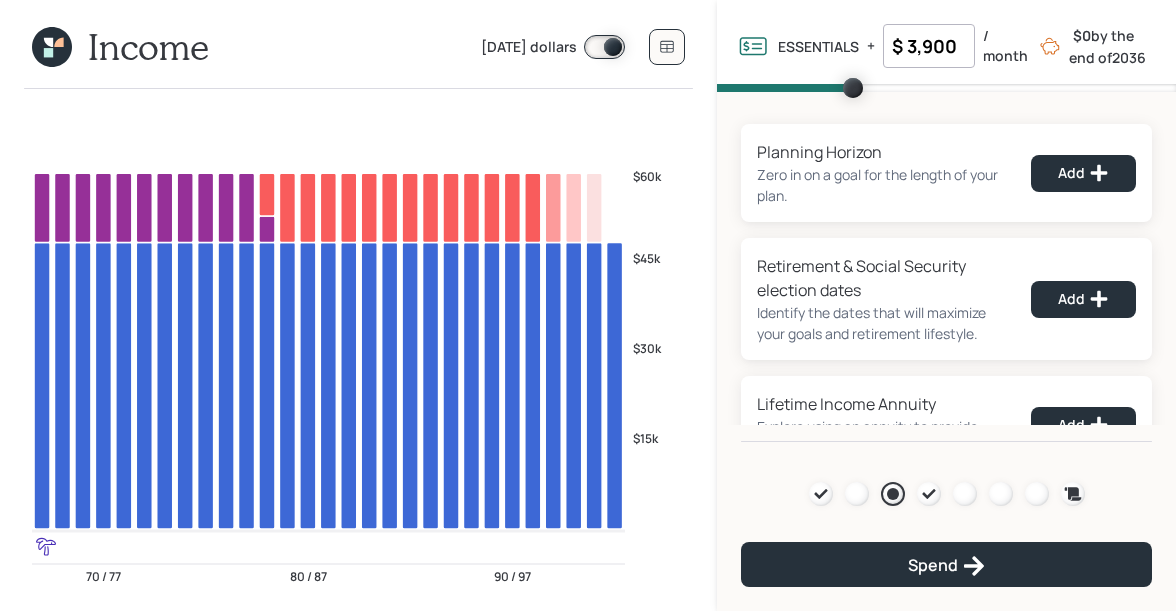 click 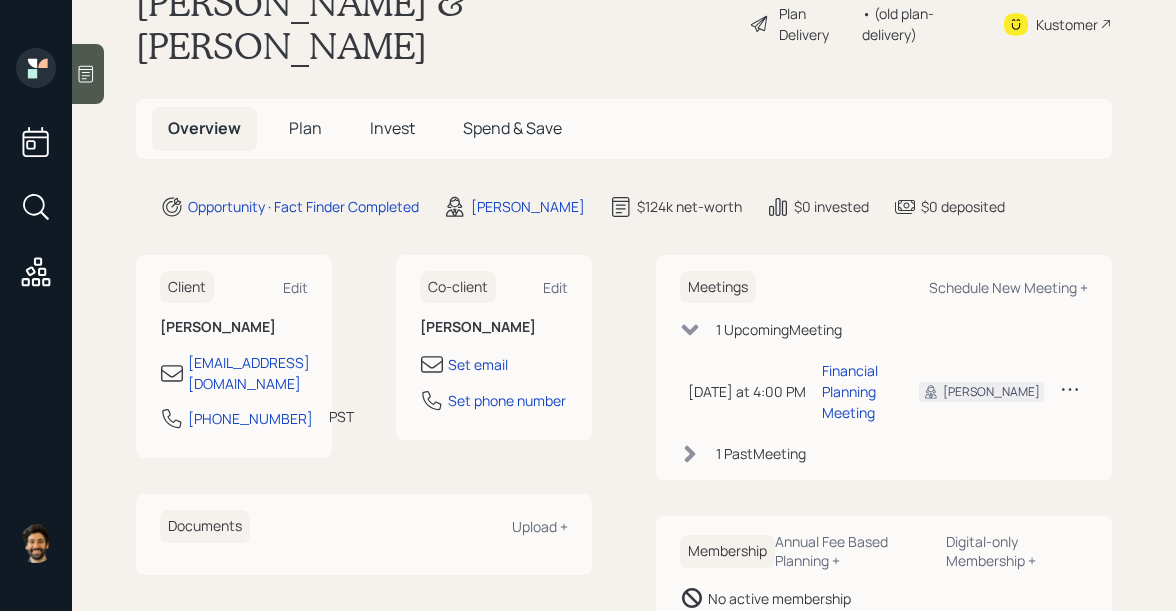 scroll, scrollTop: 65, scrollLeft: 0, axis: vertical 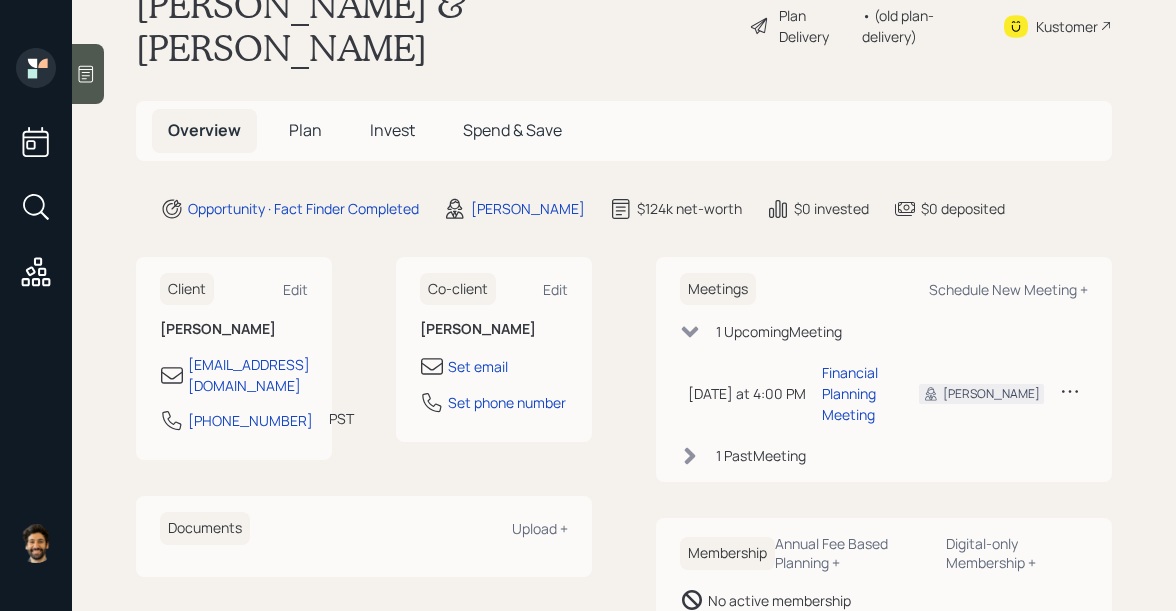 click on "Plan" at bounding box center [305, 130] 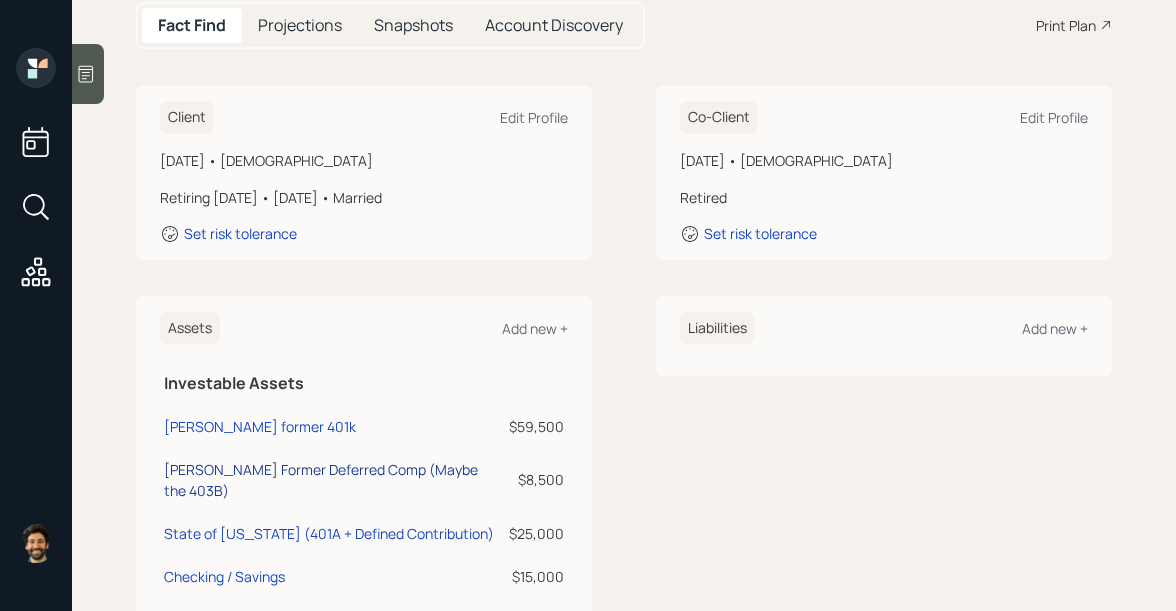 scroll, scrollTop: 0, scrollLeft: 0, axis: both 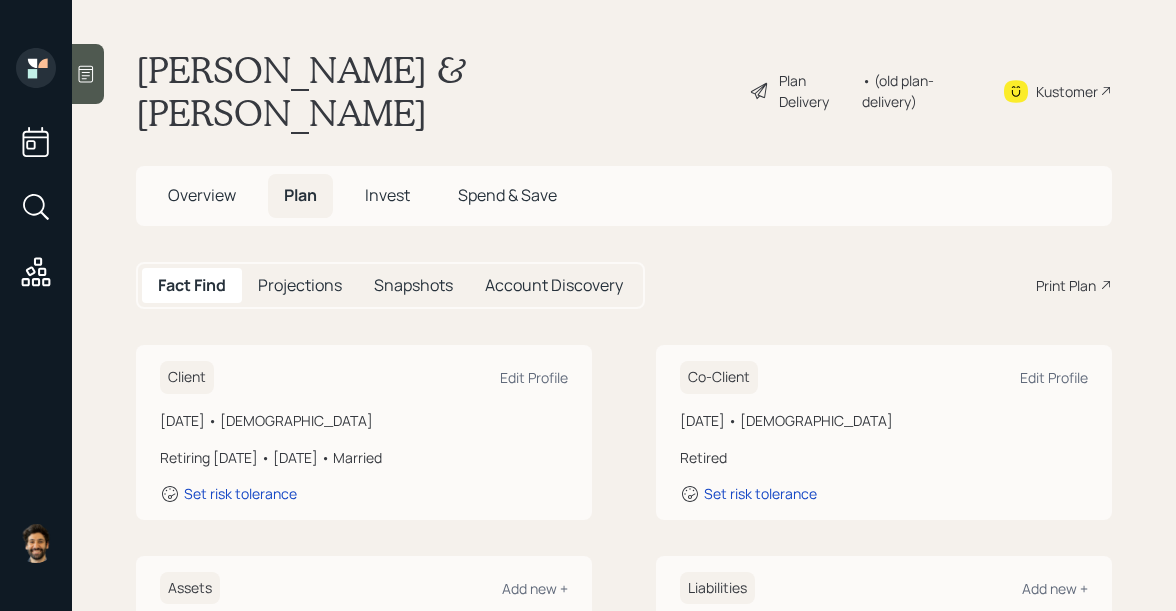 click on "• (old plan-delivery)" at bounding box center (920, 91) 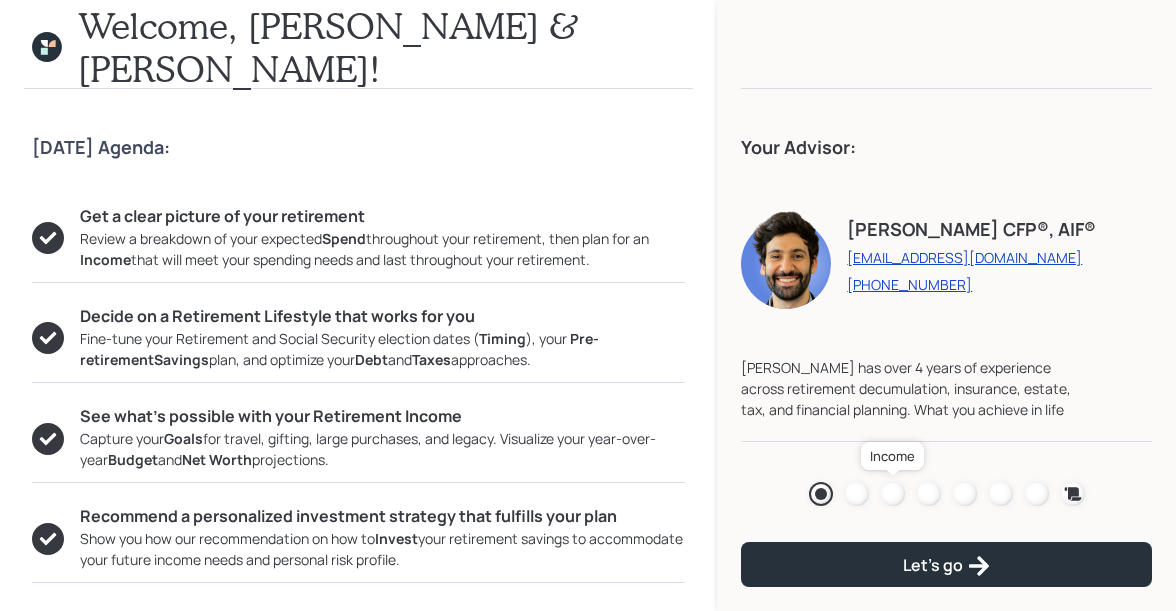 click at bounding box center (893, 494) 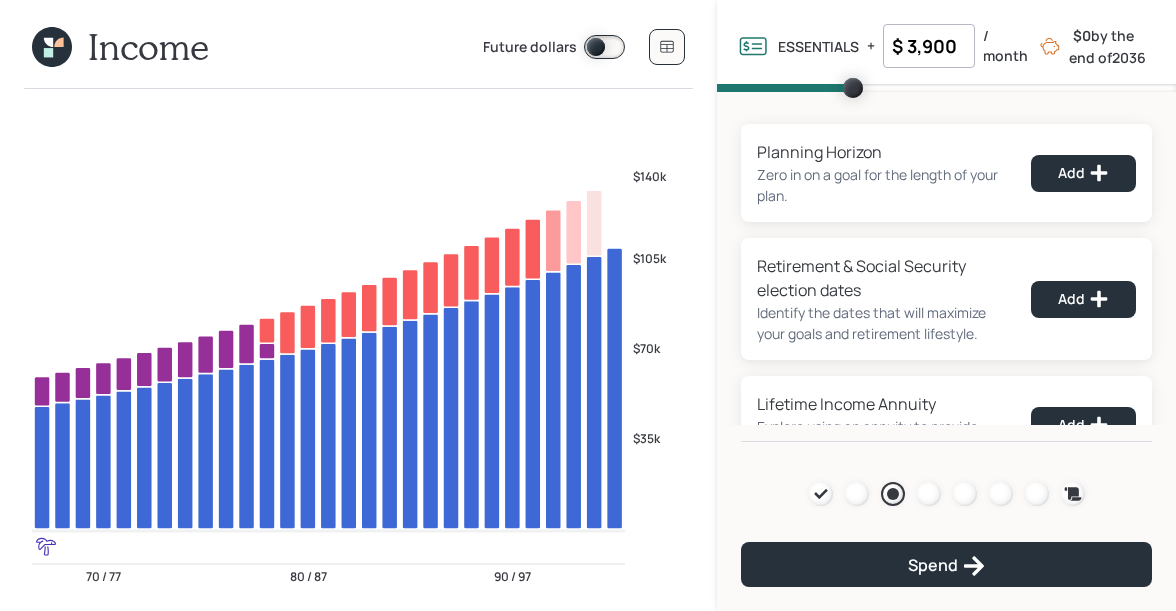 click at bounding box center (604, 47) 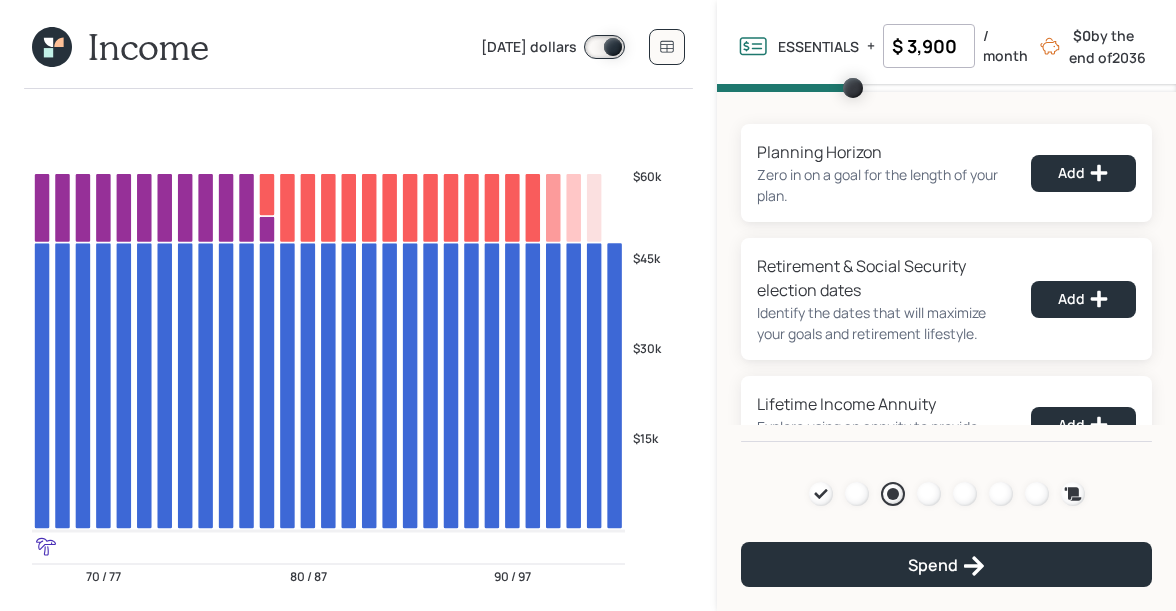 click on "Income" at bounding box center [120, 44] 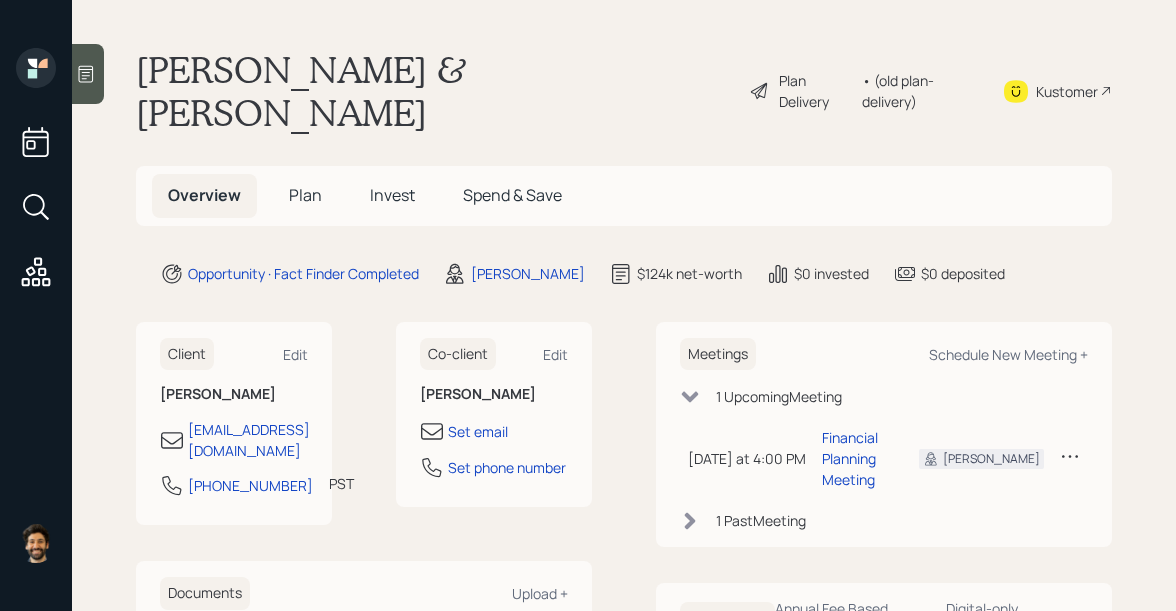 click on "Plan" at bounding box center (305, 195) 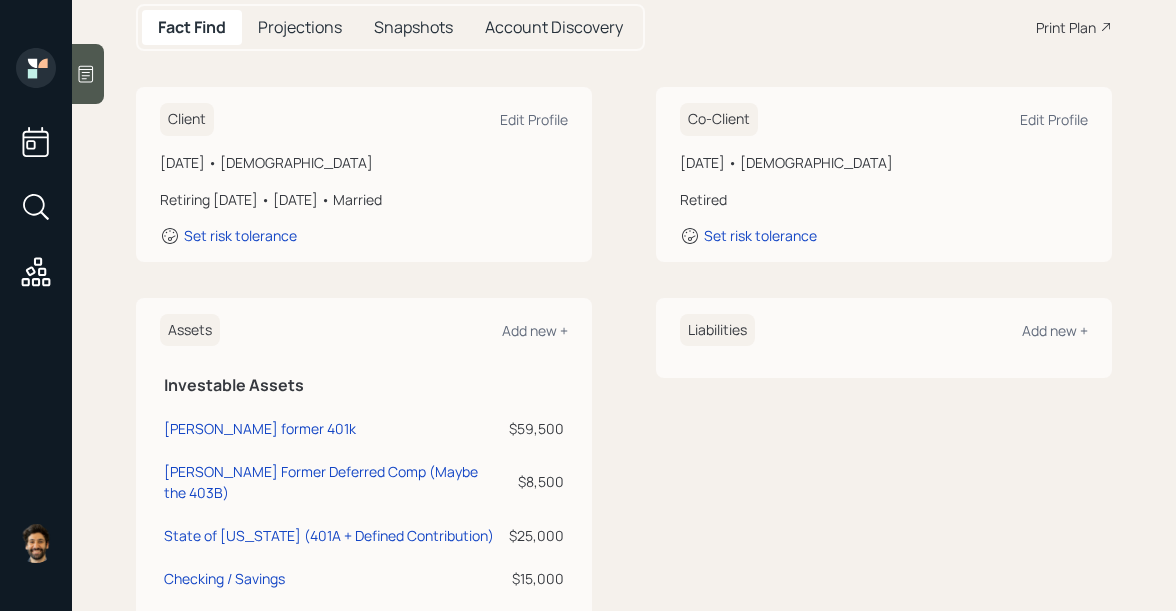 scroll, scrollTop: 48, scrollLeft: 0, axis: vertical 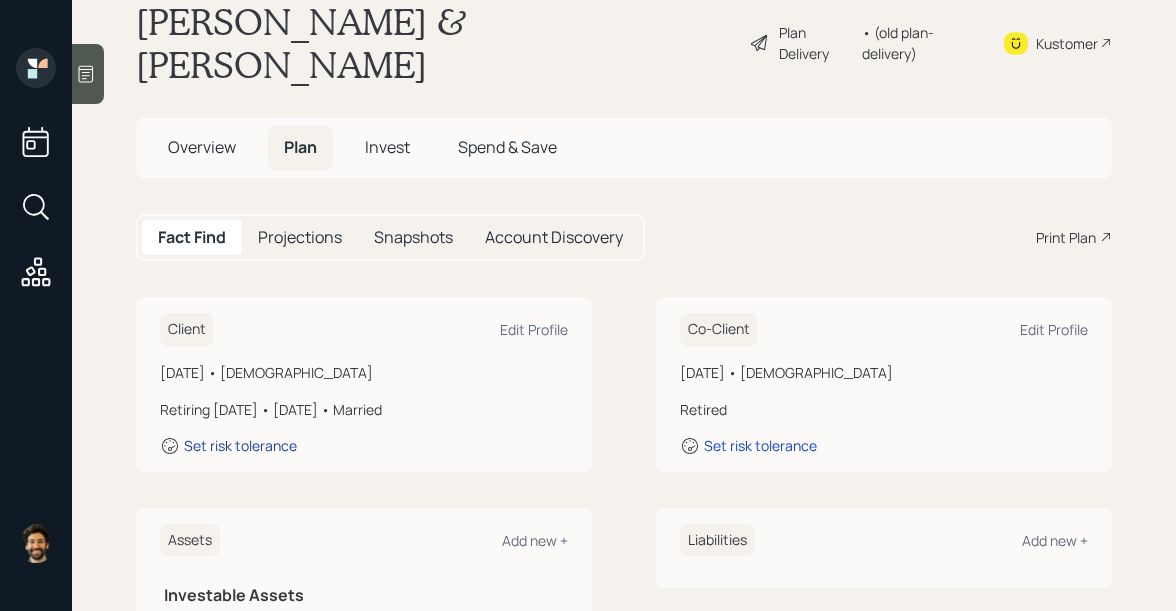 click on "Set risk tolerance" at bounding box center [240, 445] 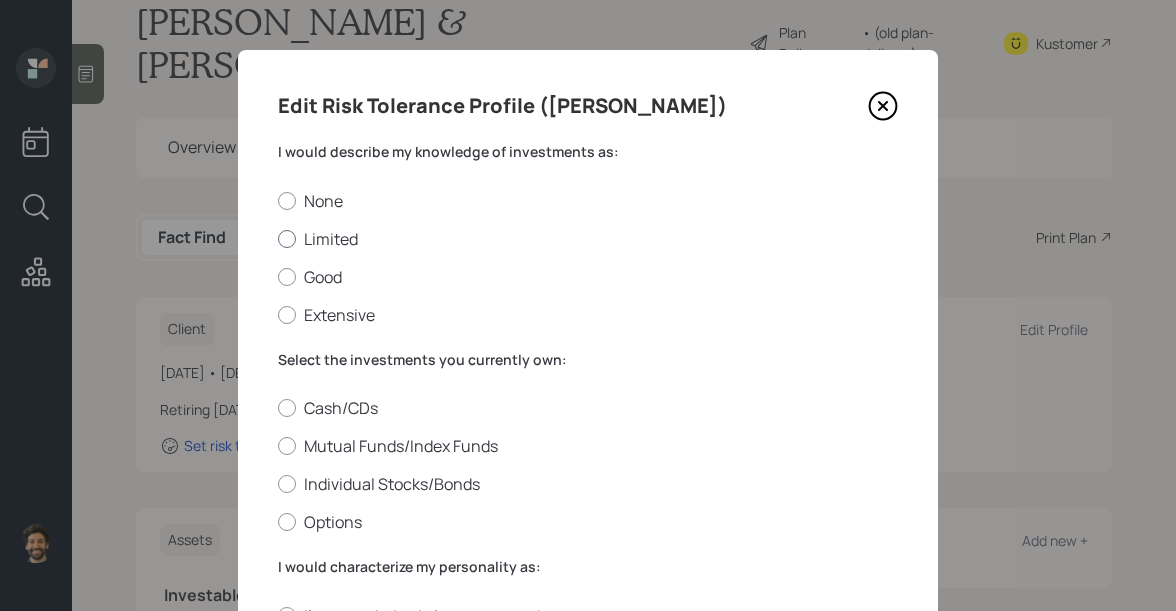 click on "Limited" at bounding box center [588, 239] 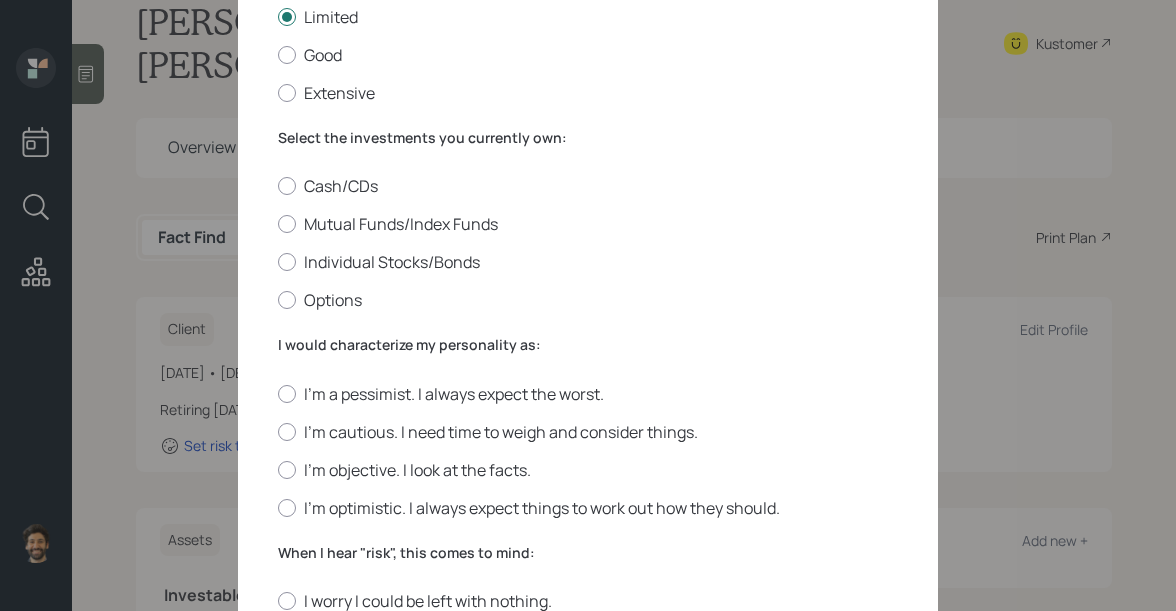 click on "Cash/CDs Mutual Funds/Index Funds Individual Stocks/Bonds Options" at bounding box center (588, 243) 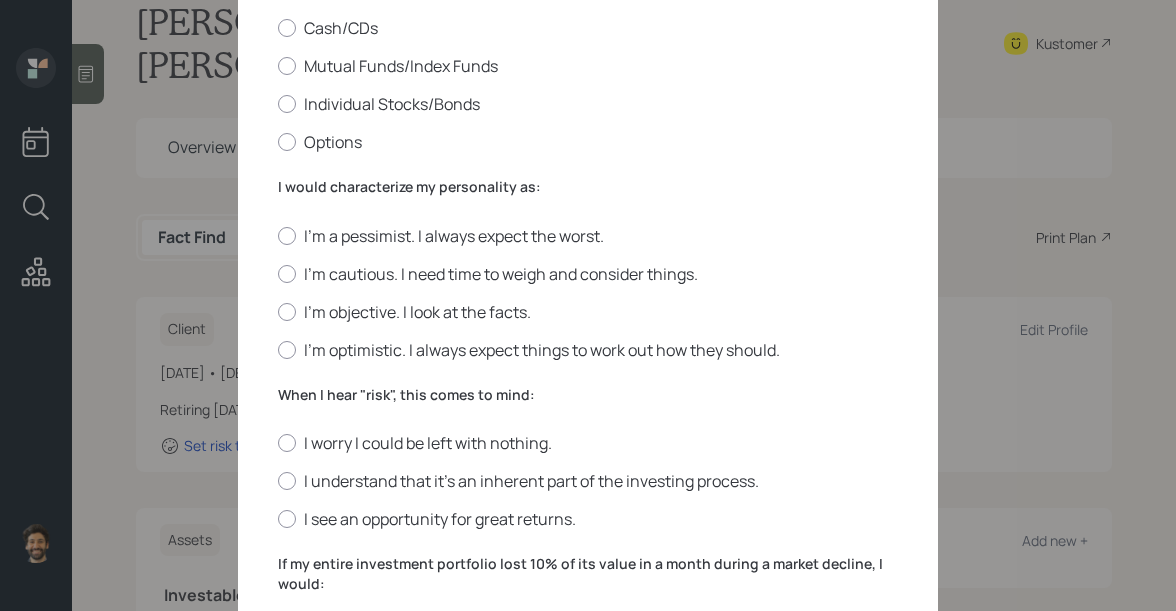 scroll, scrollTop: 421, scrollLeft: 0, axis: vertical 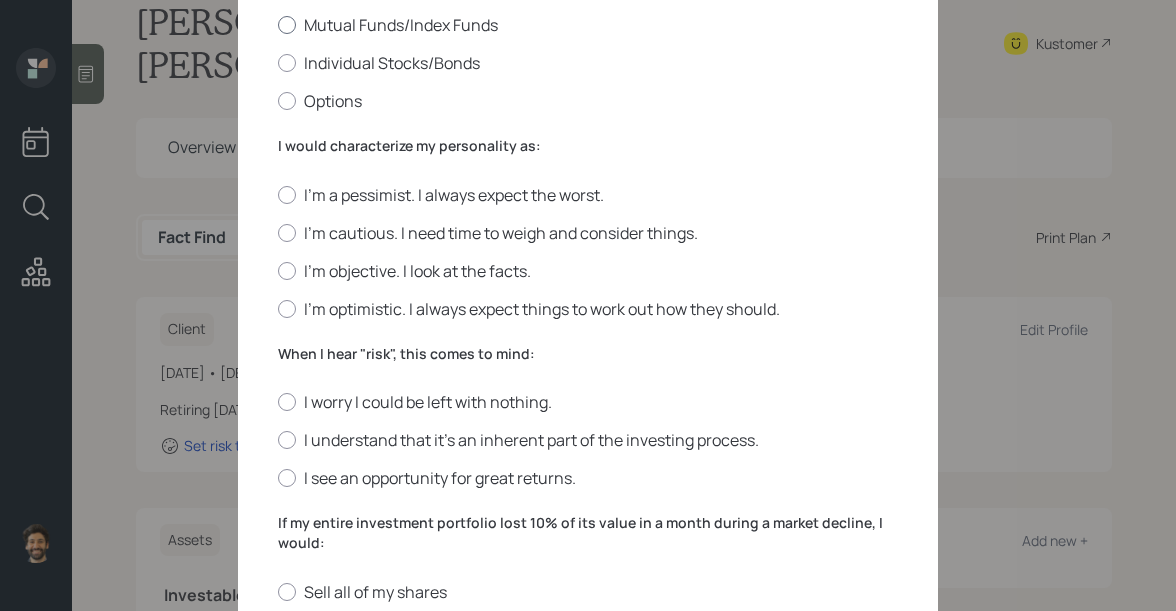 click at bounding box center (287, 25) 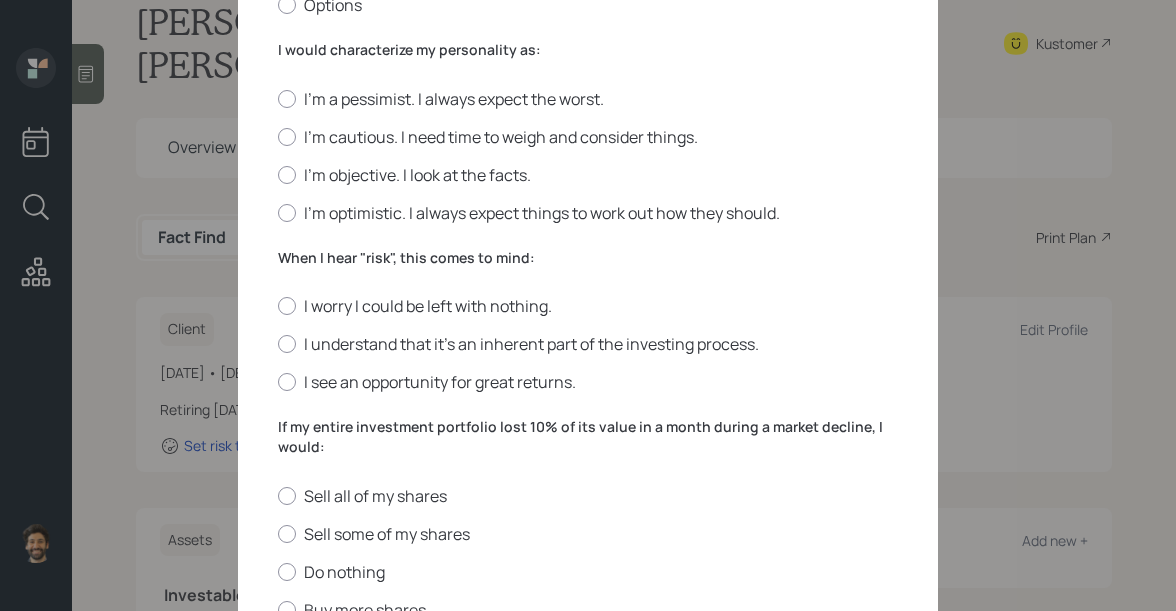 scroll, scrollTop: 536, scrollLeft: 0, axis: vertical 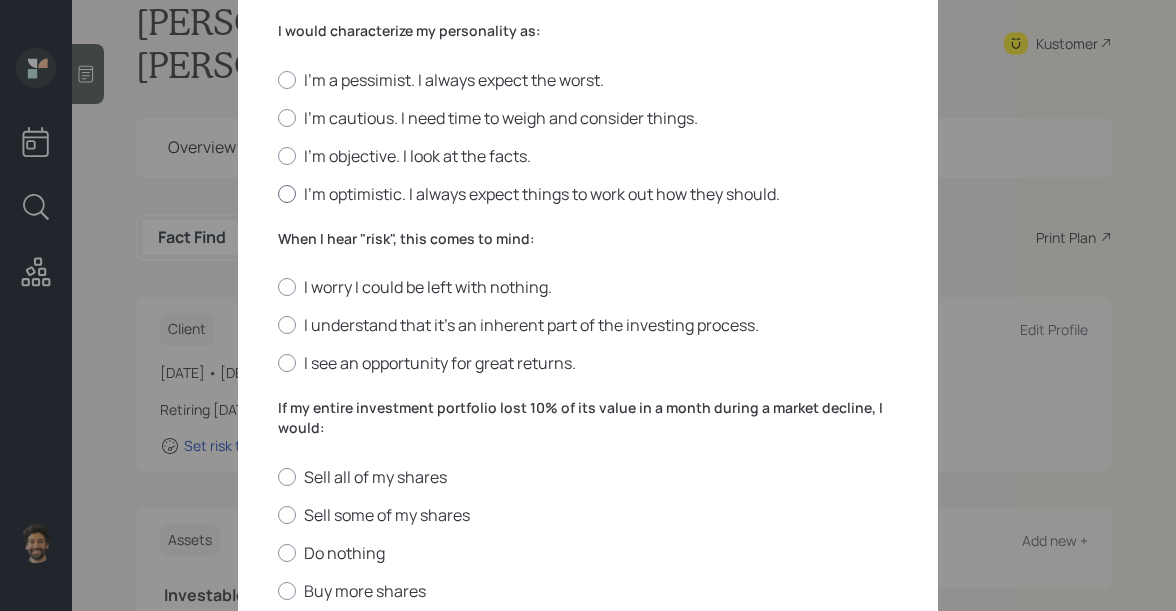click at bounding box center (287, 194) 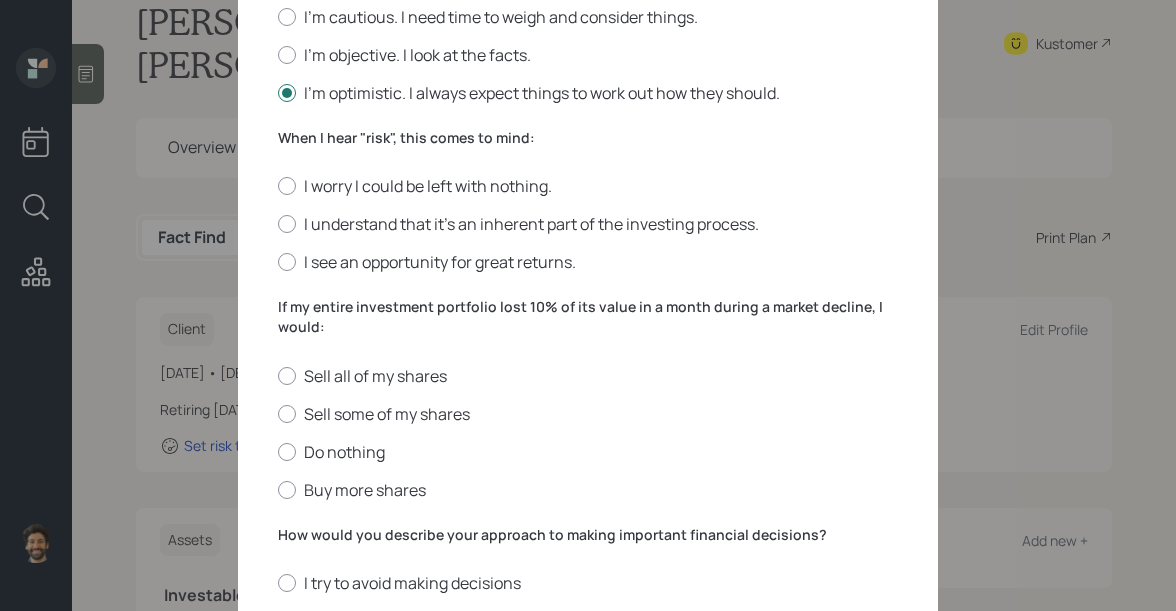 scroll, scrollTop: 670, scrollLeft: 0, axis: vertical 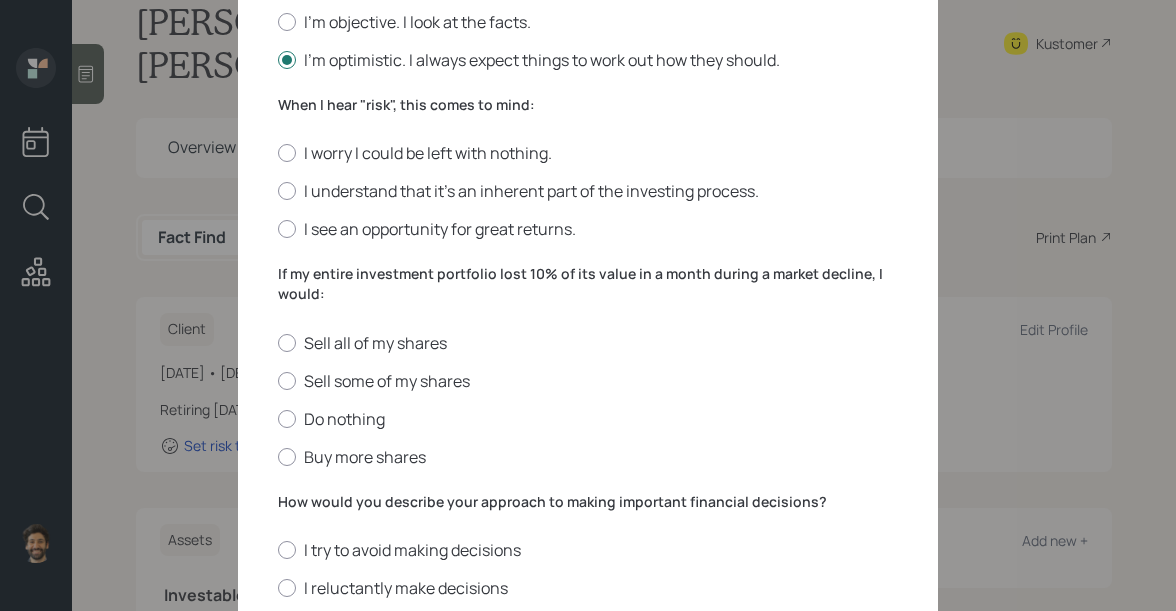 click on "When I hear "risk", this comes to mind:" at bounding box center [588, 105] 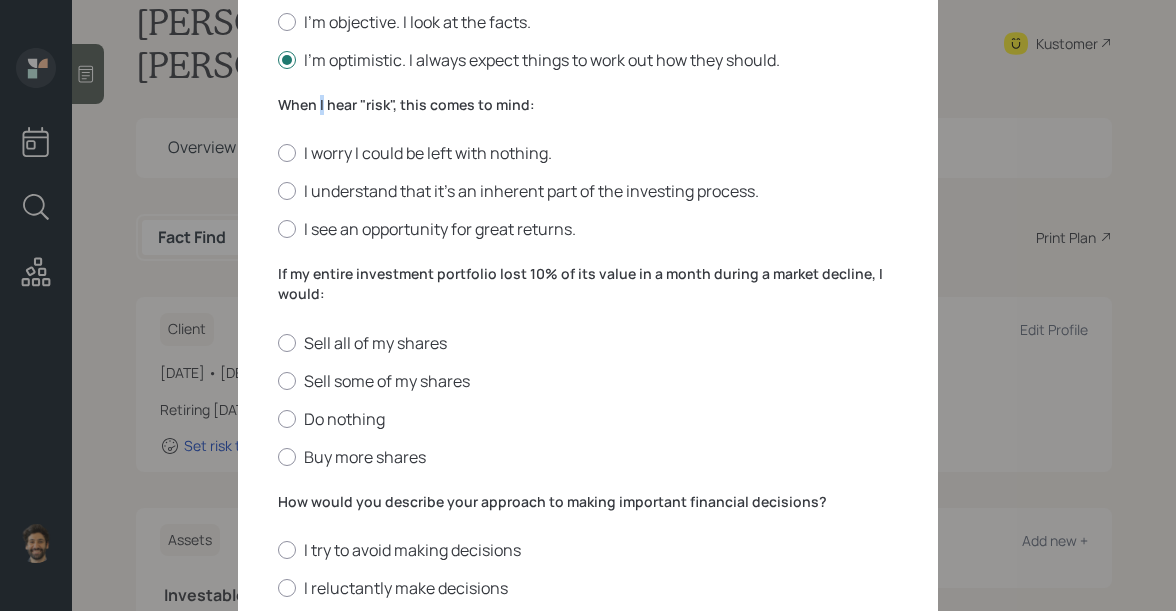 click on "When I hear "risk", this comes to mind:" at bounding box center [588, 105] 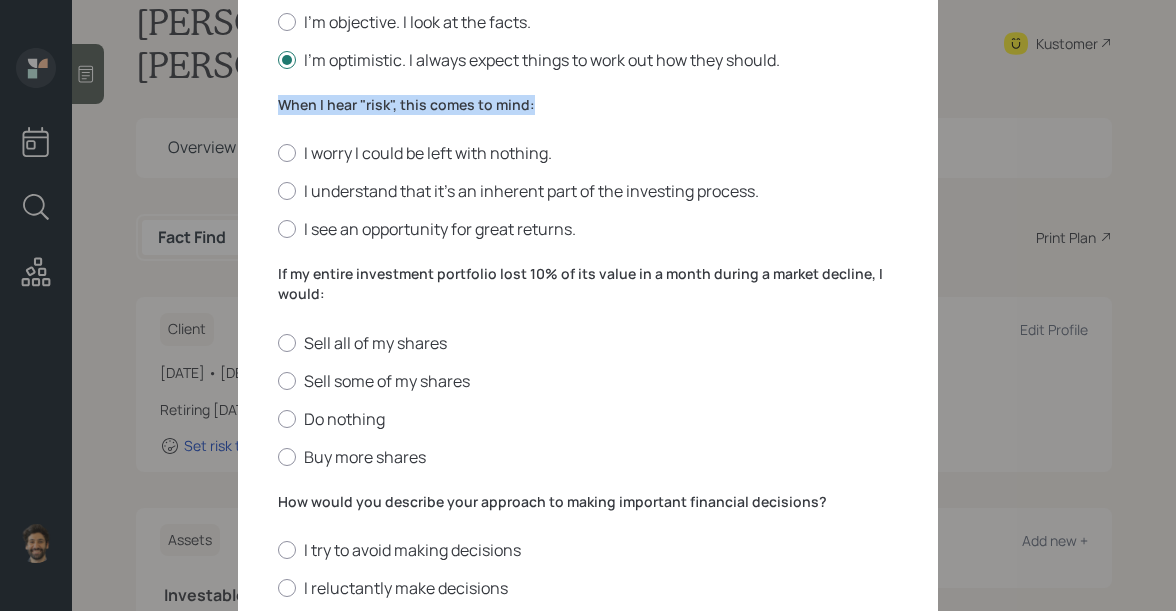 click on "When I hear "risk", this comes to mind:" at bounding box center (588, 105) 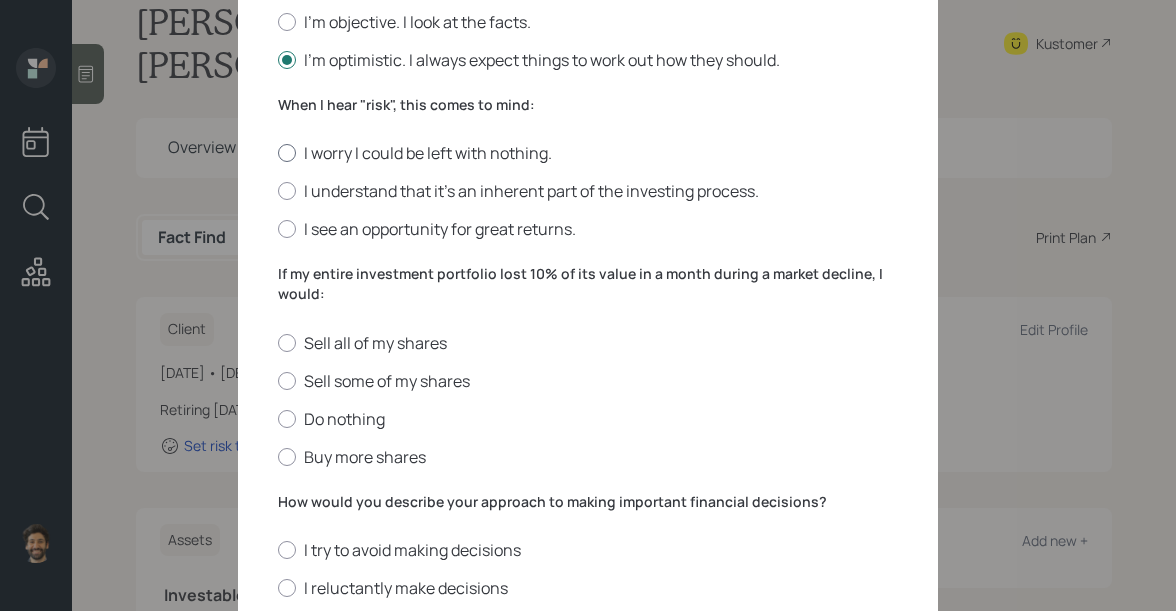 click on "I worry I could be left with nothing." at bounding box center (588, 153) 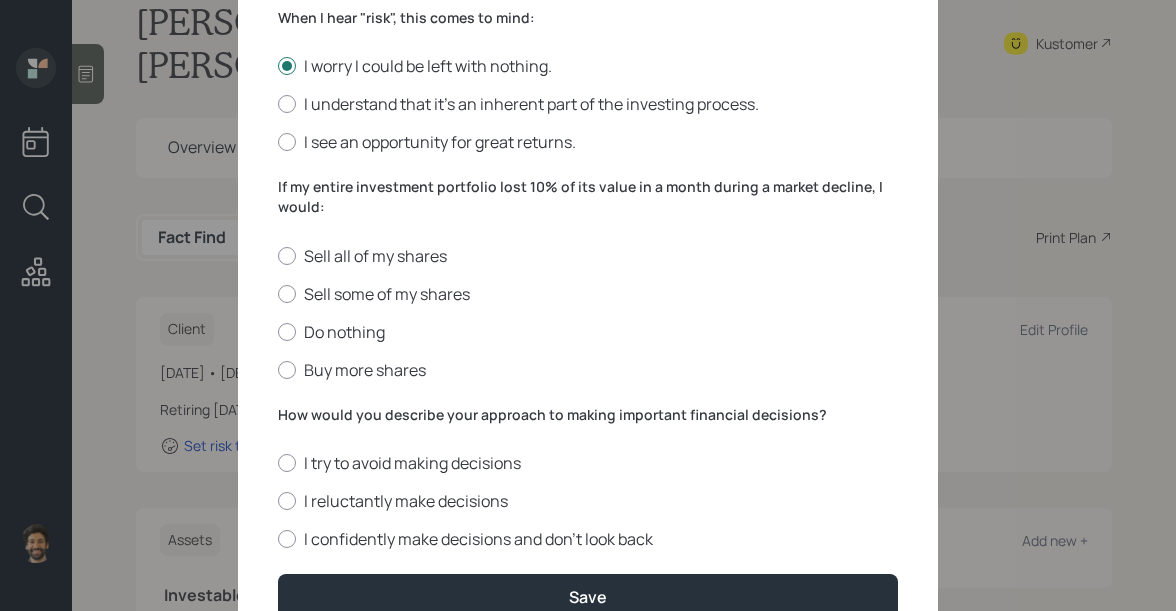 scroll, scrollTop: 760, scrollLeft: 0, axis: vertical 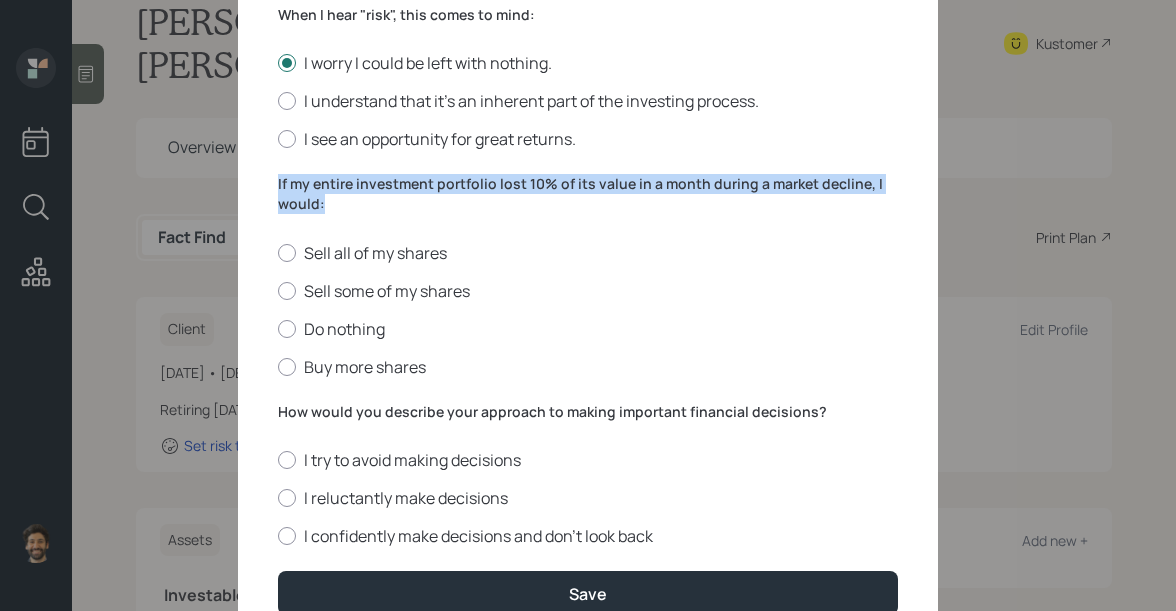 drag, startPoint x: 339, startPoint y: 201, endPoint x: 258, endPoint y: 188, distance: 82.036575 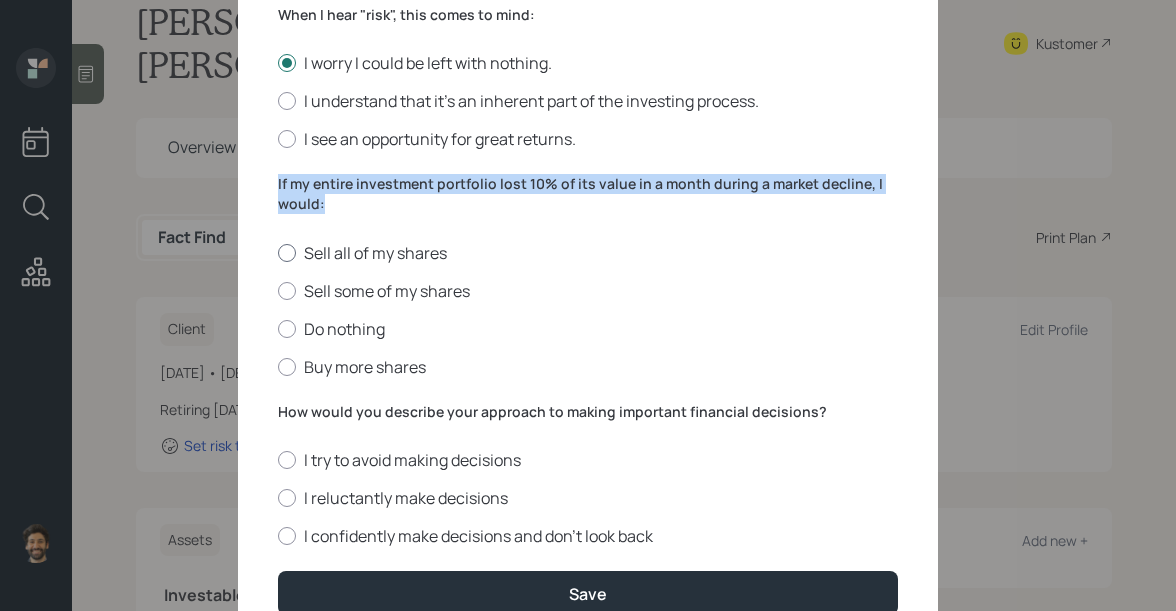 scroll, scrollTop: 797, scrollLeft: 0, axis: vertical 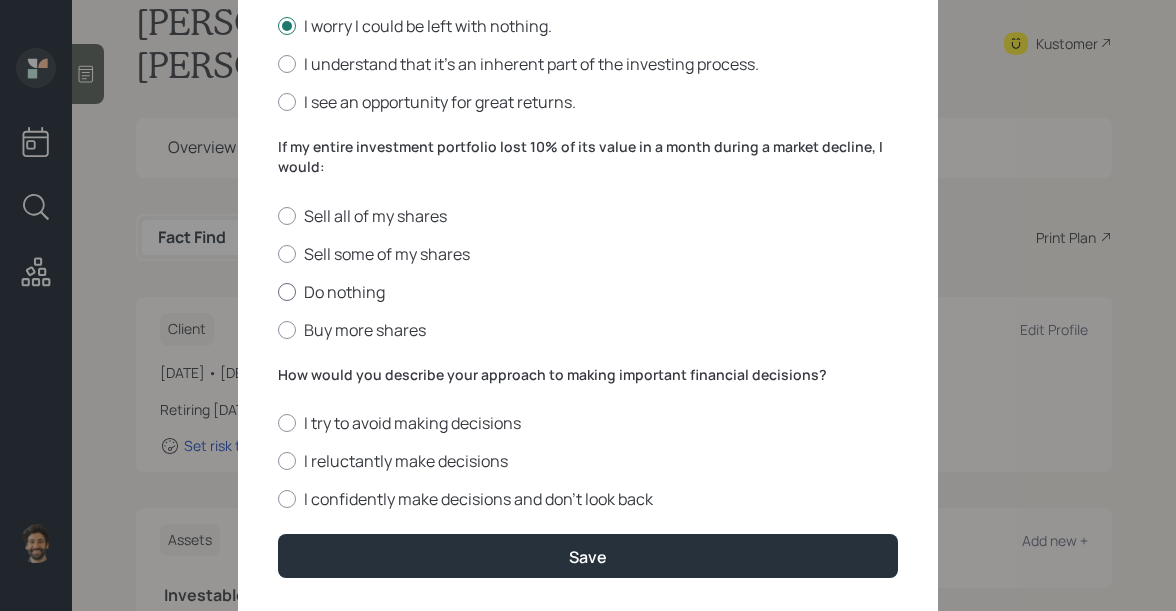click on "Do nothing" at bounding box center [588, 292] 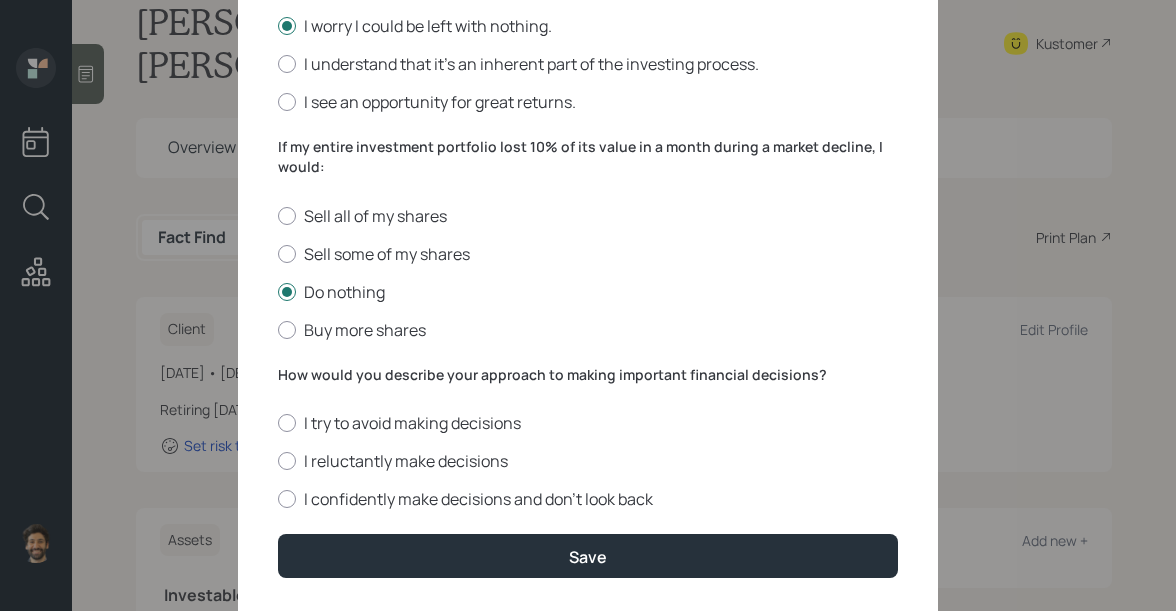 click on "How would you describe your approach to making important financial decisions?" at bounding box center [588, 375] 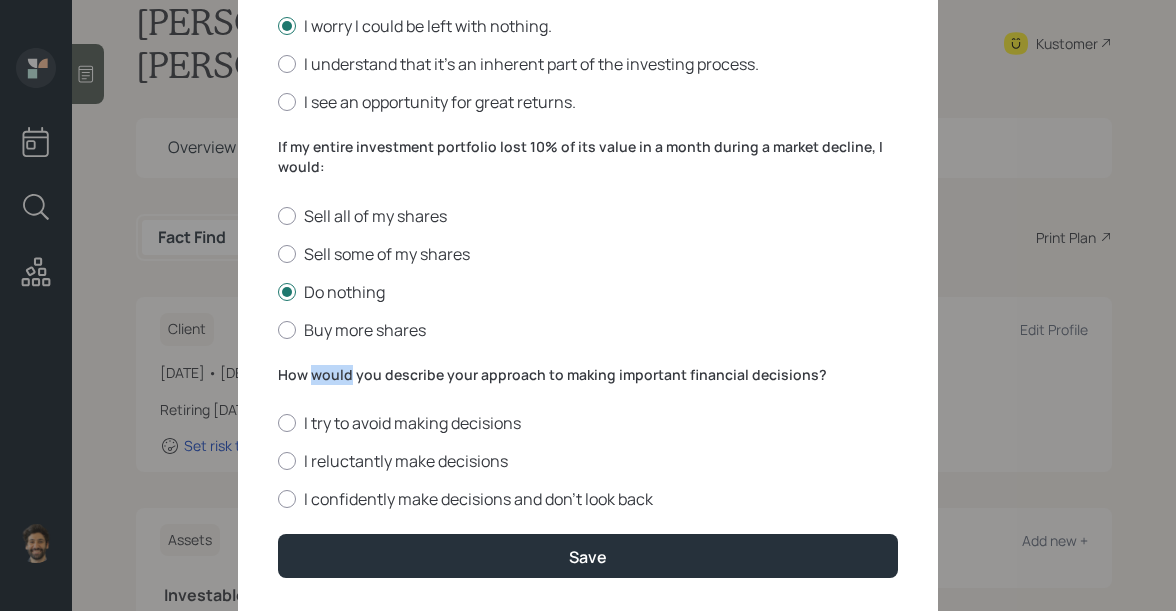 click on "How would you describe your approach to making important financial decisions?" at bounding box center [588, 375] 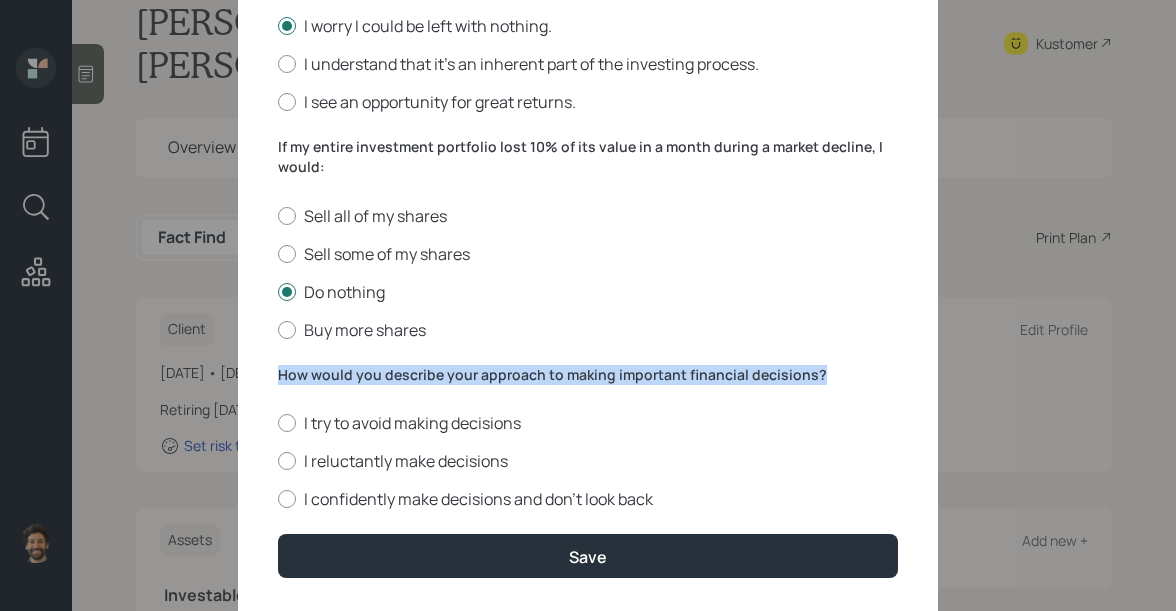 click on "How would you describe your approach to making important financial decisions?" at bounding box center (588, 375) 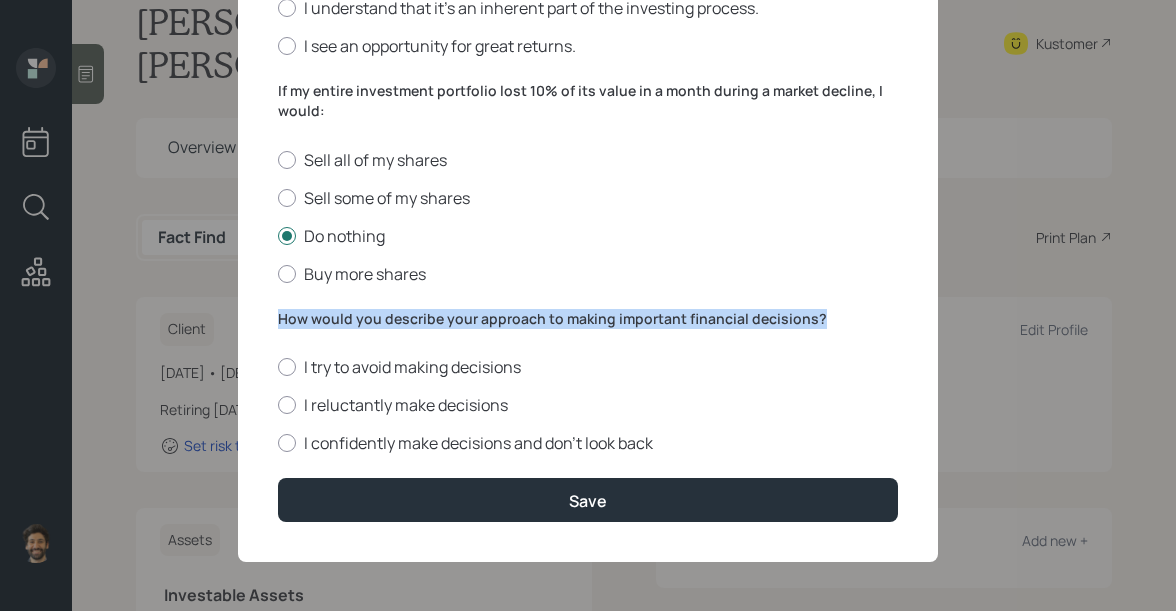 scroll, scrollTop: 854, scrollLeft: 0, axis: vertical 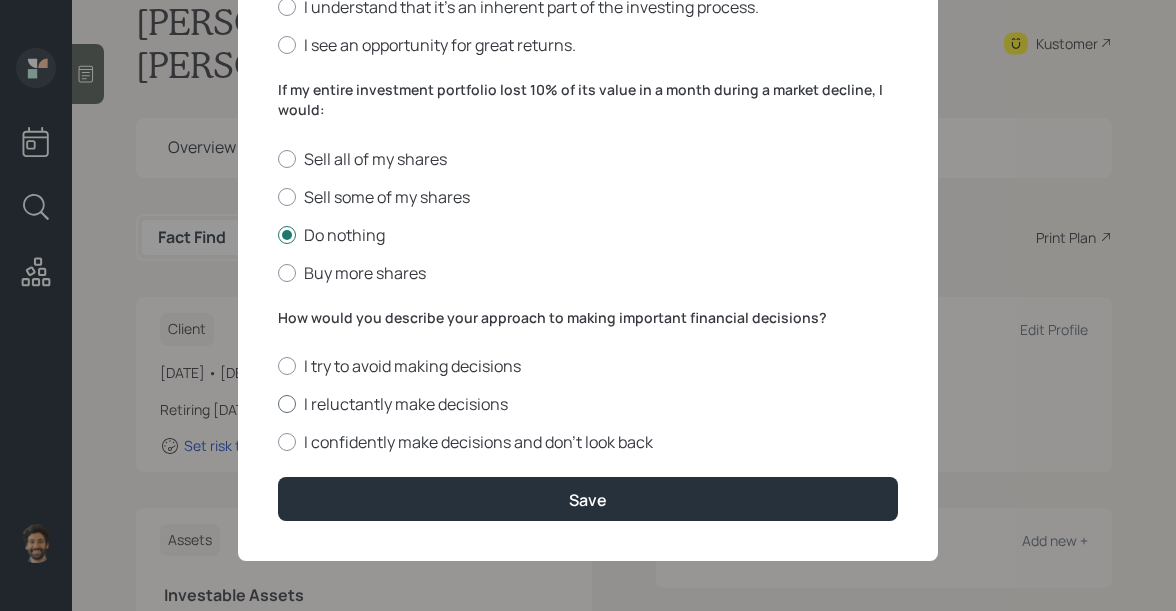 click at bounding box center [287, 404] 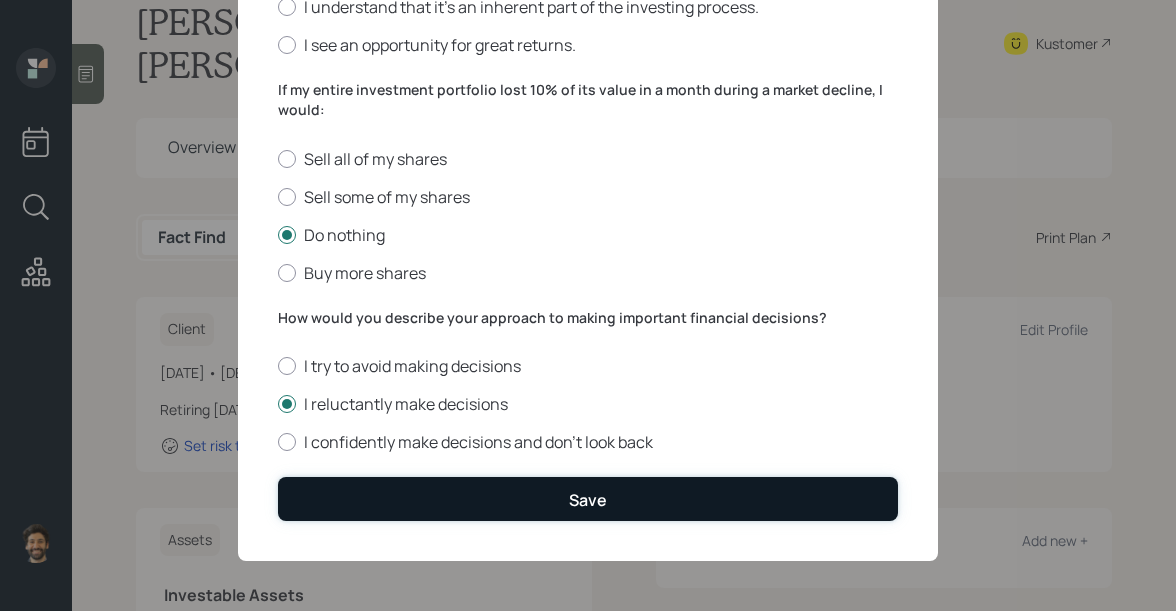 click on "Save" at bounding box center [588, 498] 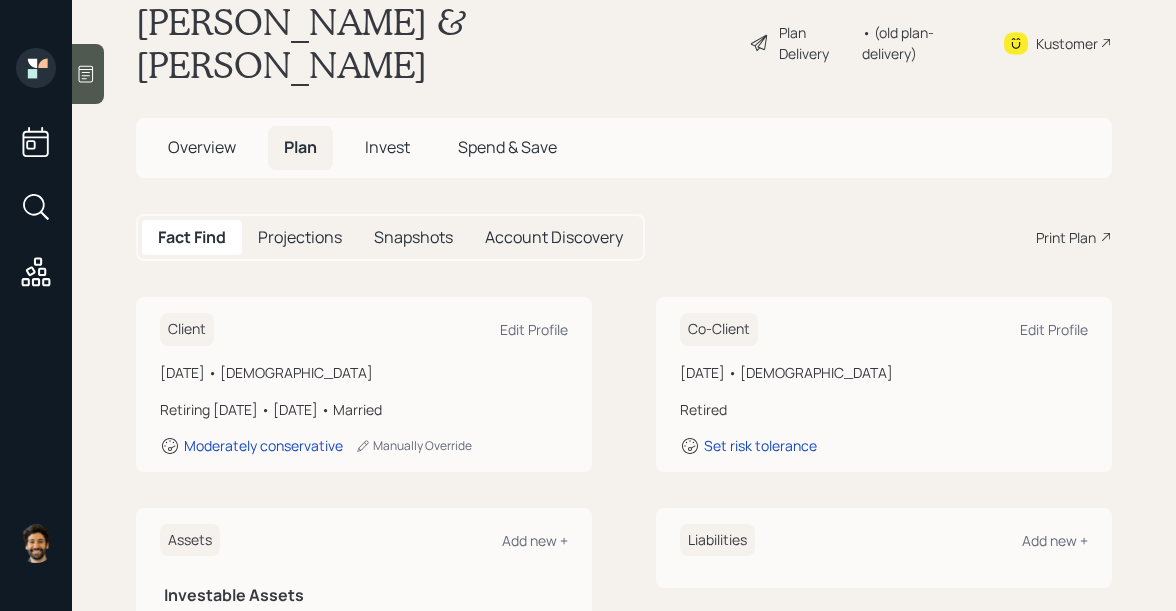 click on "Invest" at bounding box center (387, 147) 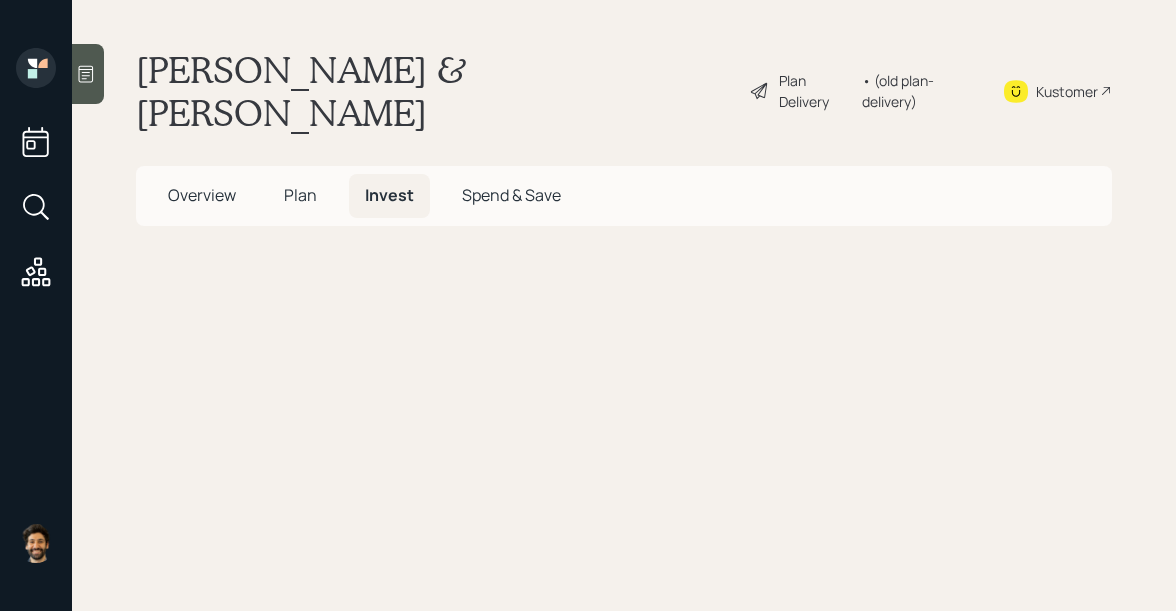 scroll, scrollTop: 0, scrollLeft: 0, axis: both 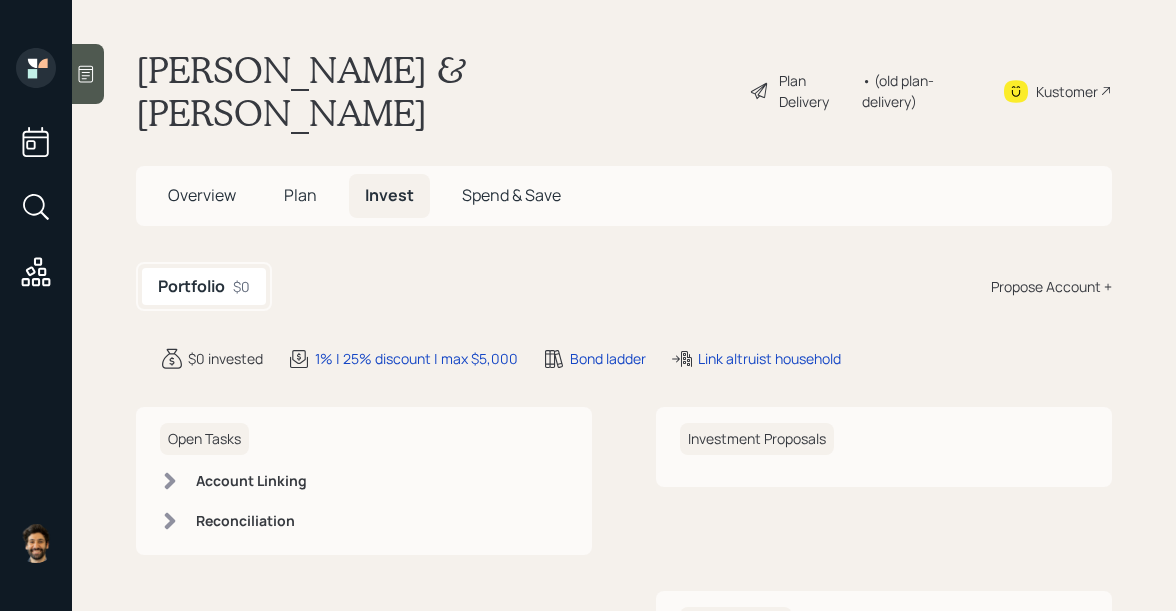 click on "Propose Account +" at bounding box center (1051, 286) 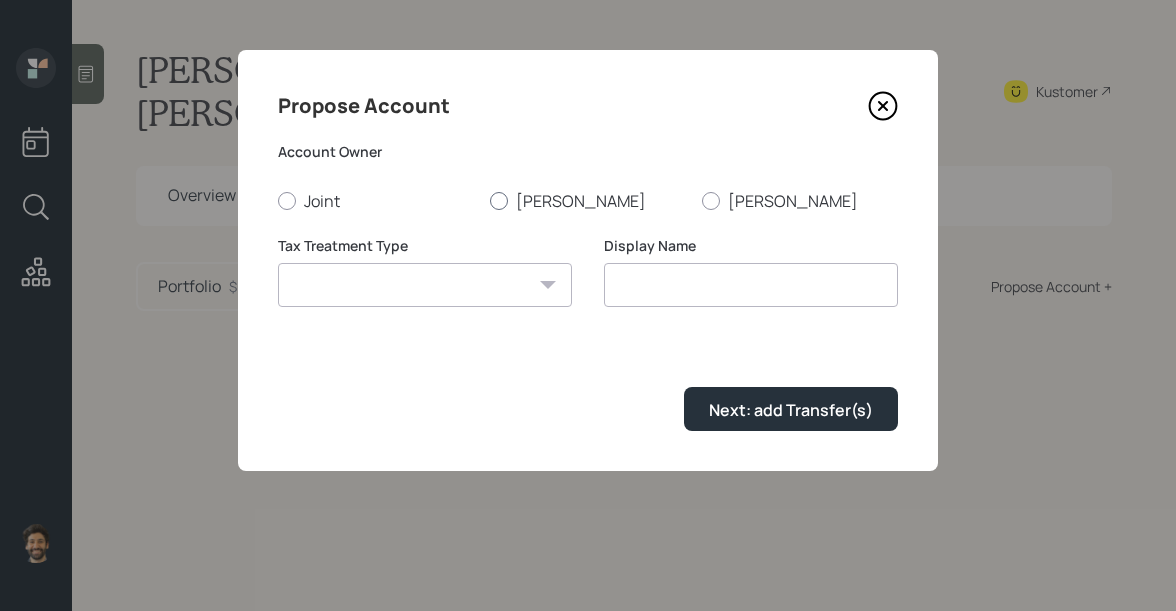 click on "Kathy" at bounding box center [588, 201] 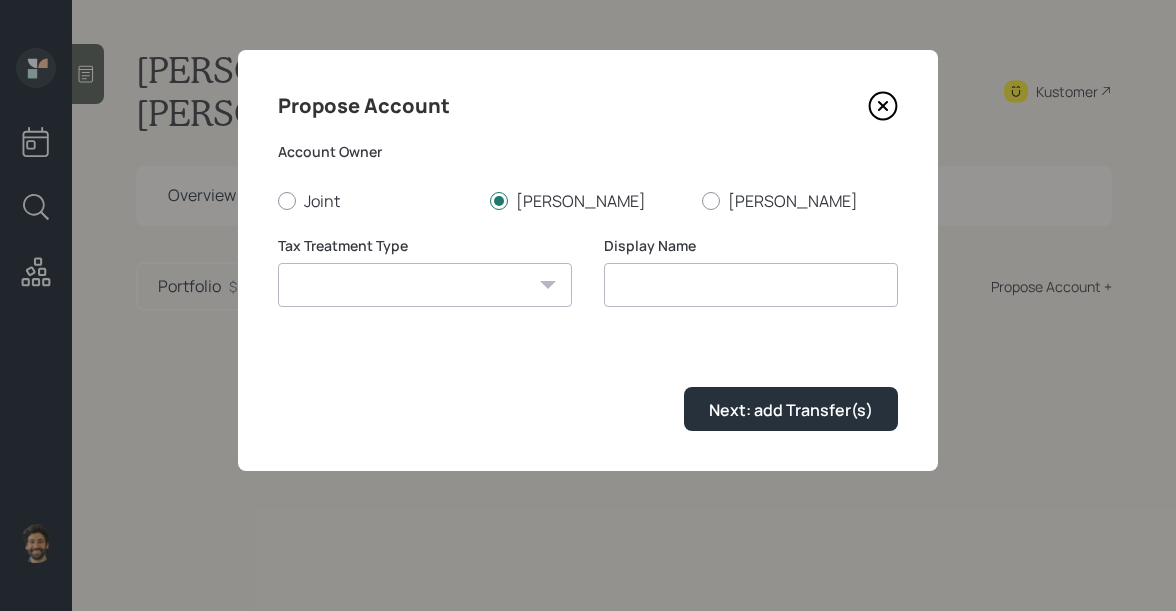click on "Roth Taxable Traditional" at bounding box center (425, 285) 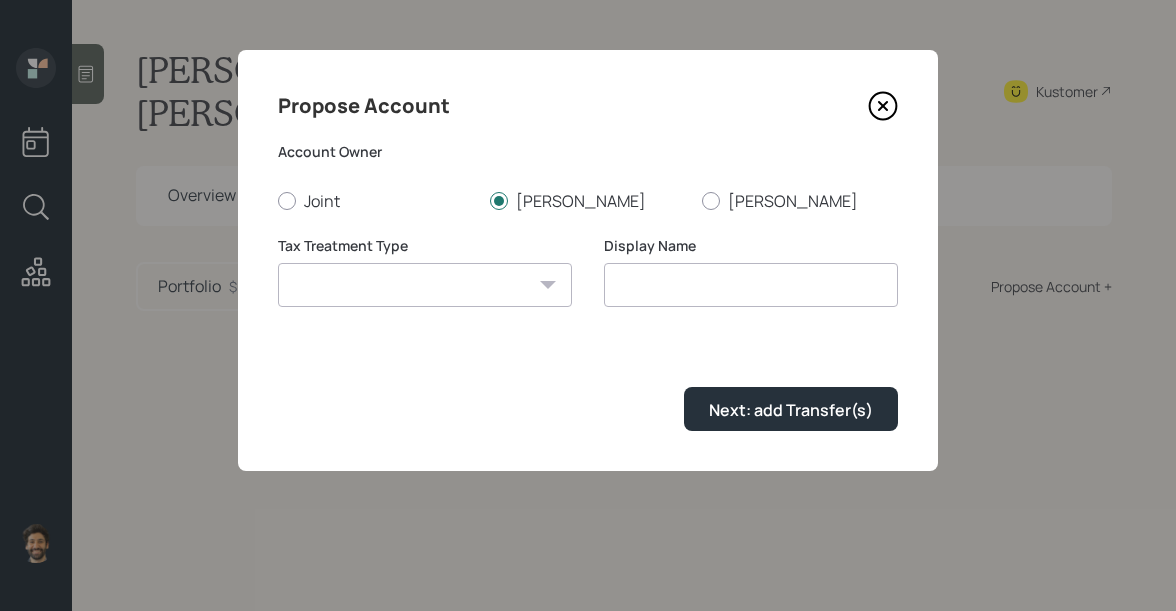 select on "traditional" 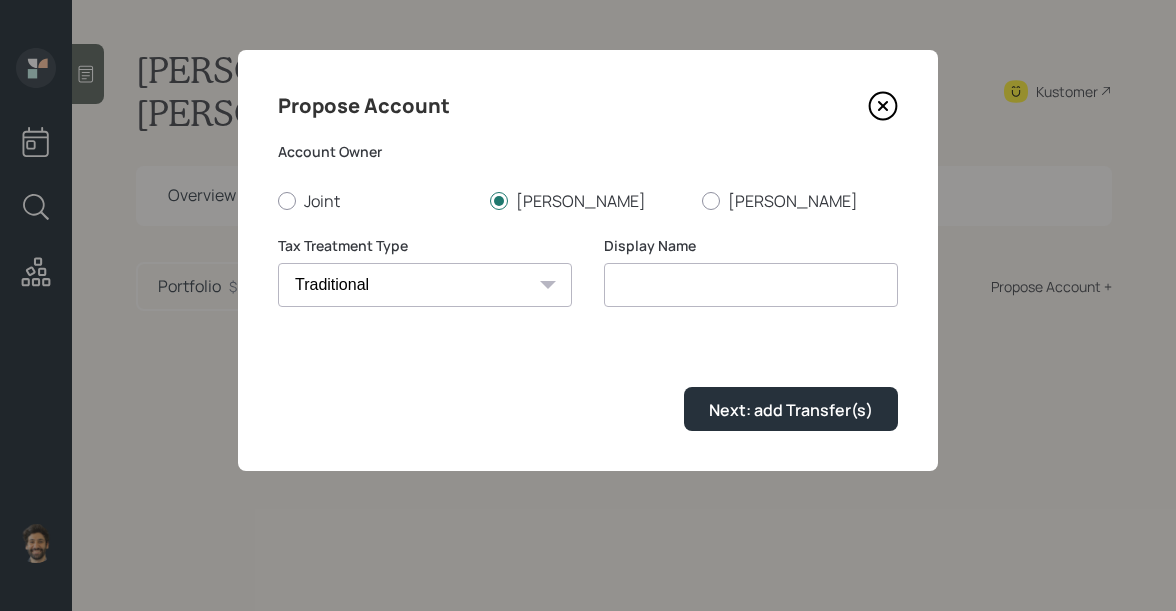 type on "Traditional" 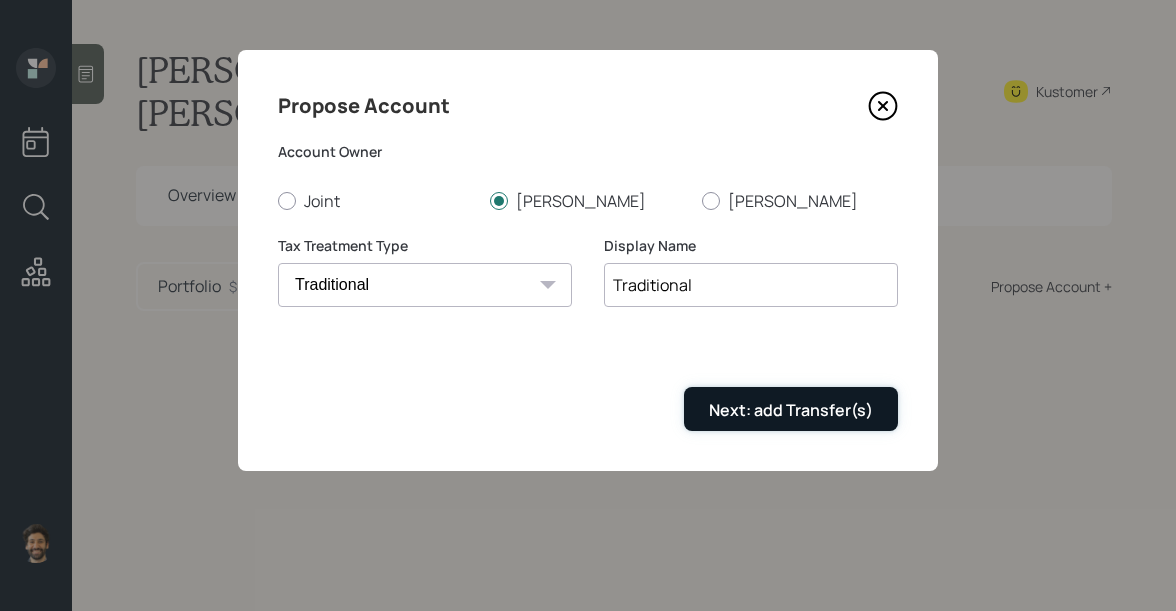 click on "Next: add Transfer(s)" at bounding box center (791, 410) 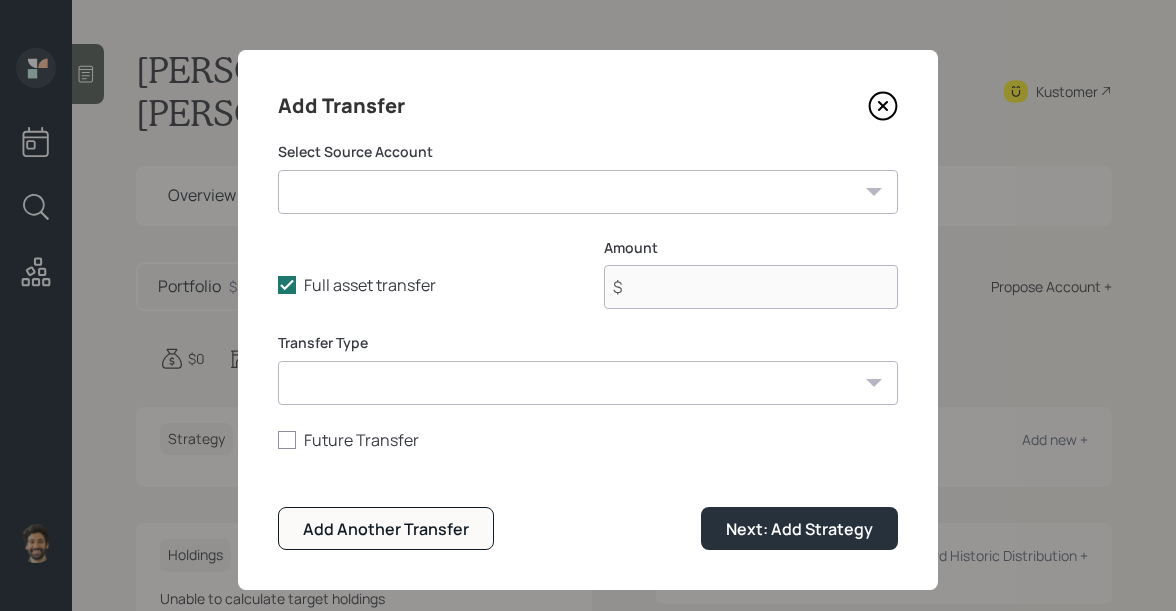click on "Kathy former 401k ($59,500 | 401(k)) Kathy Former Deferred Comp (Maybe the 403B) ($8,500 | 401(k)) State of Alaska (401A + Defined Contribution) ($25,000 | 401(k)) Checking / Savings ($15,000 | Emergency Fund) Wells Fargo 401k ($16,000 | 401(k))" at bounding box center [588, 192] 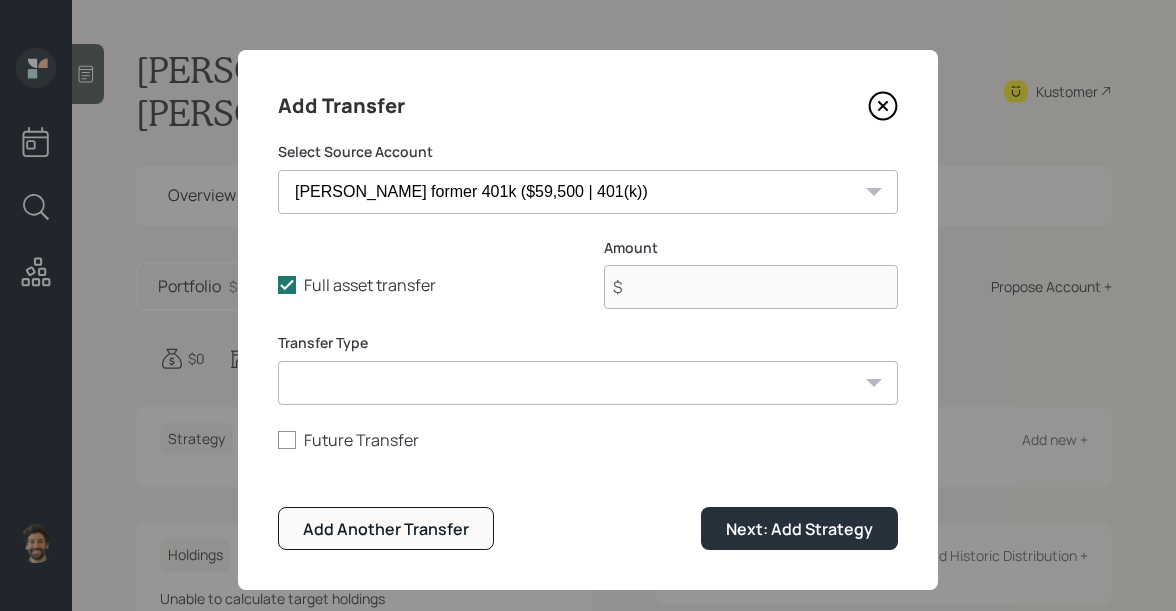 type on "$ 59,500" 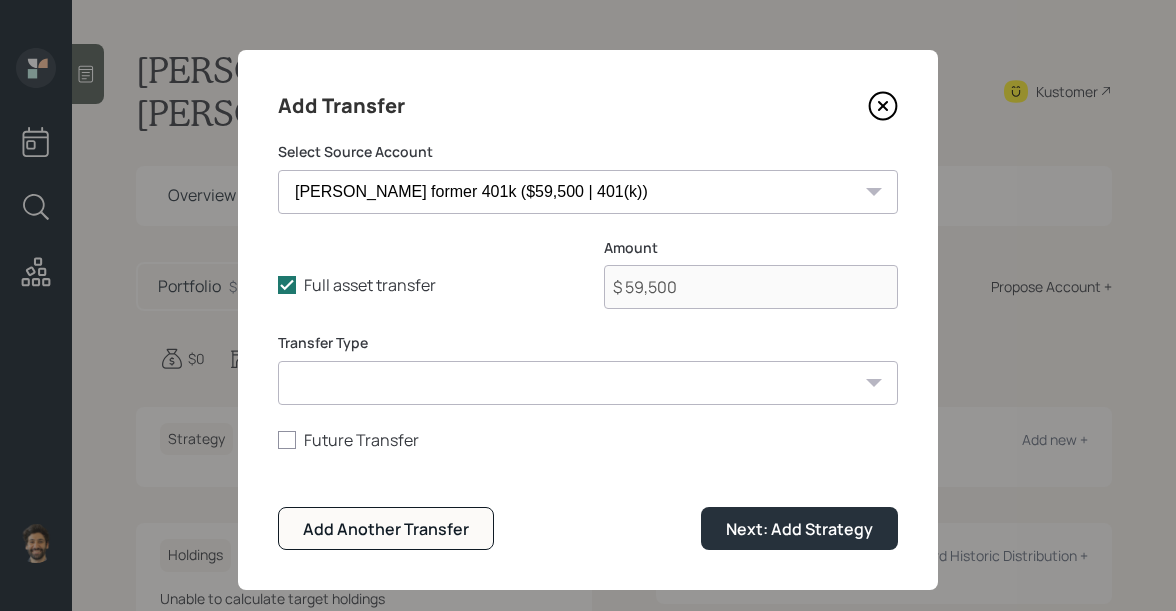 click on "ACAT Transfer Non ACAT Transfer Capitalize Rollover Rollover Deposit" at bounding box center (588, 383) 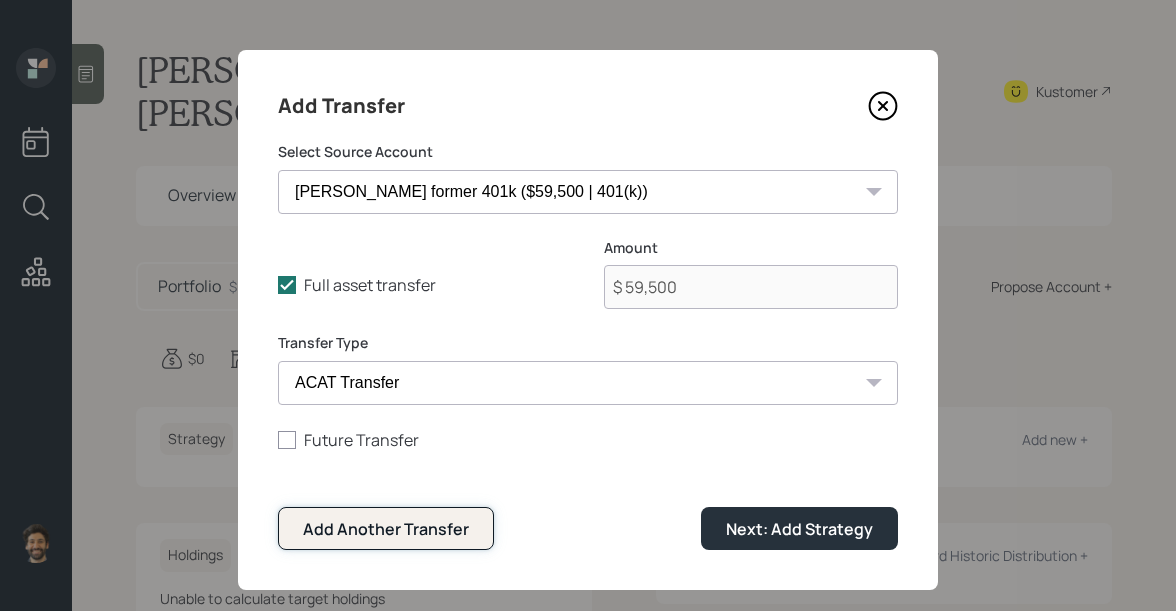 click on "Add Another Transfer" at bounding box center (386, 529) 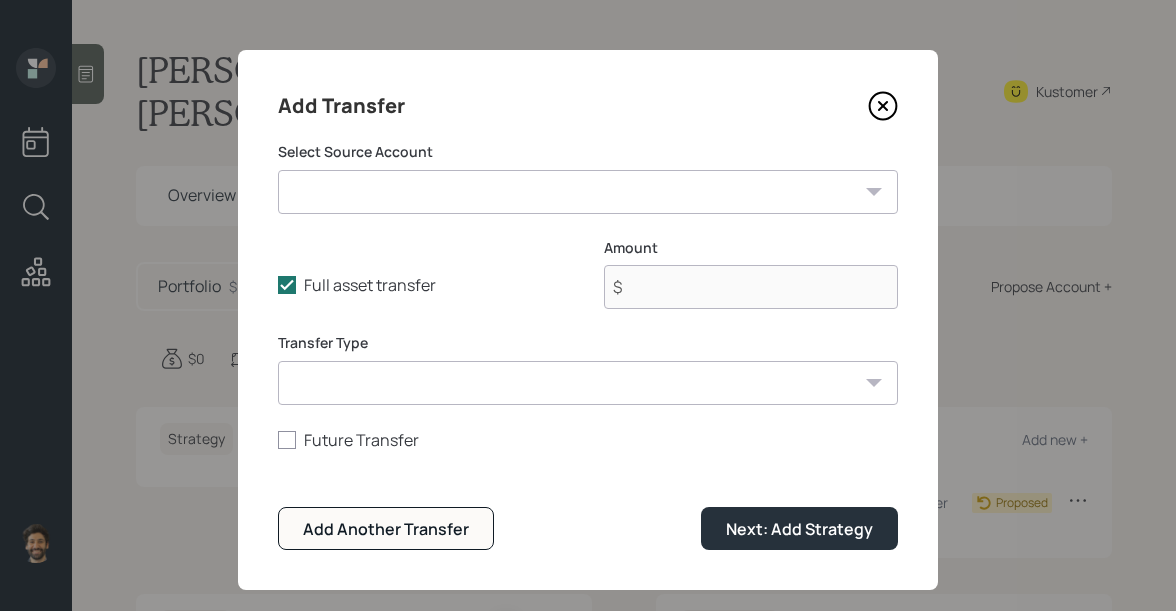 click on "Kathy former 401k ($59,500 | 401(k)) Kathy Former Deferred Comp (Maybe the 403B) ($8,500 | 401(k)) State of Alaska (401A + Defined Contribution) ($25,000 | 401(k)) Checking / Savings ($15,000 | Emergency Fund) Wells Fargo 401k ($16,000 | 401(k))" at bounding box center (588, 192) 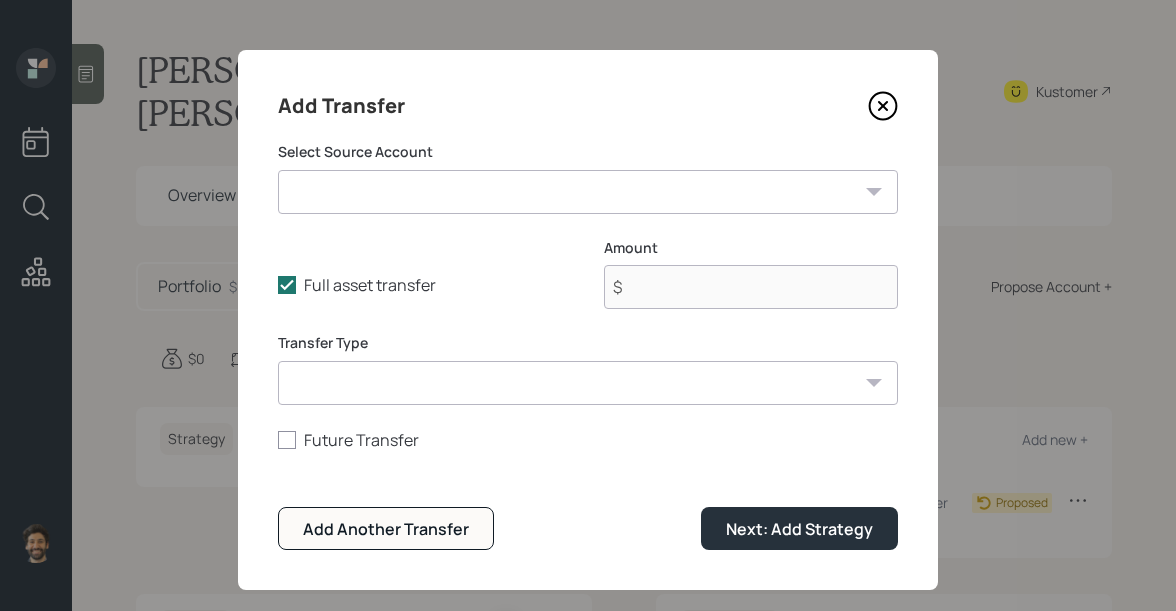 select on "b3383c85-8a7f-41db-8080-a9823441ed0e" 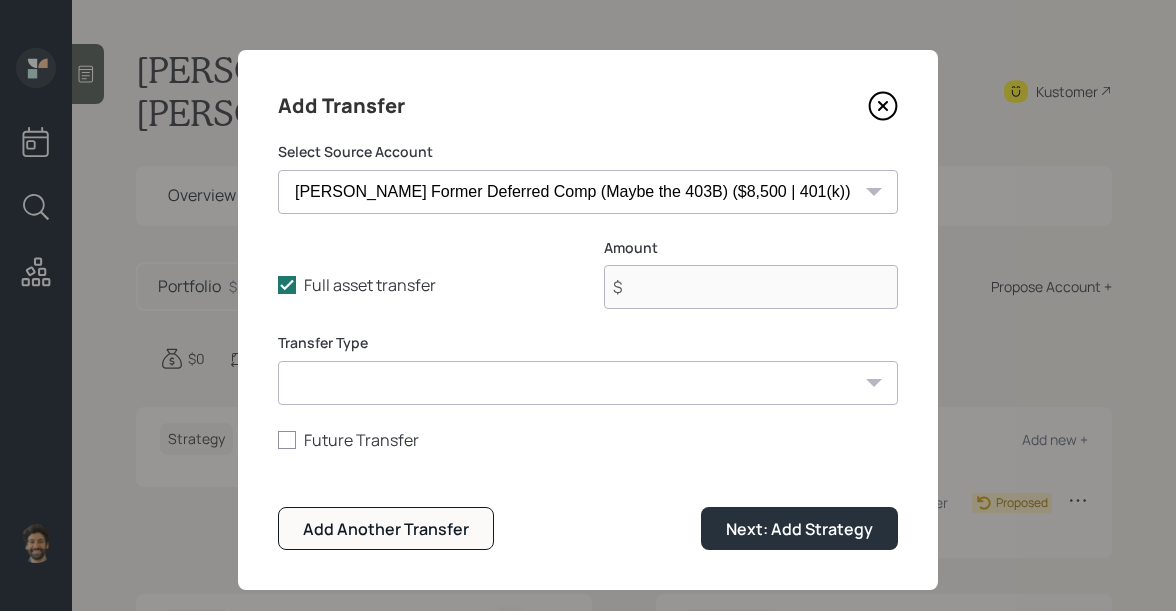 type on "$ 8,500" 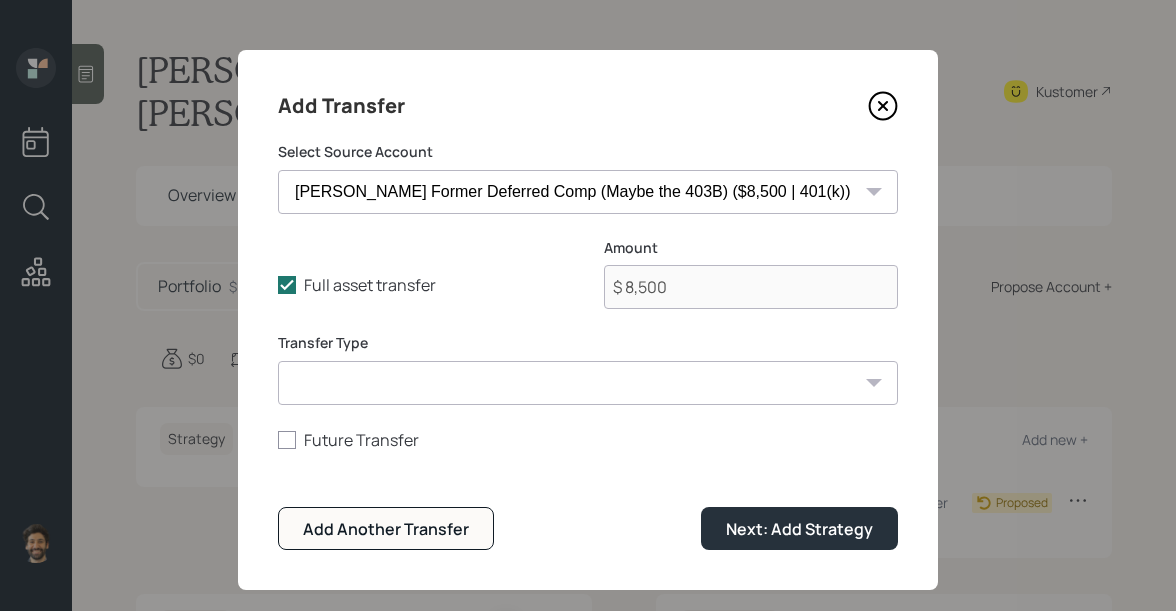 click on "ACAT Transfer Non ACAT Transfer Capitalize Rollover Rollover Deposit" at bounding box center [588, 383] 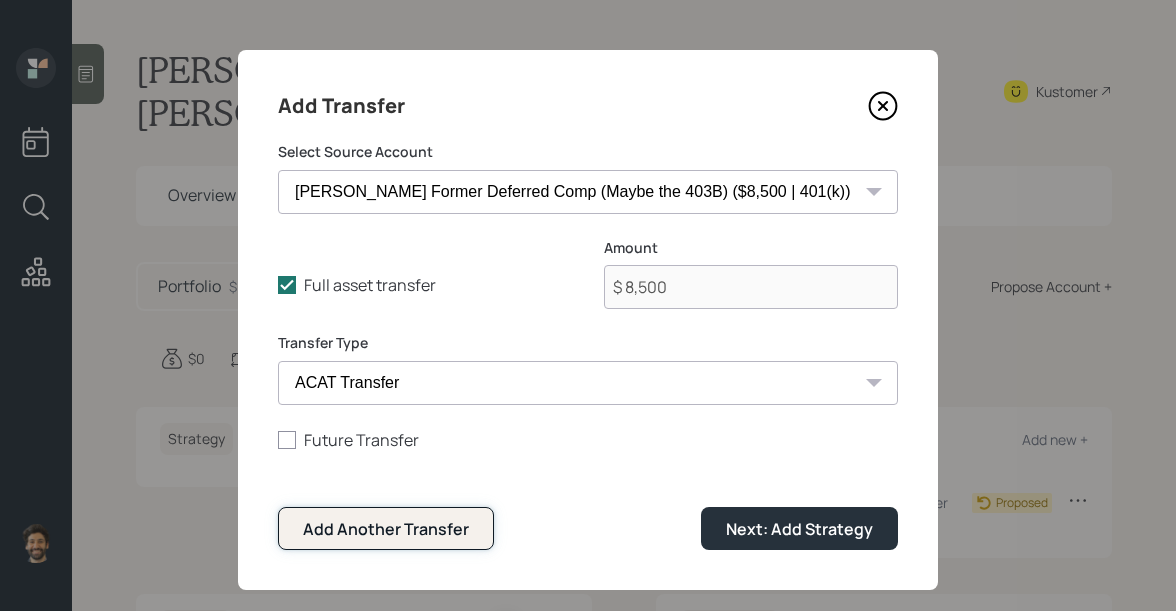 click on "Add Another Transfer" at bounding box center [386, 529] 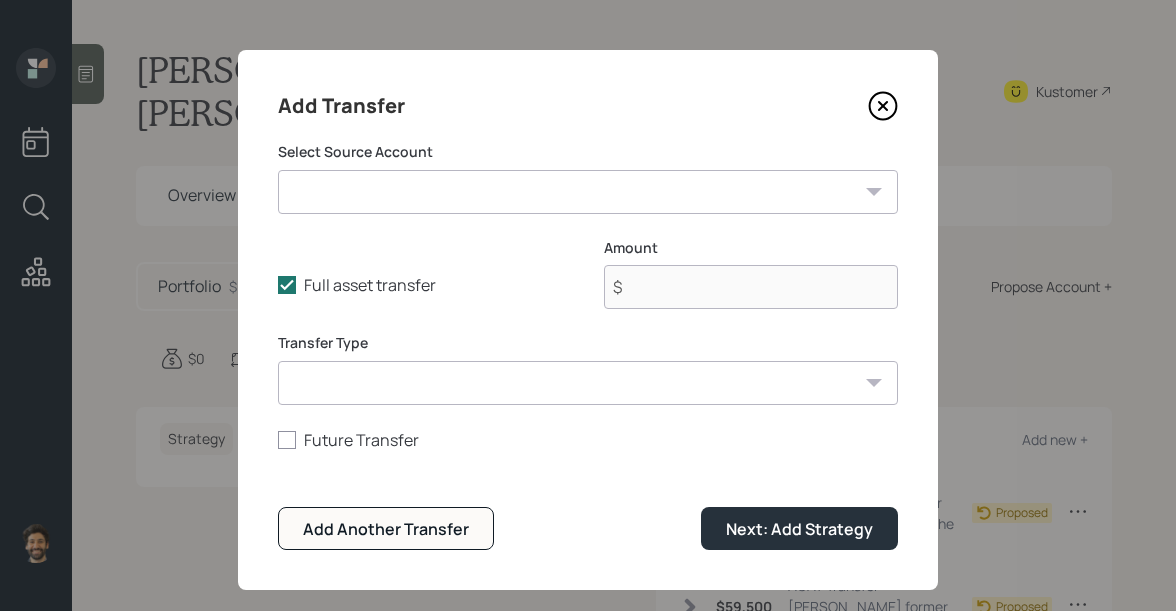 click on "Kathy former 401k ($59,500 | 401(k)) Kathy Former Deferred Comp (Maybe the 403B) ($8,500 | 401(k)) State of Alaska (401A + Defined Contribution) ($25,000 | 401(k)) Checking / Savings ($15,000 | Emergency Fund) Wells Fargo 401k ($16,000 | 401(k))" at bounding box center [588, 192] 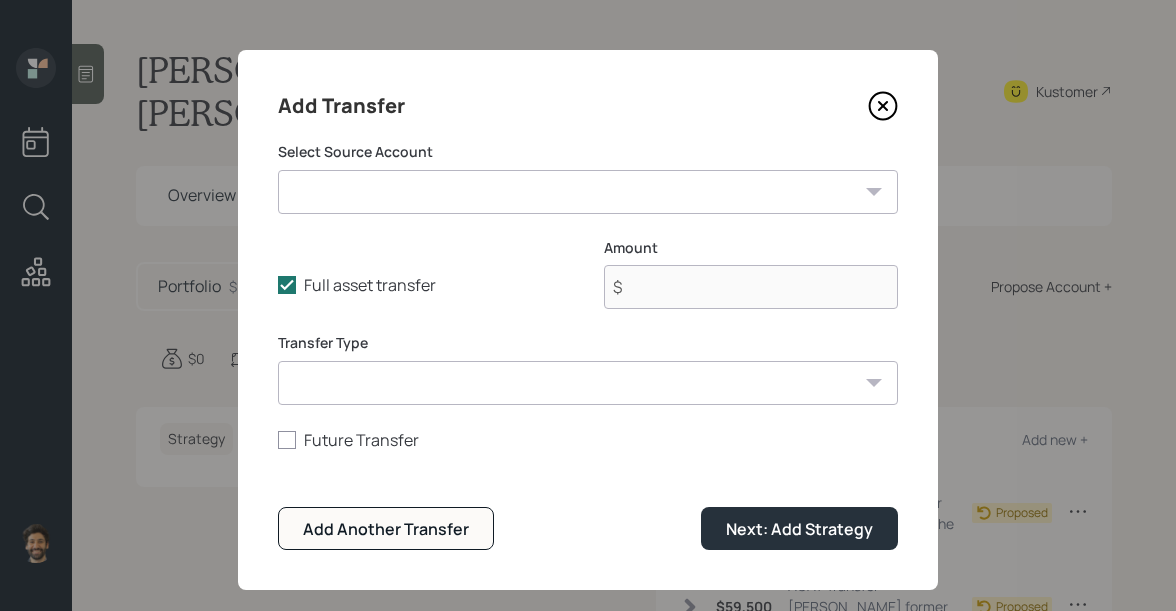 select on "4f3bf499-a543-47d5-9b36-495d3c0e1ae0" 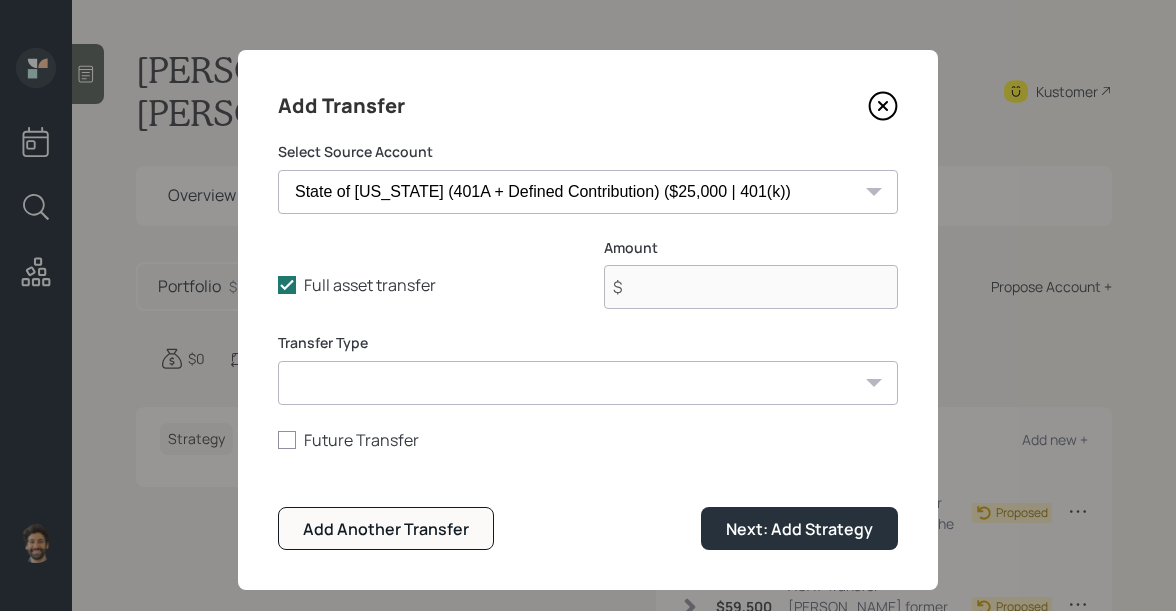 type on "$ 25,000" 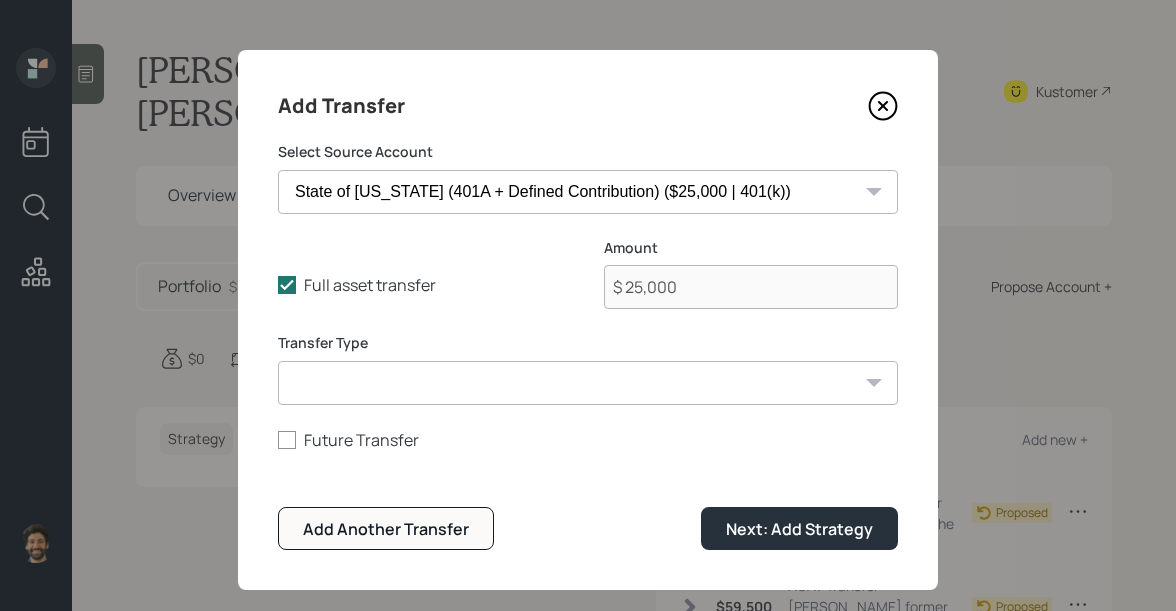 click on "ACAT Transfer Non ACAT Transfer Capitalize Rollover Rollover Deposit" at bounding box center (588, 383) 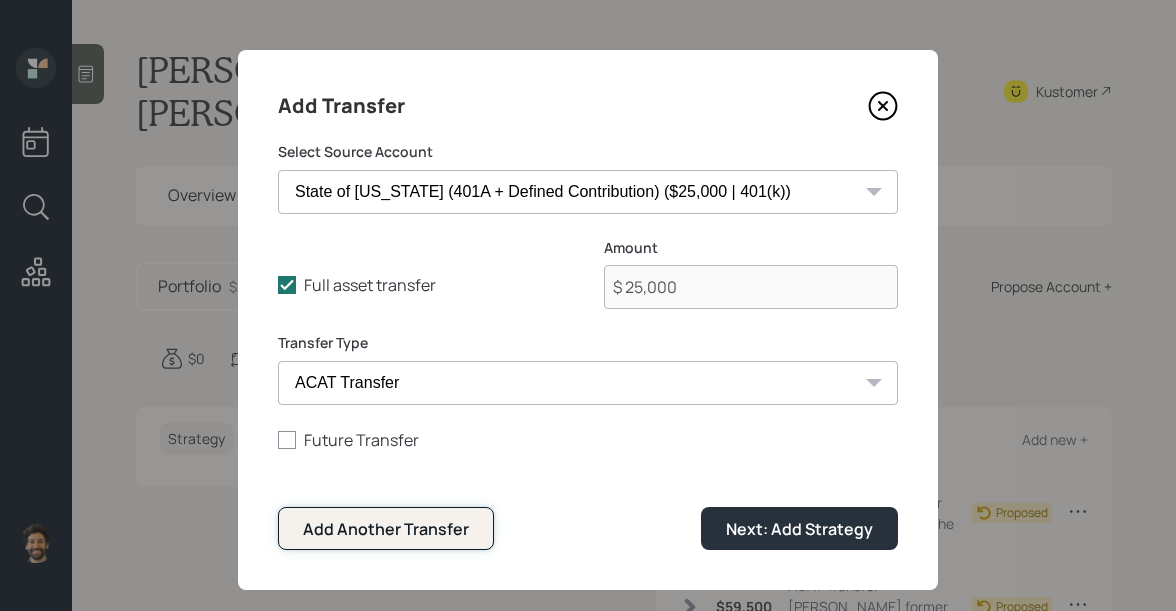 click on "Add Another Transfer" at bounding box center (386, 529) 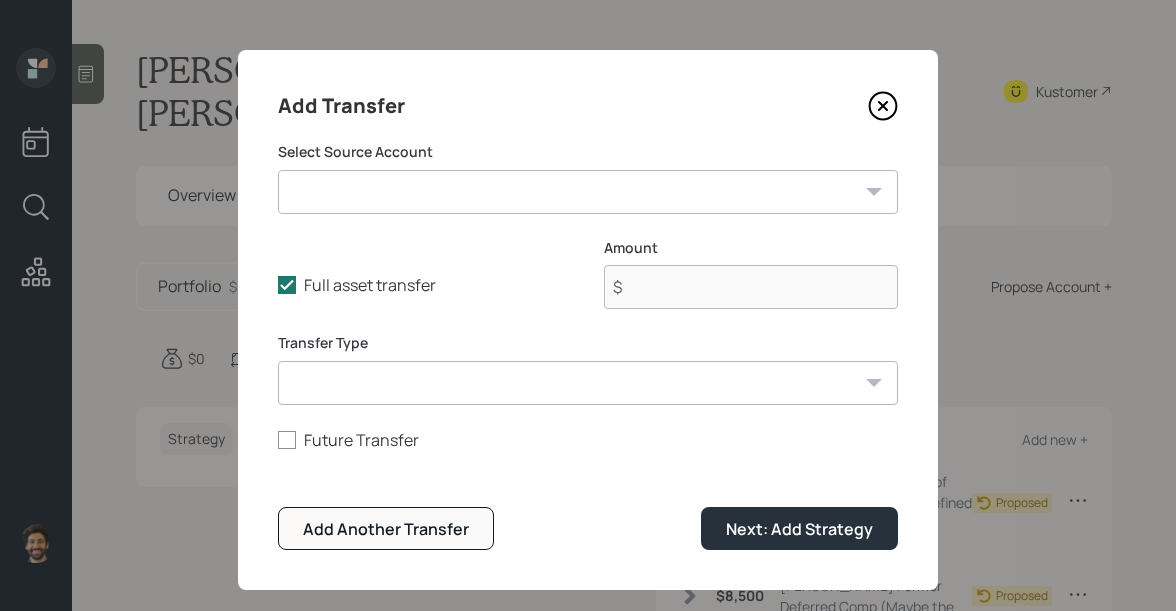 click on "Kathy former 401k ($59,500 | 401(k)) Kathy Former Deferred Comp (Maybe the 403B) ($8,500 | 401(k)) State of Alaska (401A + Defined Contribution) ($25,000 | 401(k)) Checking / Savings ($15,000 | Emergency Fund) Wells Fargo 401k ($16,000 | 401(k))" at bounding box center [588, 192] 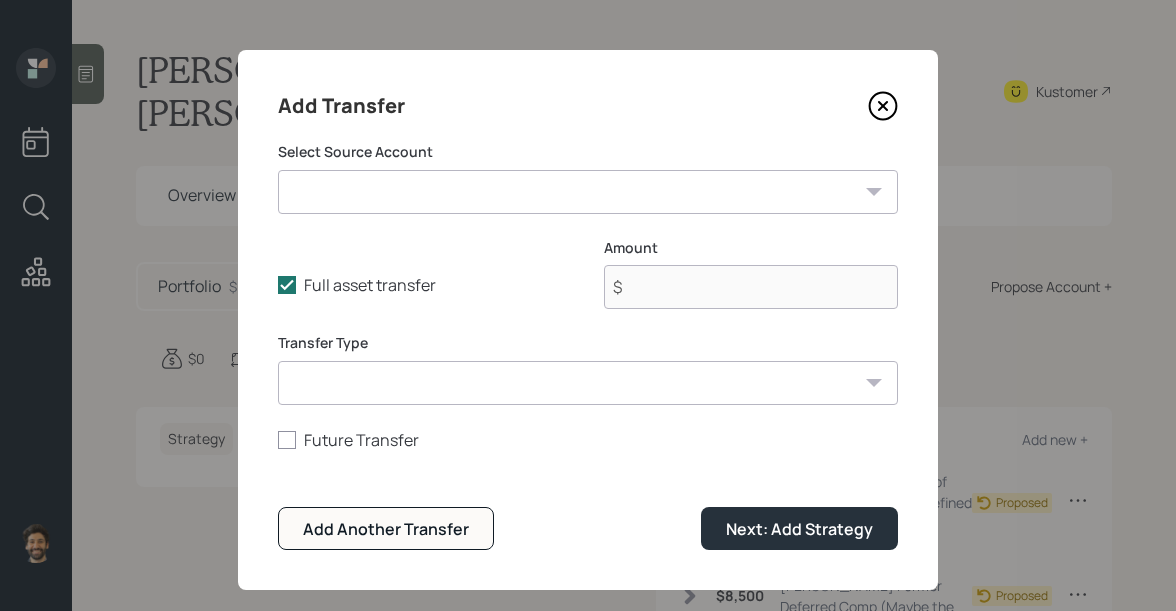 select on "e5ee0a09-40bd-4e8c-8292-696078eac444" 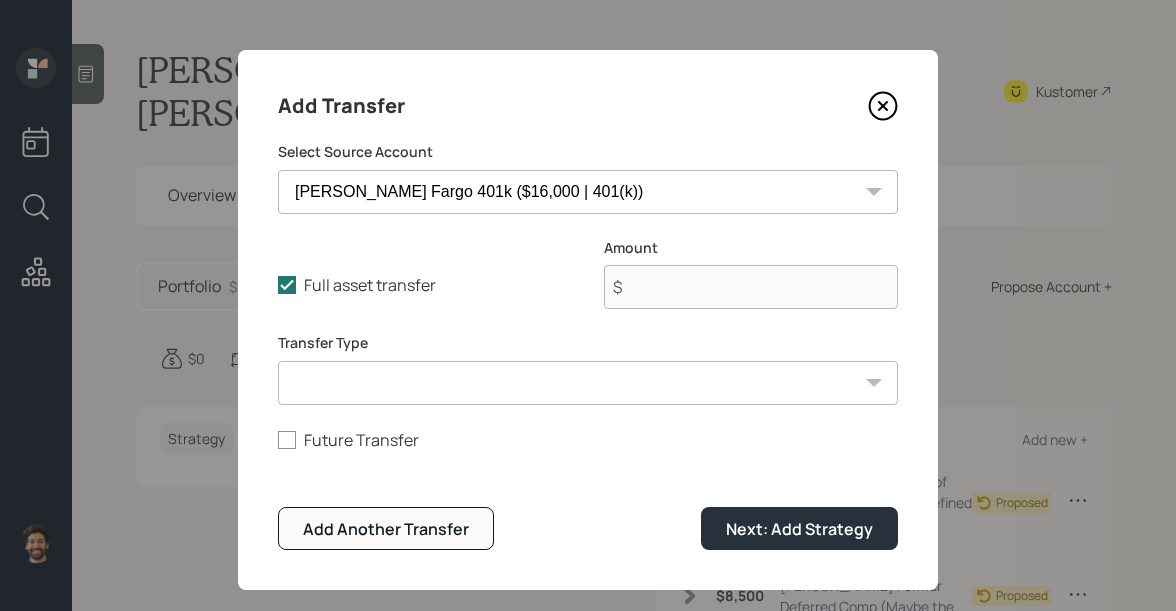 type on "$ 16,000" 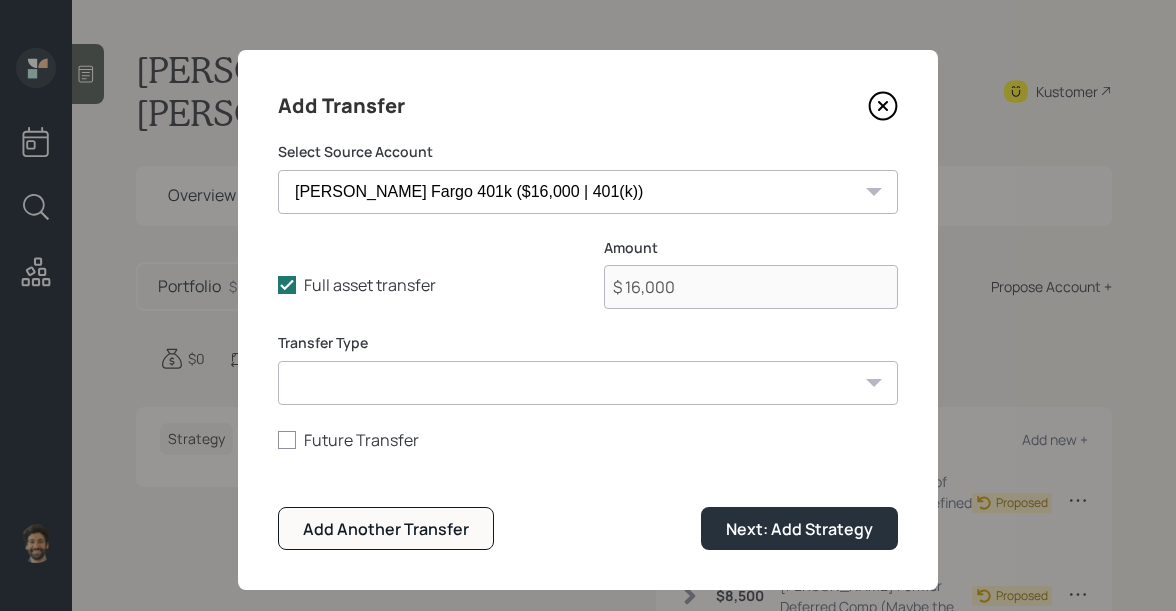 click on "ACAT Transfer Non ACAT Transfer Capitalize Rollover Rollover Deposit" at bounding box center (588, 383) 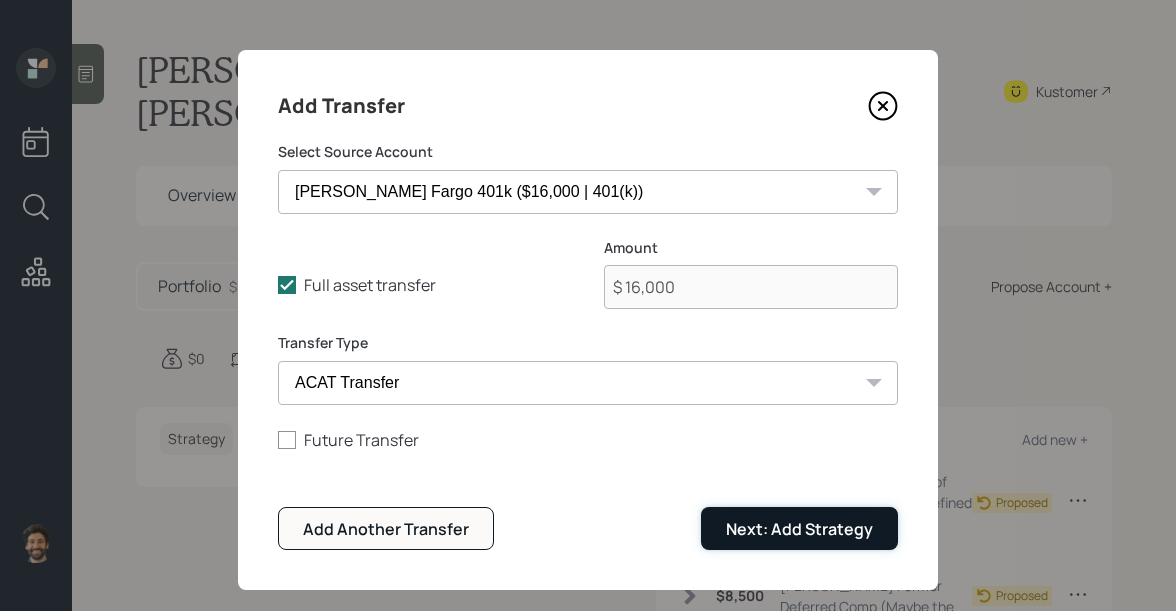 click on "Next: Add Strategy" at bounding box center [799, 528] 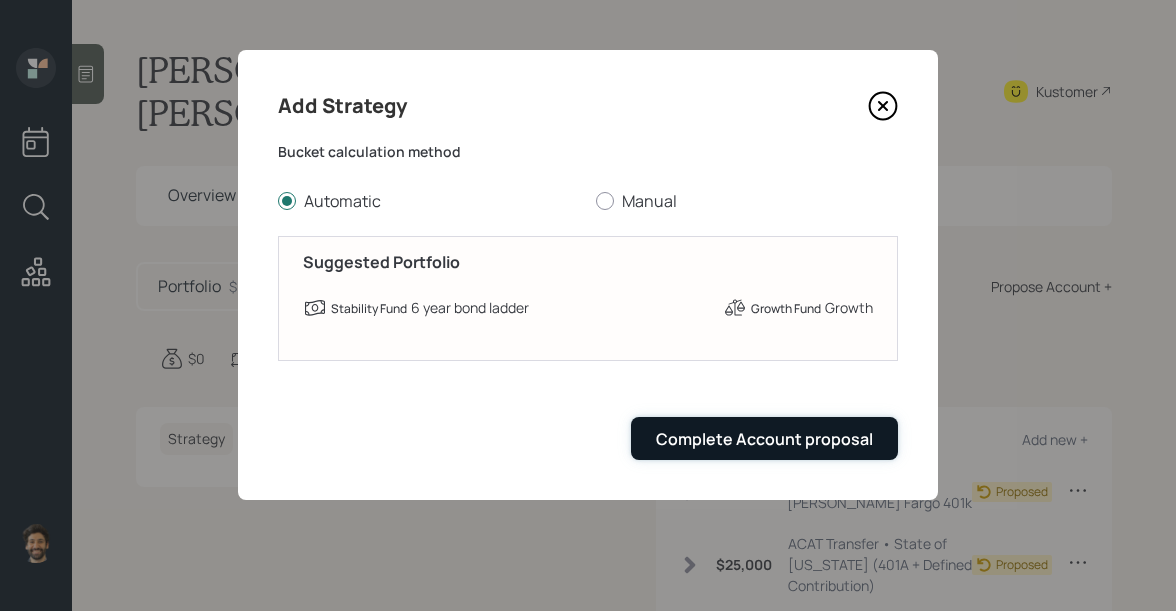 click on "Complete Account proposal" at bounding box center [764, 439] 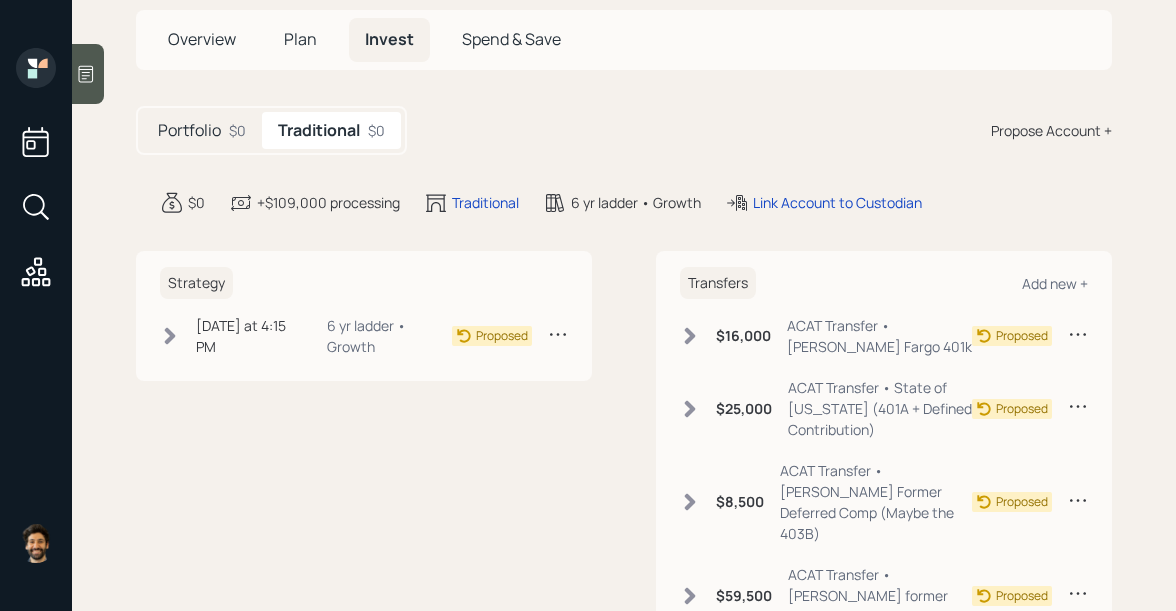 scroll, scrollTop: 0, scrollLeft: 0, axis: both 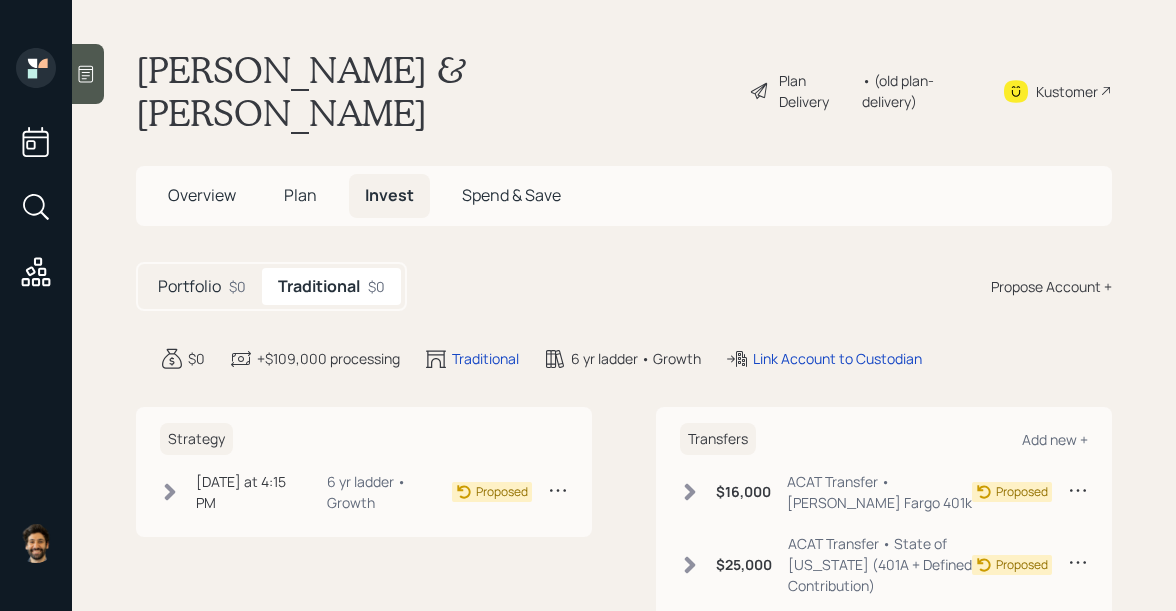 click on "• (old plan-delivery)" at bounding box center (920, 91) 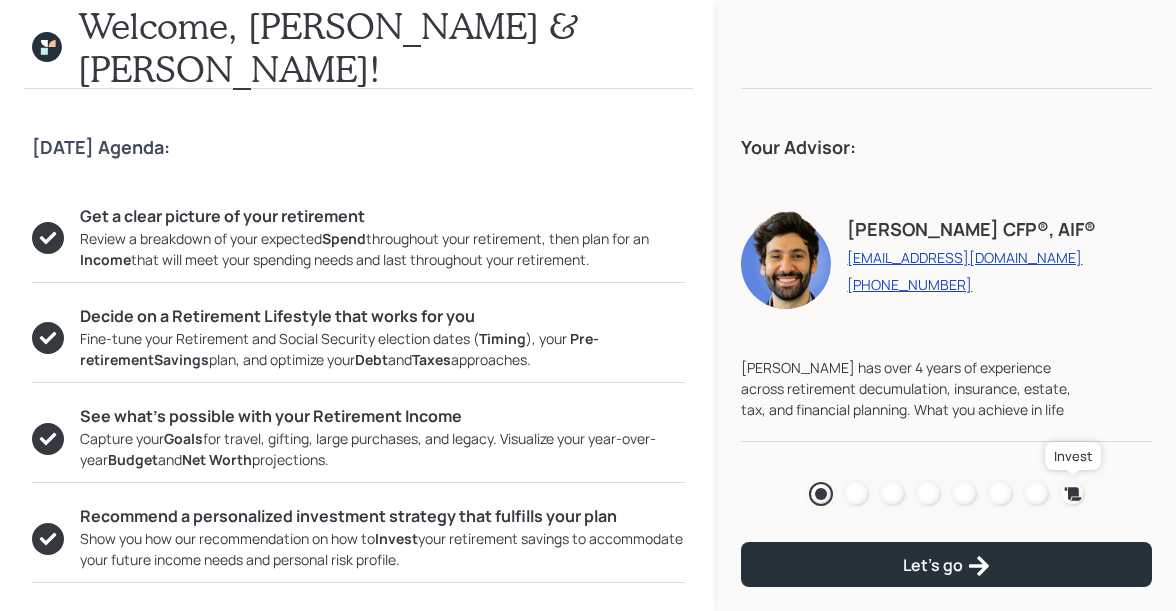 click 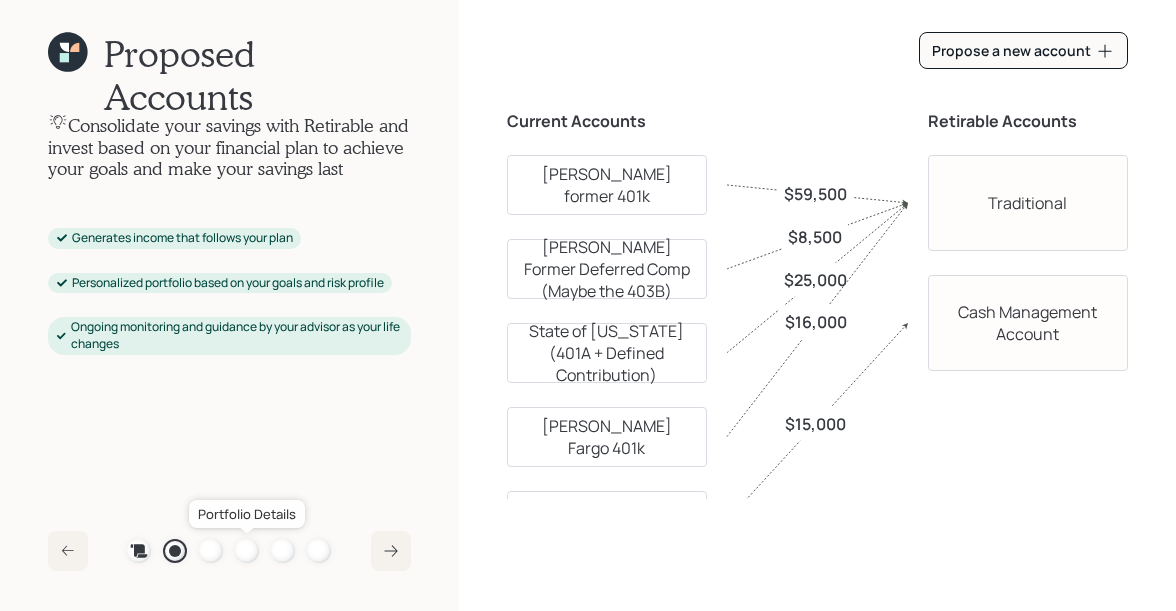 click at bounding box center (247, 551) 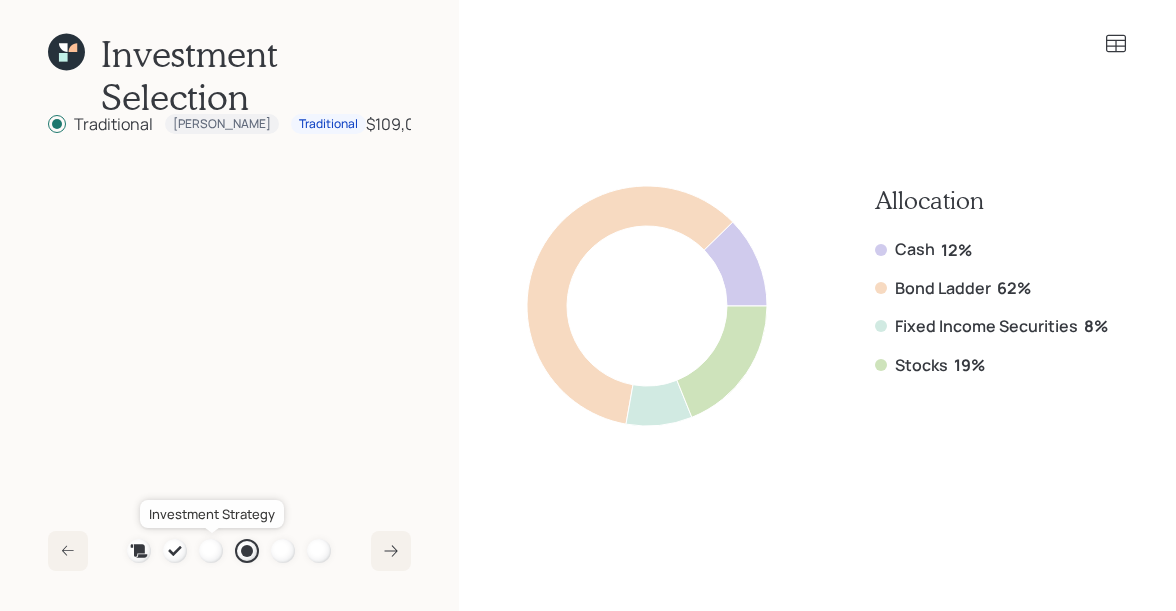 click at bounding box center (211, 551) 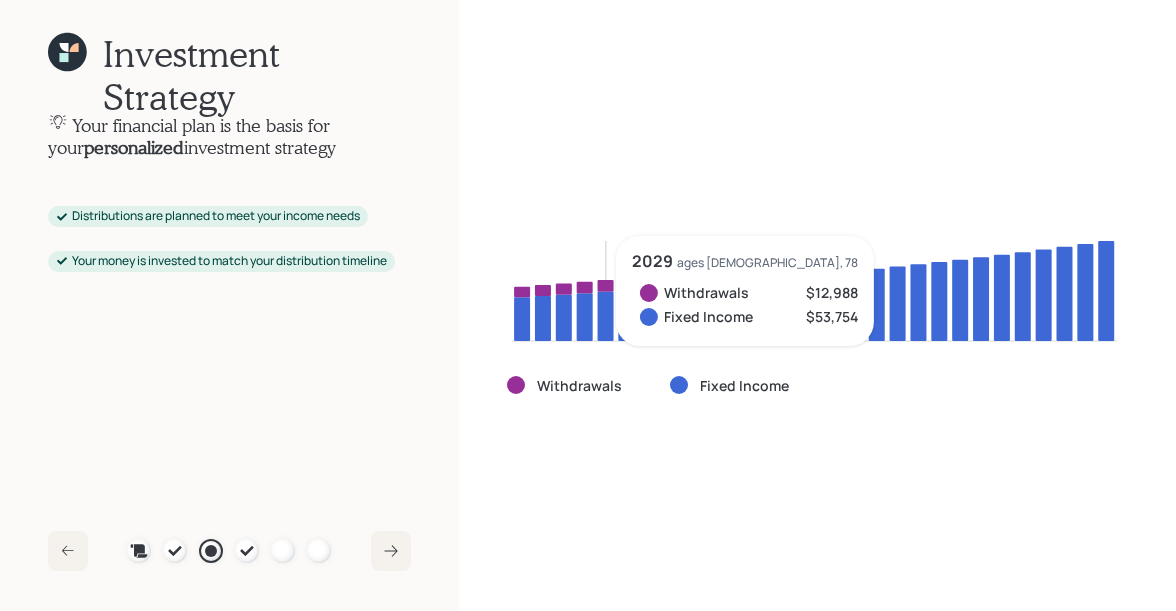 click 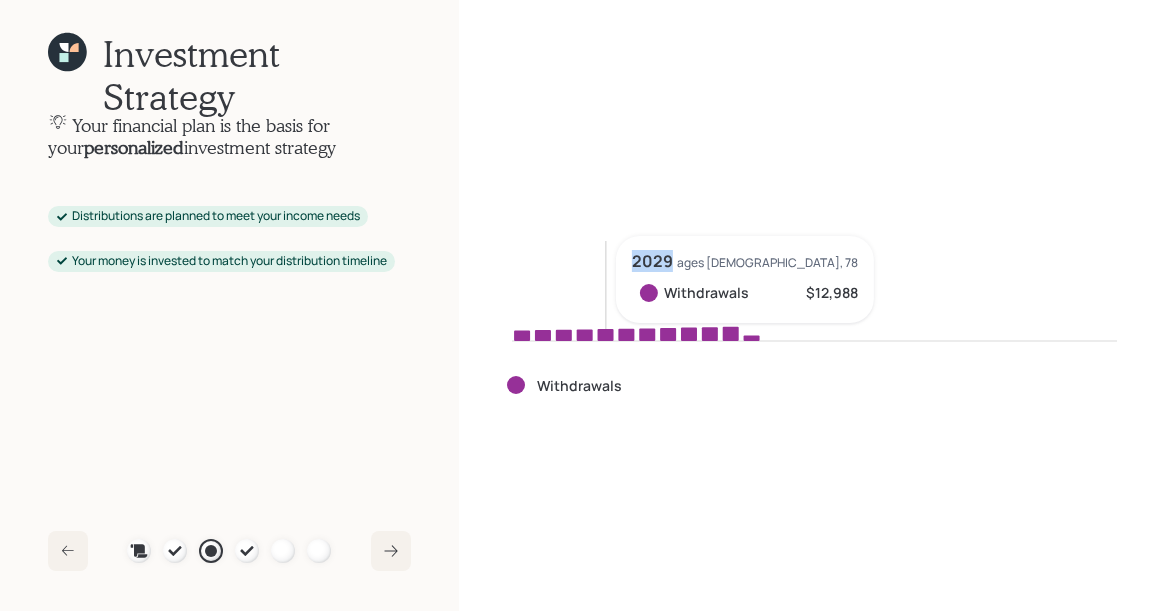click 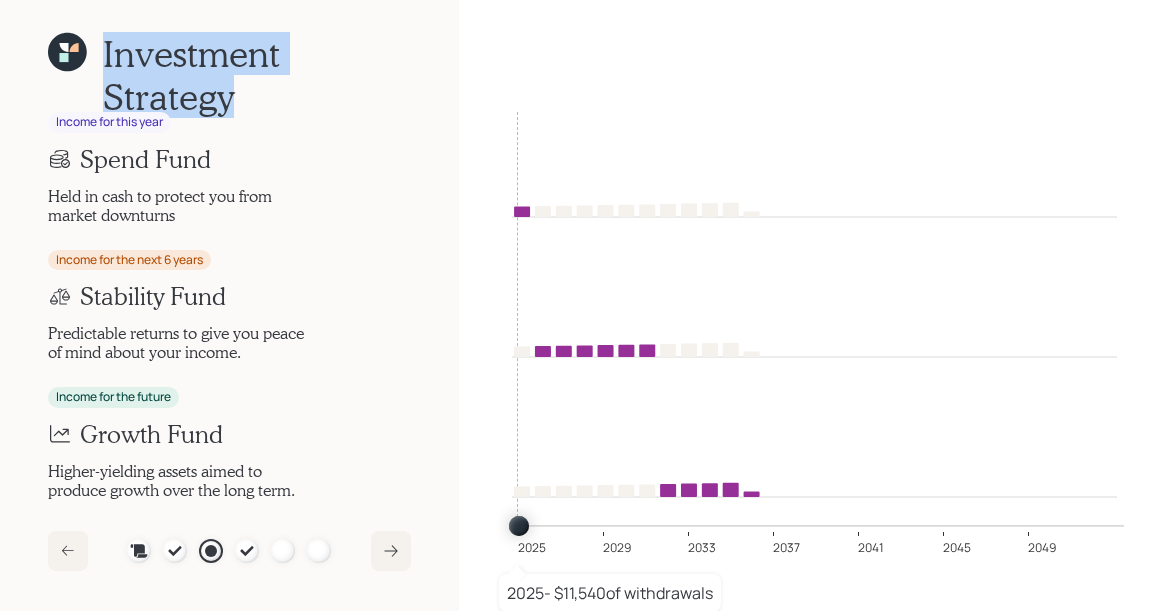 drag, startPoint x: 244, startPoint y: 99, endPoint x: 91, endPoint y: 52, distance: 160.05624 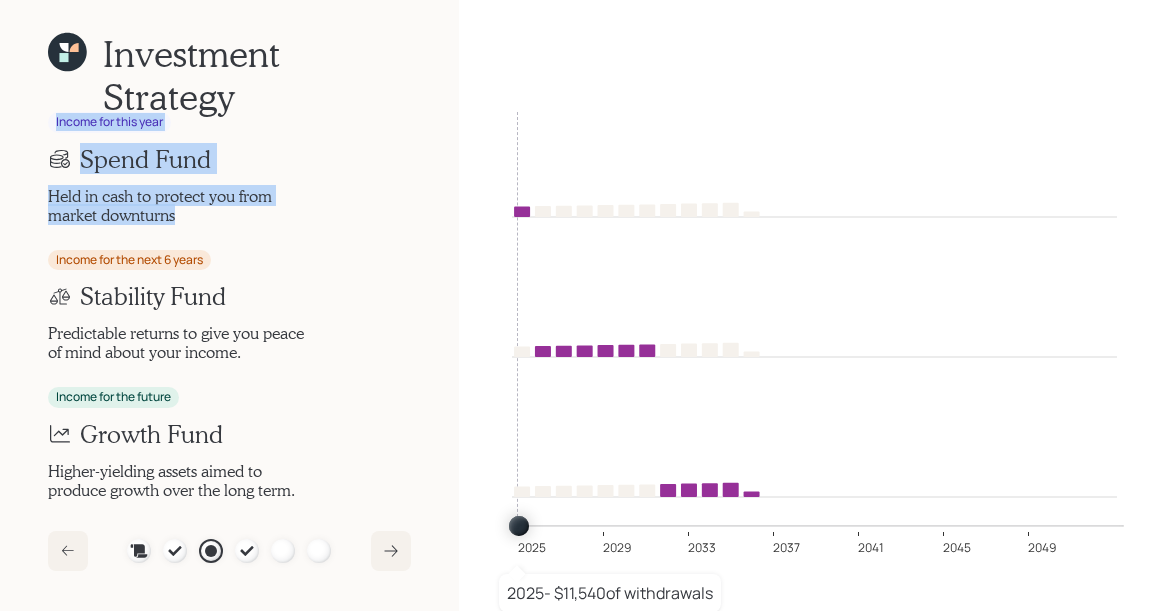 drag, startPoint x: 176, startPoint y: 212, endPoint x: 39, endPoint y: 125, distance: 162.28987 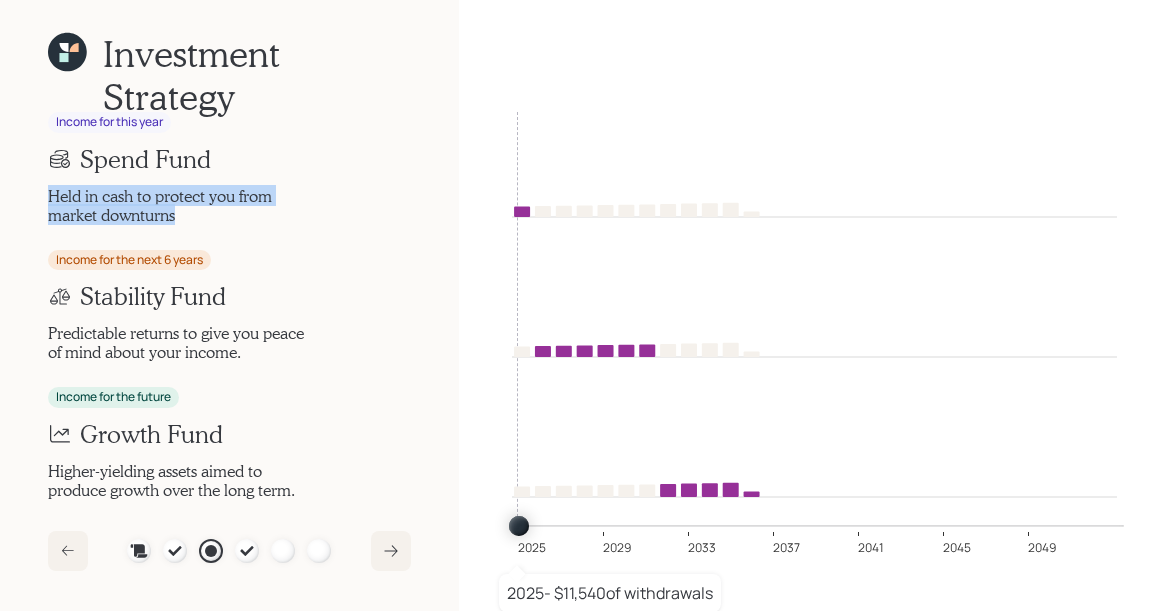 drag, startPoint x: 203, startPoint y: 213, endPoint x: 24, endPoint y: 195, distance: 179.90276 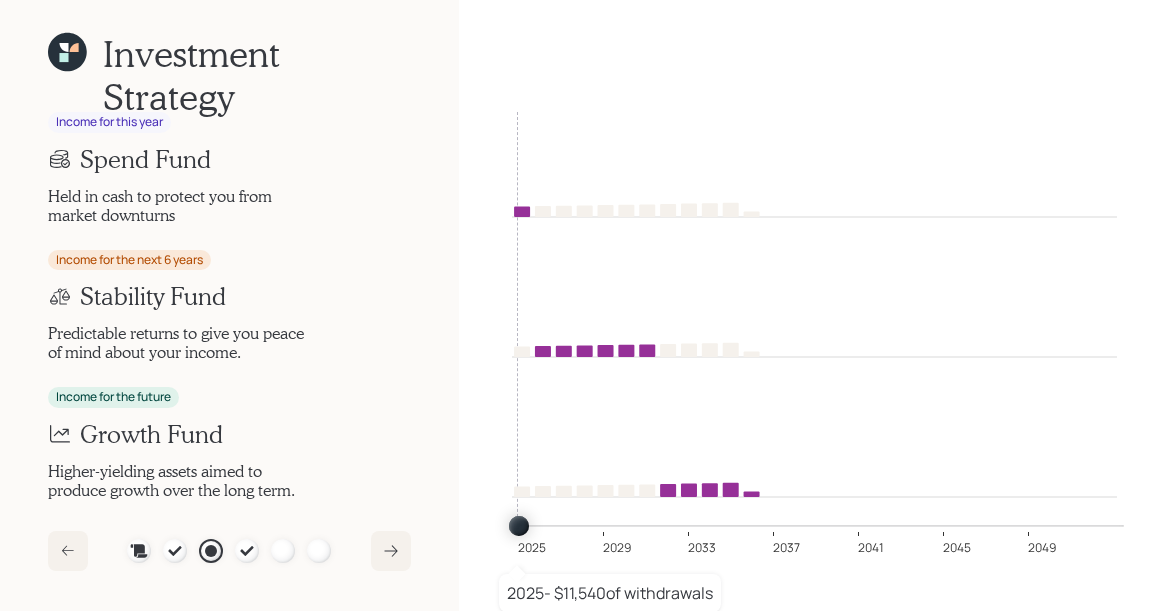 click on "Income for this year" at bounding box center [109, 122] 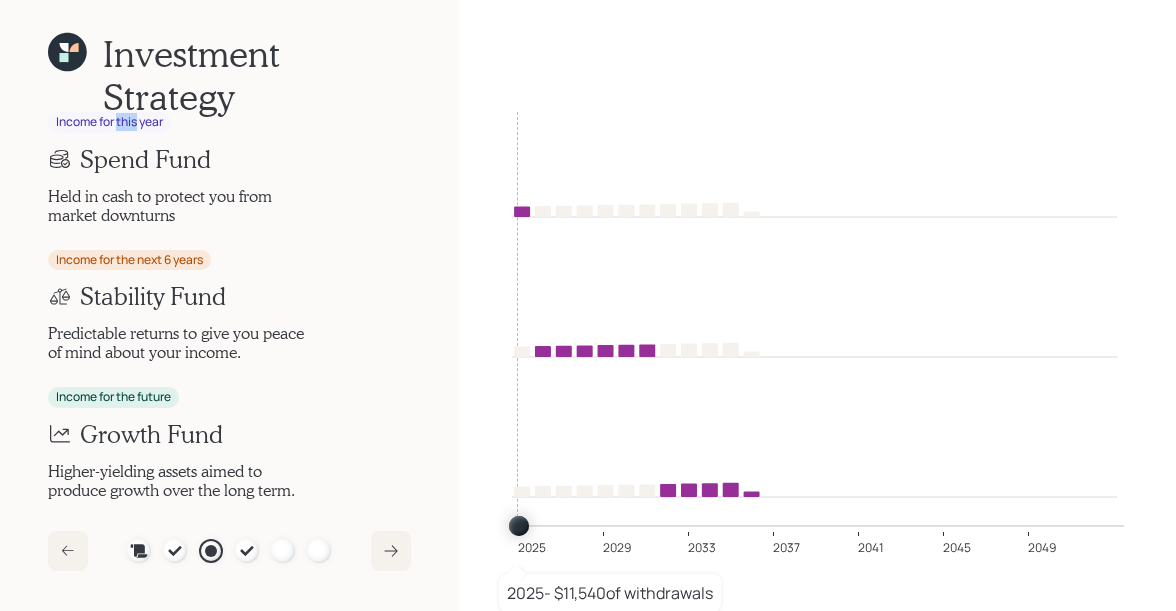 click on "Income for this year" at bounding box center [109, 122] 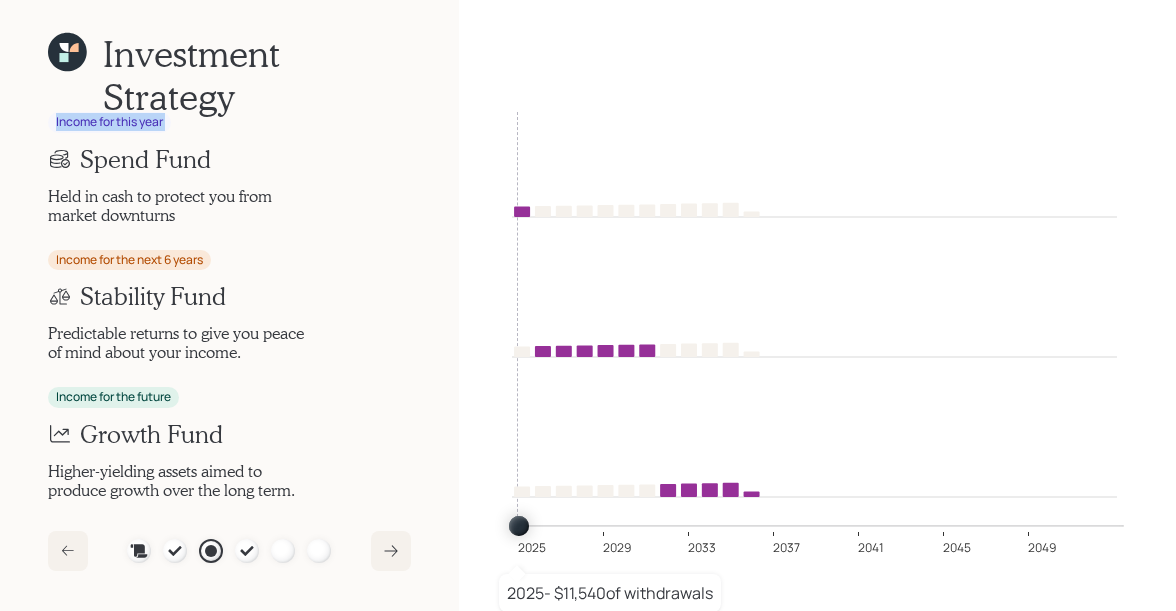 click on "Income for this year" at bounding box center (109, 122) 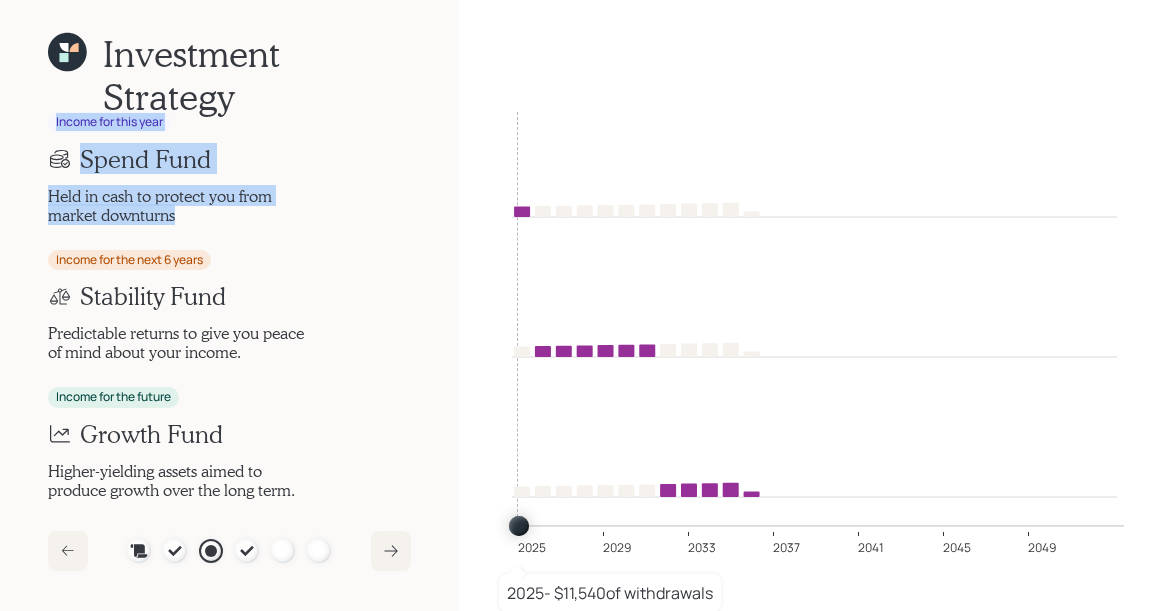 drag, startPoint x: 197, startPoint y: 219, endPoint x: 57, endPoint y: 127, distance: 167.52313 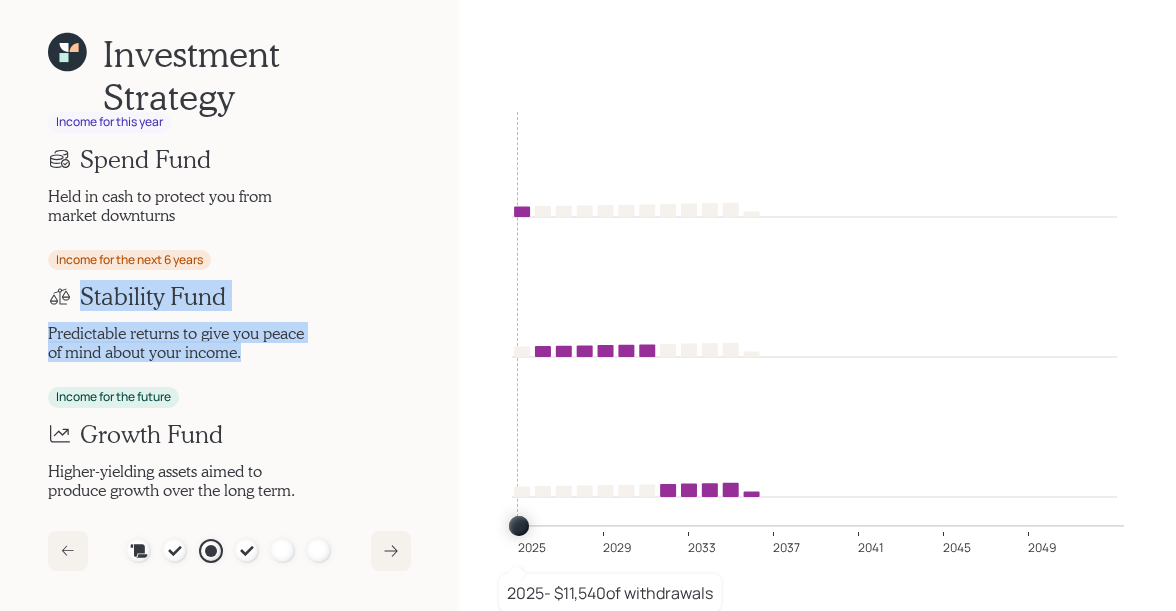 drag, startPoint x: 257, startPoint y: 347, endPoint x: 75, endPoint y: 292, distance: 190.1289 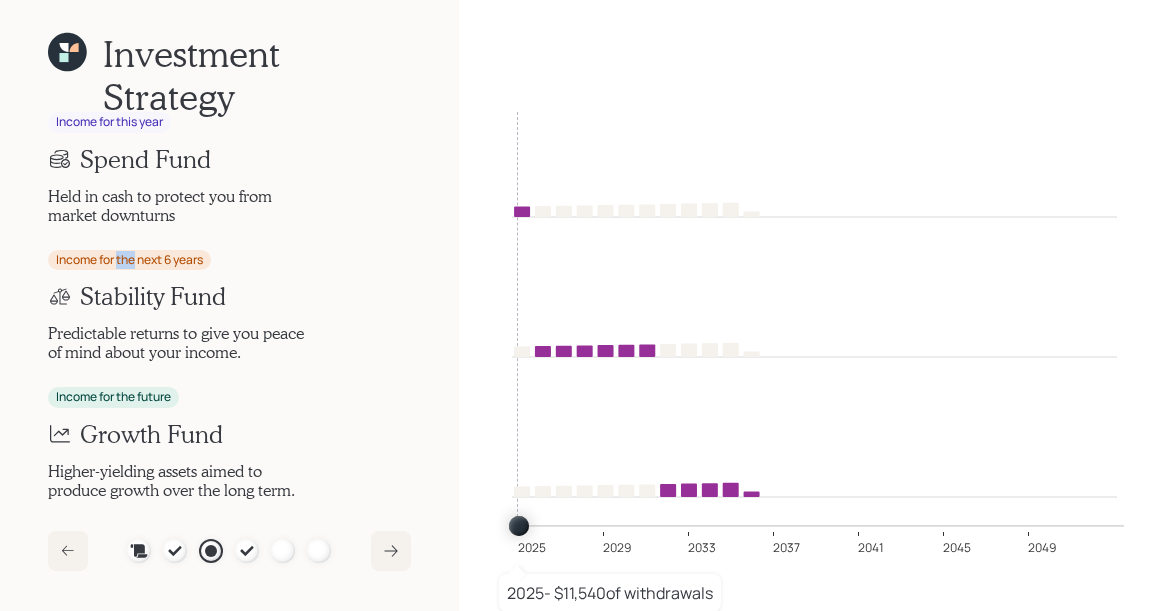 click on "Income for the next 6 years" at bounding box center (129, 260) 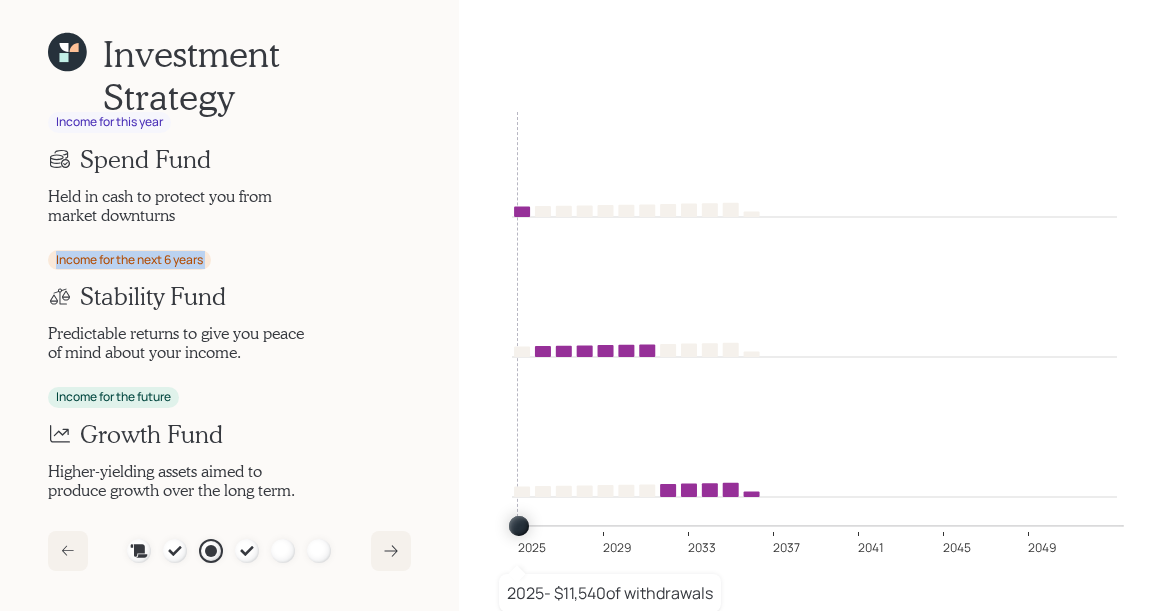 click on "Income for the next 6 years" at bounding box center (129, 260) 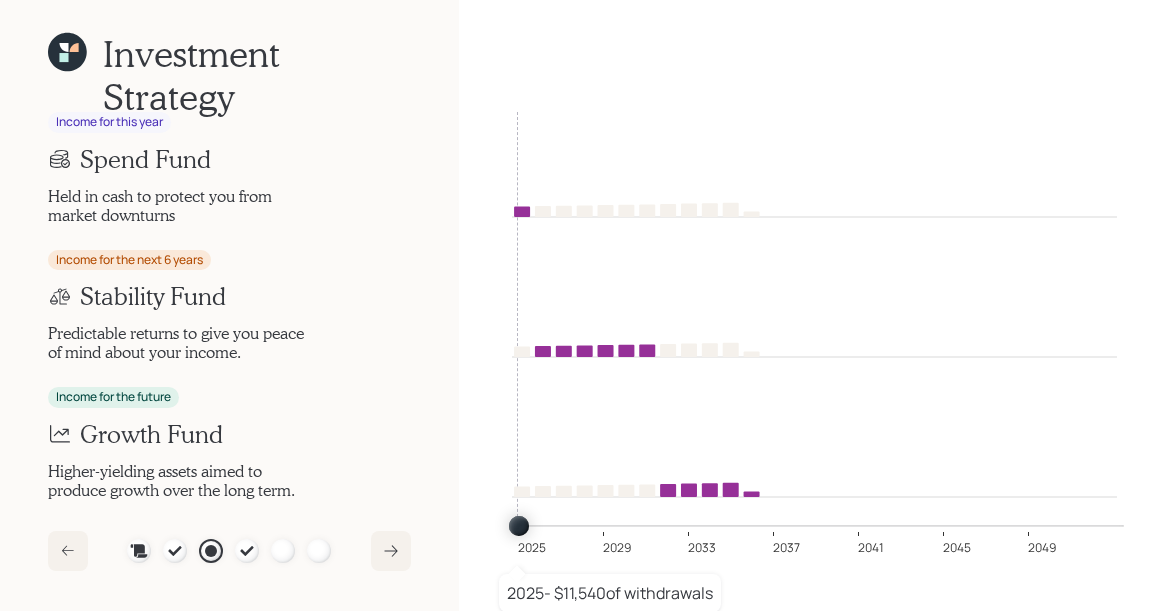 click on "Predictable returns to give you peace of mind about your income." at bounding box center (180, 342) 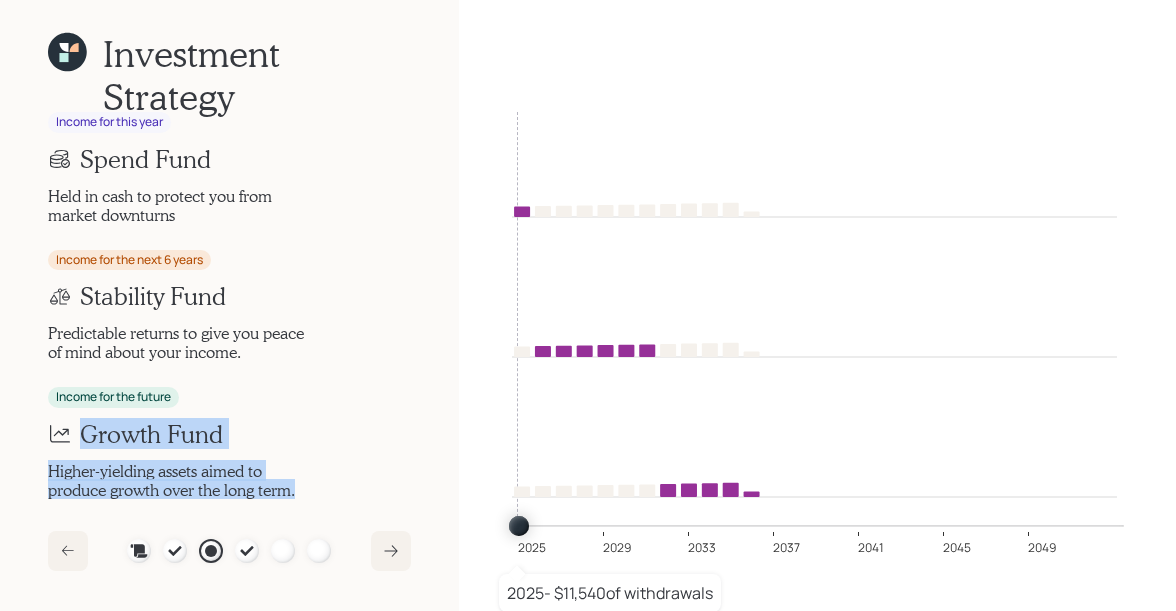 drag, startPoint x: 325, startPoint y: 487, endPoint x: 55, endPoint y: 421, distance: 277.94965 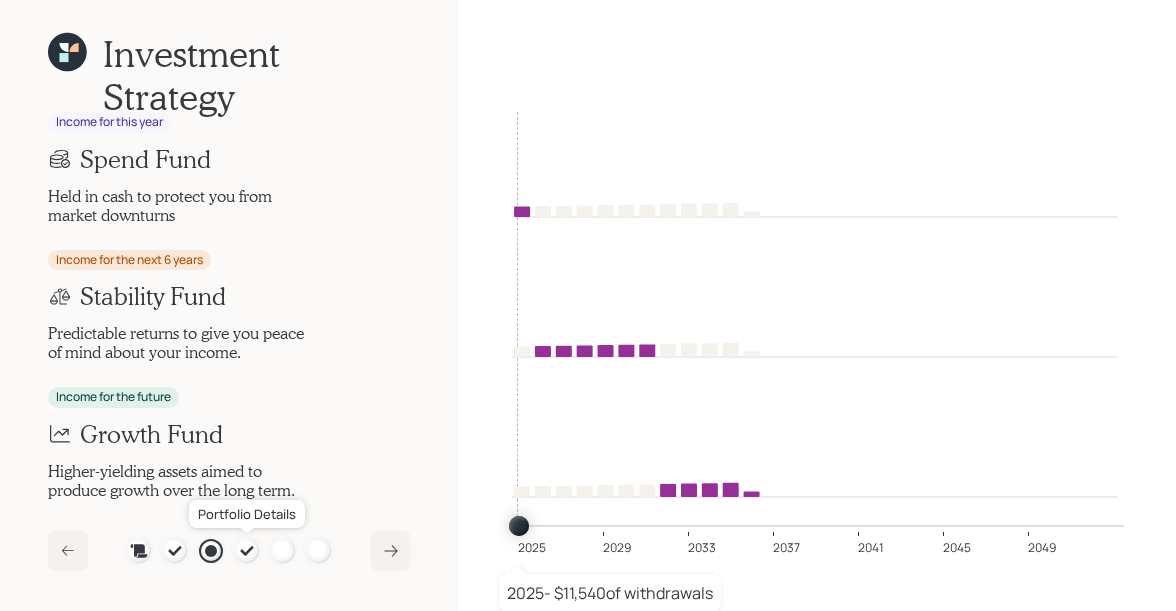 click 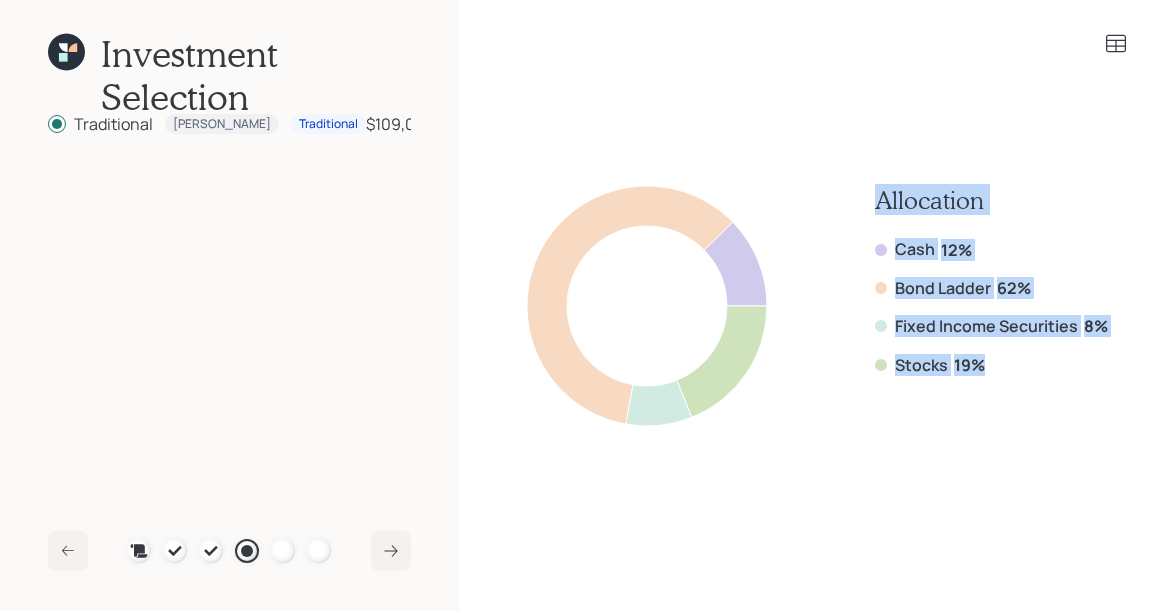 drag, startPoint x: 995, startPoint y: 356, endPoint x: 866, endPoint y: 194, distance: 207.08694 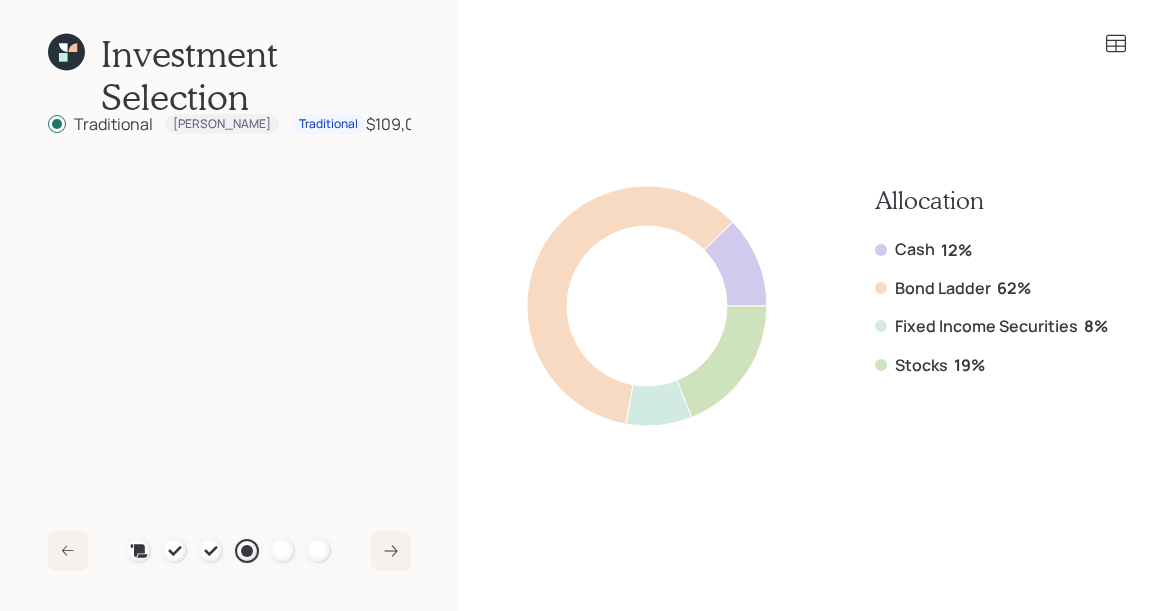 drag, startPoint x: 973, startPoint y: 252, endPoint x: 954, endPoint y: 252, distance: 19 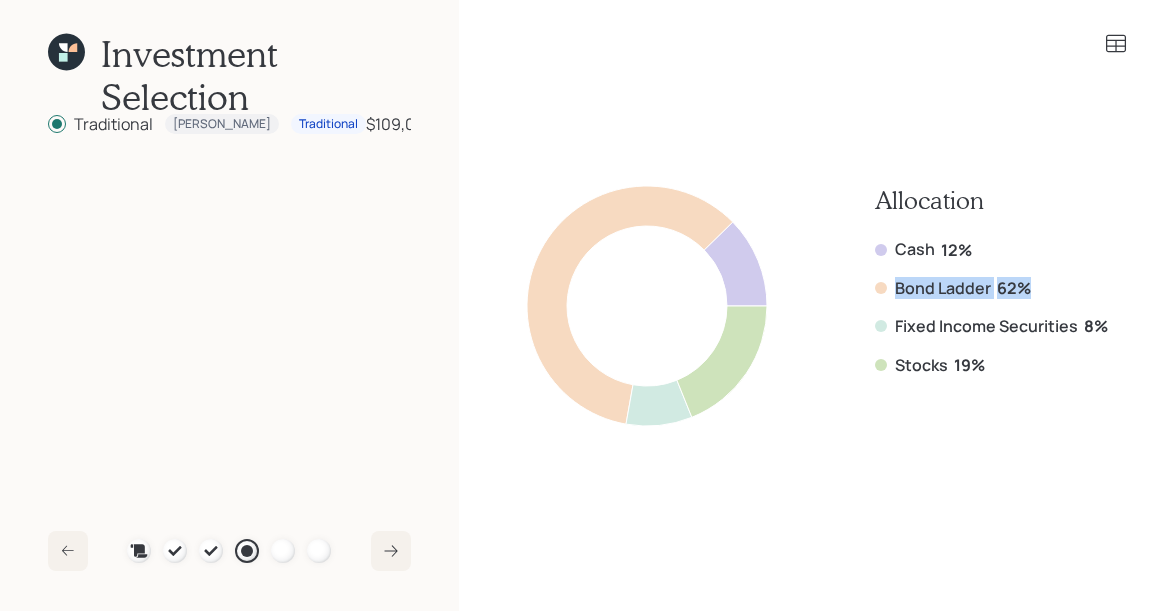 drag, startPoint x: 1047, startPoint y: 289, endPoint x: 887, endPoint y: 292, distance: 160.02812 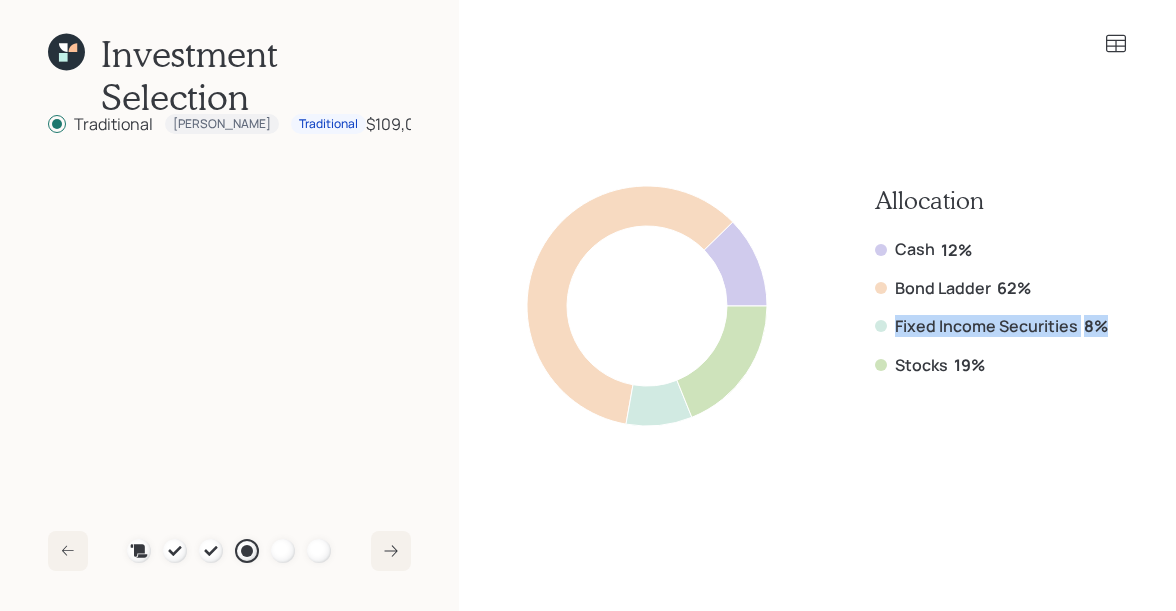drag, startPoint x: 1104, startPoint y: 331, endPoint x: 873, endPoint y: 334, distance: 231.01949 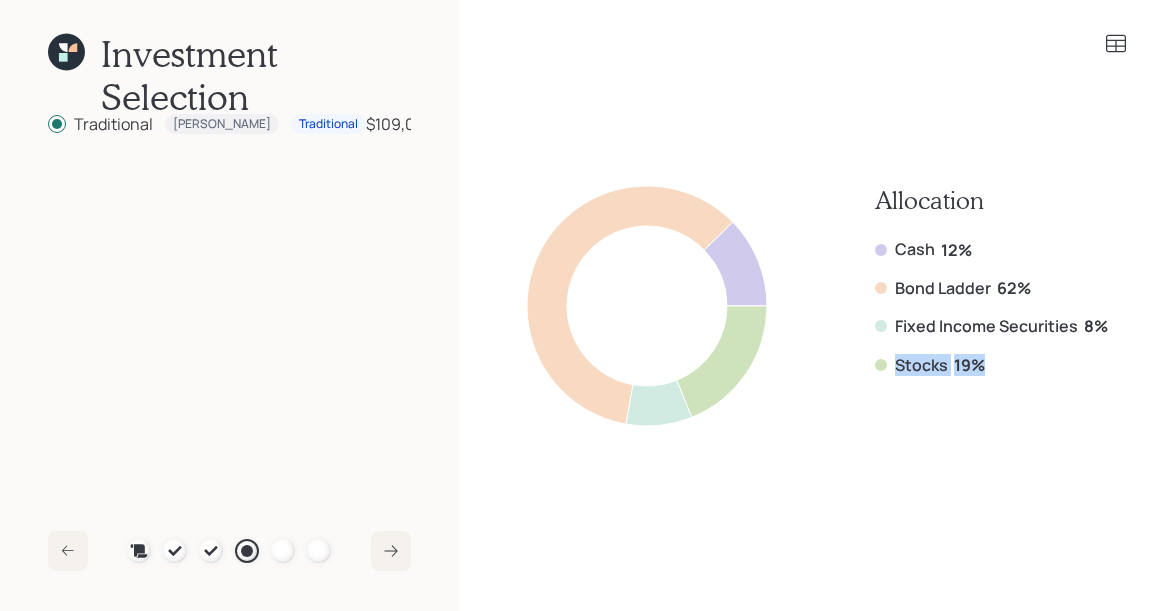 drag, startPoint x: 990, startPoint y: 368, endPoint x: 855, endPoint y: 354, distance: 135.72398 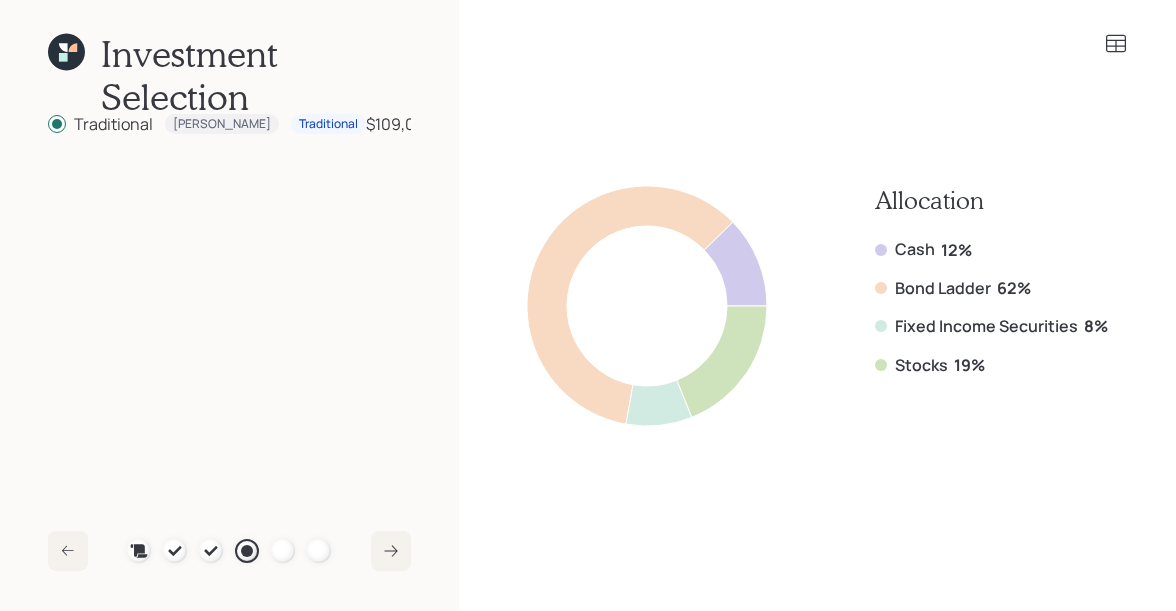 click 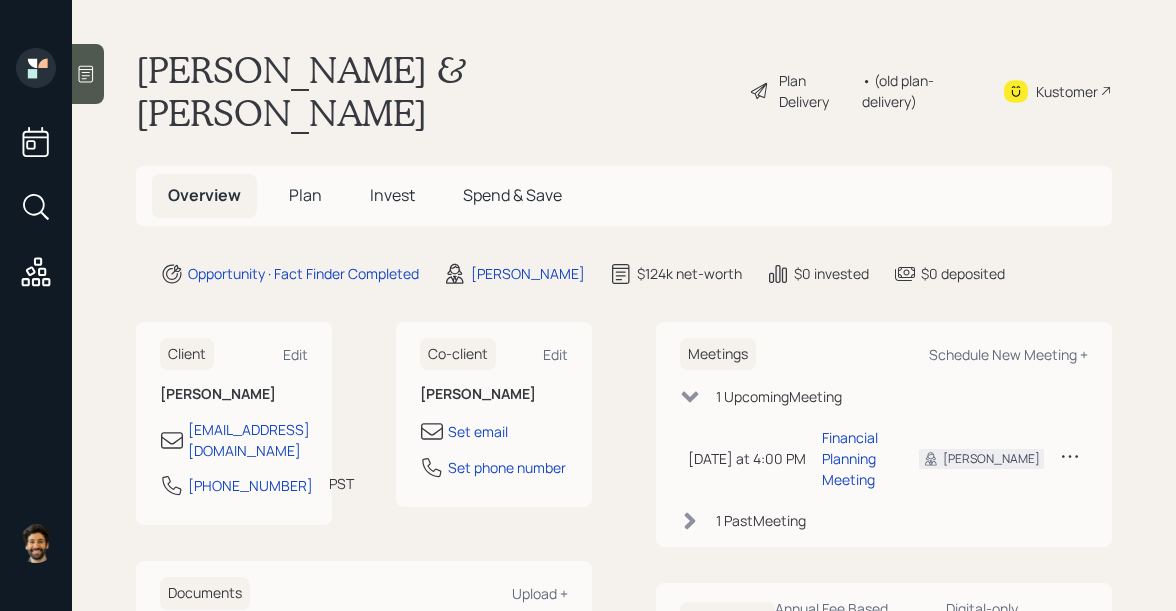 click on "Invest" at bounding box center (392, 195) 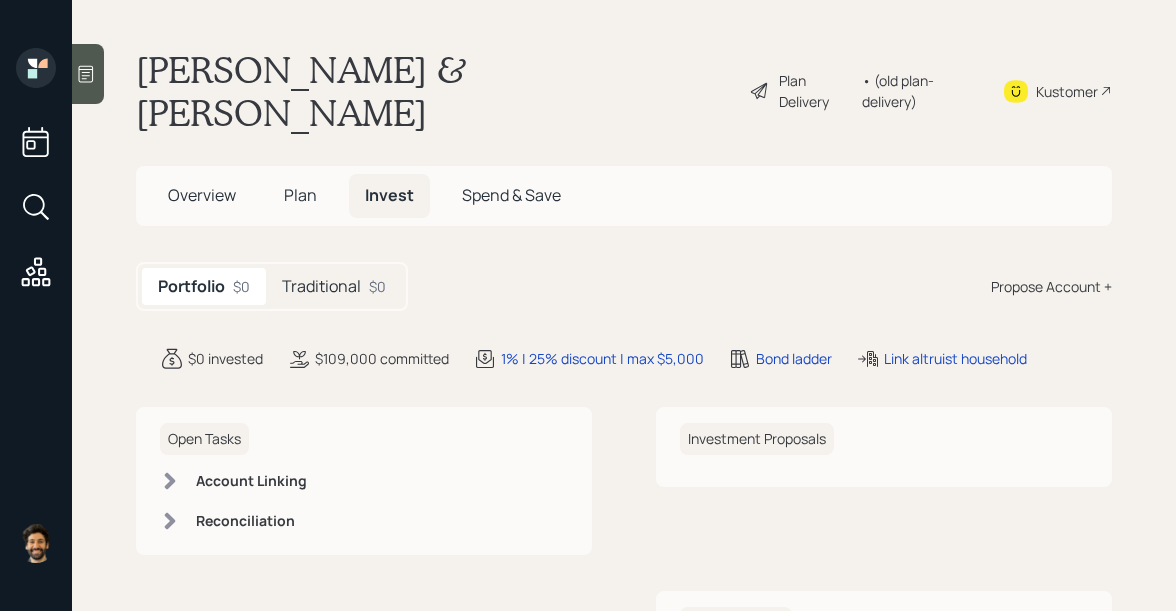 click on "Traditional" at bounding box center (321, 286) 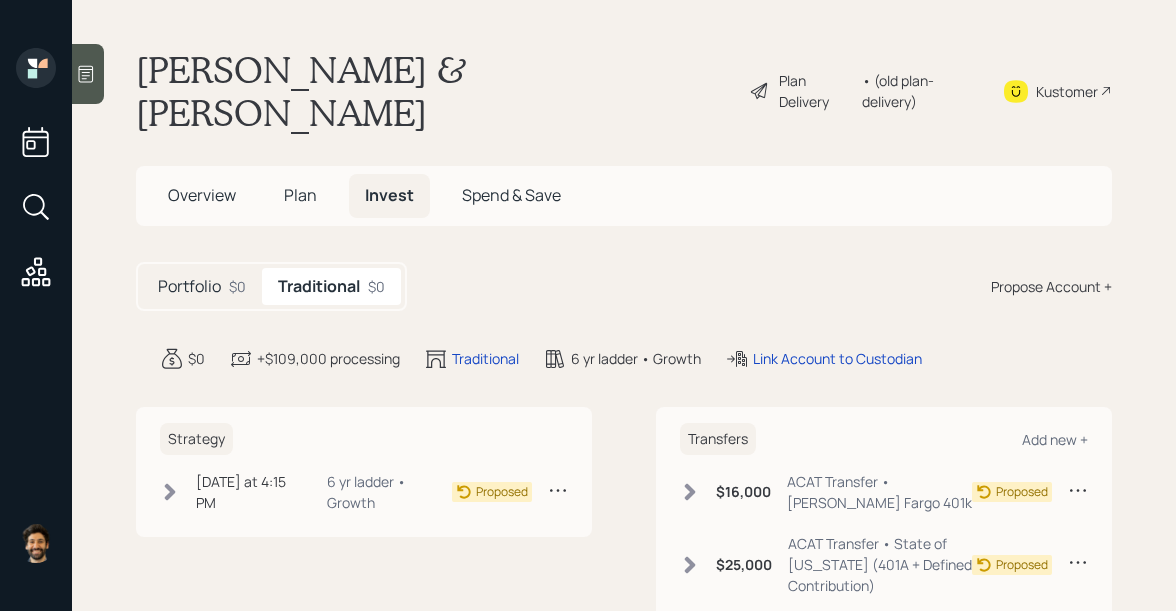 click on "Portfolio" at bounding box center (189, 286) 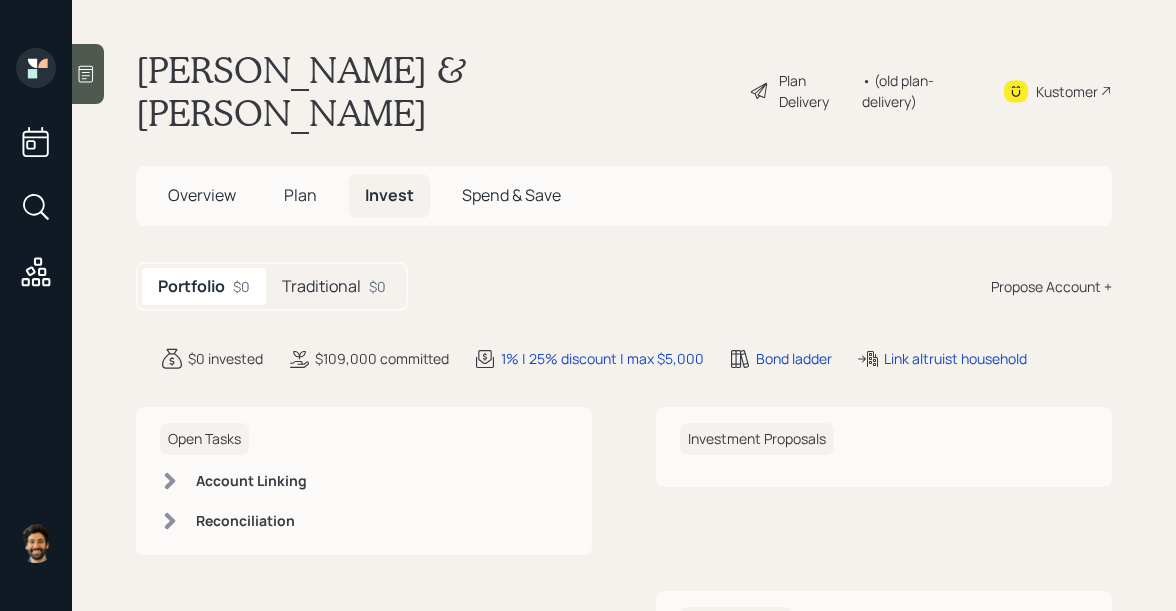 scroll, scrollTop: 66, scrollLeft: 0, axis: vertical 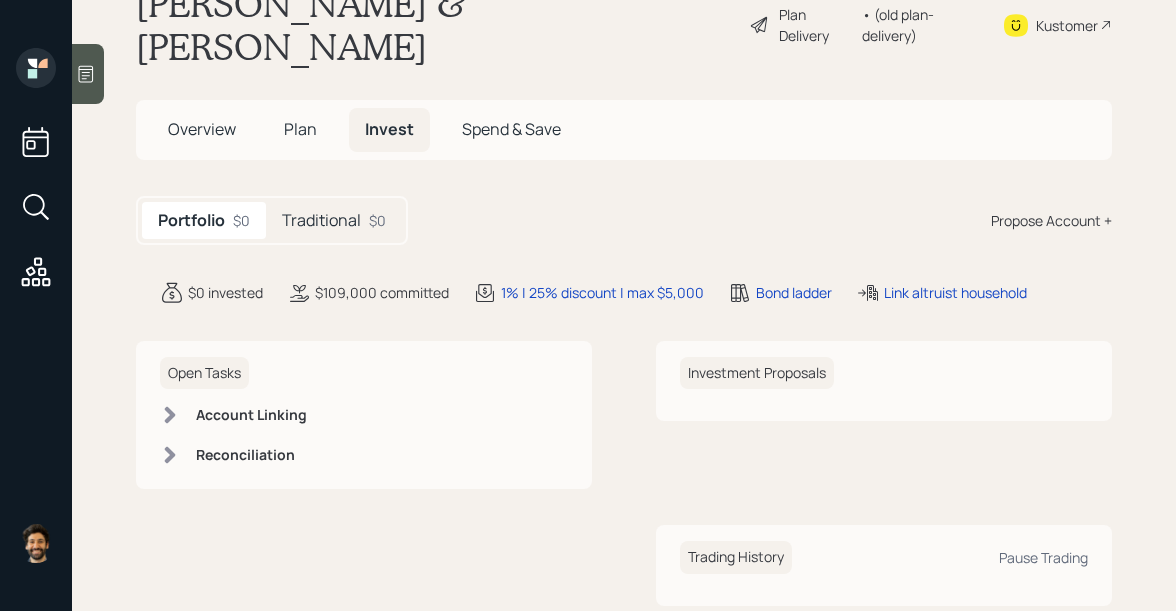 click on "Traditional" at bounding box center [321, 220] 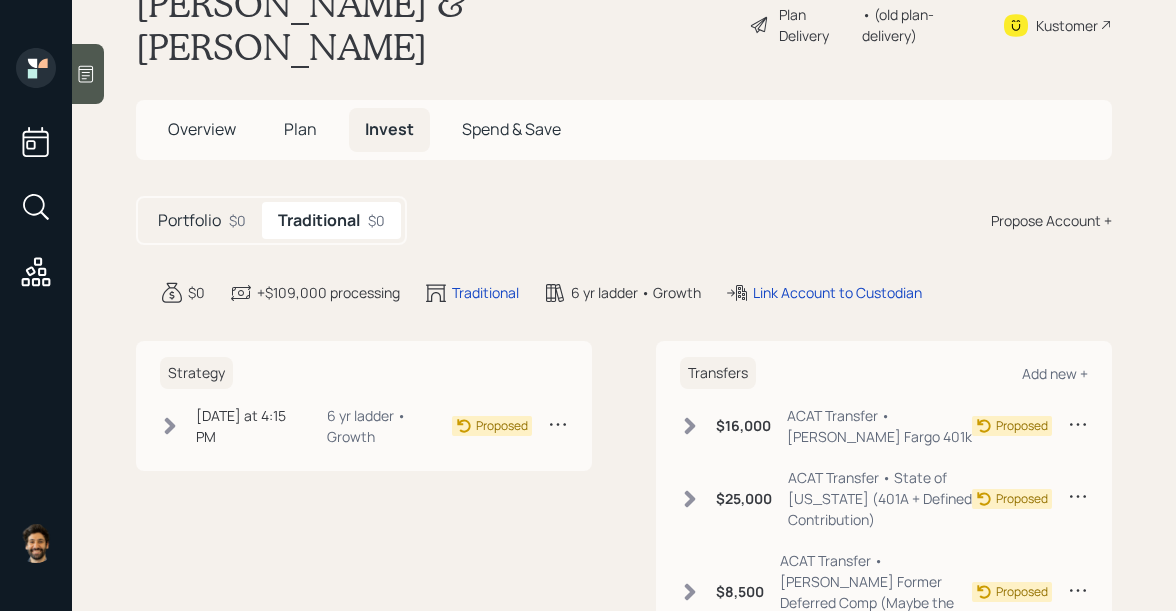 scroll, scrollTop: 396, scrollLeft: 0, axis: vertical 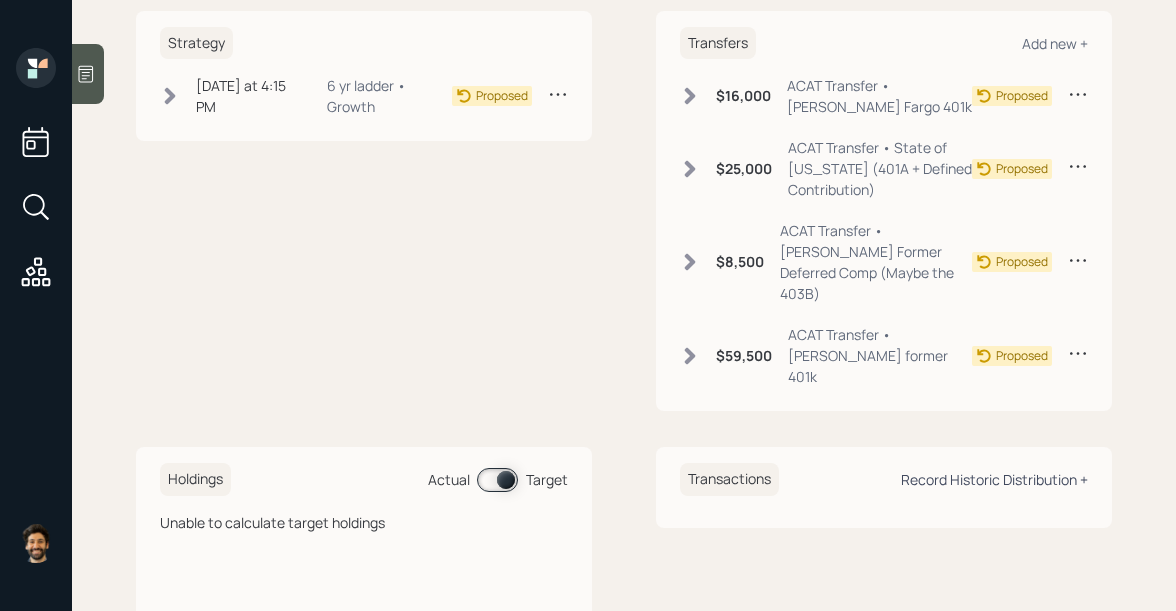click on "Record Historic Distribution +" at bounding box center [994, 479] 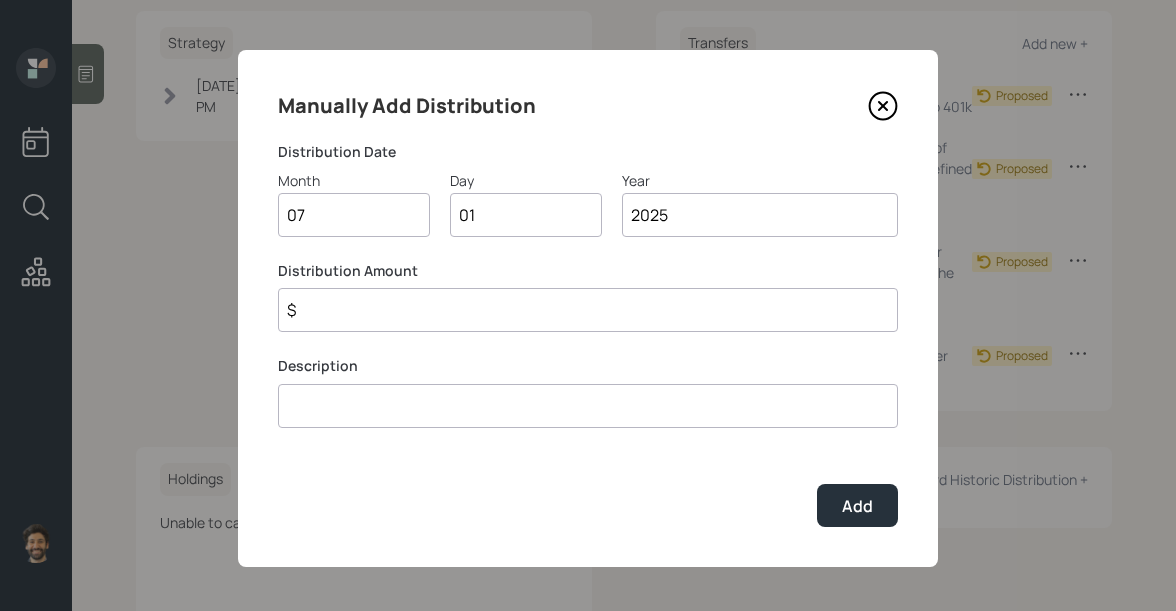 click on "$" at bounding box center [588, 310] 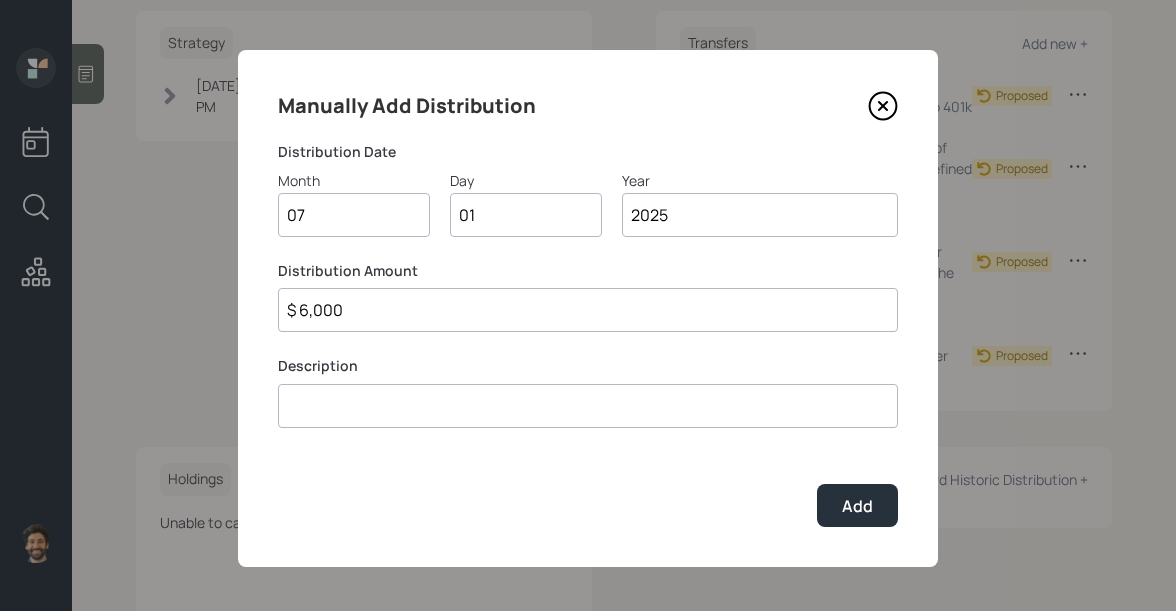 type on "$ 6,000" 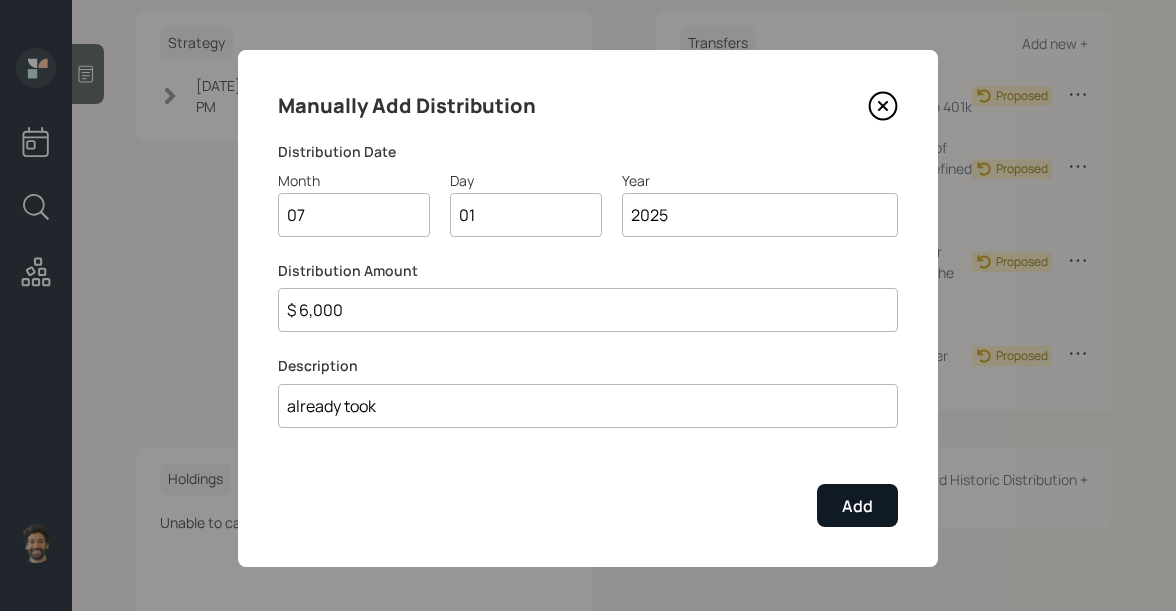 type on "already took" 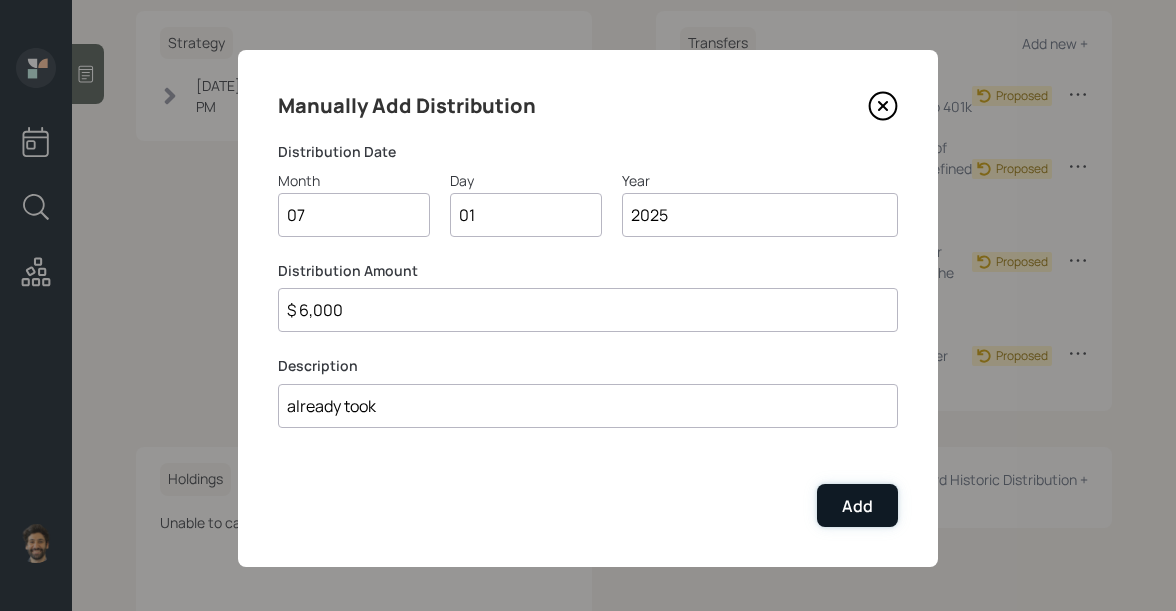 click on "Add" at bounding box center (857, 505) 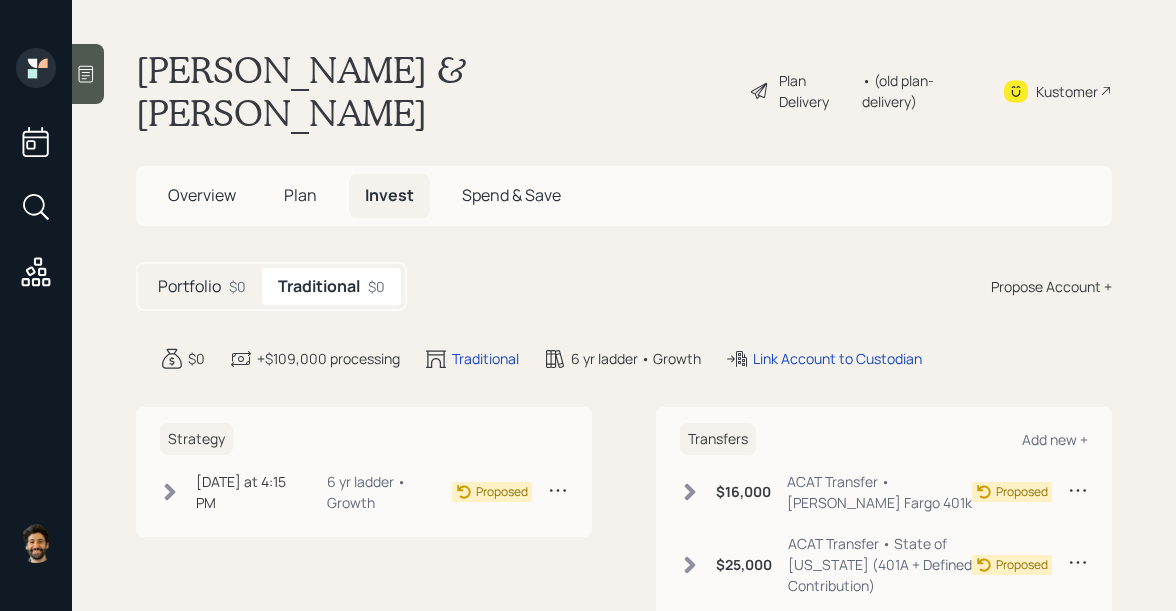scroll, scrollTop: 0, scrollLeft: 0, axis: both 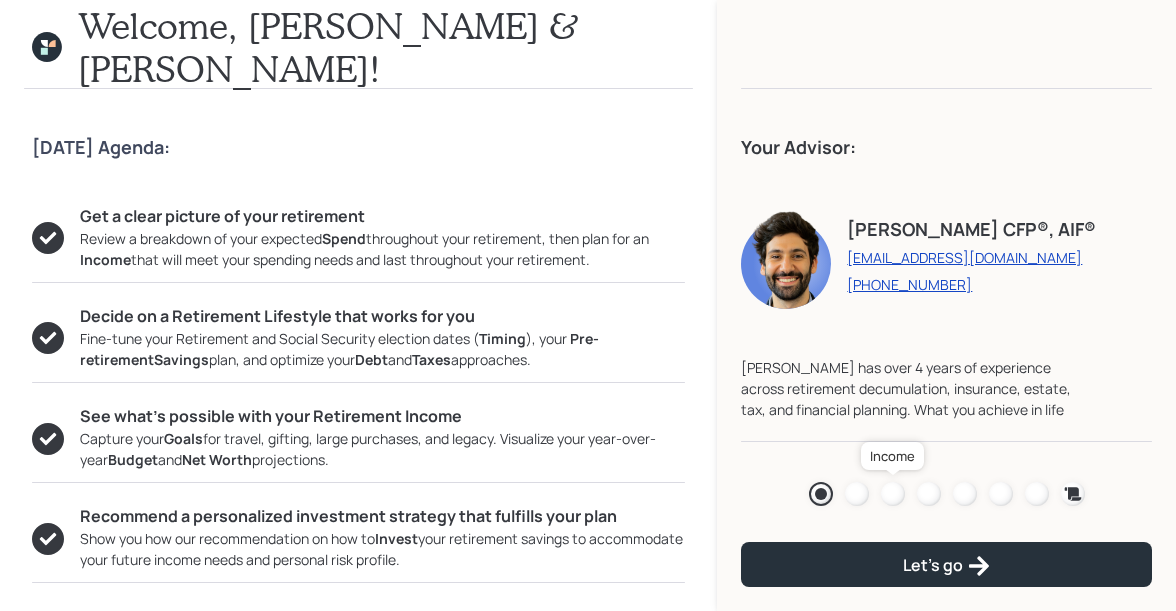 click at bounding box center [893, 494] 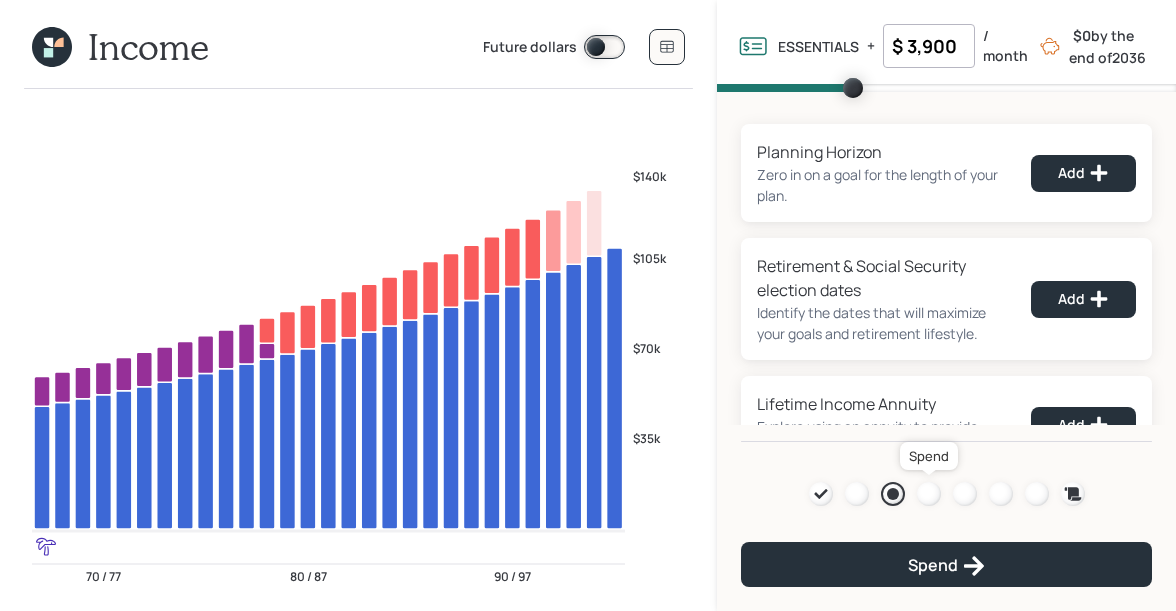 click at bounding box center [929, 494] 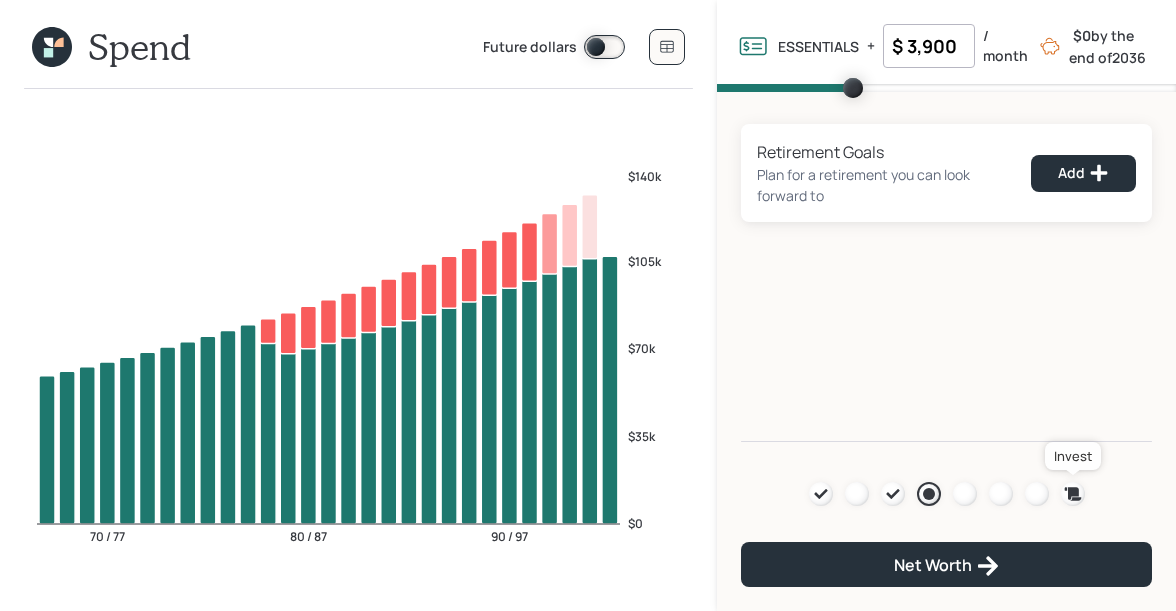 click 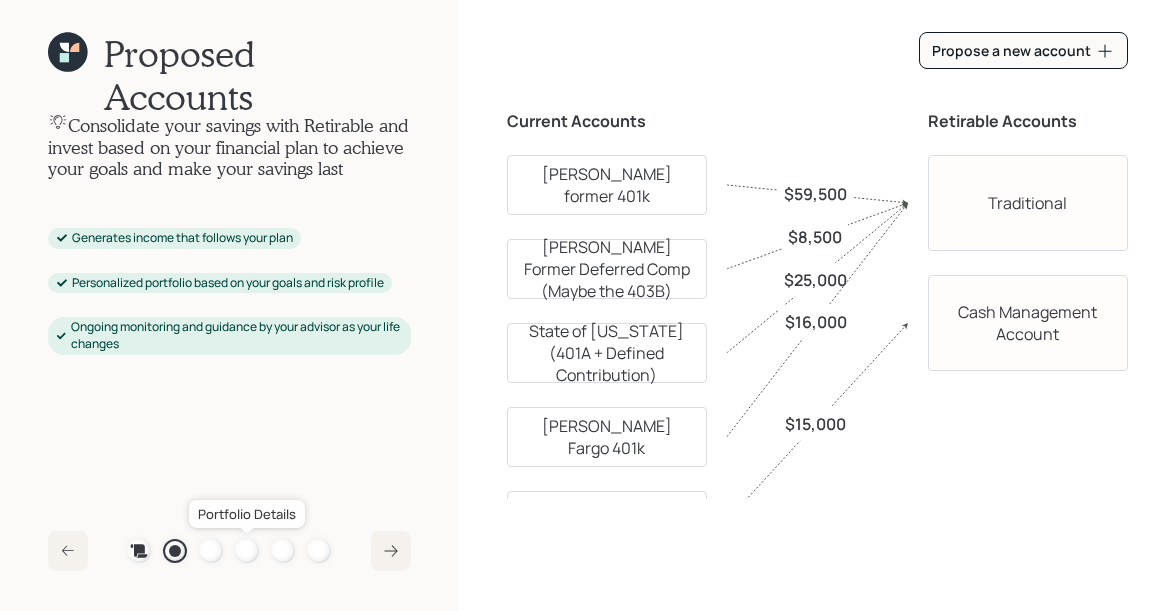 click at bounding box center [247, 551] 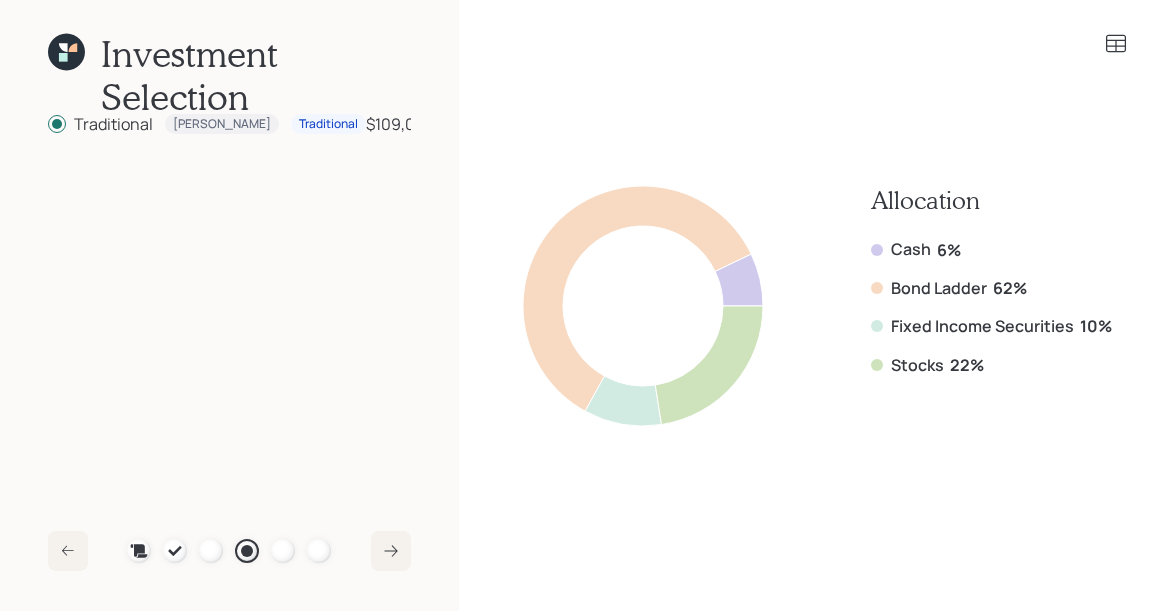 click on "Allocation Cash 6% Bond Ladder 62% Fixed Income Securities 10% Stocks 22%" at bounding box center (817, 306) 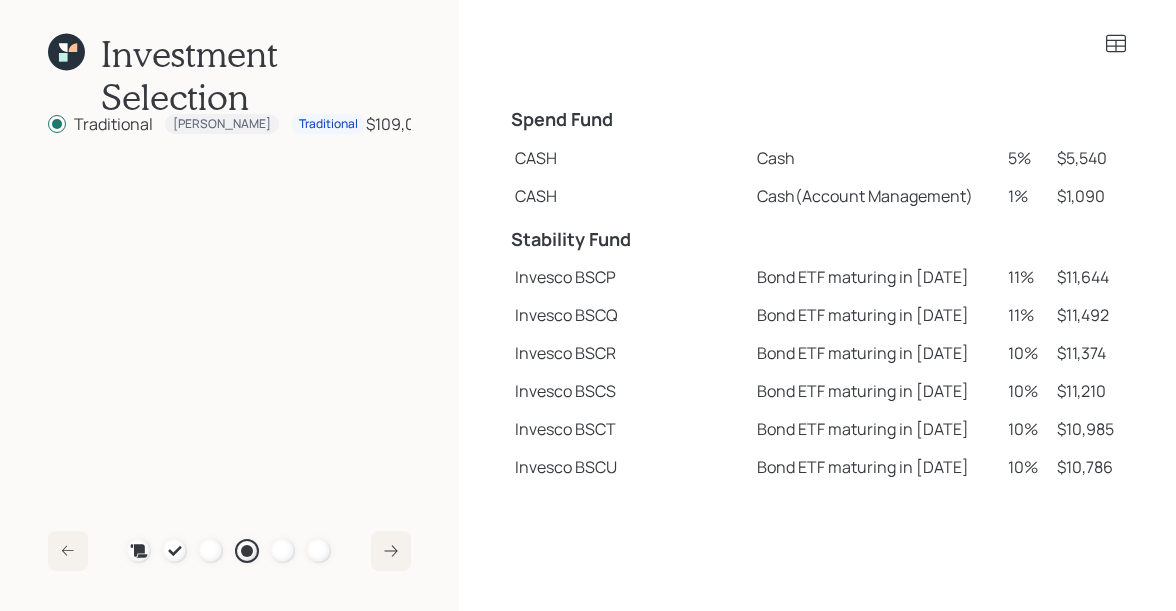 scroll, scrollTop: 22, scrollLeft: 0, axis: vertical 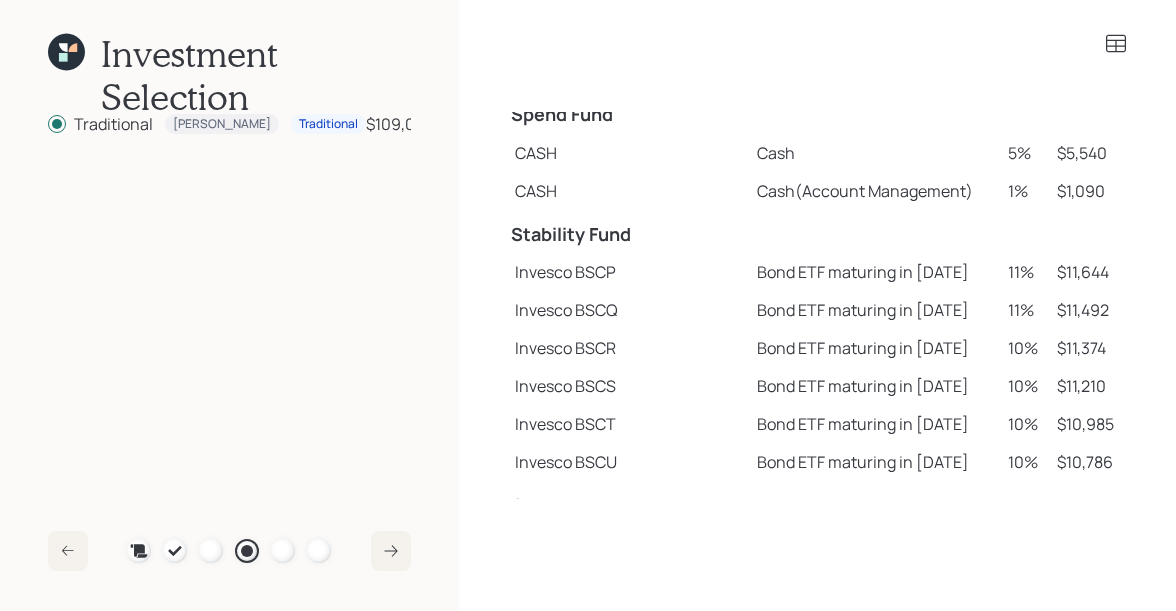 click 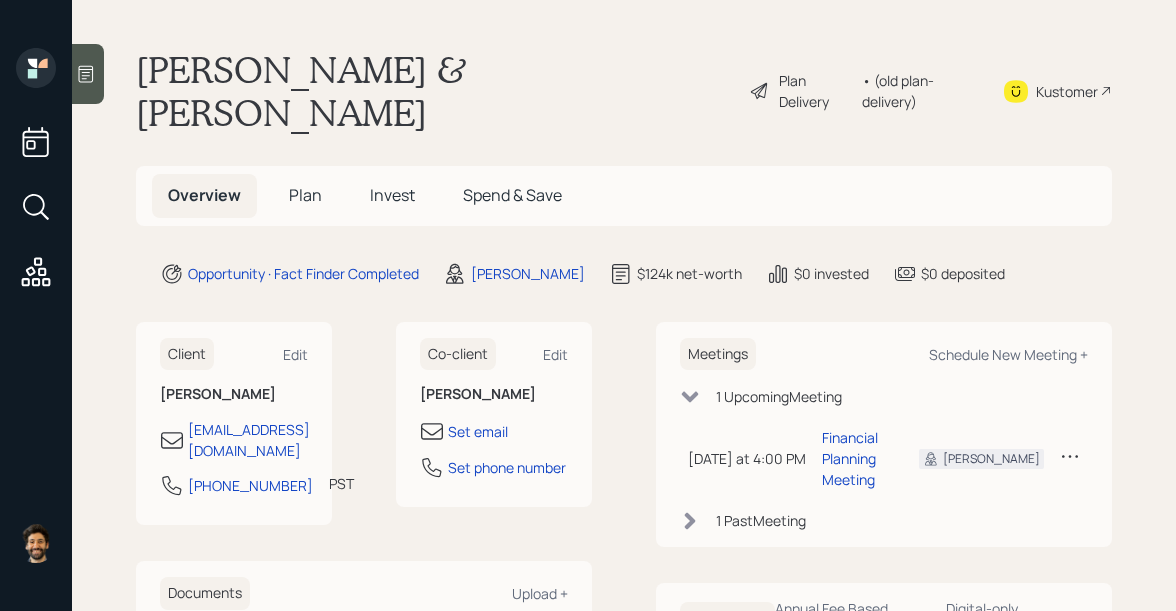click on "Invest" at bounding box center (392, 195) 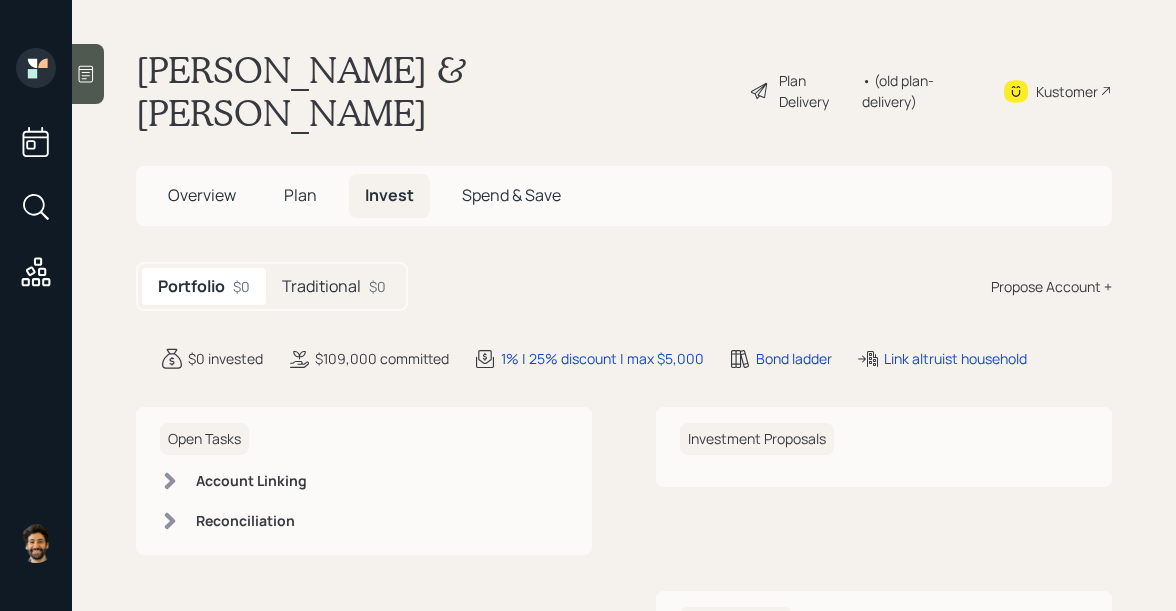 click on "• (old plan-delivery)" at bounding box center (920, 91) 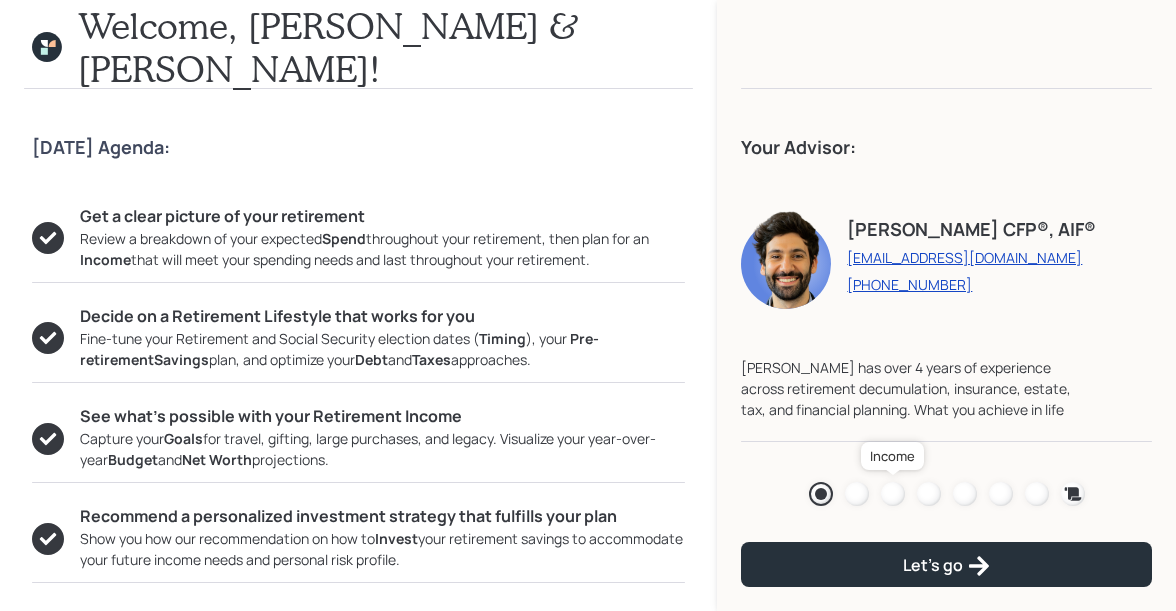 click at bounding box center (893, 494) 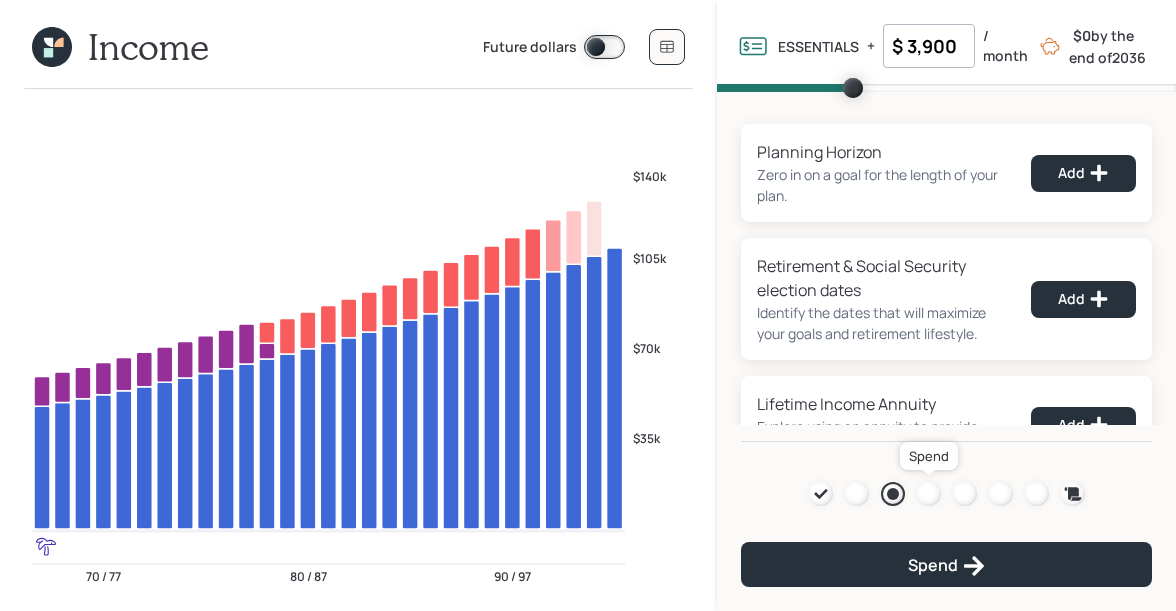 click at bounding box center (929, 494) 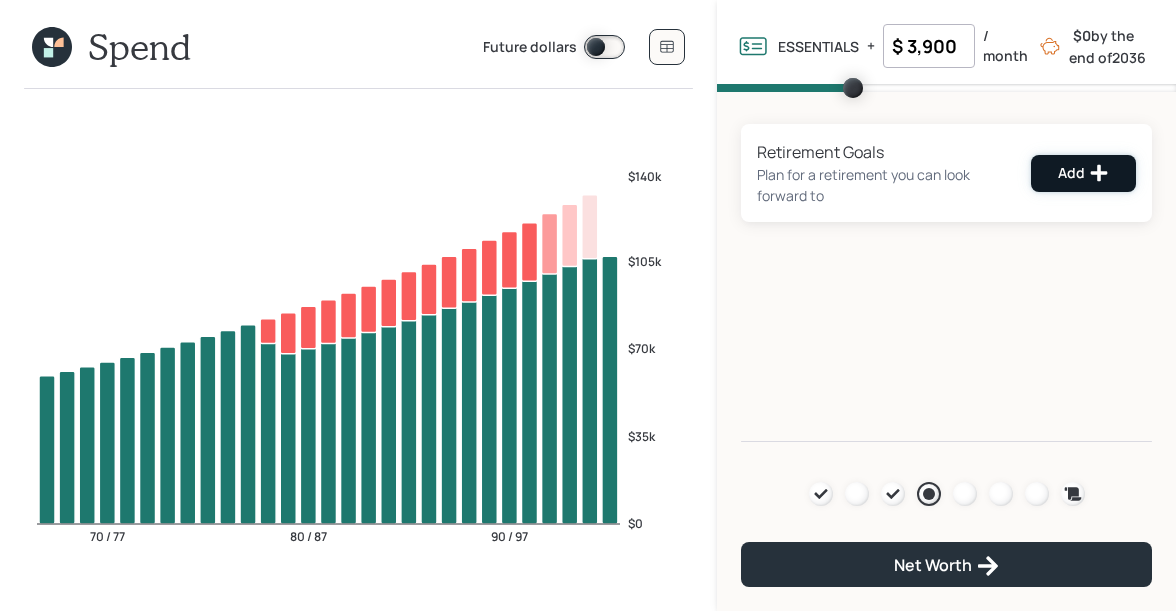 click on "Add" at bounding box center [1083, 173] 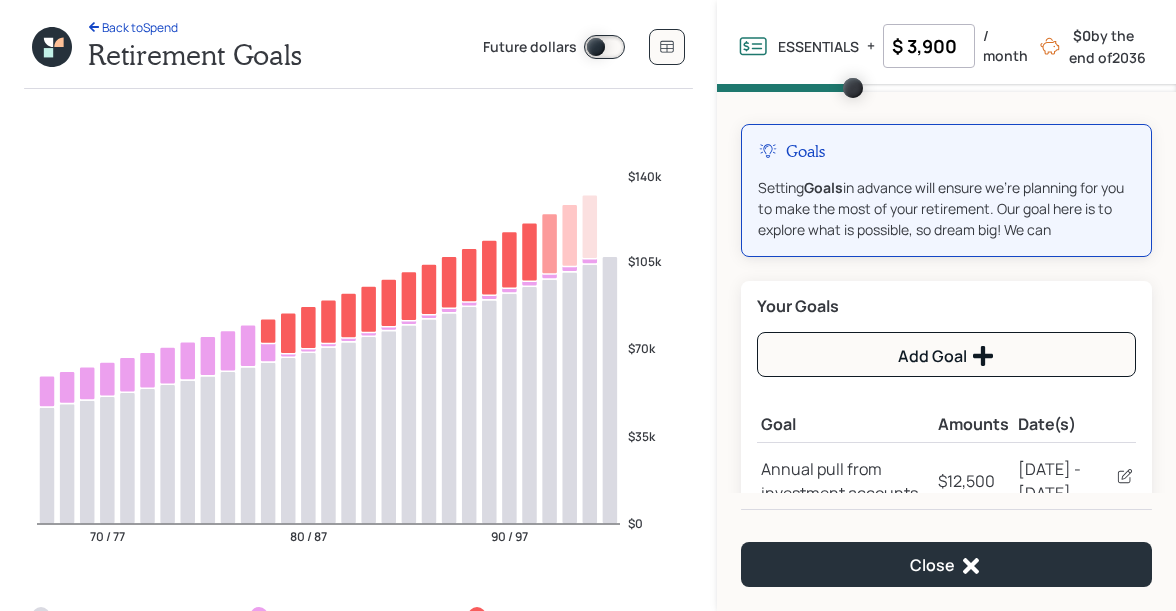 scroll, scrollTop: 99, scrollLeft: 0, axis: vertical 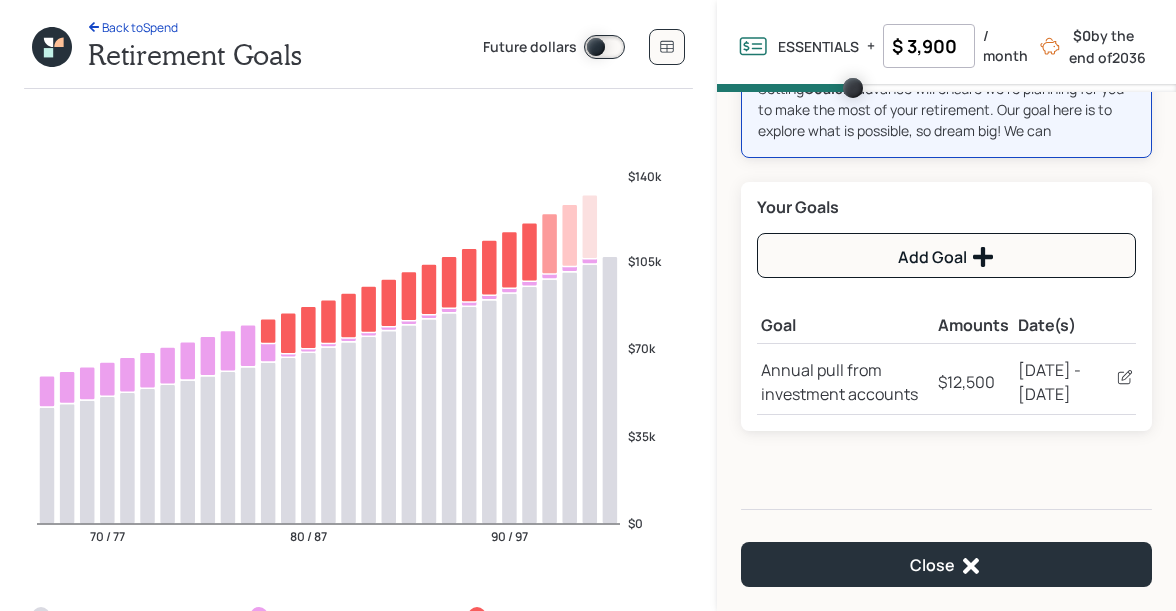 click 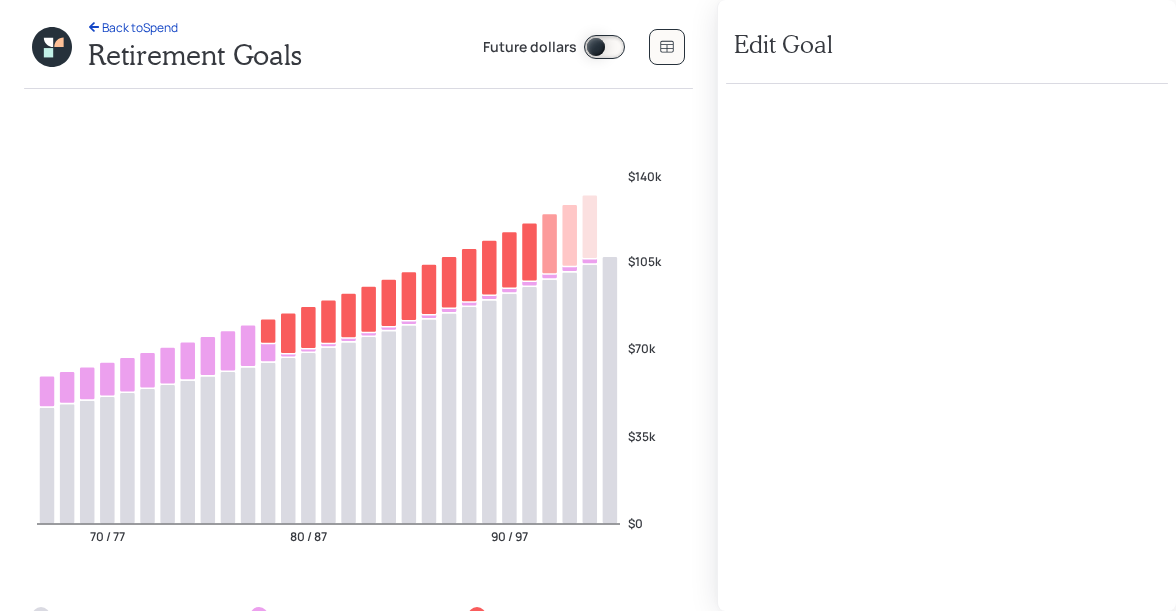select on "1" 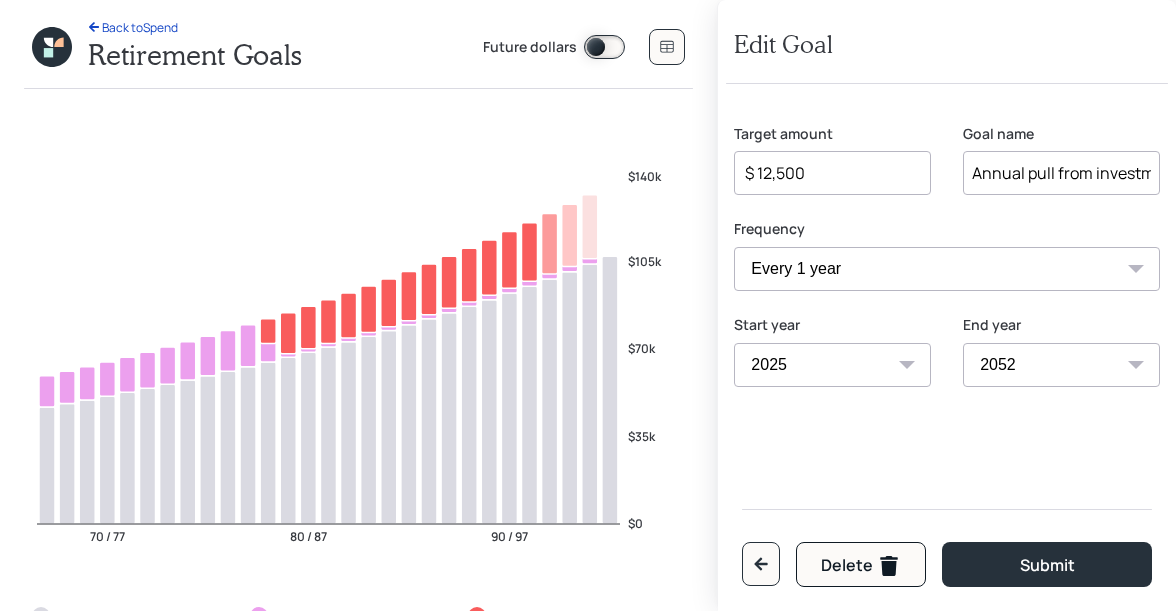 click on "$ 12,500" at bounding box center (824, 173) 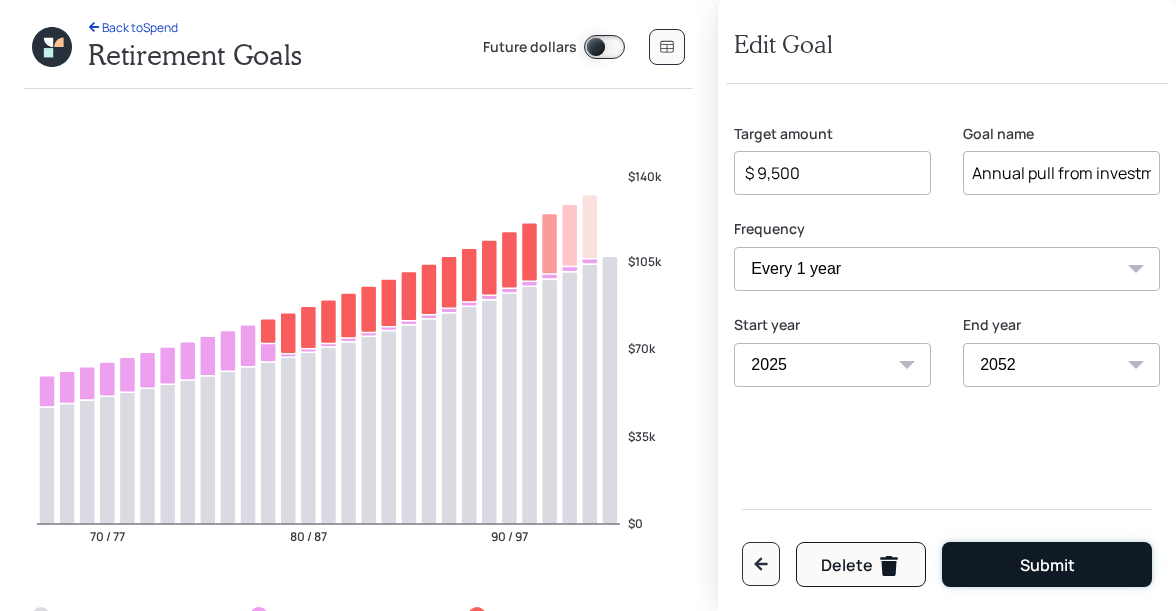 click on "Submit" at bounding box center (1047, 566) 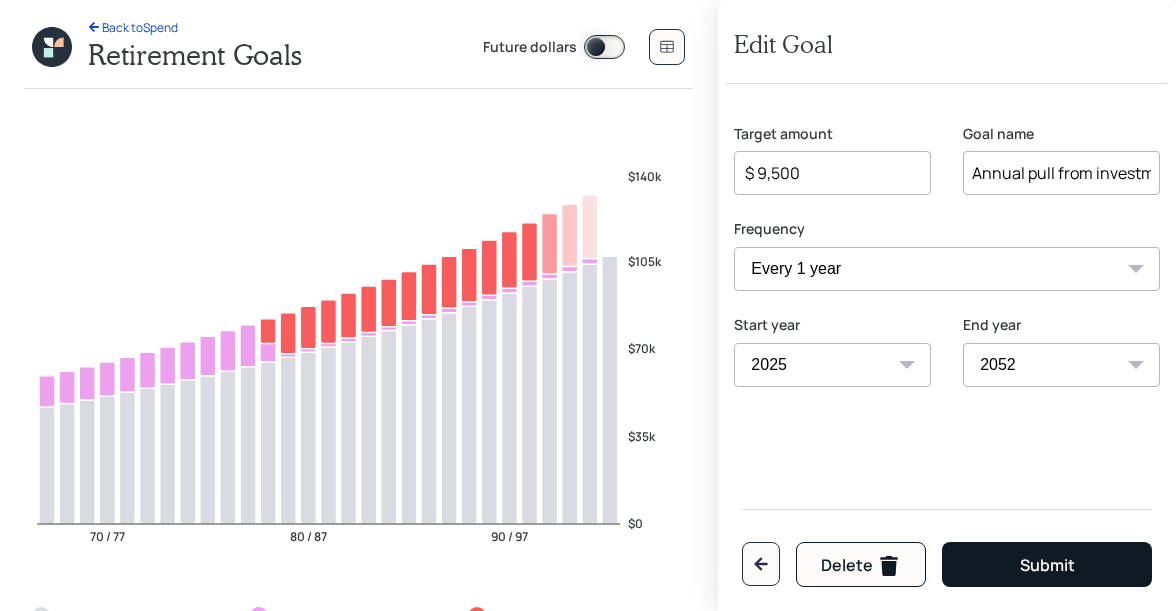 type on "$ 12,500" 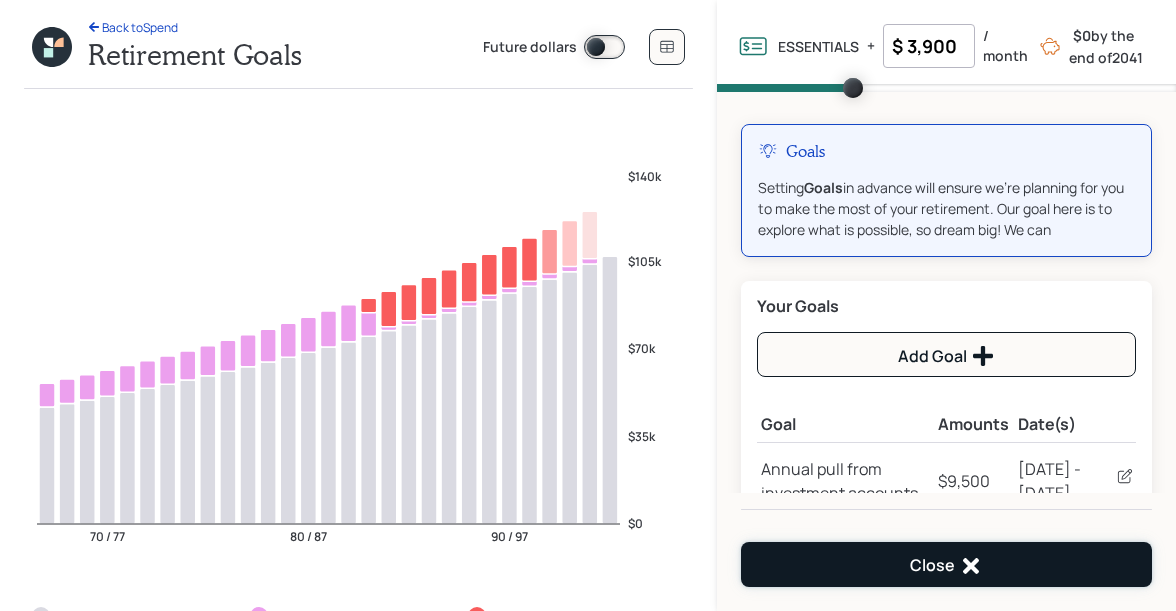 click on "Close" at bounding box center (946, 566) 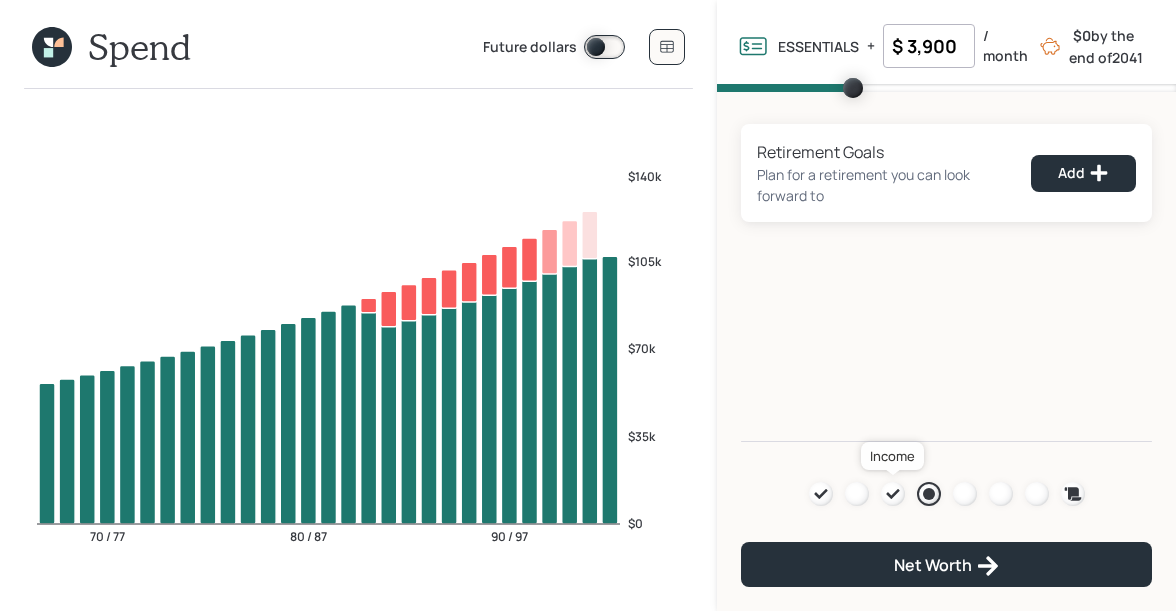 click 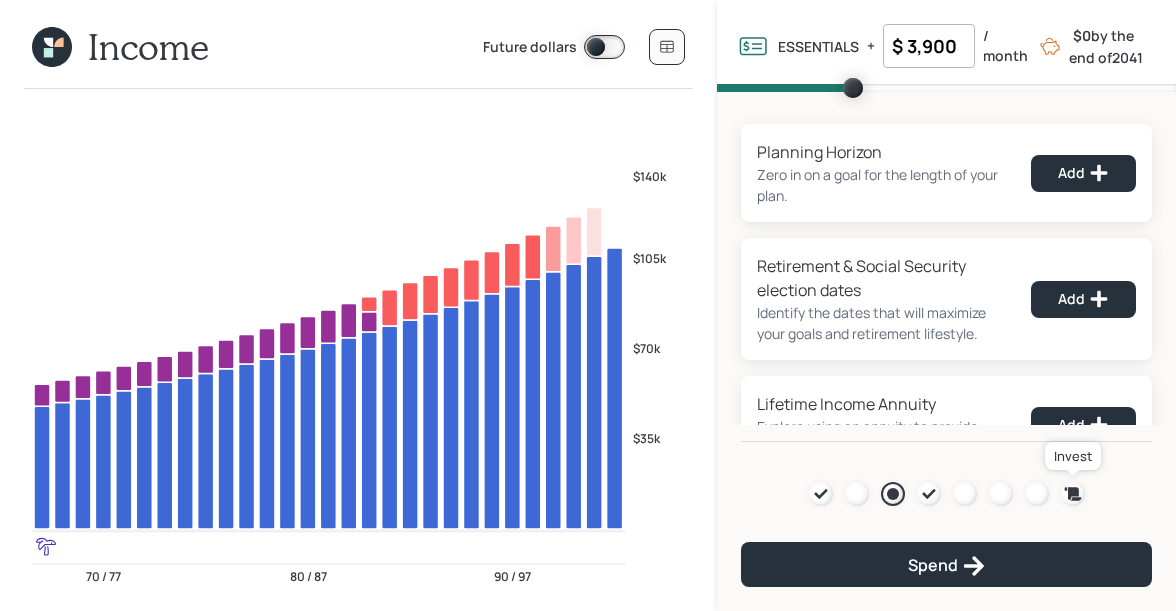 click 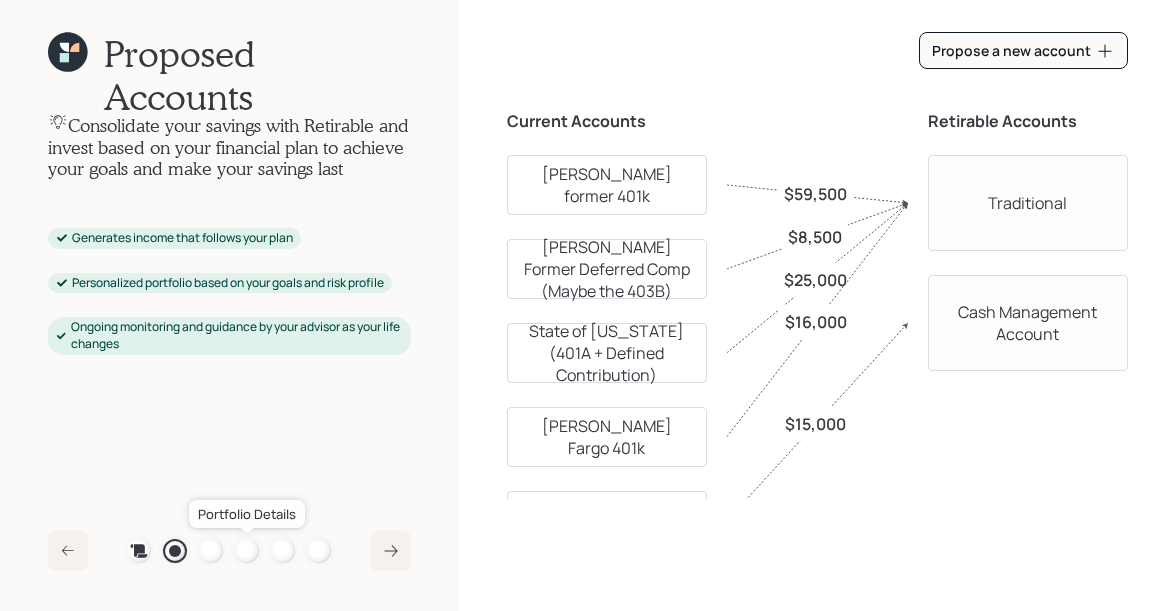 click at bounding box center [247, 551] 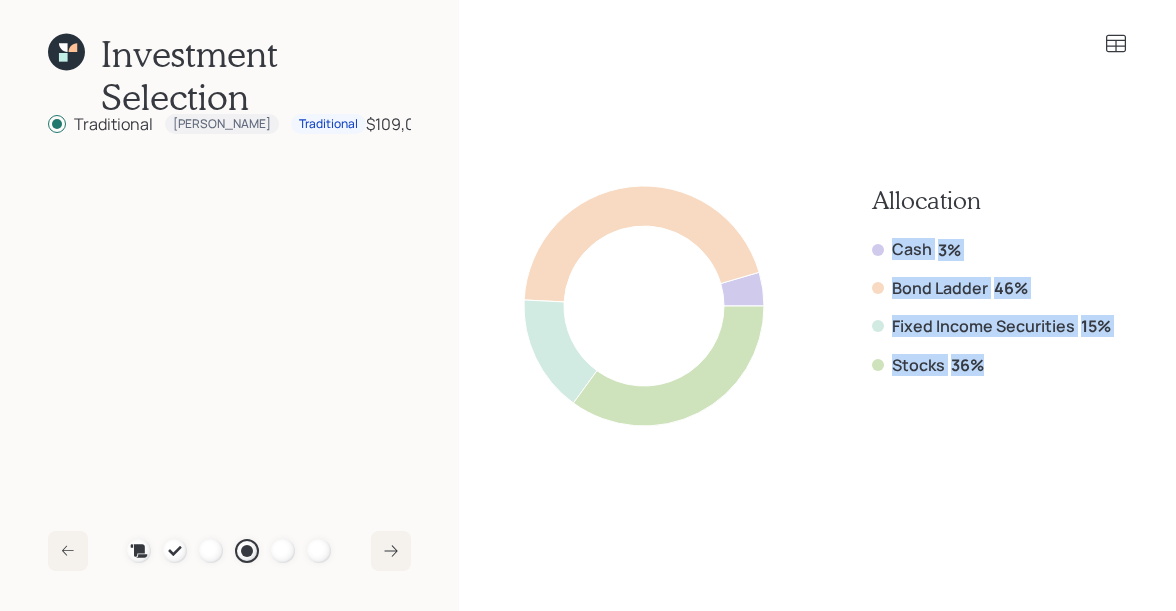 drag, startPoint x: 989, startPoint y: 364, endPoint x: 863, endPoint y: 264, distance: 160.86018 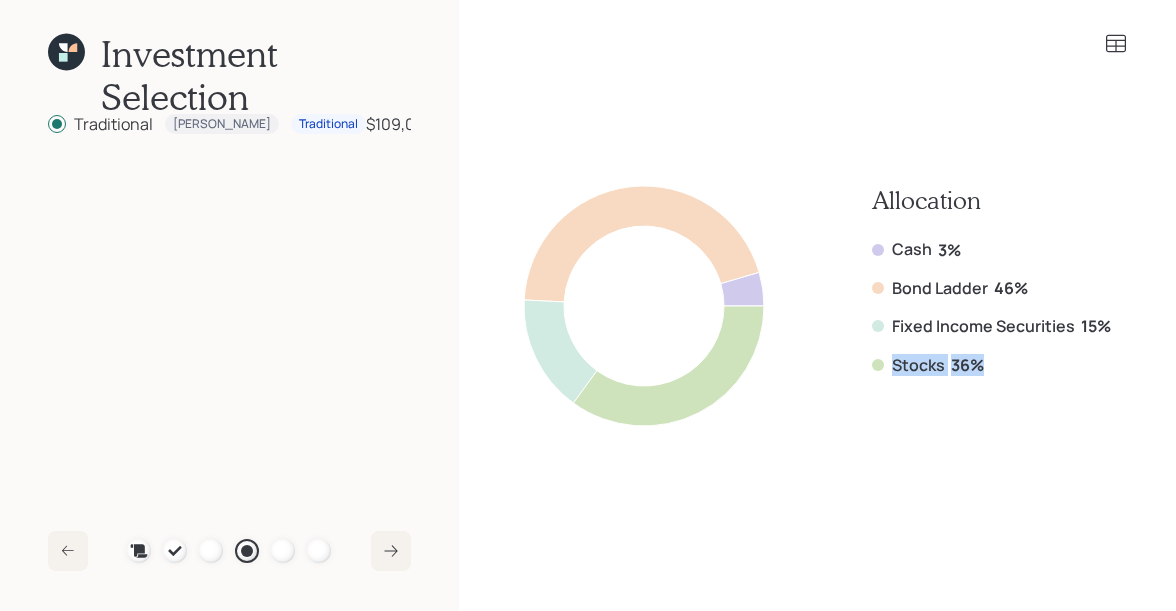 drag, startPoint x: 994, startPoint y: 366, endPoint x: 886, endPoint y: 368, distance: 108.01852 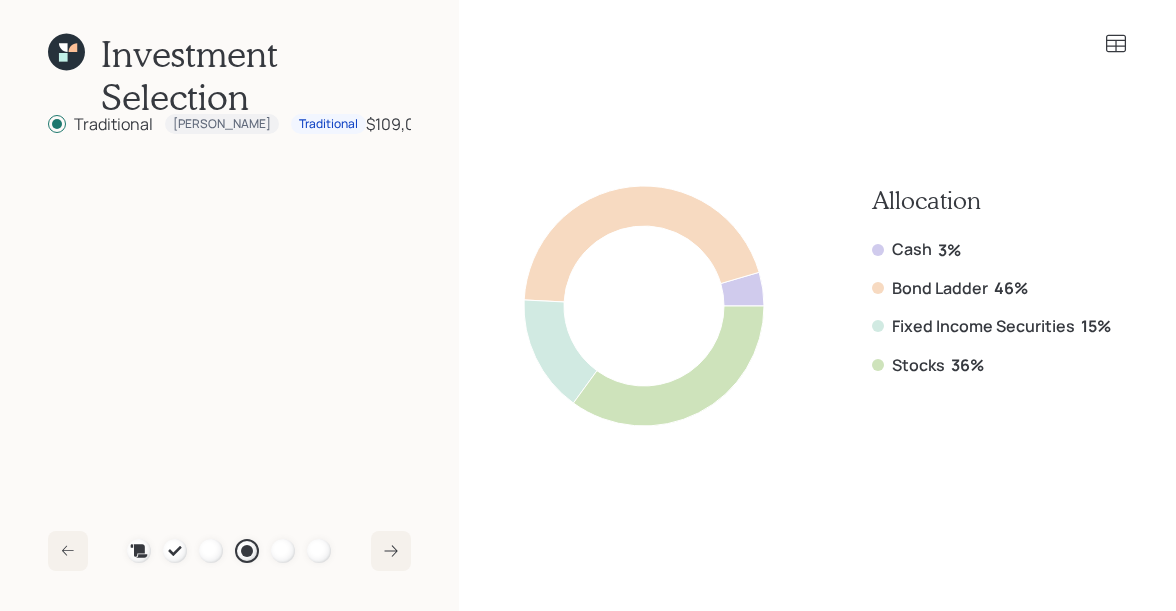 click 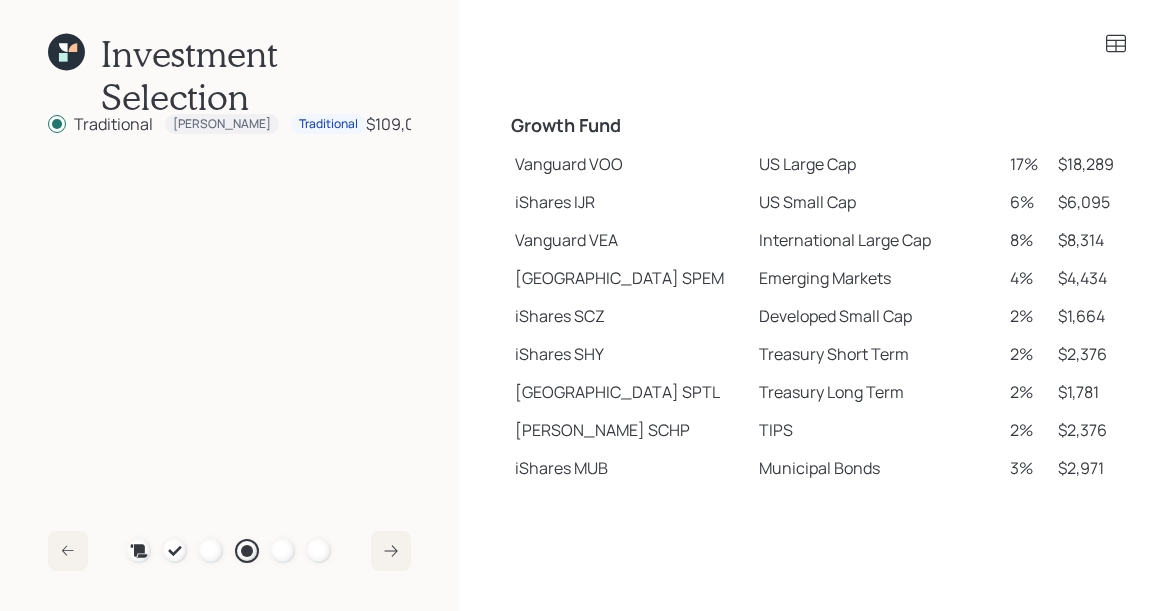 scroll, scrollTop: 403, scrollLeft: 0, axis: vertical 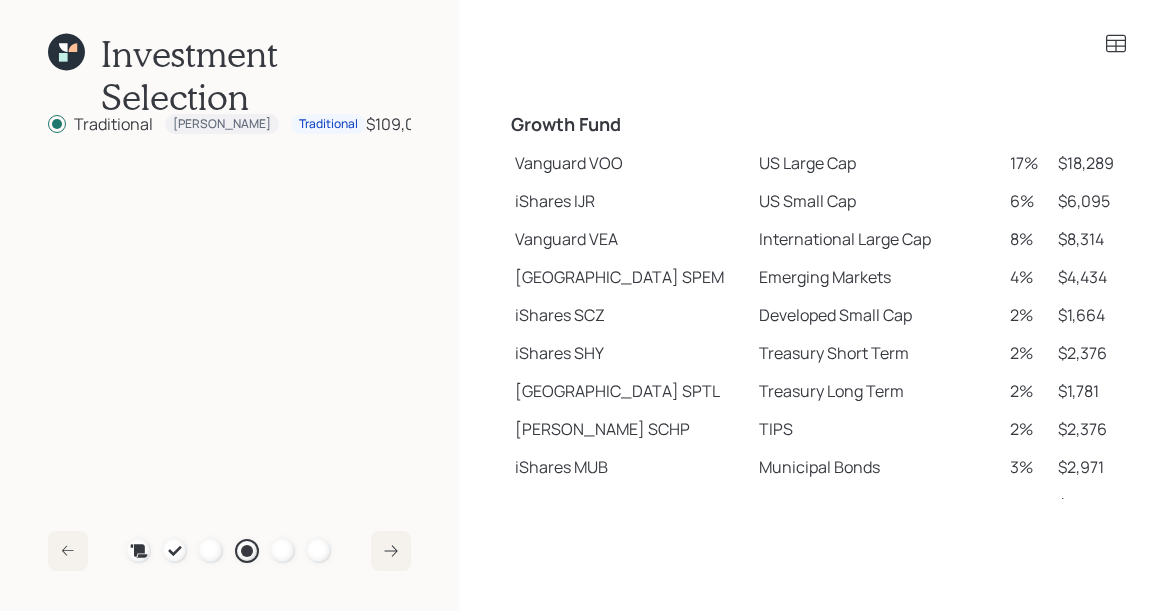 click on "Vanguard   VOO" at bounding box center [629, 163] 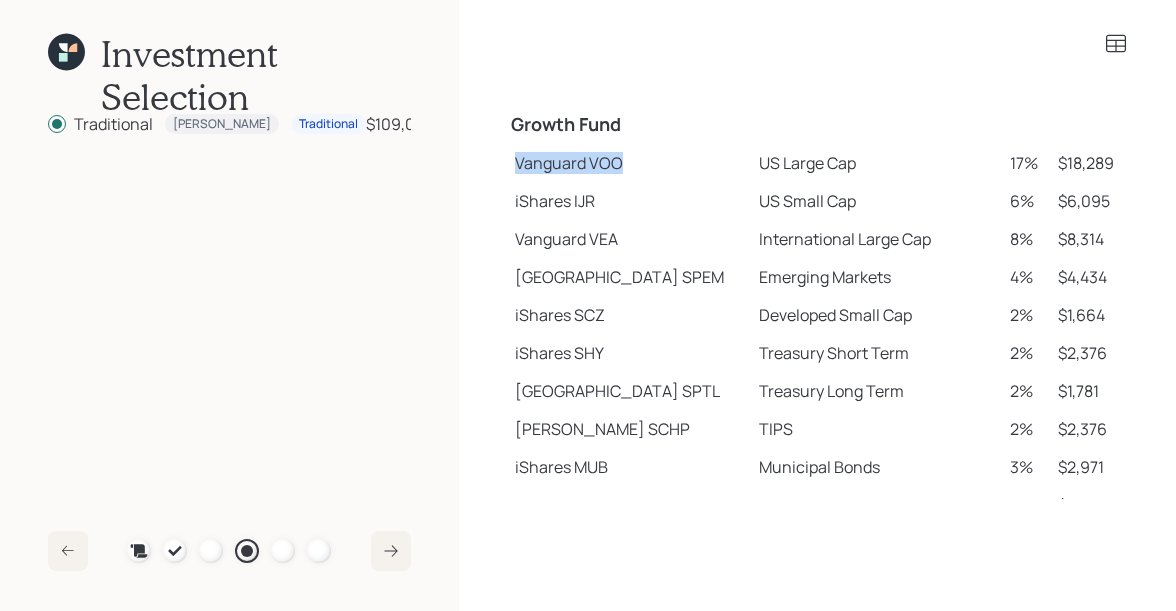 drag, startPoint x: 510, startPoint y: 166, endPoint x: 632, endPoint y: 163, distance: 122.03688 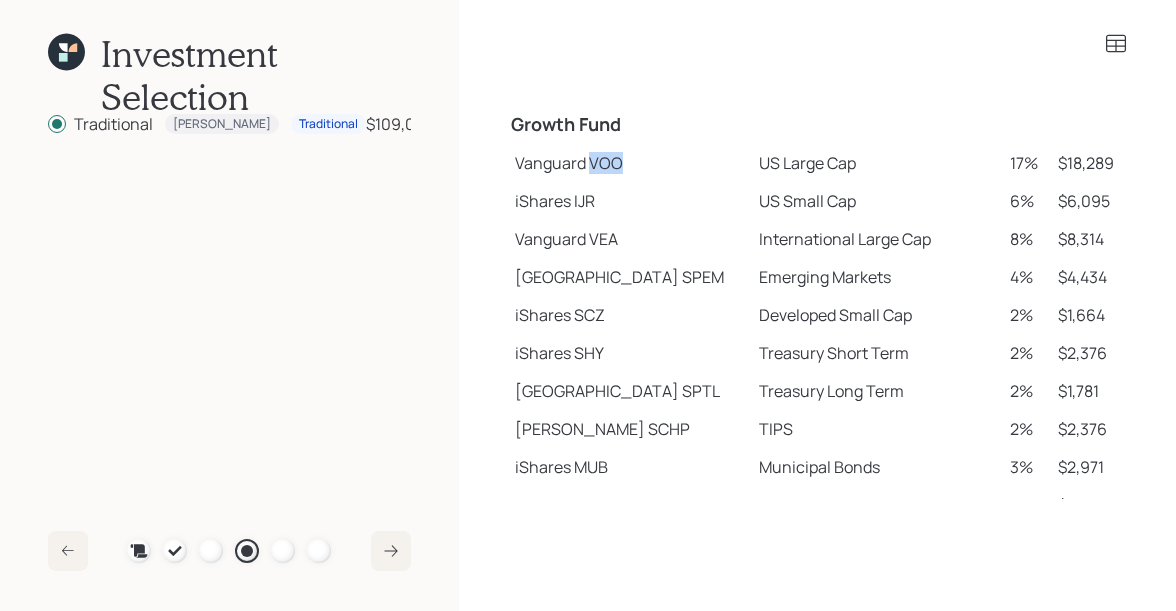 click on "Vanguard   VOO" at bounding box center [629, 163] 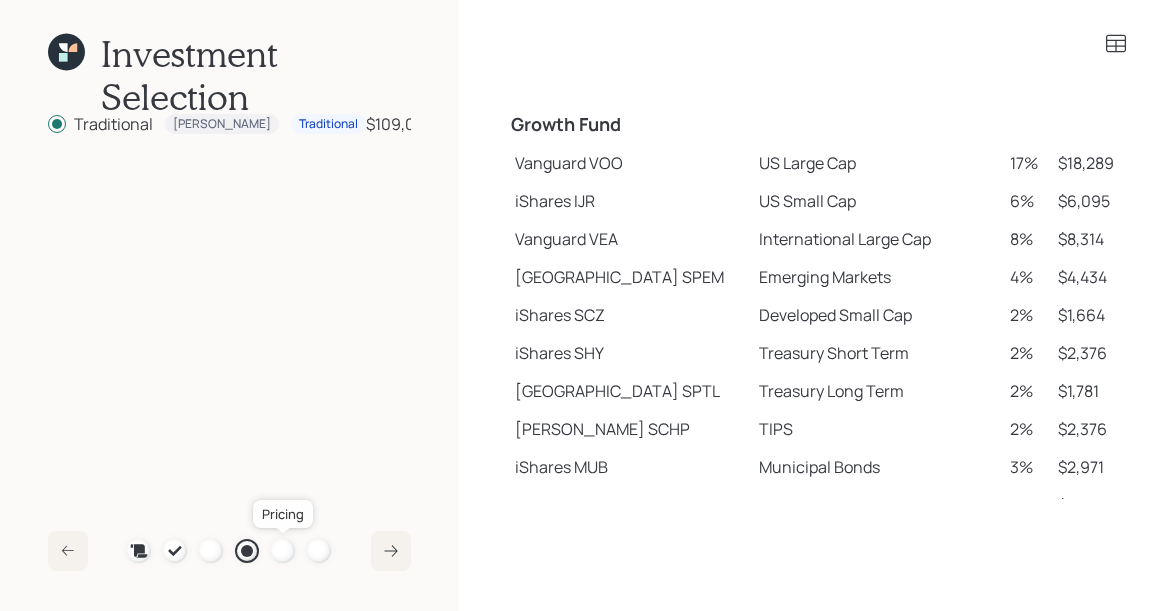 click at bounding box center (283, 551) 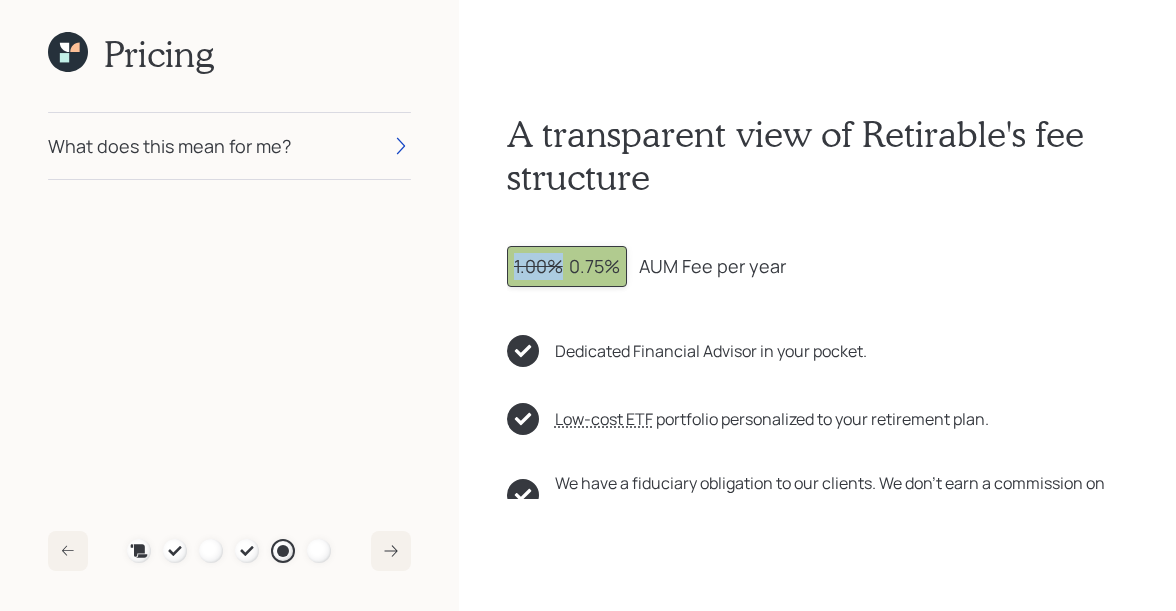 drag, startPoint x: 563, startPoint y: 268, endPoint x: 509, endPoint y: 270, distance: 54.037025 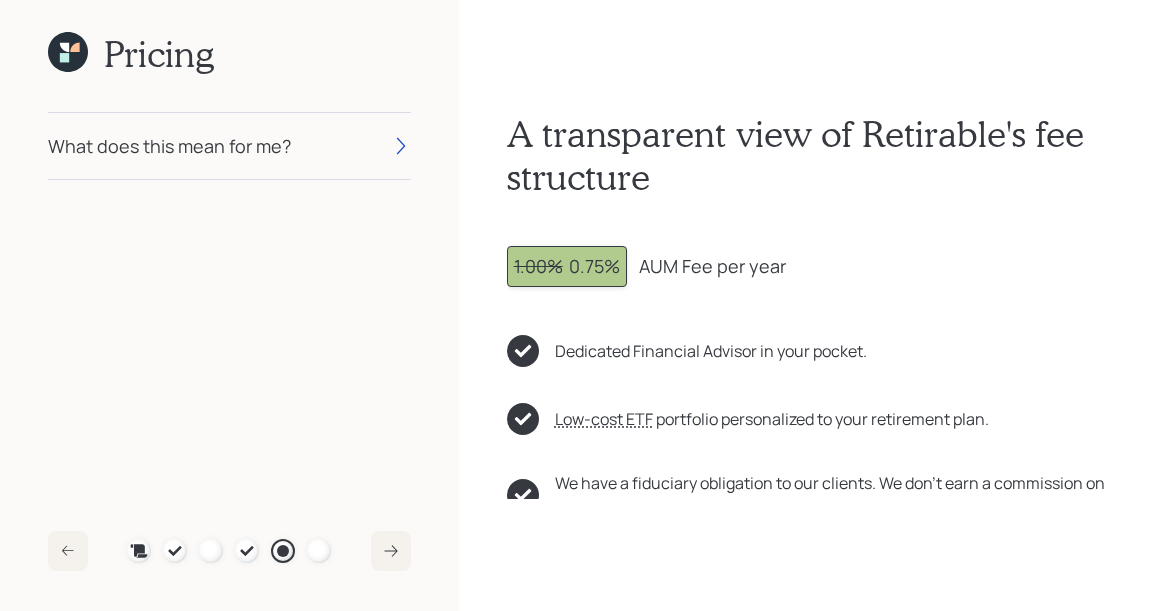 click 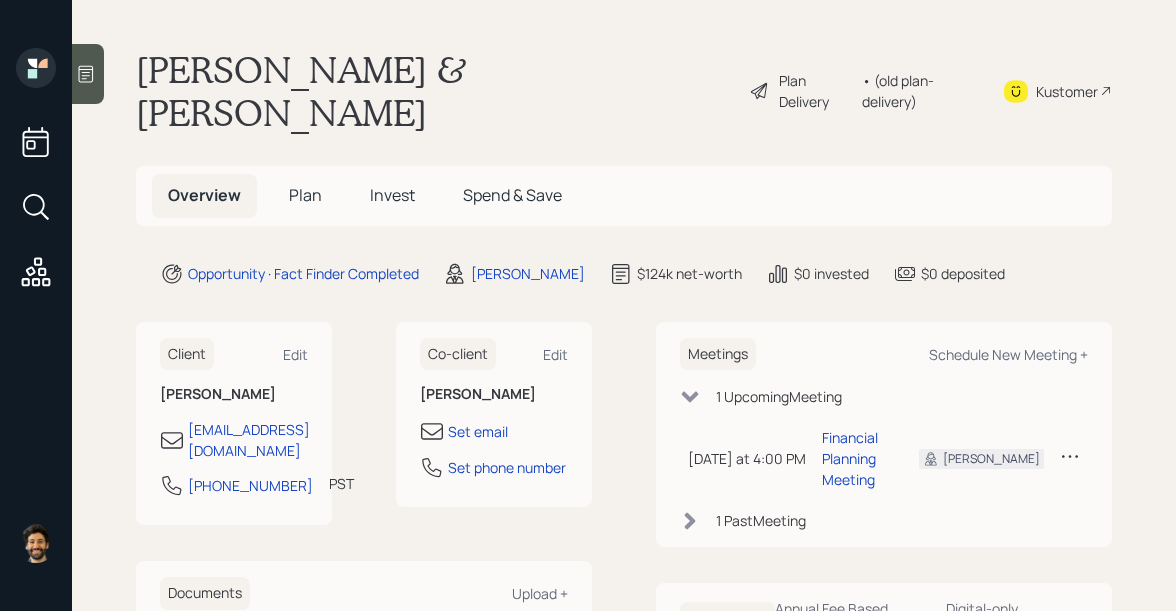 click on "Plan" at bounding box center [305, 195] 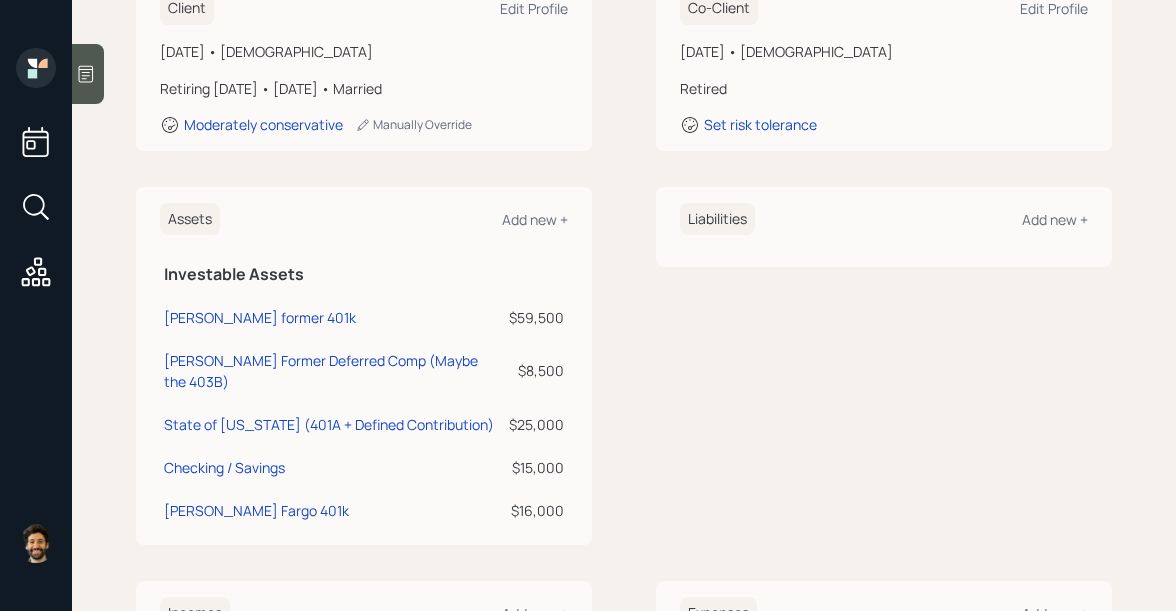 scroll, scrollTop: 0, scrollLeft: 0, axis: both 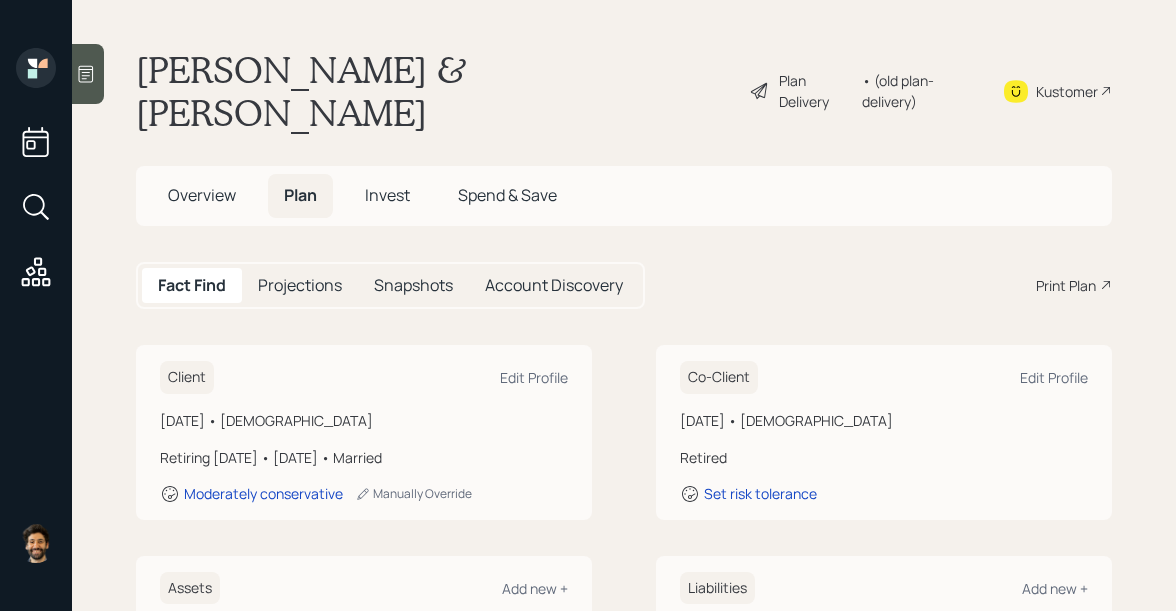 click on "Overview" at bounding box center [202, 195] 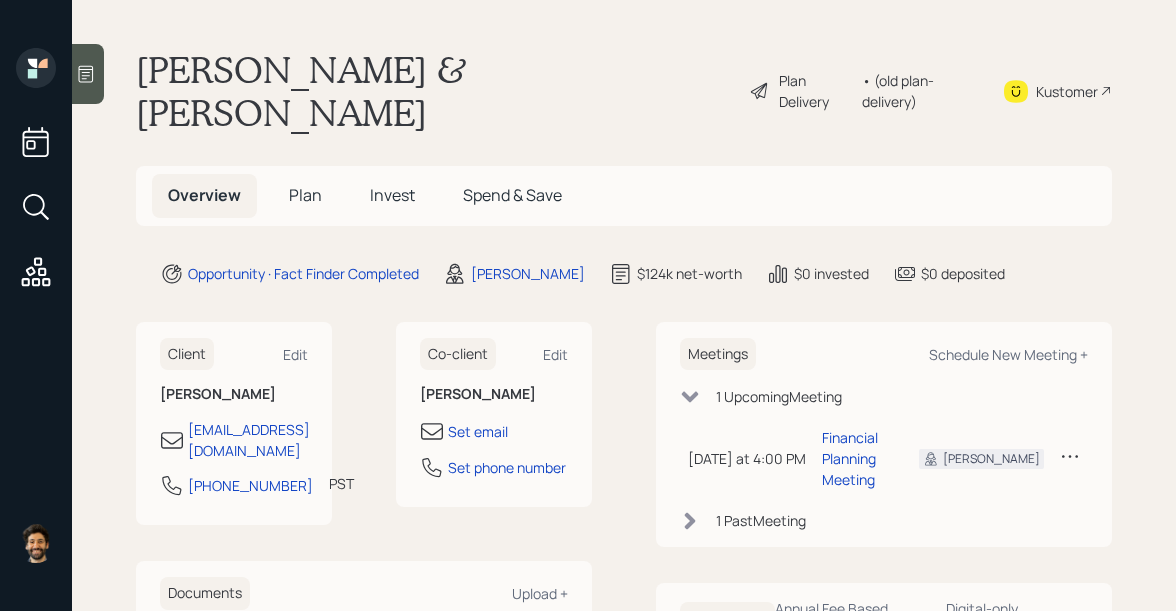 click on "Plan" at bounding box center (305, 195) 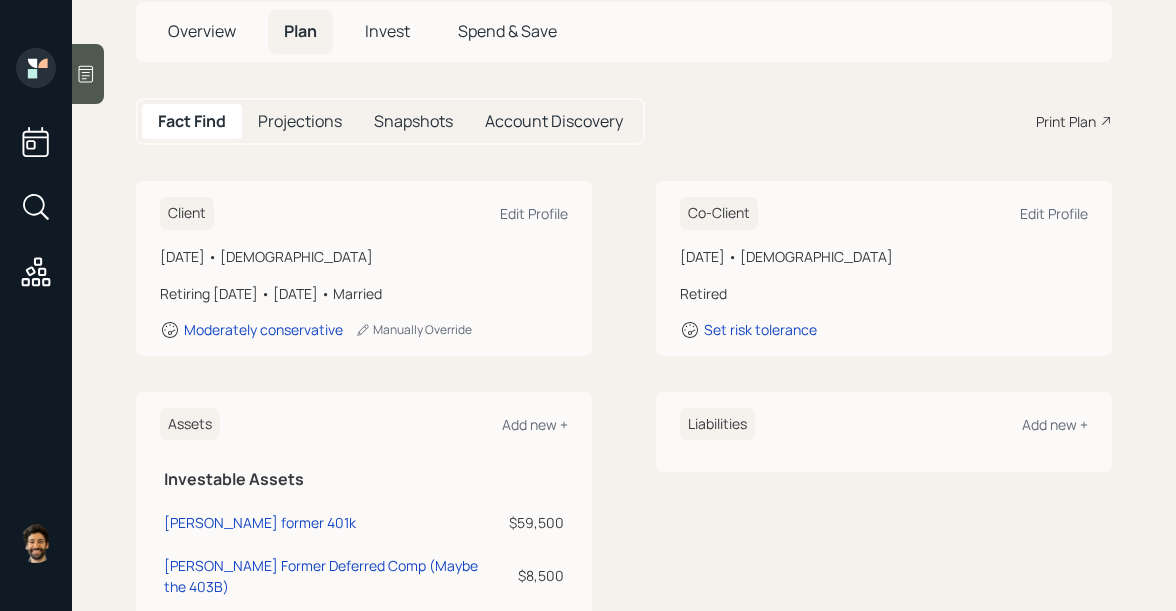 scroll, scrollTop: 0, scrollLeft: 0, axis: both 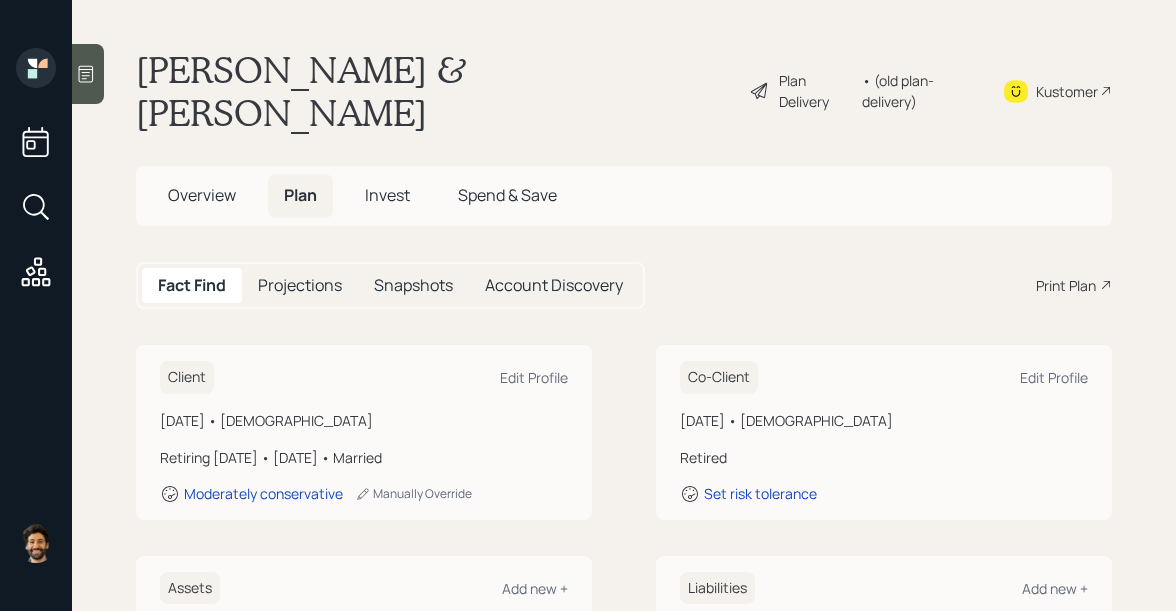click on "Invest" at bounding box center (387, 195) 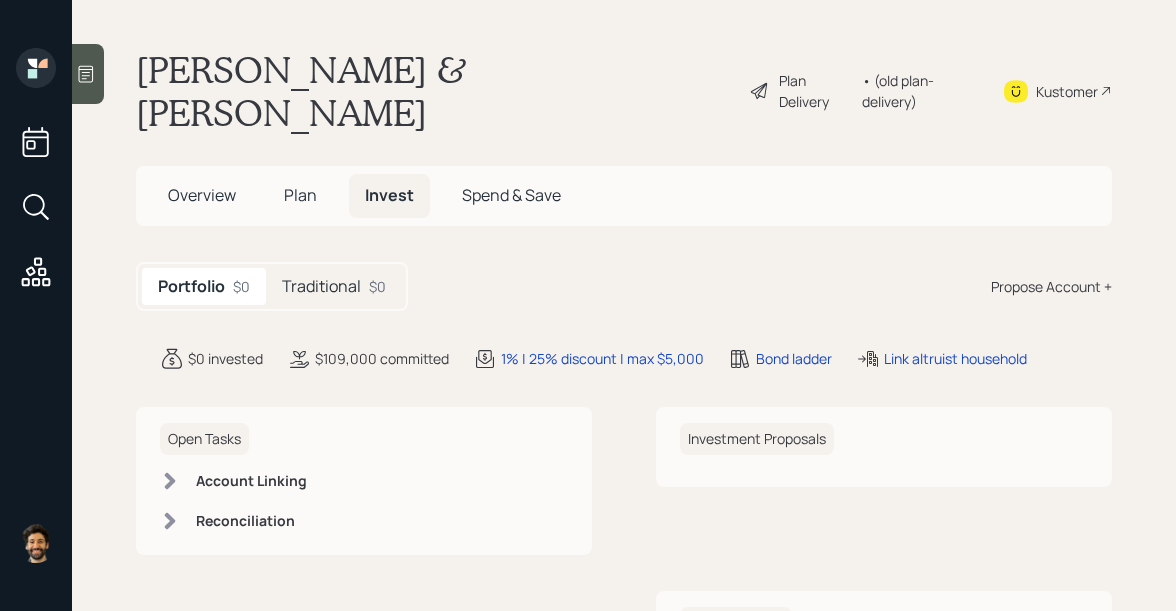 click on "Overview" at bounding box center [202, 195] 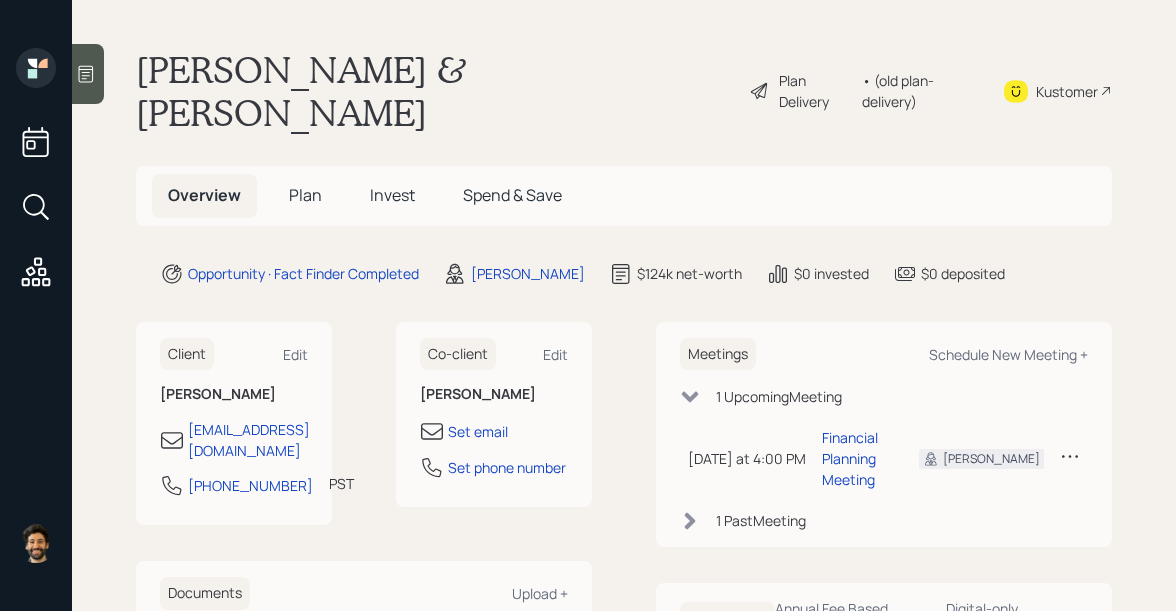 click on "Plan" at bounding box center (305, 195) 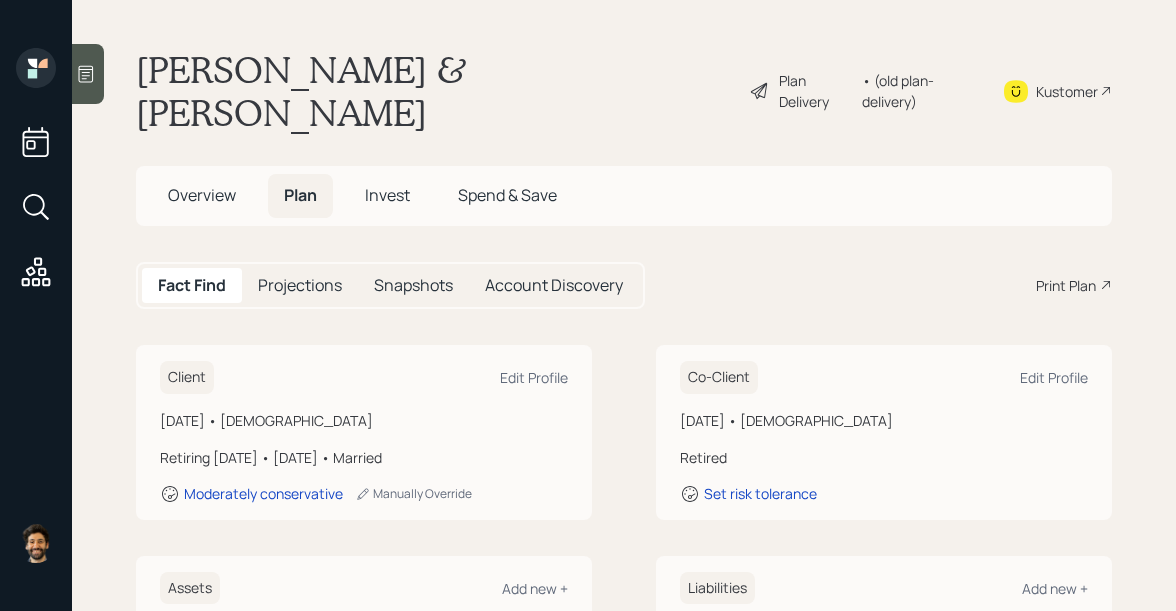 click on "Invest" at bounding box center (387, 195) 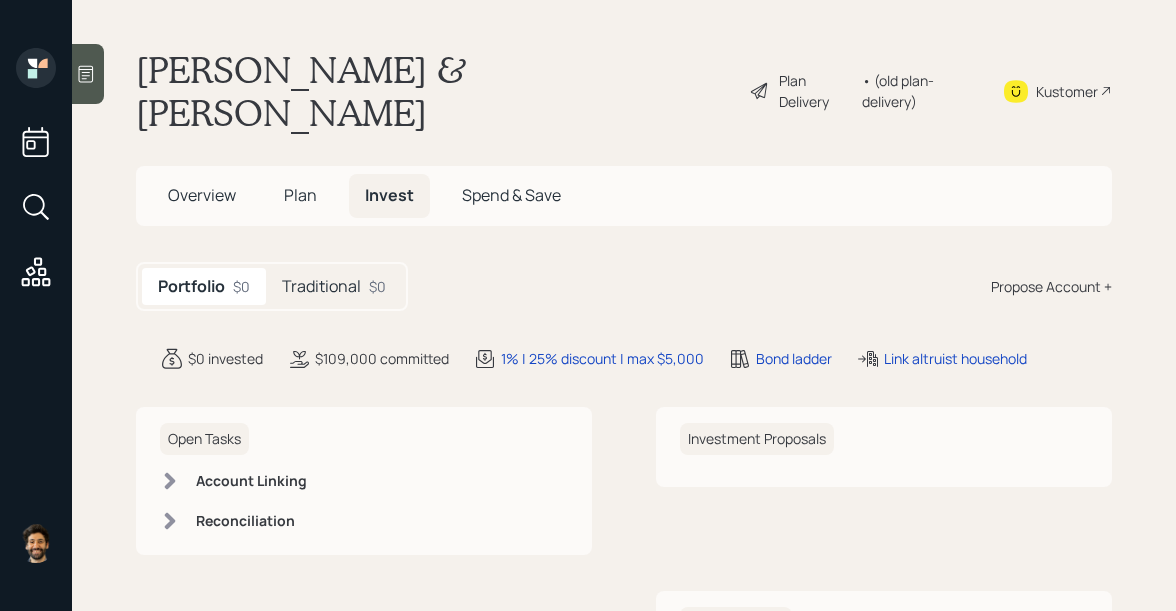 click on "Plan" at bounding box center [300, 195] 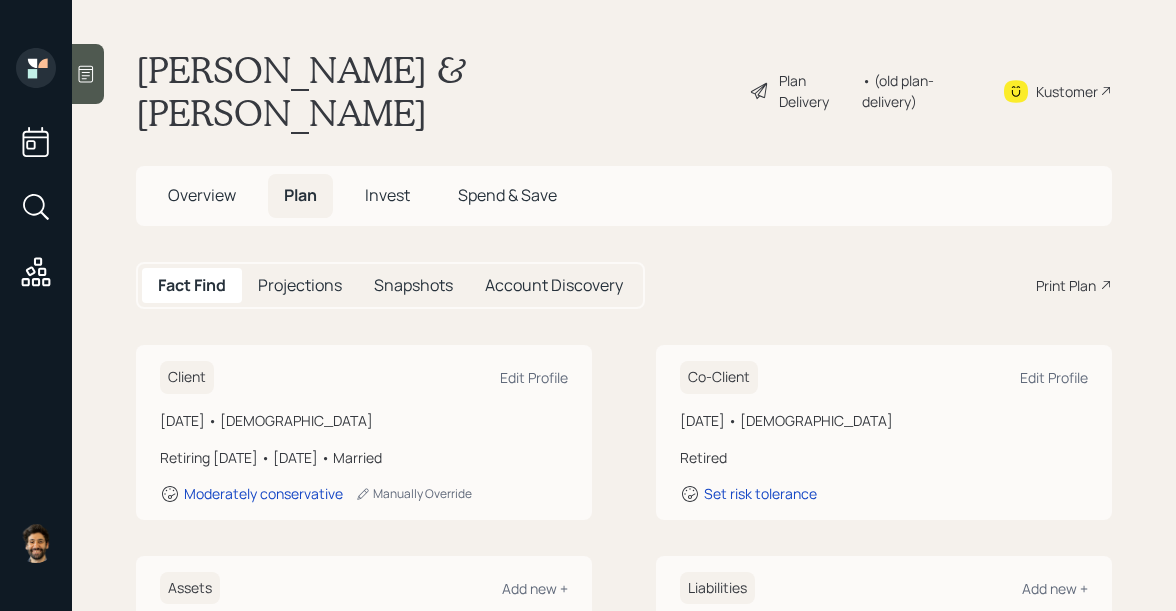 click on "Invest" at bounding box center [387, 195] 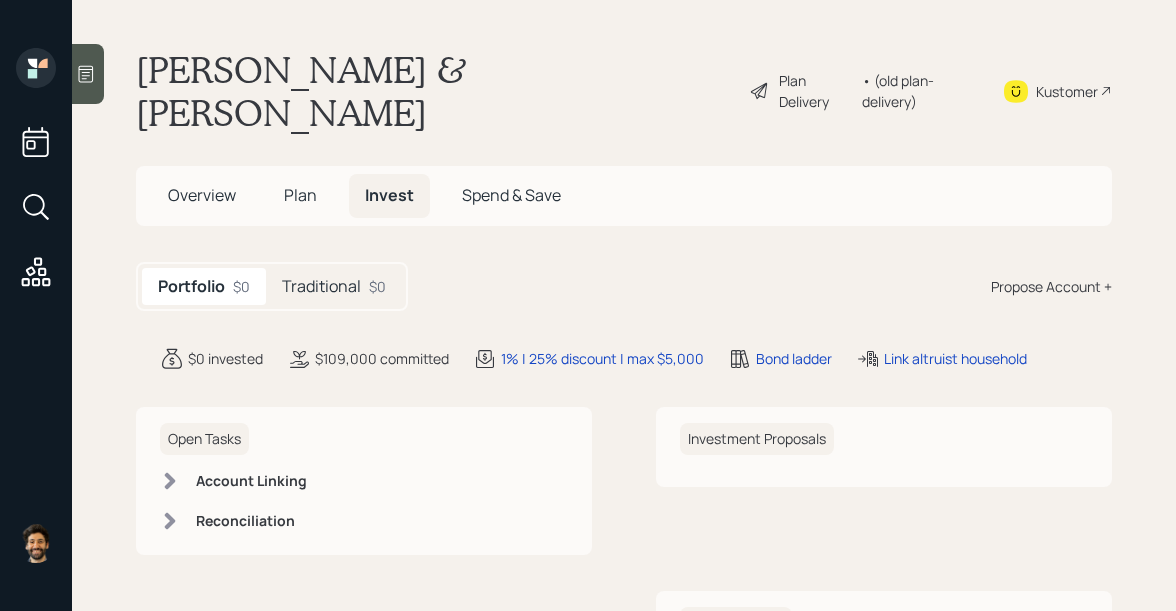 click on "Traditional $0" at bounding box center [334, 286] 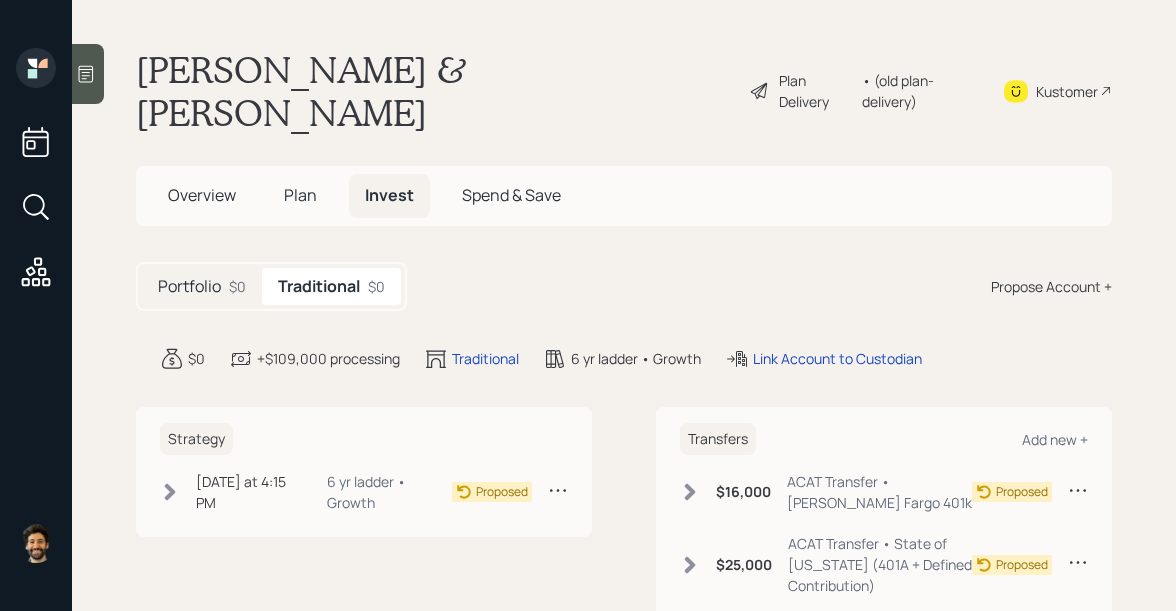 click on "Plan" at bounding box center (300, 195) 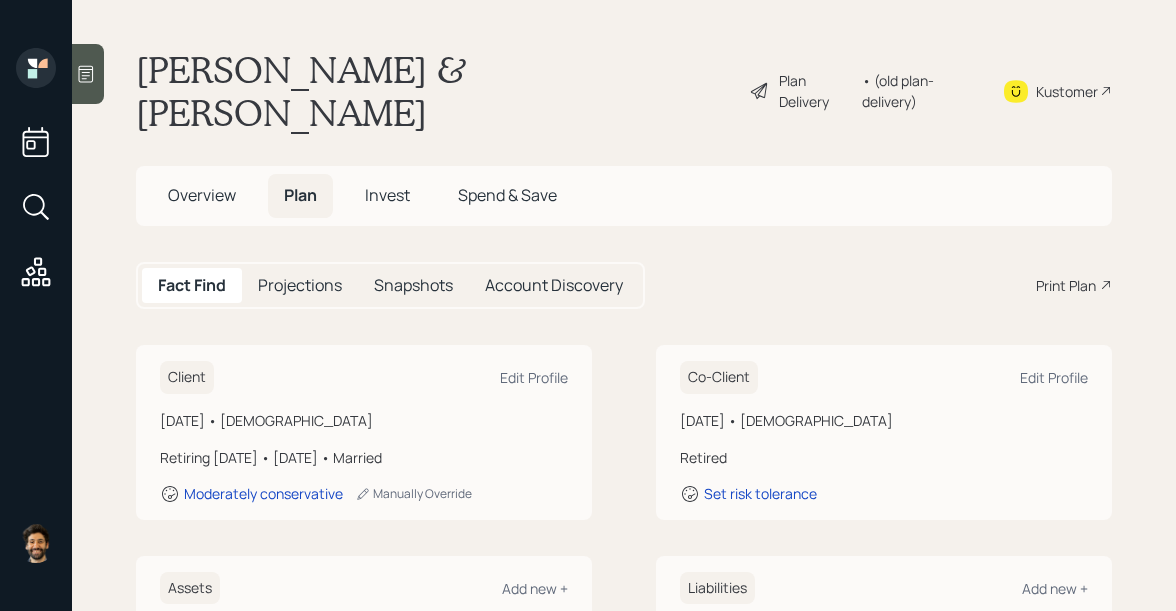 click on "Invest" at bounding box center [387, 195] 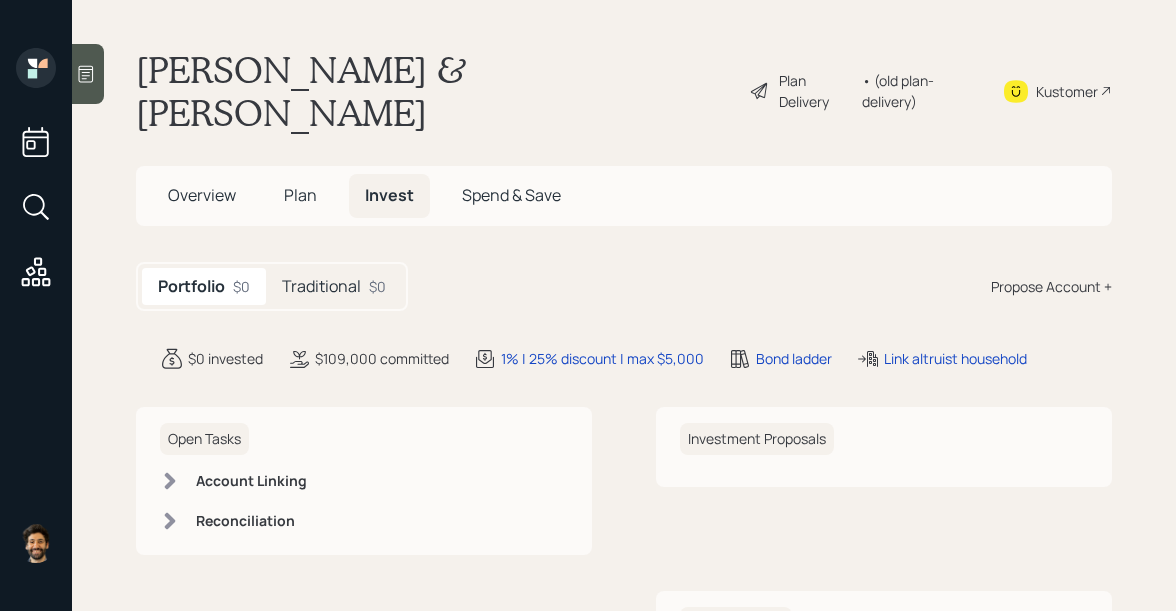 click on "Plan" at bounding box center [300, 195] 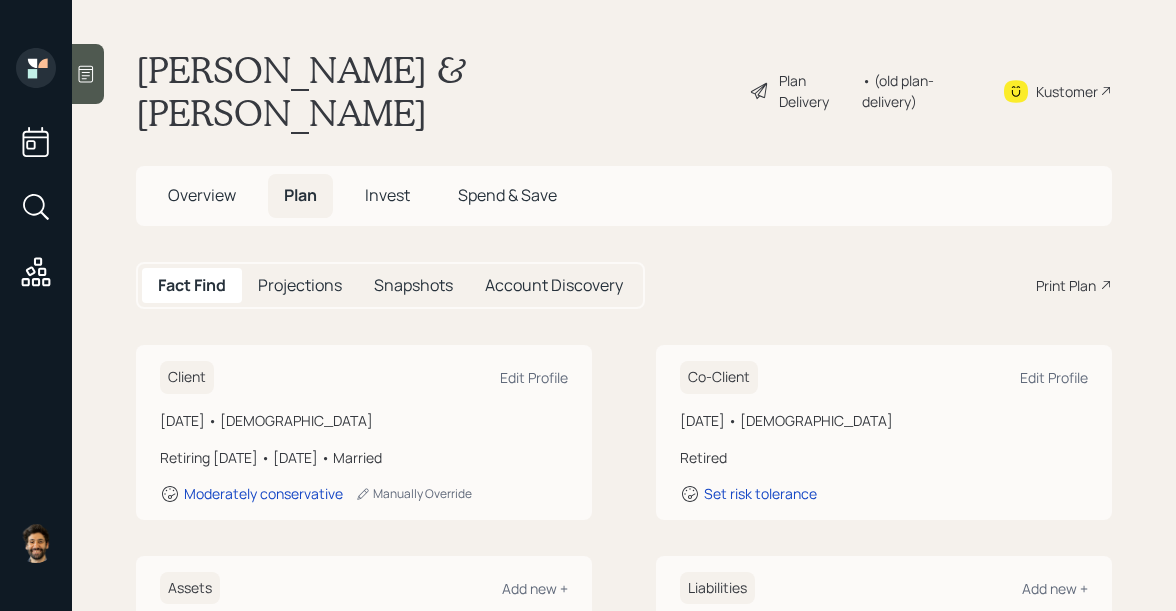 click on "Overview" at bounding box center (202, 195) 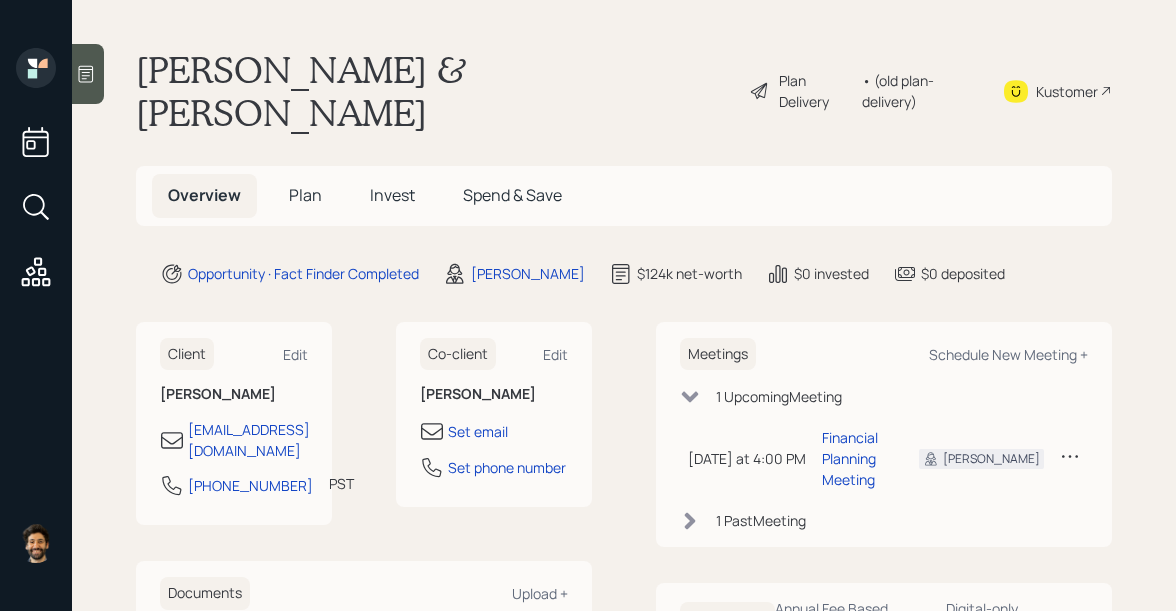 click on "Plan" at bounding box center (305, 195) 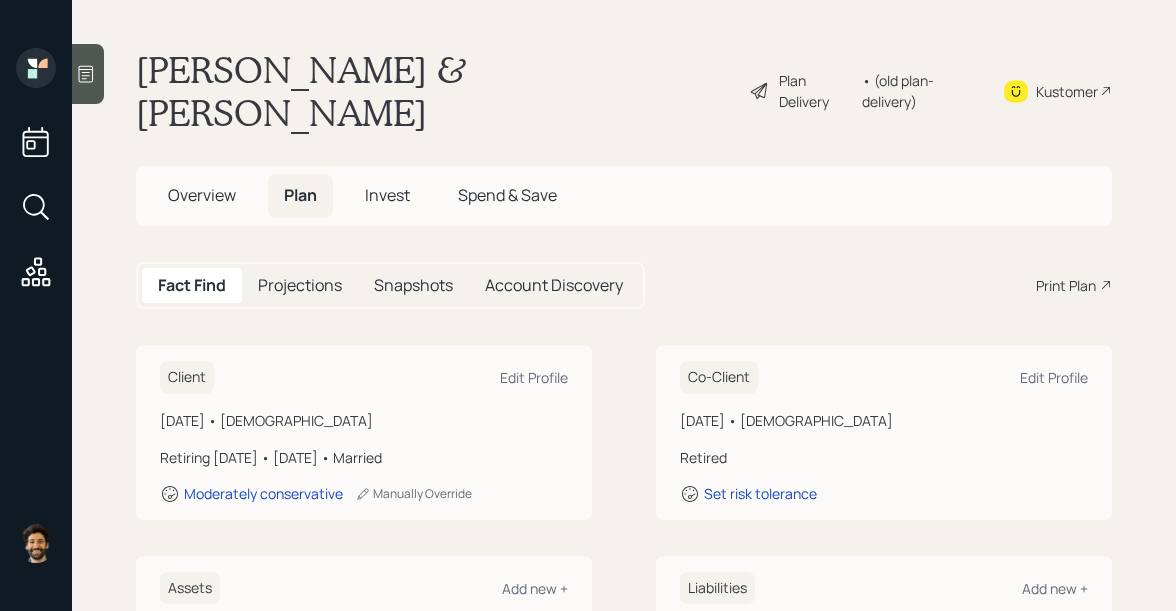 click on "Invest" at bounding box center [387, 195] 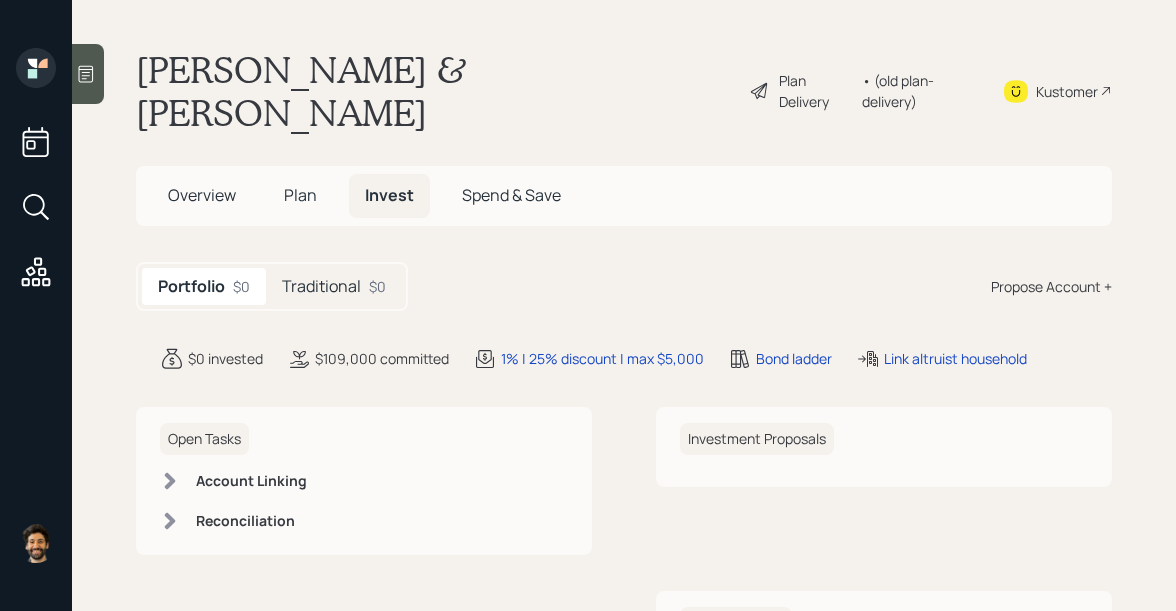 click on "Traditional $0" at bounding box center [334, 286] 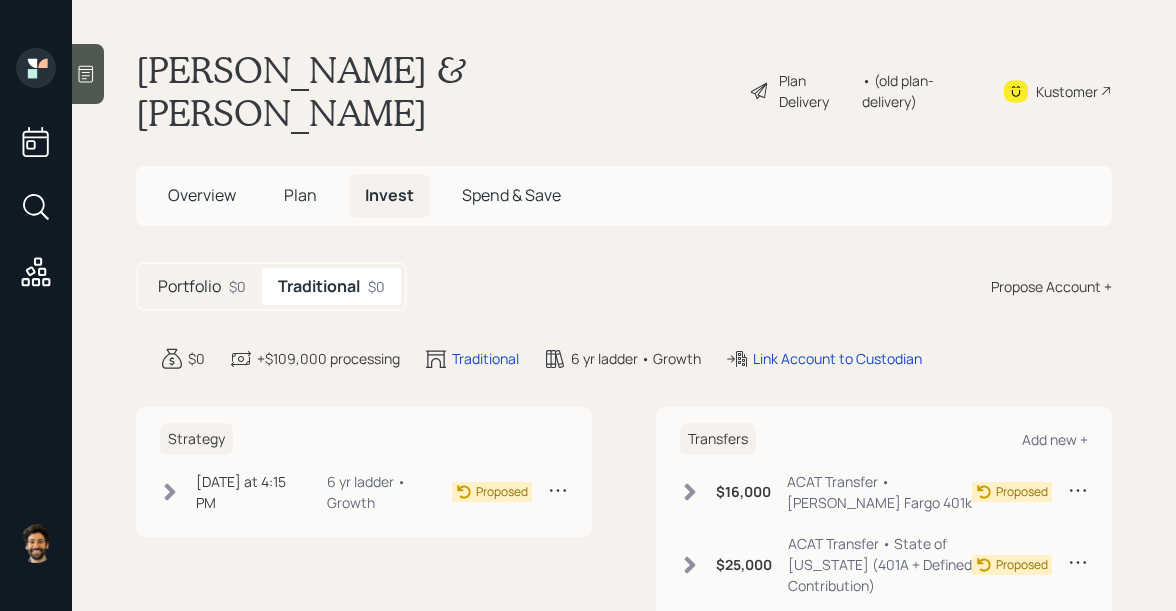 click on "Plan" at bounding box center [300, 195] 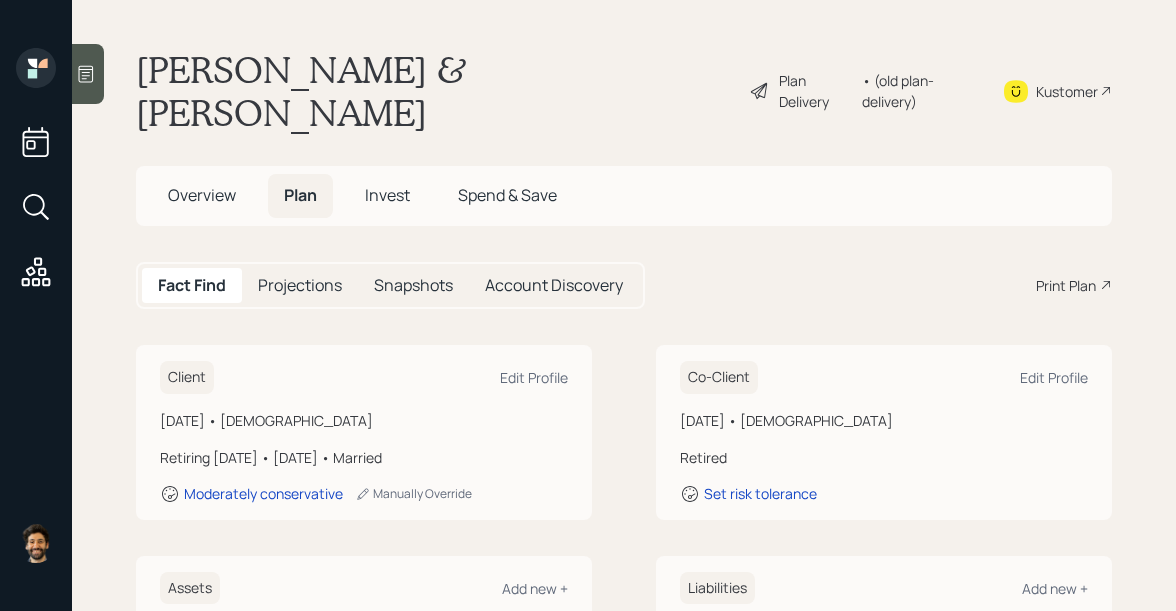 click on "Overview" at bounding box center (202, 195) 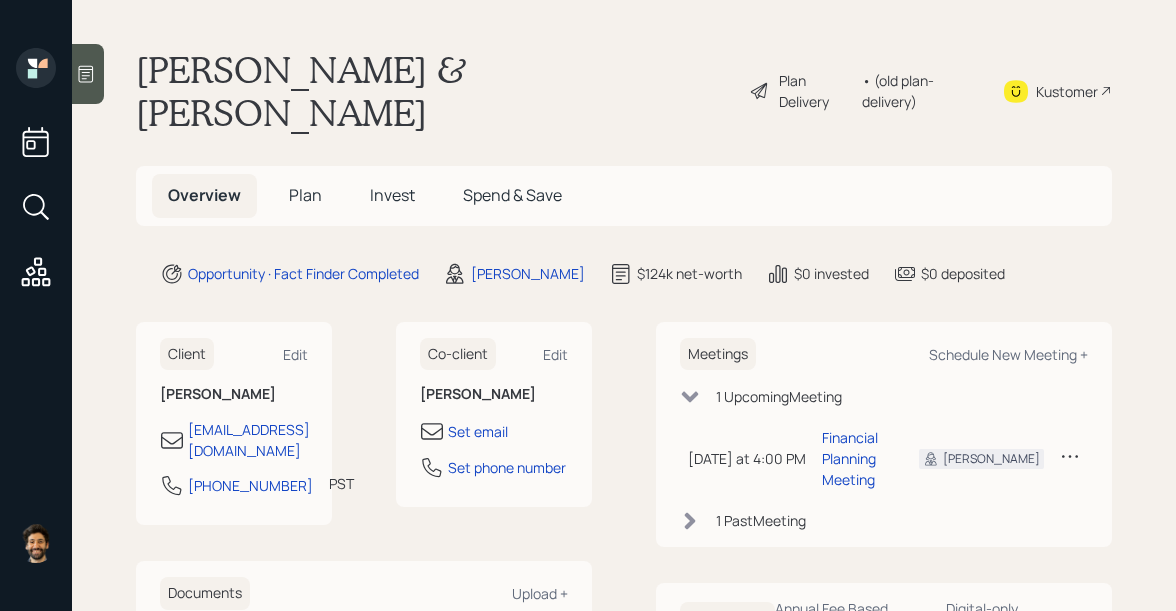 click on "Plan" at bounding box center (305, 195) 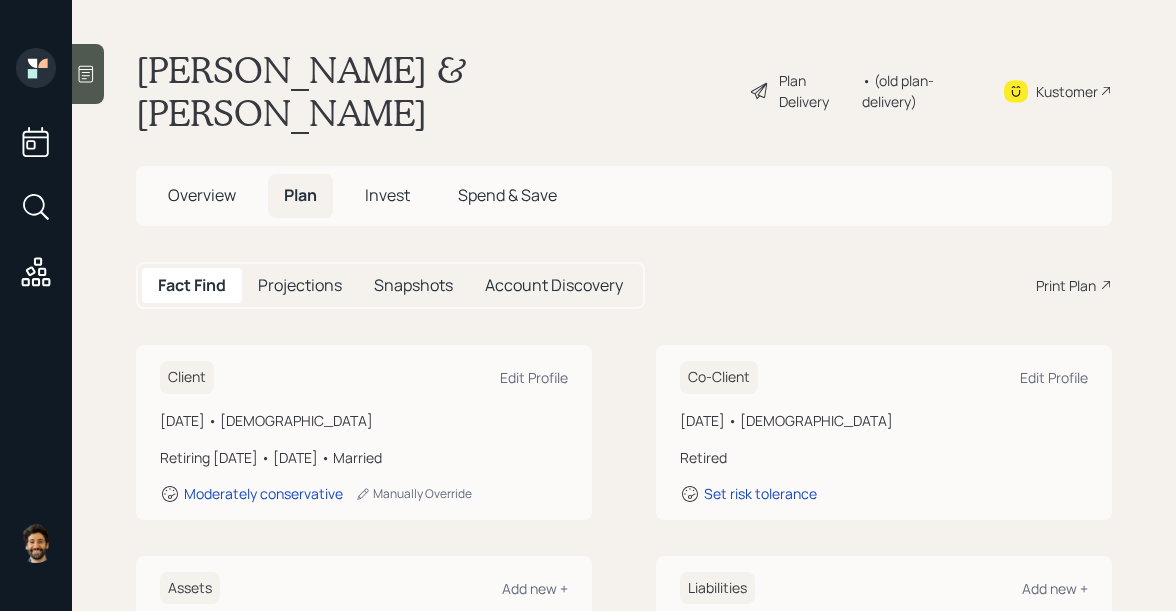 click on "Invest" at bounding box center (387, 195) 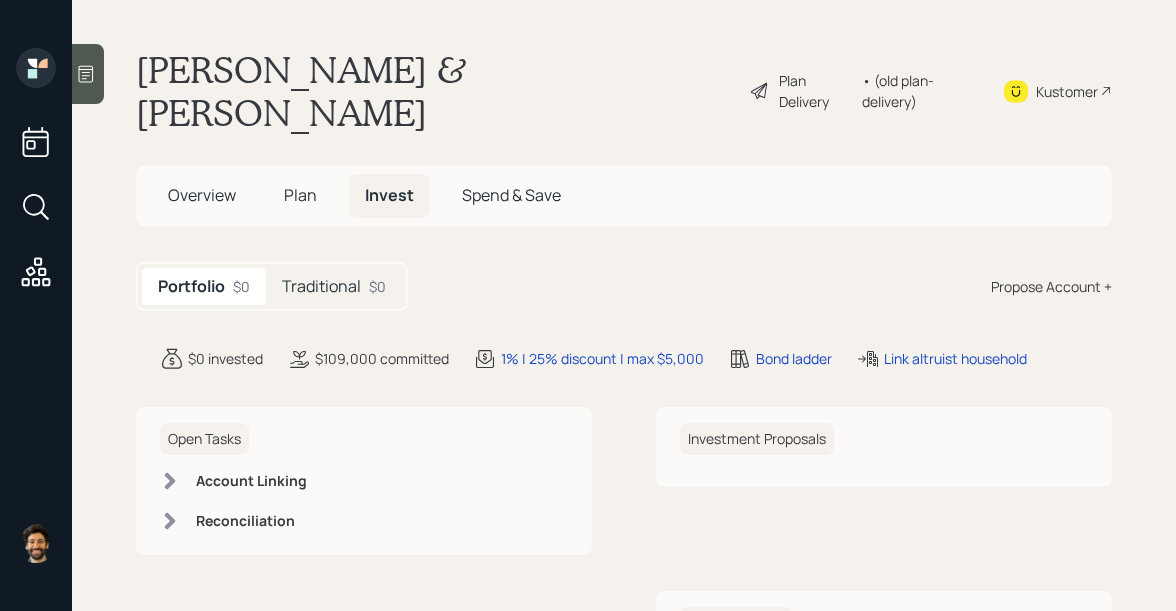 click on "Plan" at bounding box center [300, 195] 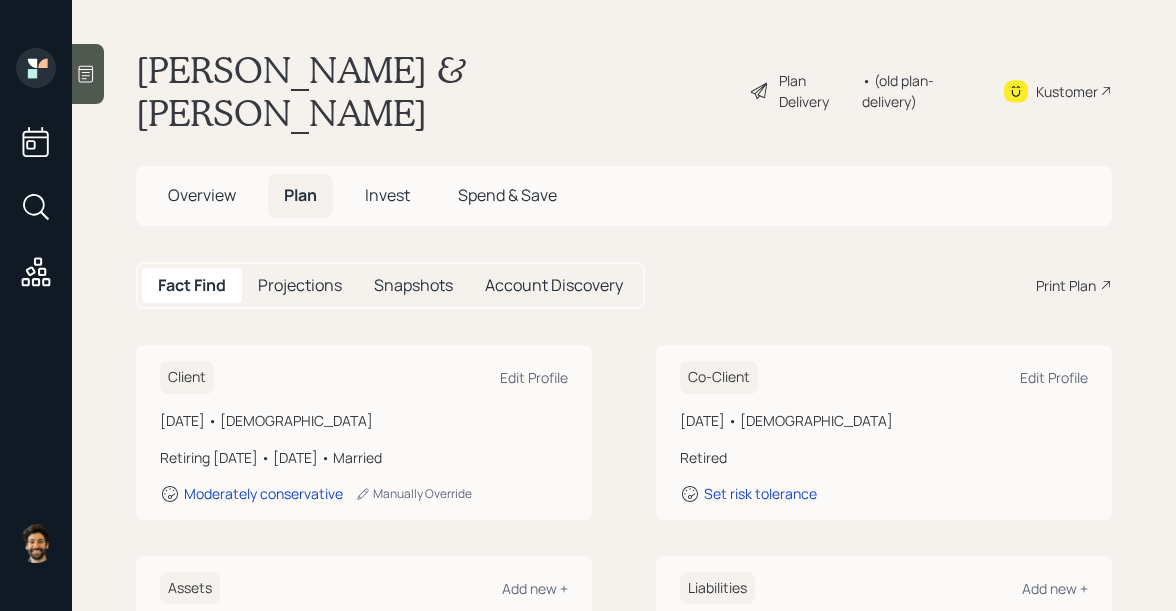 click on "Invest" at bounding box center [387, 195] 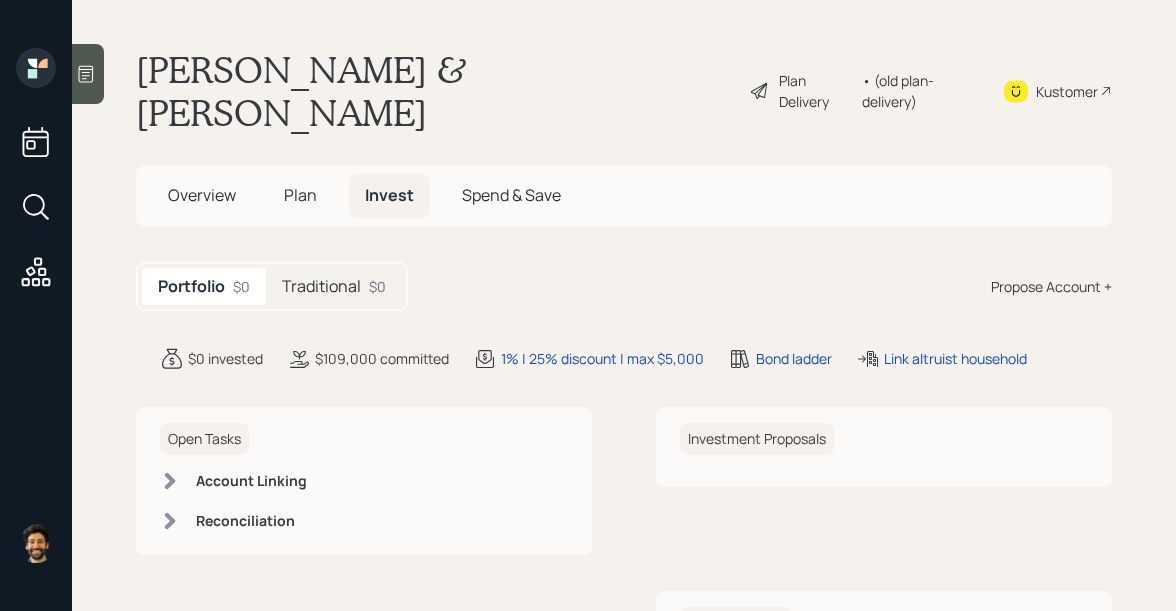 click on "Traditional" at bounding box center (321, 286) 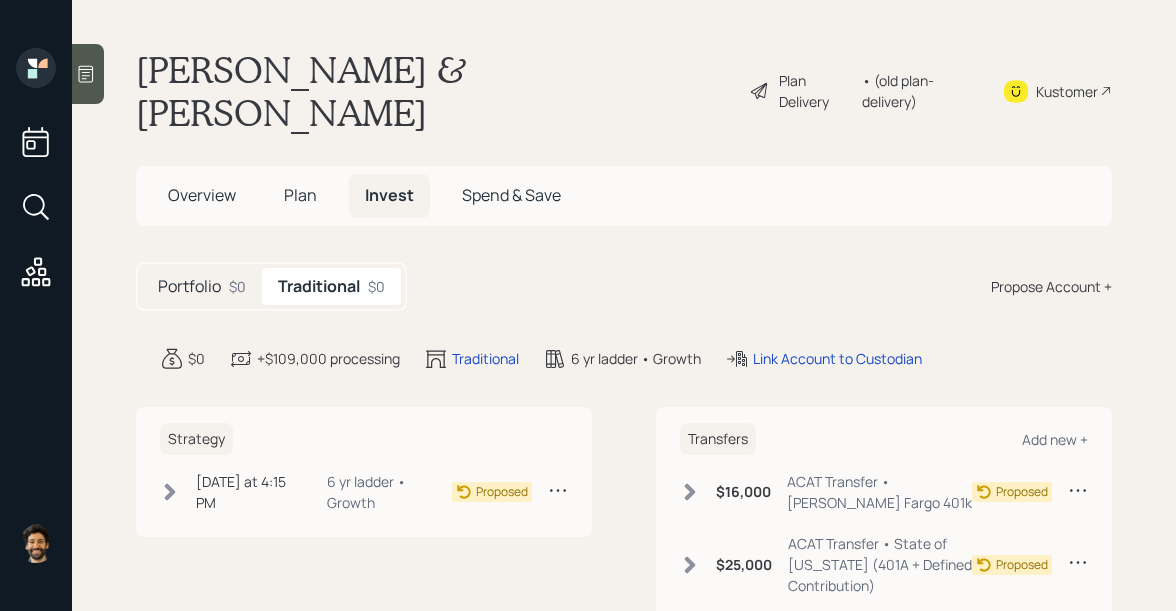 click on "$0" at bounding box center (237, 286) 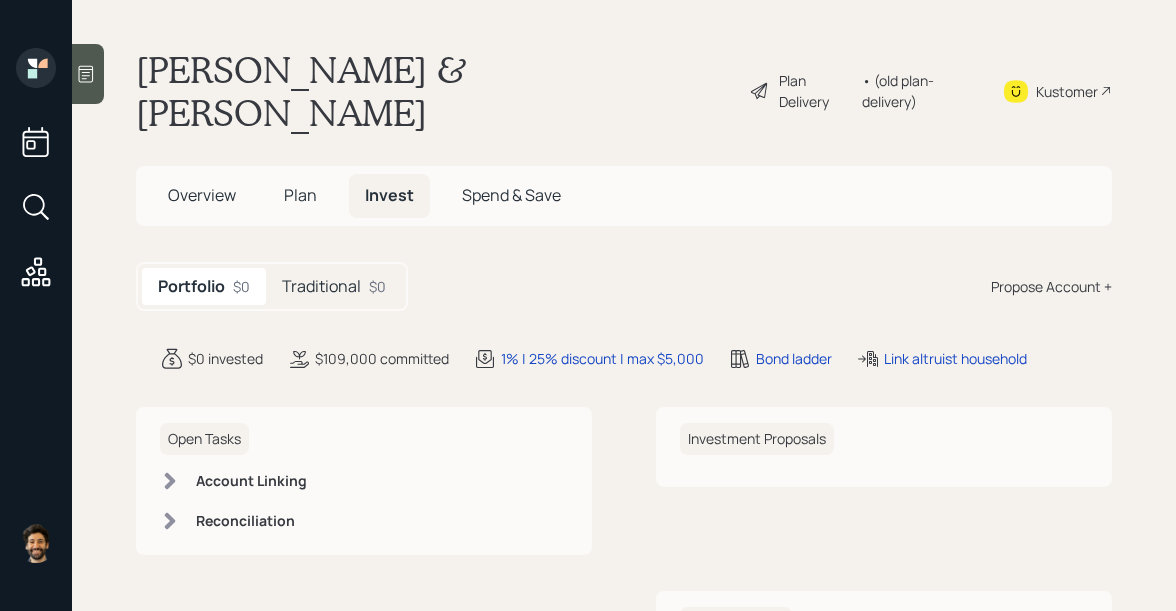 click on "Plan" at bounding box center (300, 195) 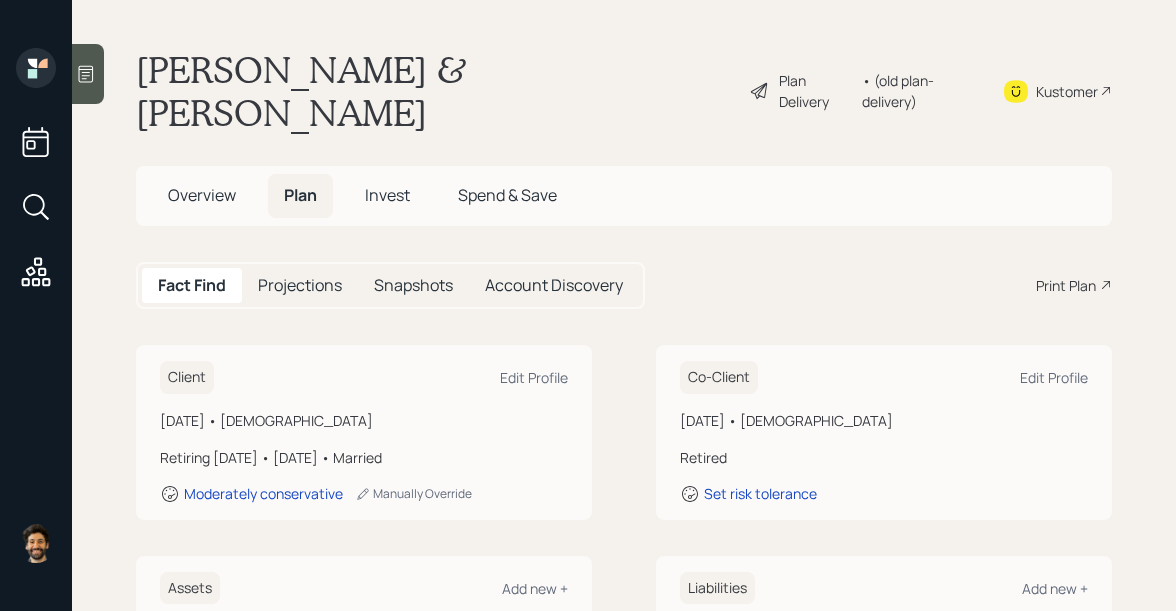 click on "Invest" at bounding box center [387, 195] 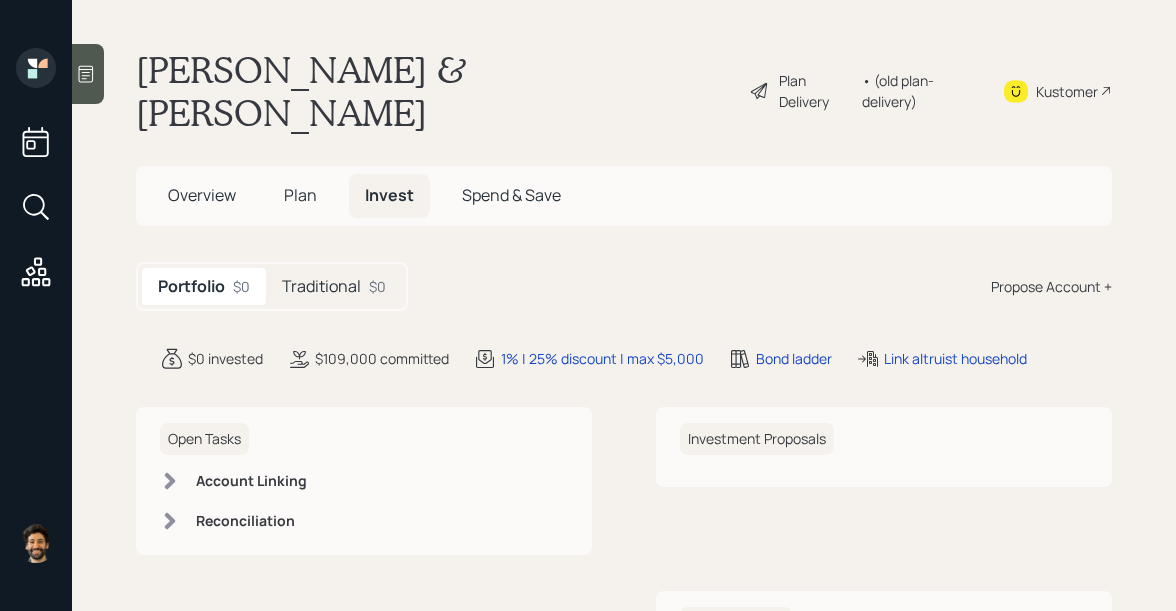 click on "Plan" at bounding box center [300, 195] 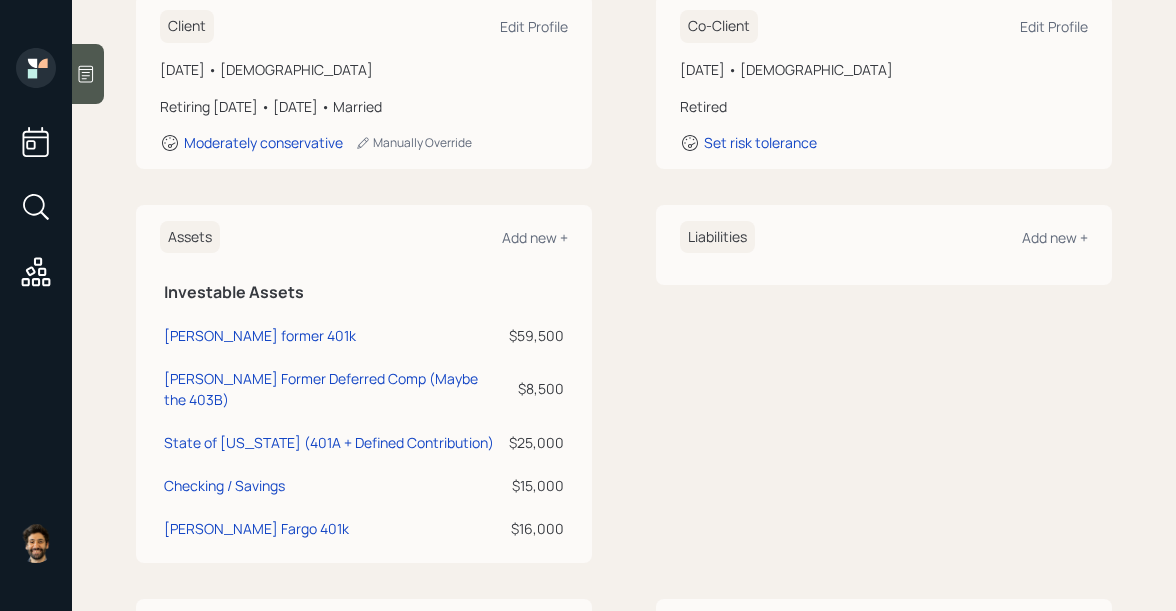 scroll, scrollTop: 357, scrollLeft: 0, axis: vertical 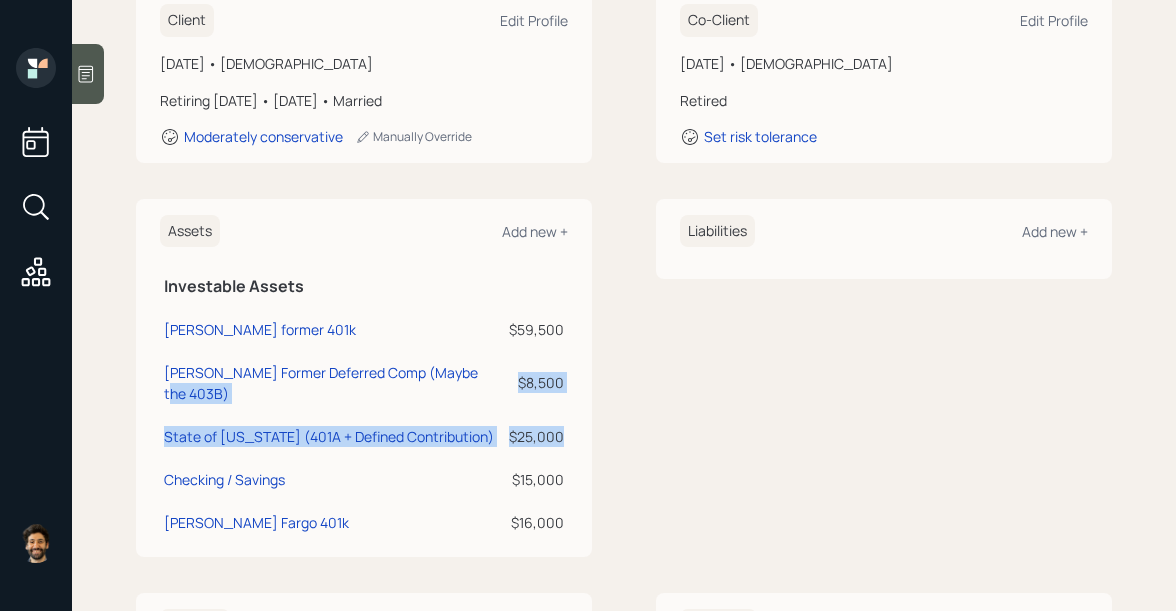 drag, startPoint x: 565, startPoint y: 371, endPoint x: 489, endPoint y: 331, distance: 85.883644 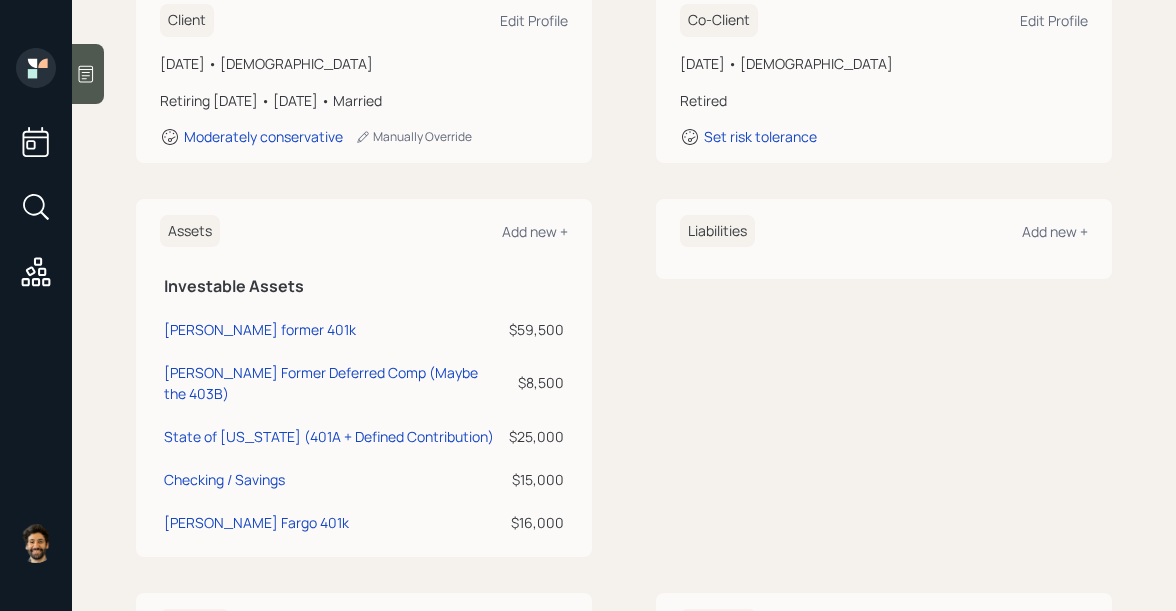 click on "$59,500" at bounding box center (536, 329) 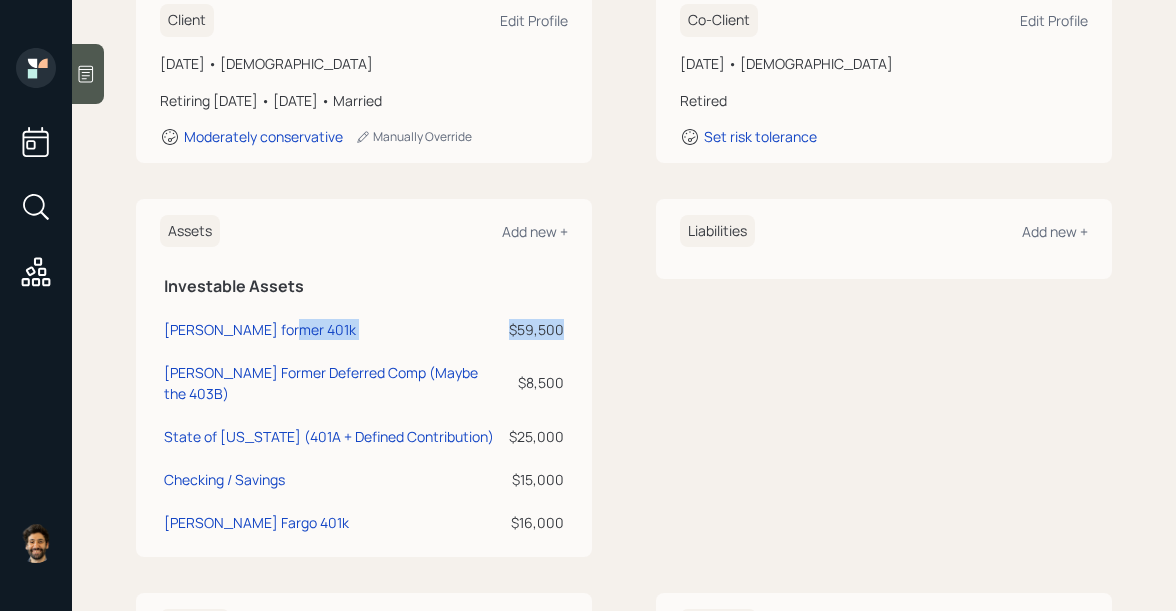drag, startPoint x: 563, startPoint y: 284, endPoint x: 490, endPoint y: 283, distance: 73.00685 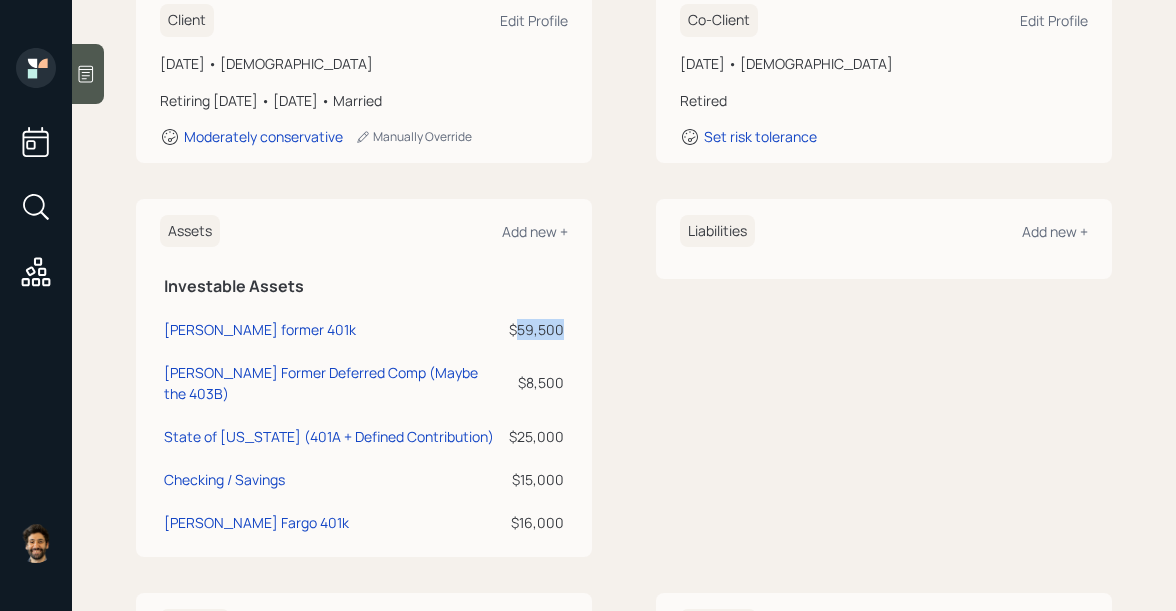 click on "$59,500" at bounding box center (536, 329) 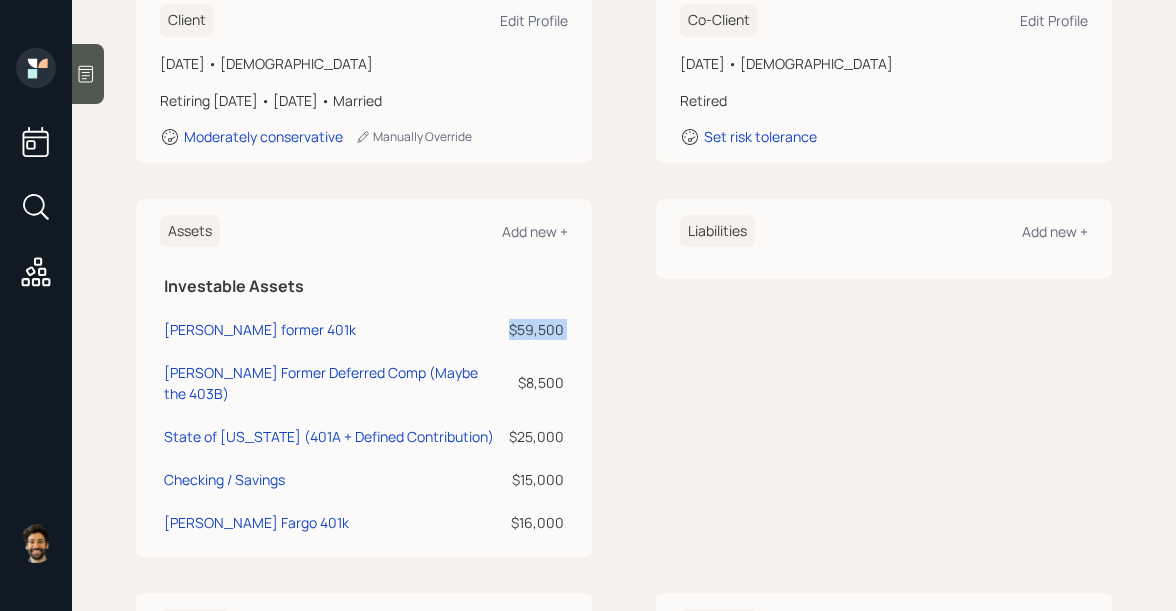 click on "$59,500" at bounding box center [536, 329] 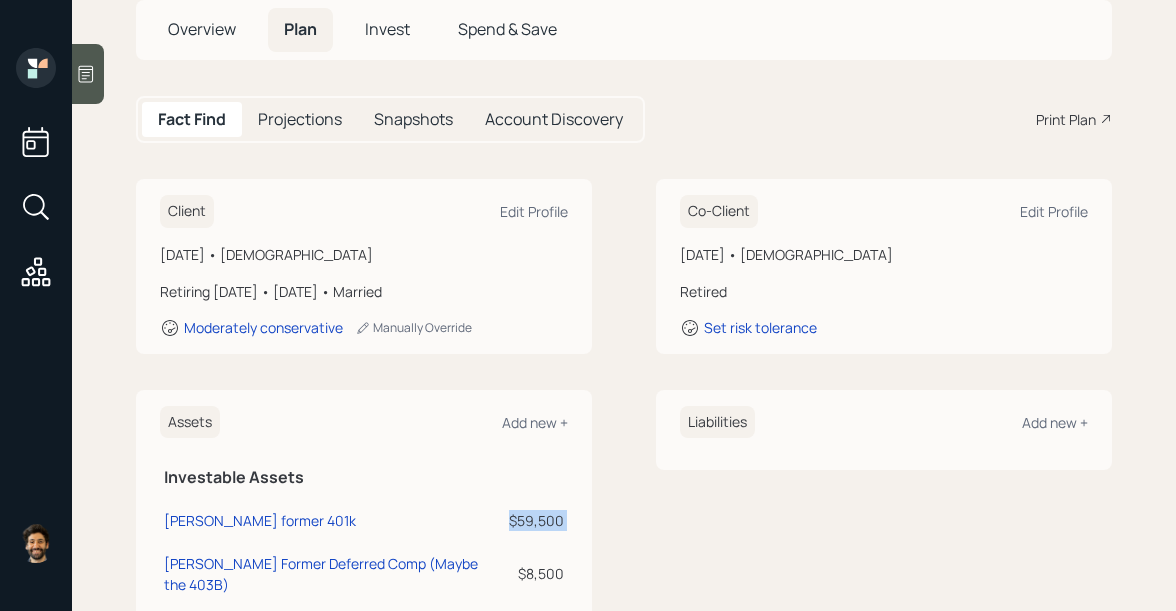 scroll, scrollTop: 0, scrollLeft: 0, axis: both 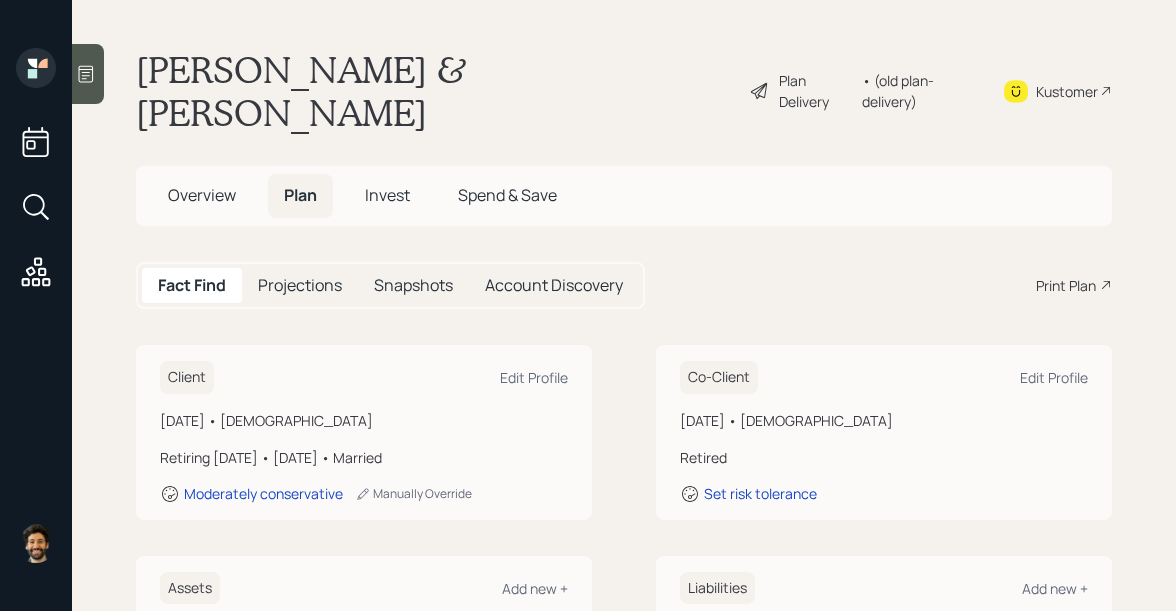 click on "Print Plan" at bounding box center (1066, 285) 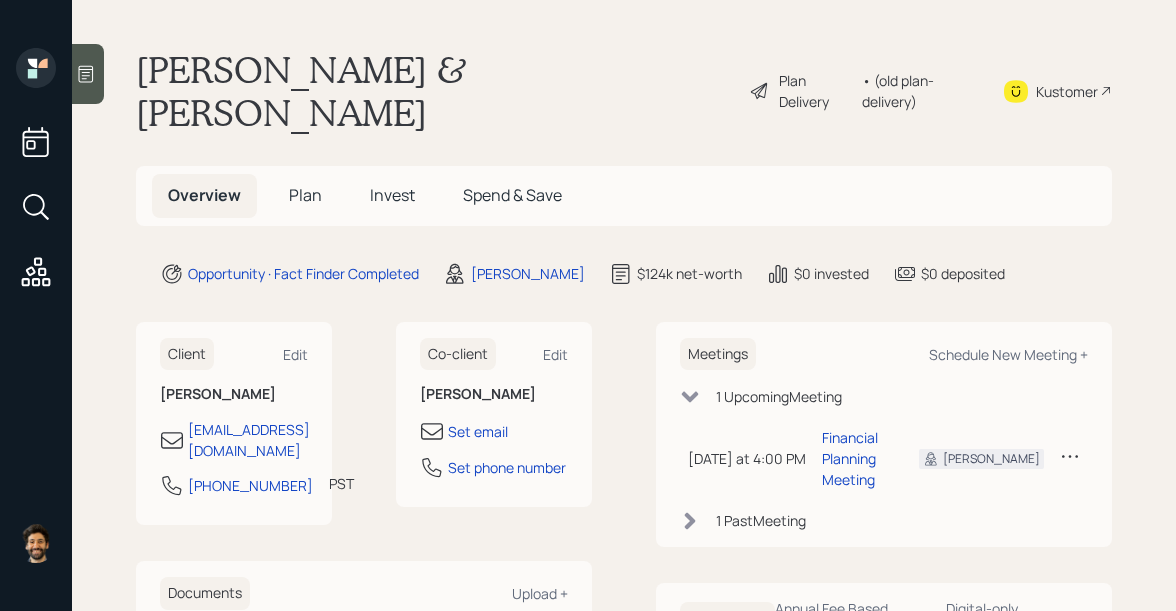 scroll, scrollTop: 0, scrollLeft: 0, axis: both 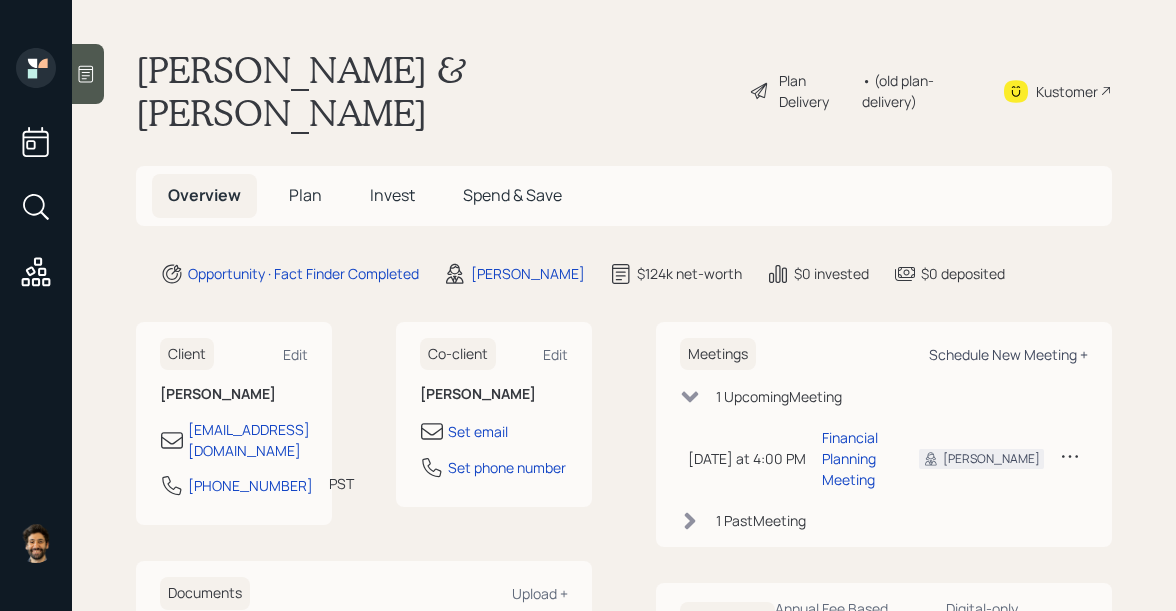 click on "Schedule New Meeting +" at bounding box center [1008, 354] 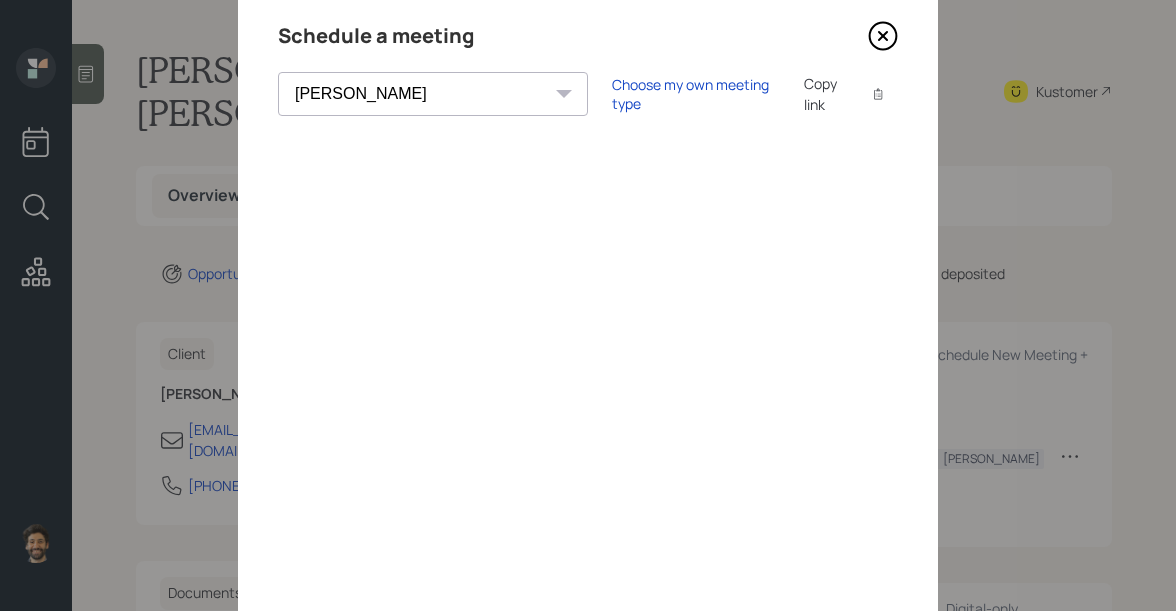scroll, scrollTop: 0, scrollLeft: 0, axis: both 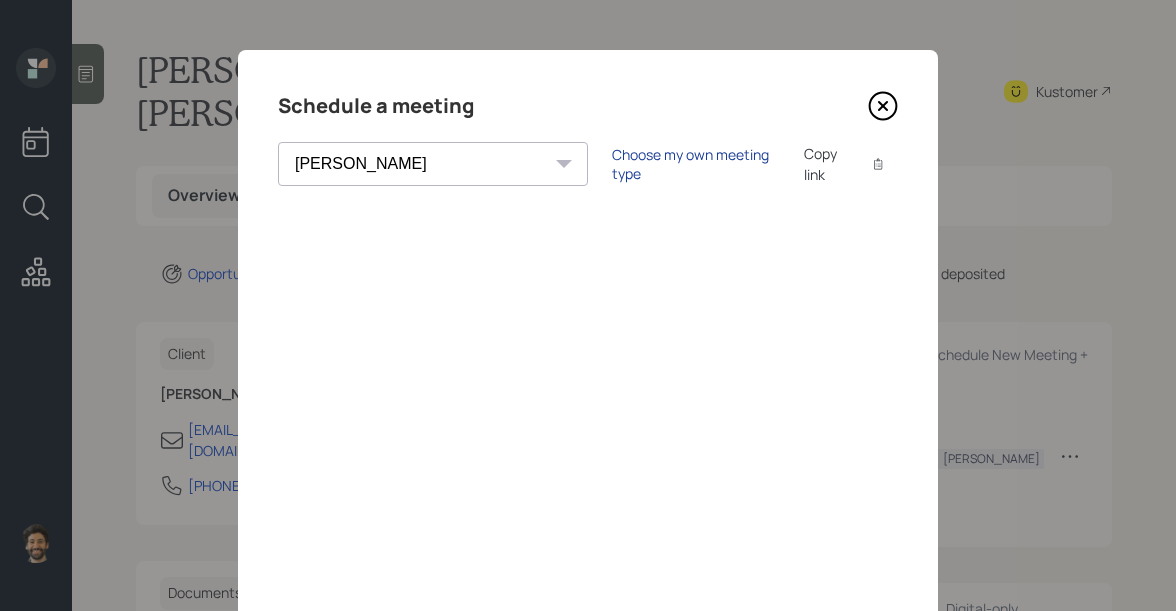 click on "Choose my own meeting type" at bounding box center [696, 164] 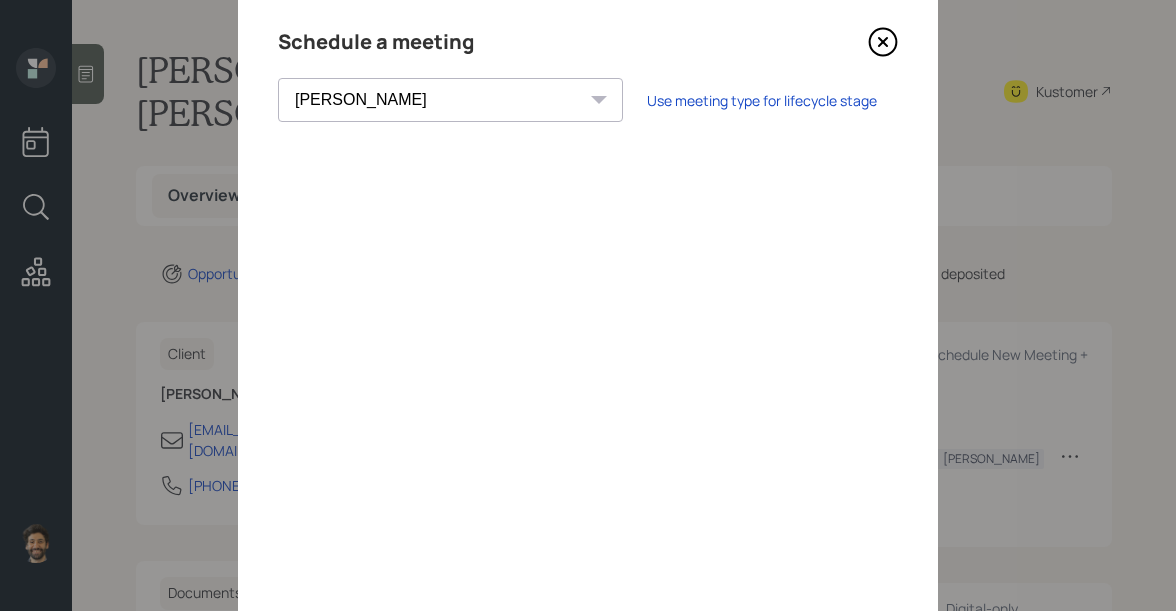 scroll, scrollTop: 0, scrollLeft: 0, axis: both 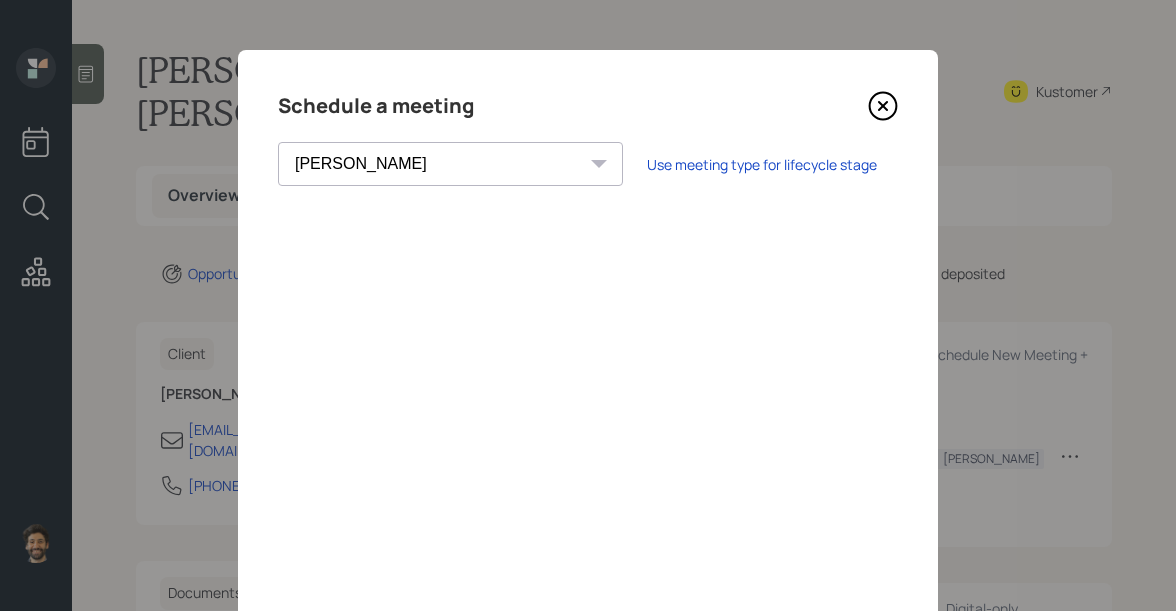 click 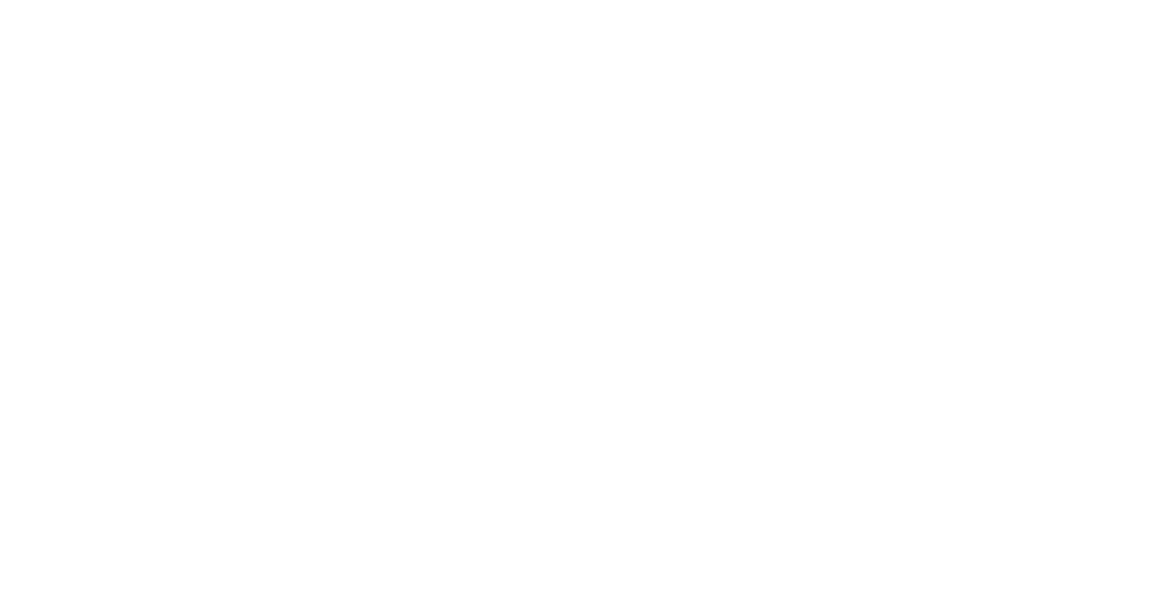 scroll, scrollTop: 0, scrollLeft: 0, axis: both 